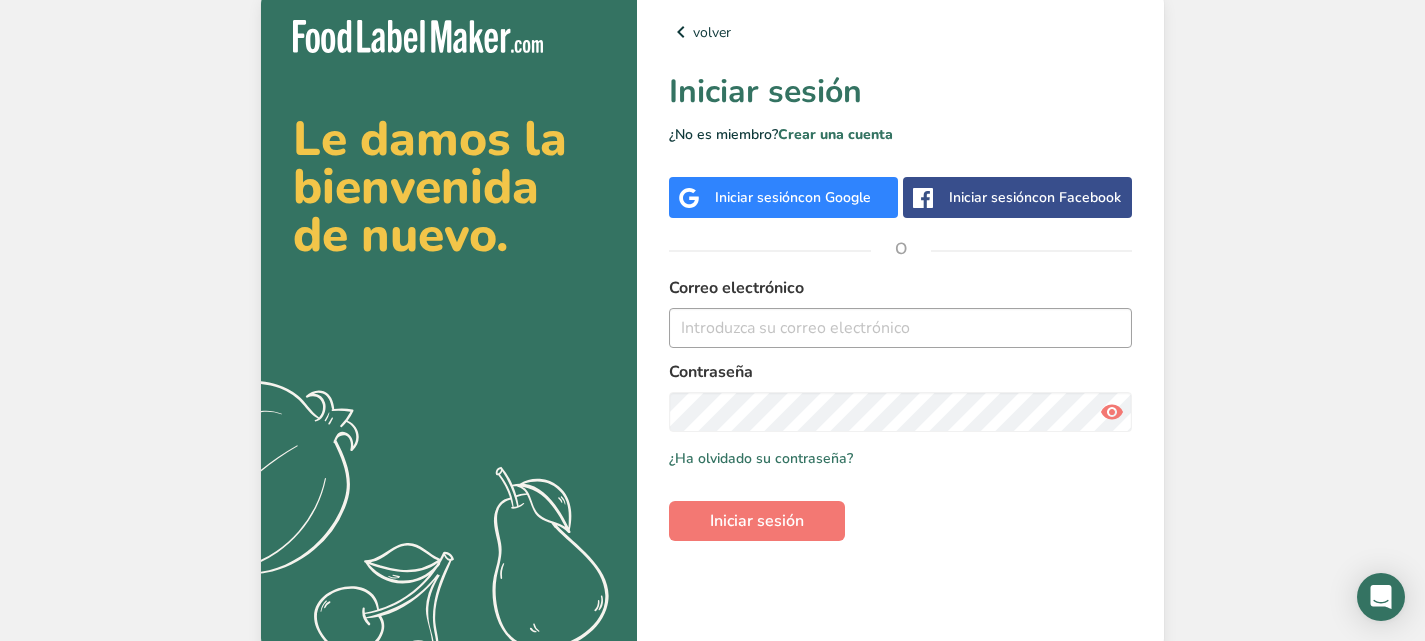 scroll, scrollTop: 0, scrollLeft: 0, axis: both 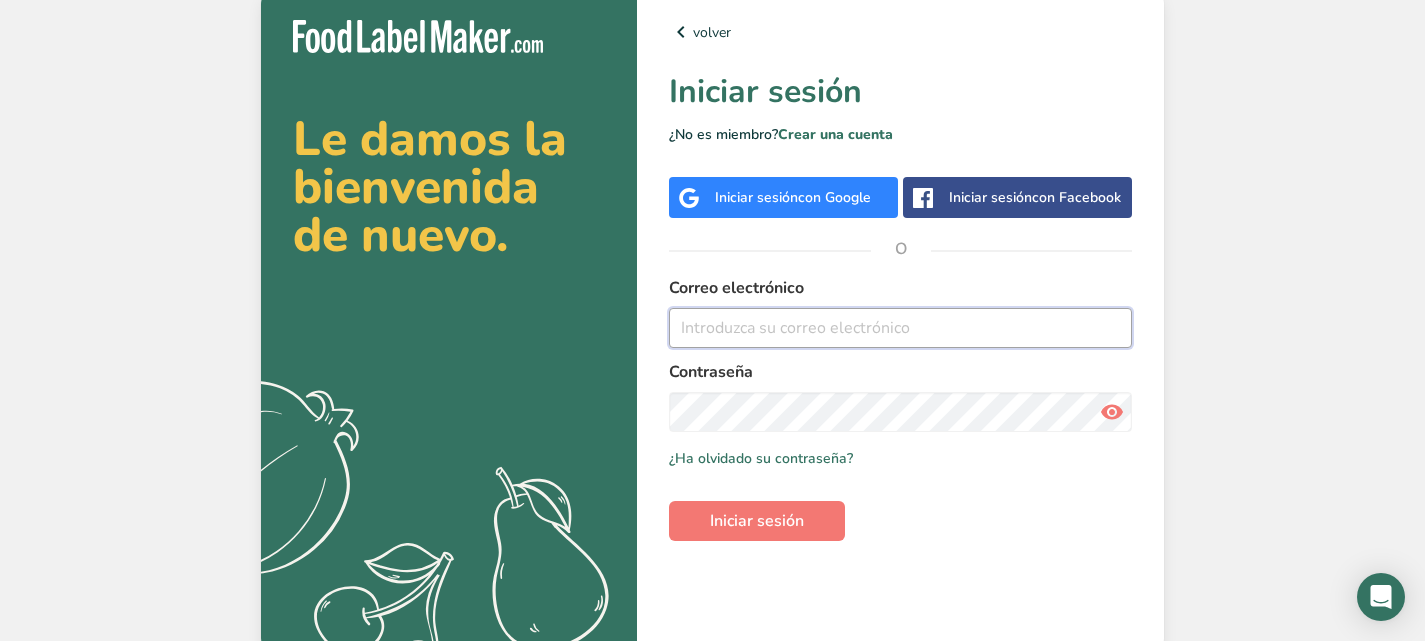 click at bounding box center (900, 328) 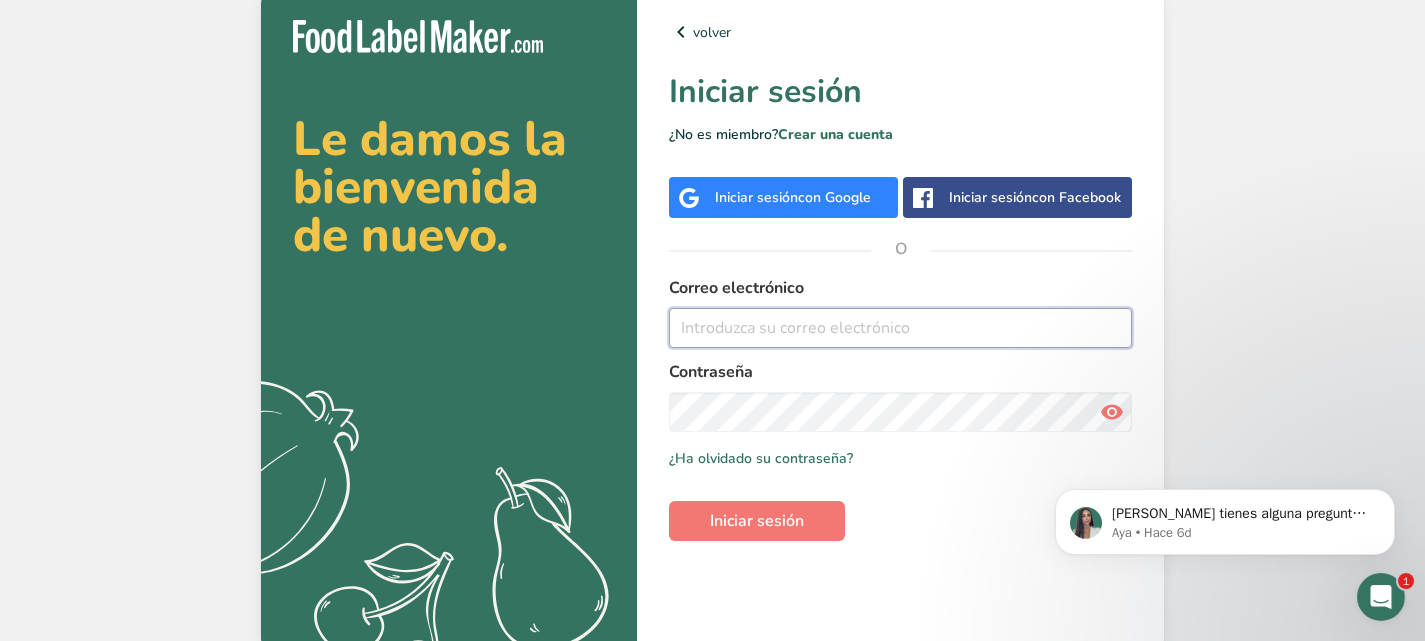 scroll, scrollTop: 0, scrollLeft: 0, axis: both 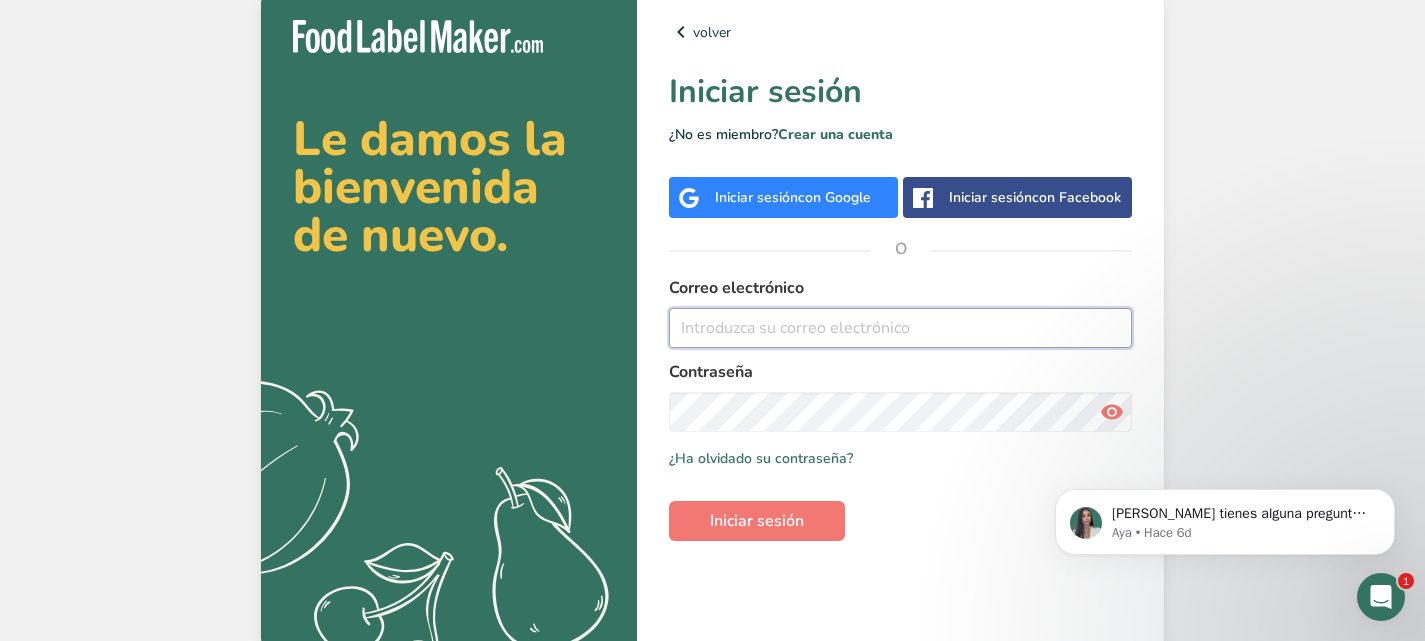 type on "fjmolina65@gmail.com" 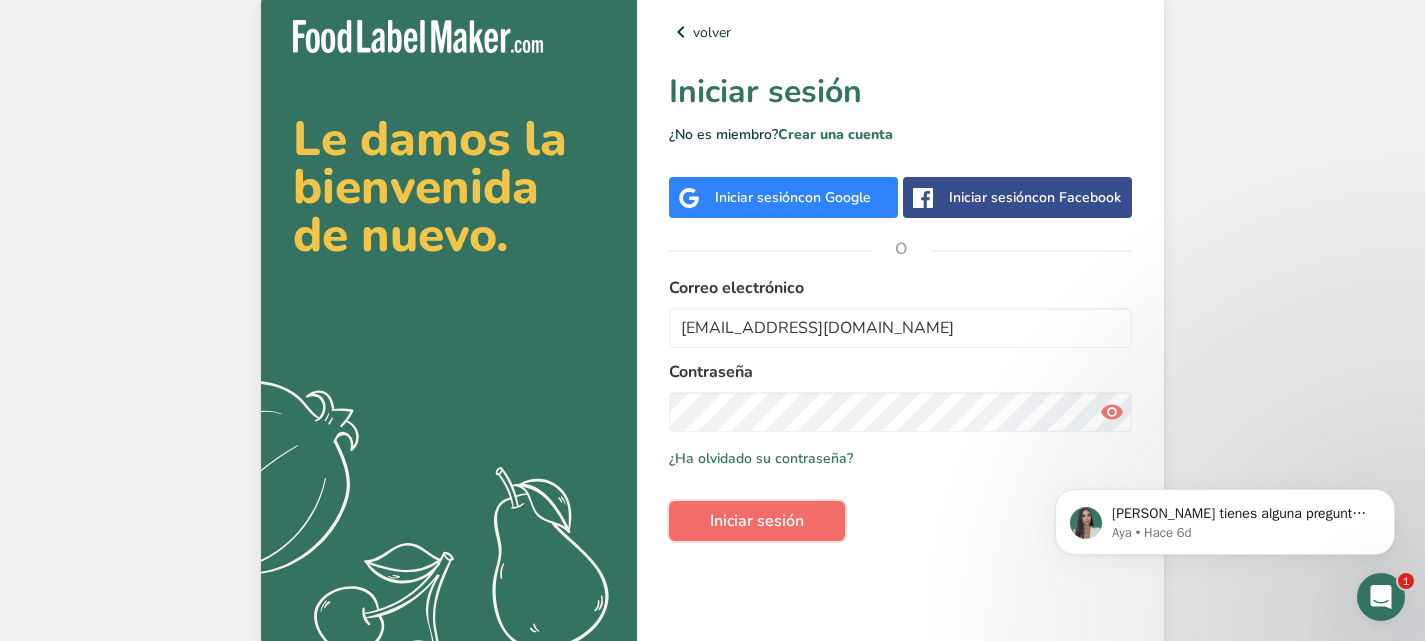 click on "Iniciar sesión" at bounding box center [757, 521] 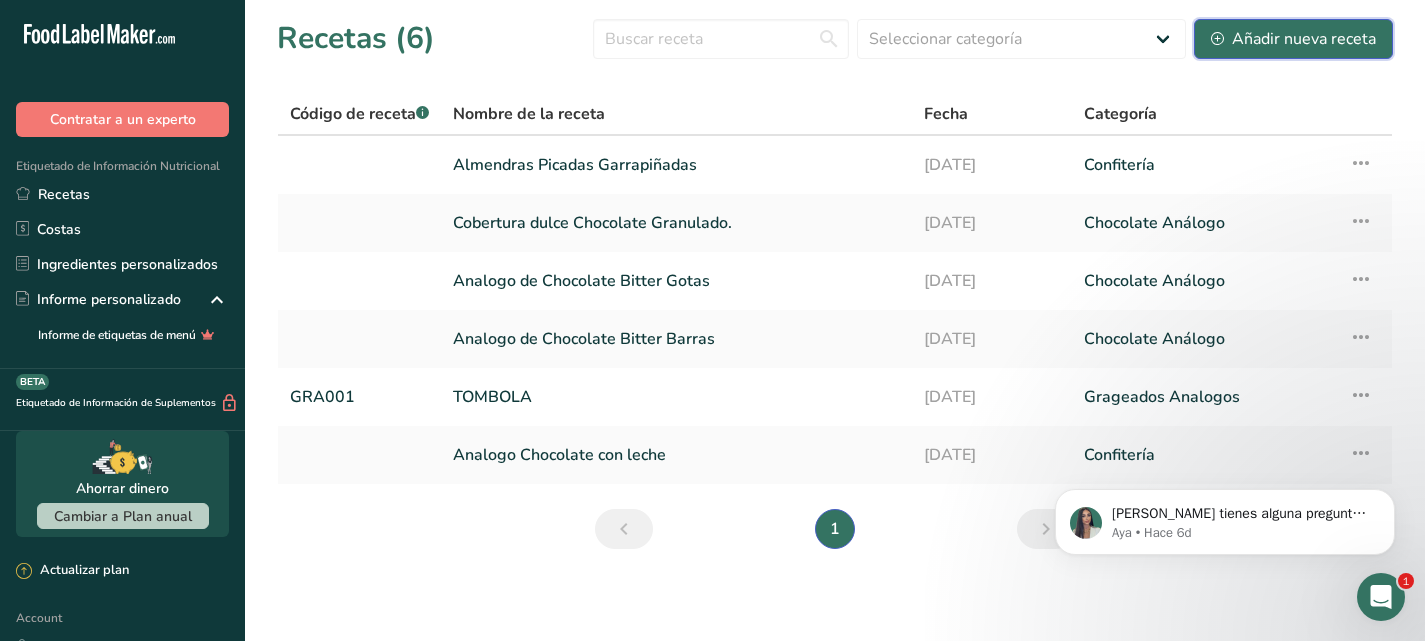 click on "Añadir nueva receta" at bounding box center [1293, 39] 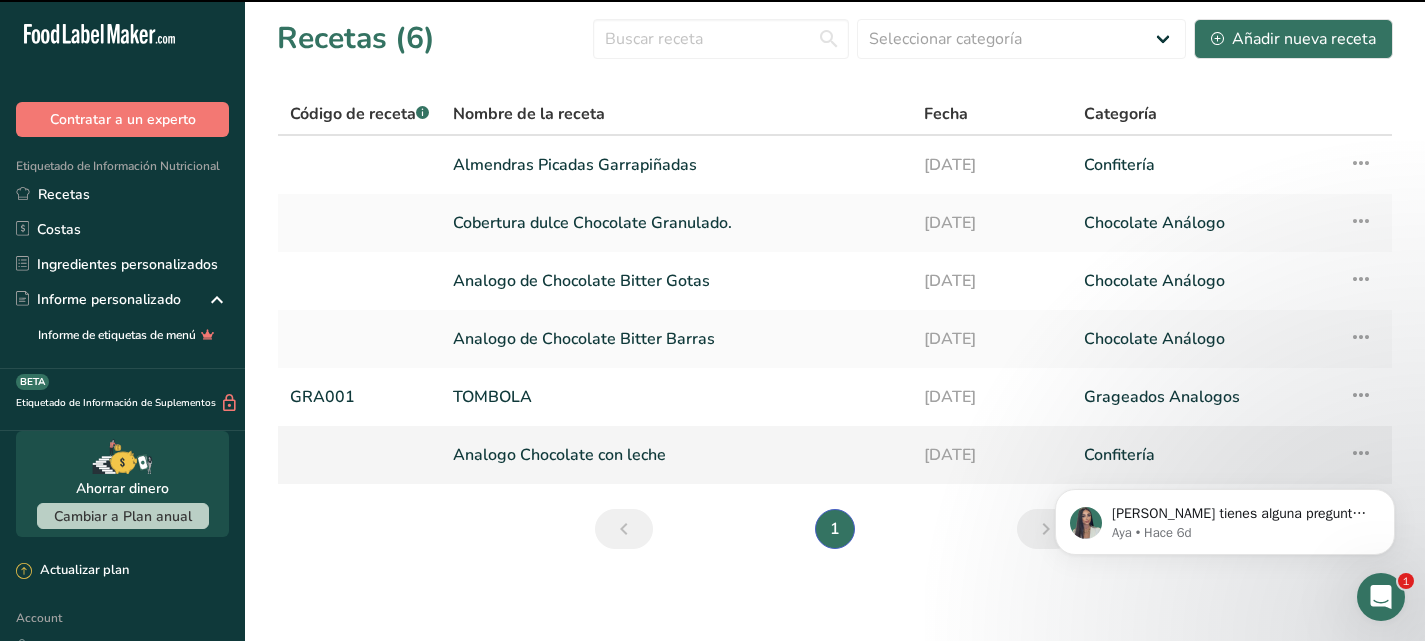click on "Analogo Chocolate con leche" at bounding box center (676, 455) 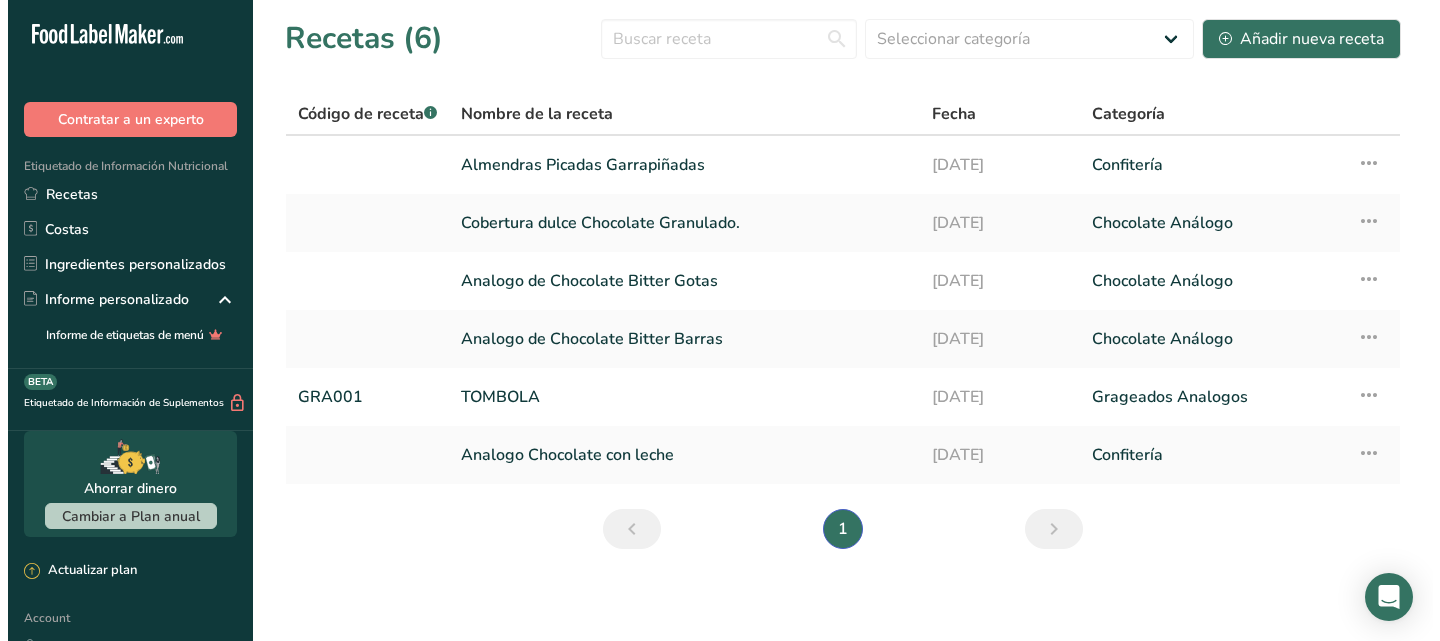 scroll, scrollTop: 0, scrollLeft: 0, axis: both 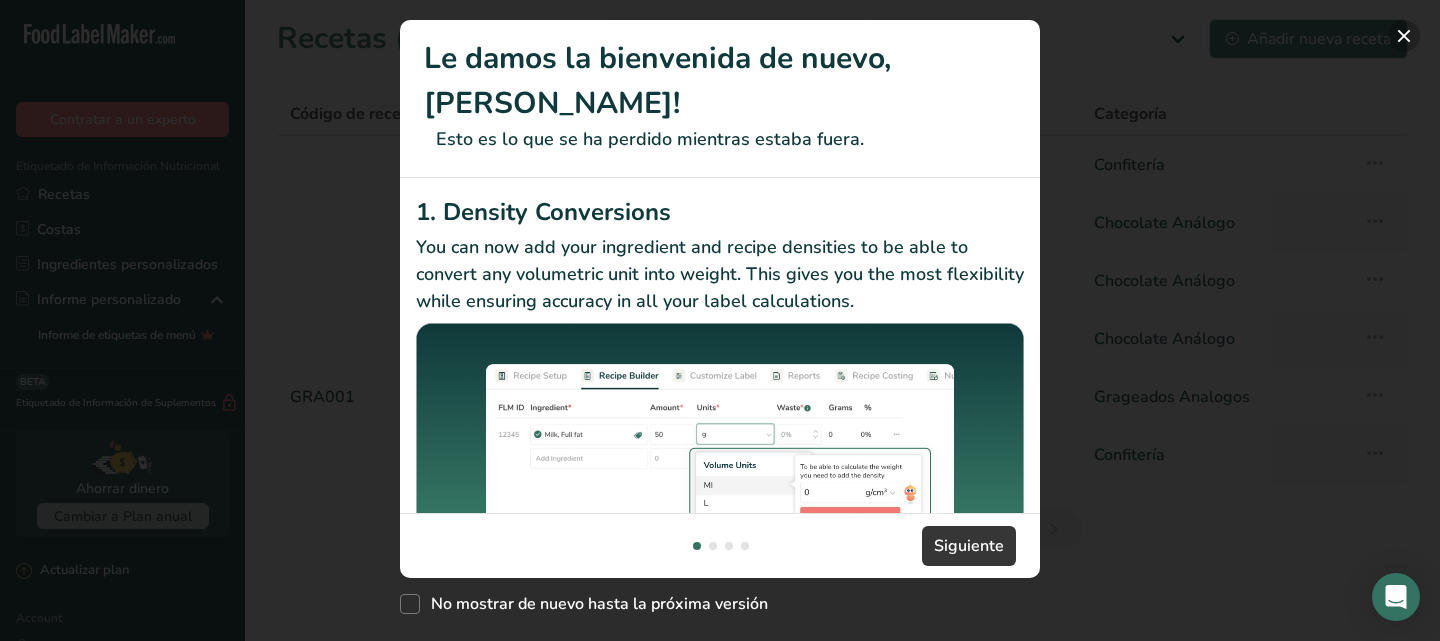 click at bounding box center [1404, 36] 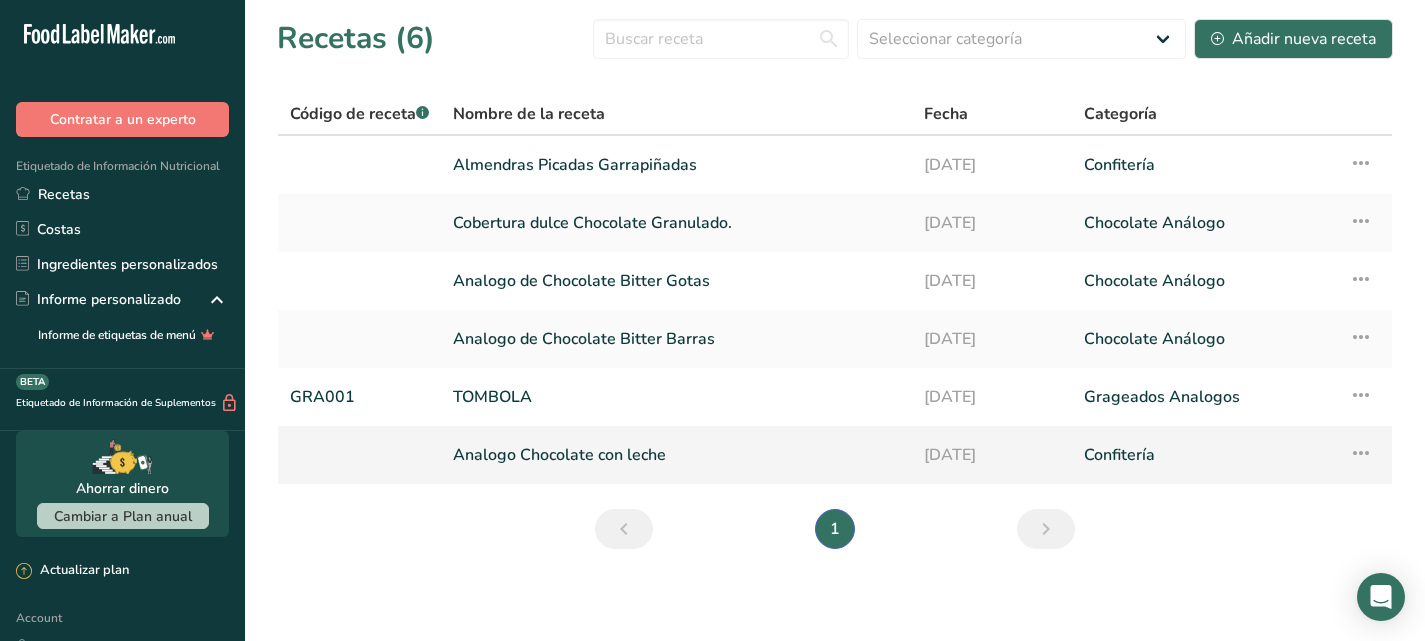 click on "Analogo Chocolate con leche" at bounding box center (676, 455) 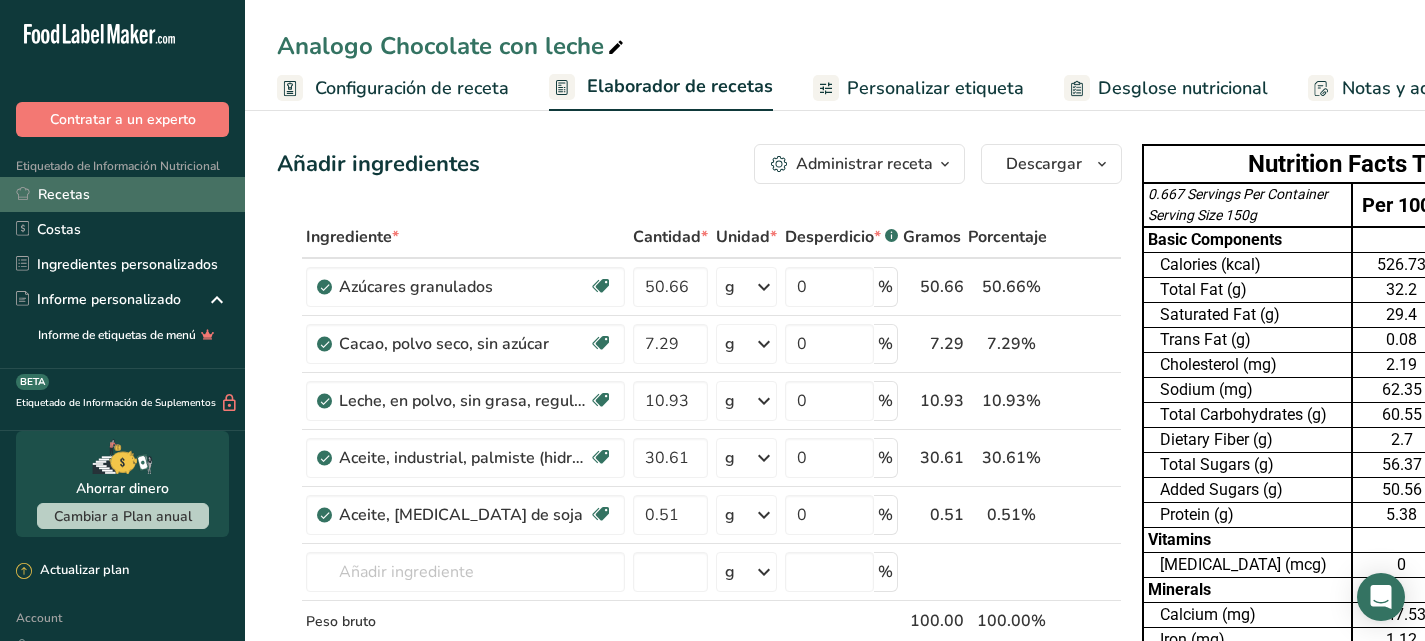 click on "Recetas" at bounding box center (122, 194) 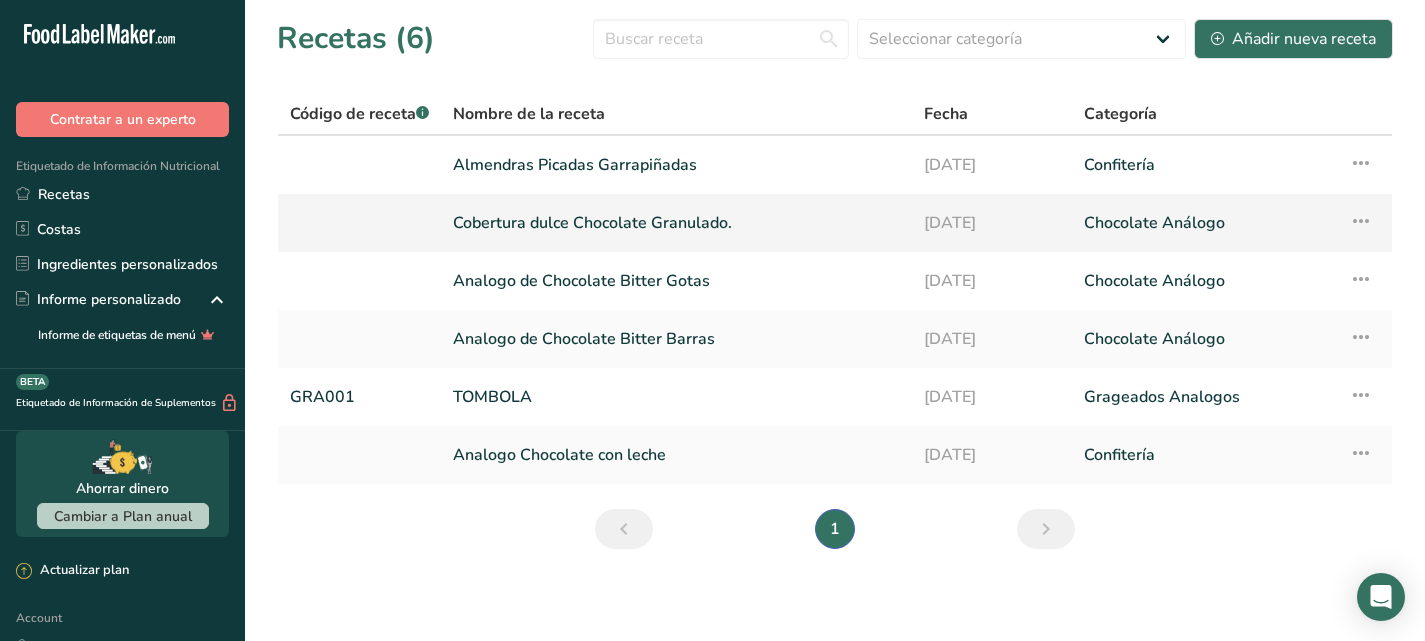 click at bounding box center (1361, 221) 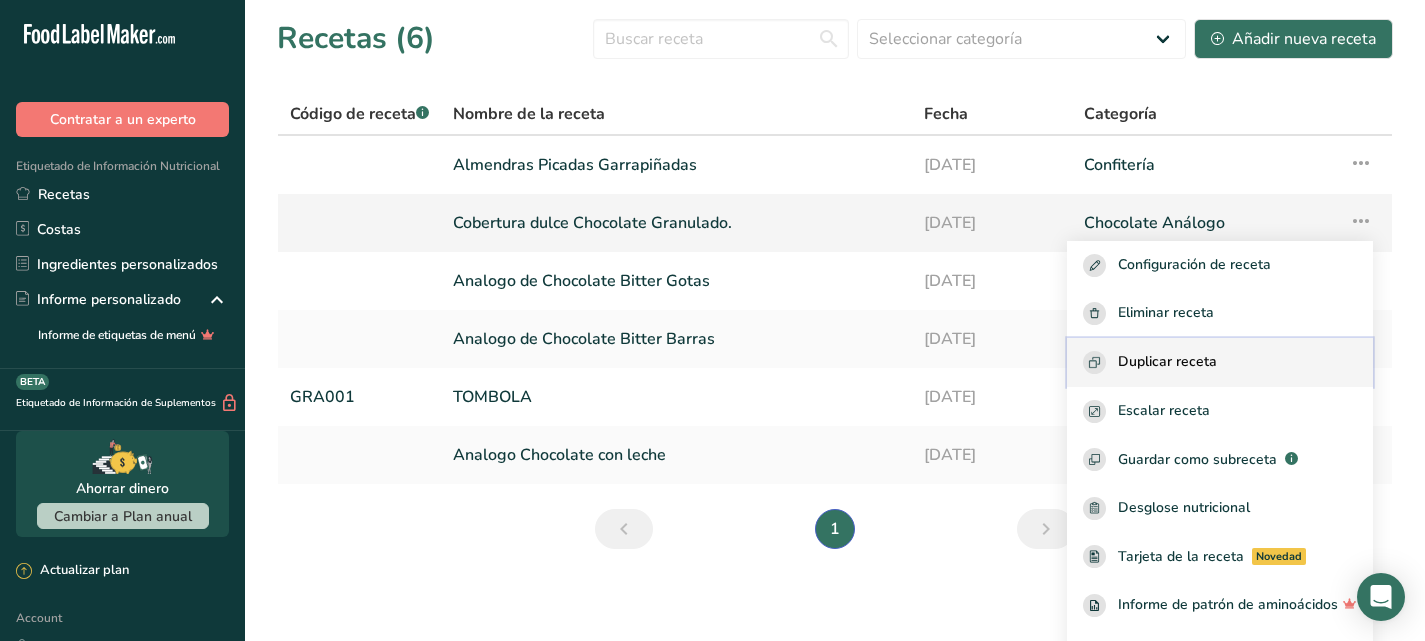 click on "Duplicar receta" at bounding box center [1220, 362] 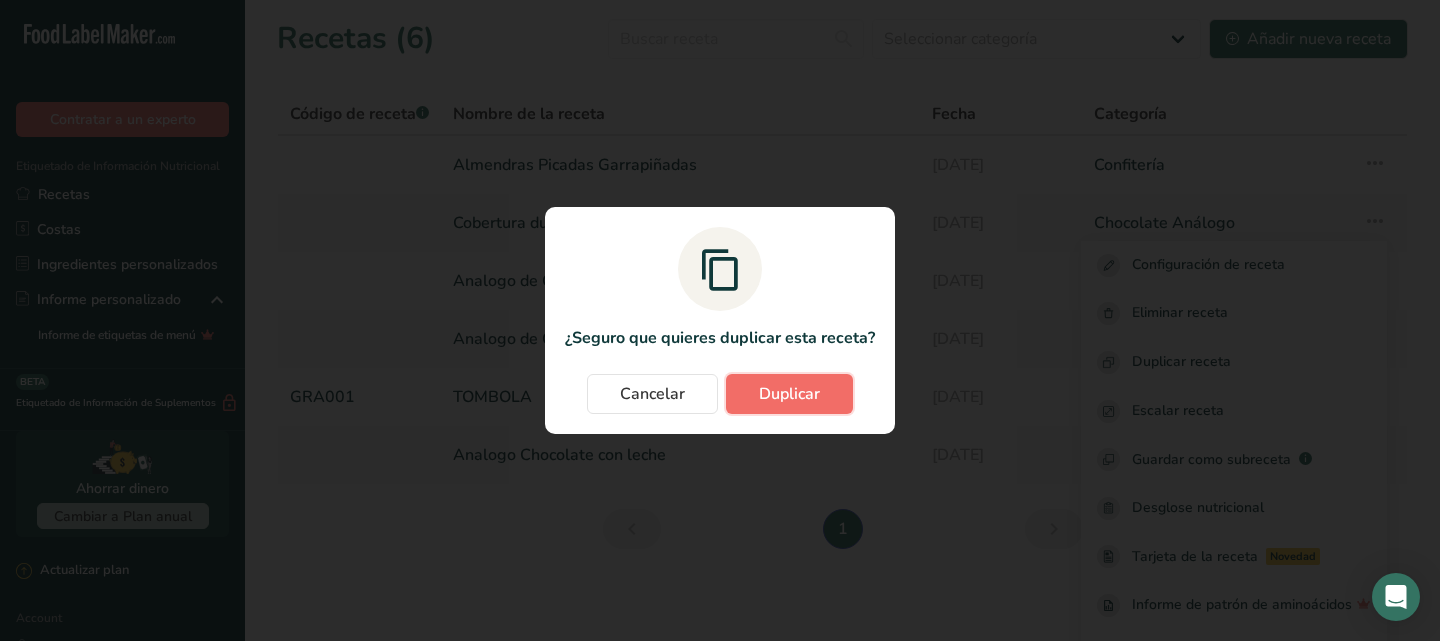 click on "Duplicar" at bounding box center (789, 394) 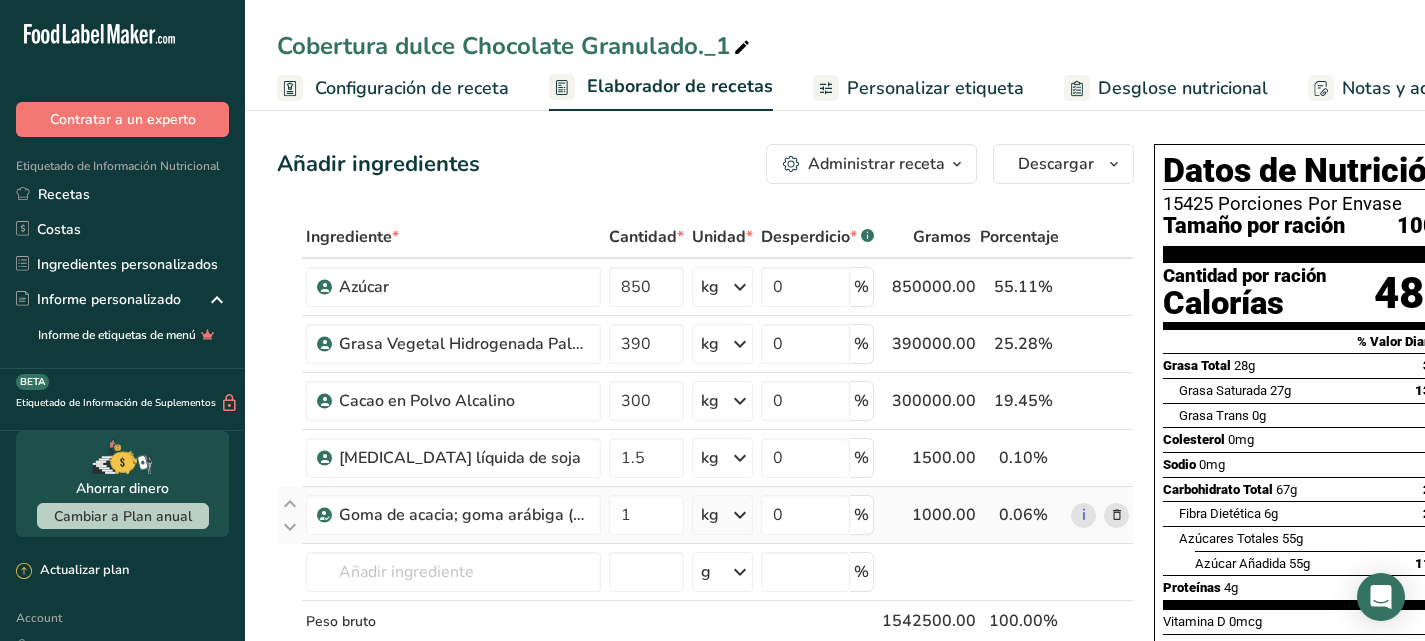 click at bounding box center [1117, 515] 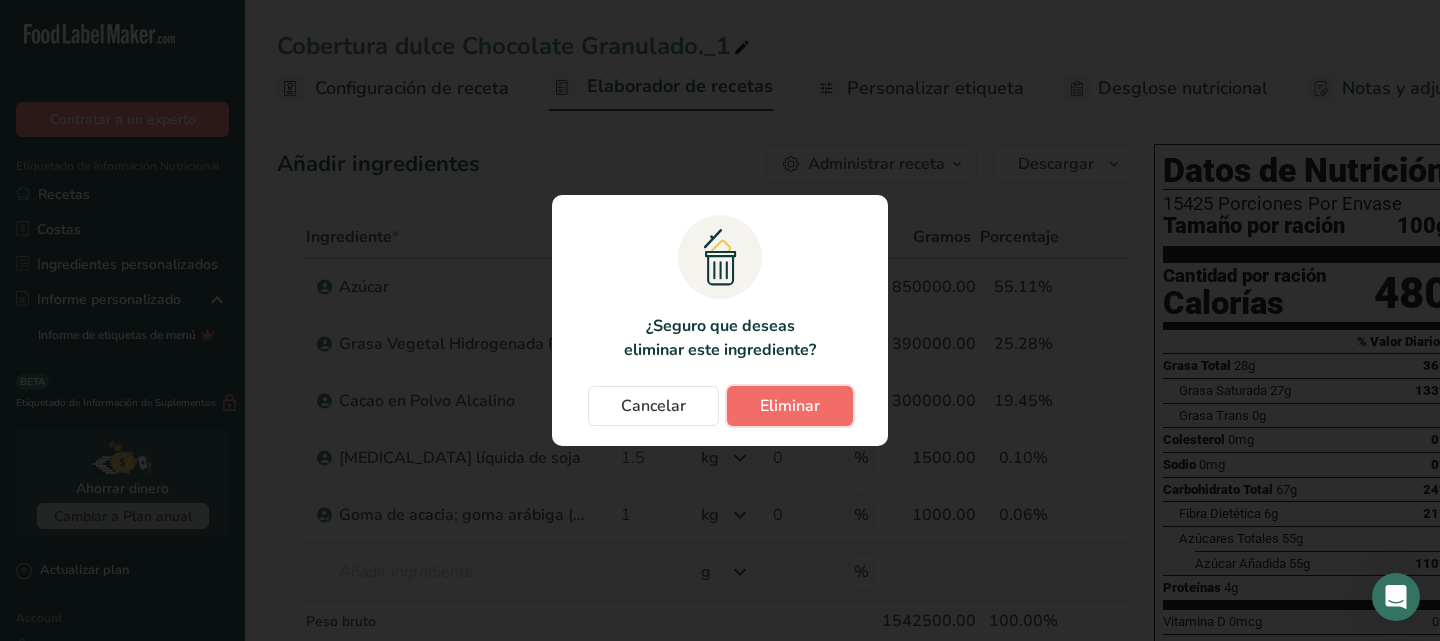 click on "Eliminar" at bounding box center [790, 406] 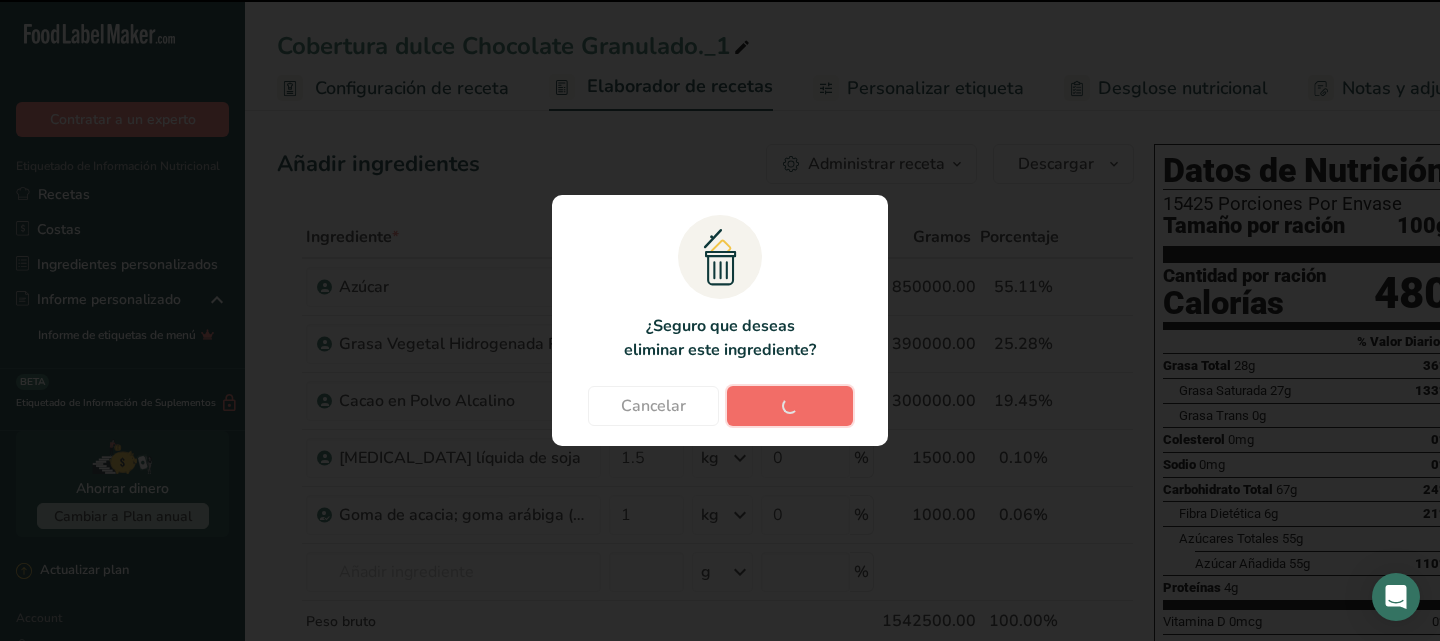 type 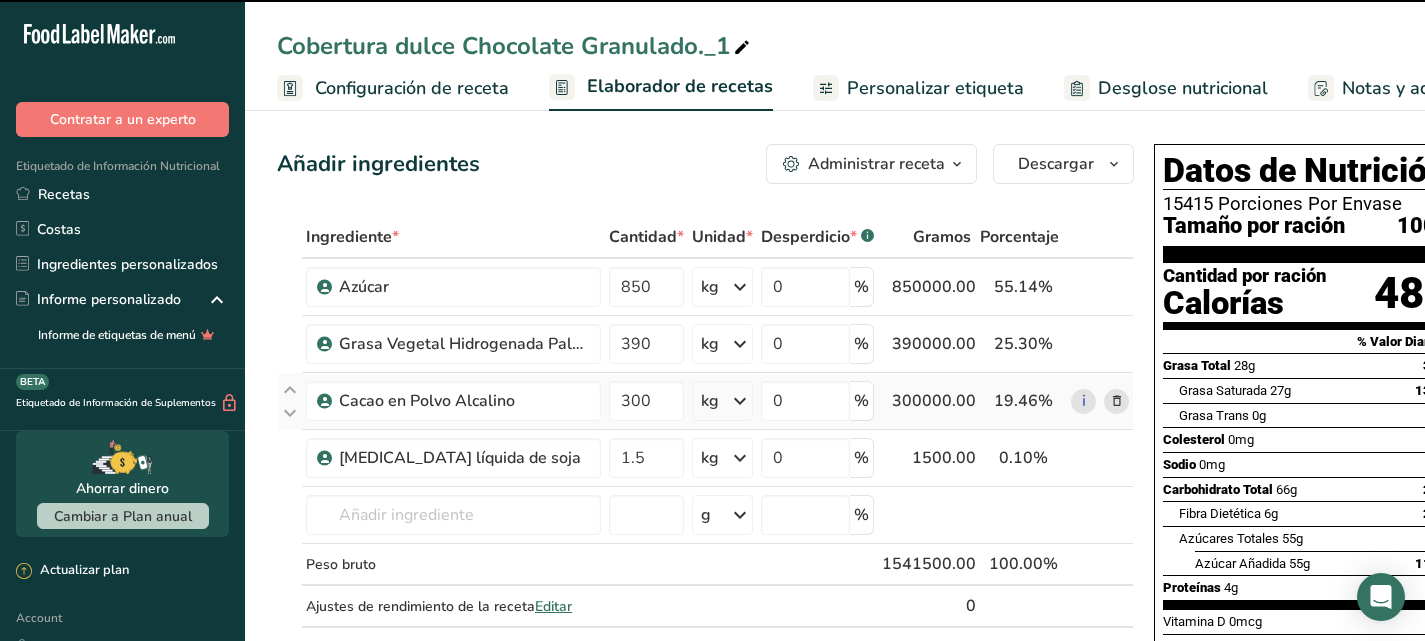 click at bounding box center [1117, 401] 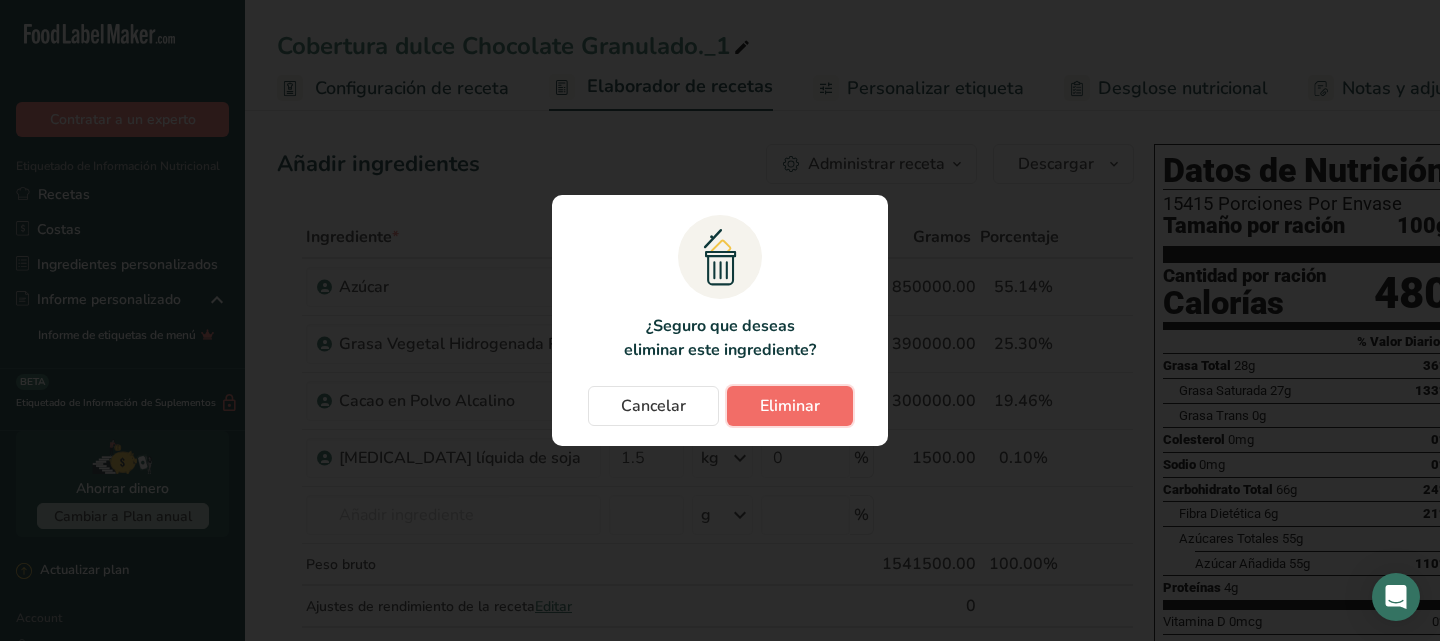 click on "Eliminar" at bounding box center (790, 406) 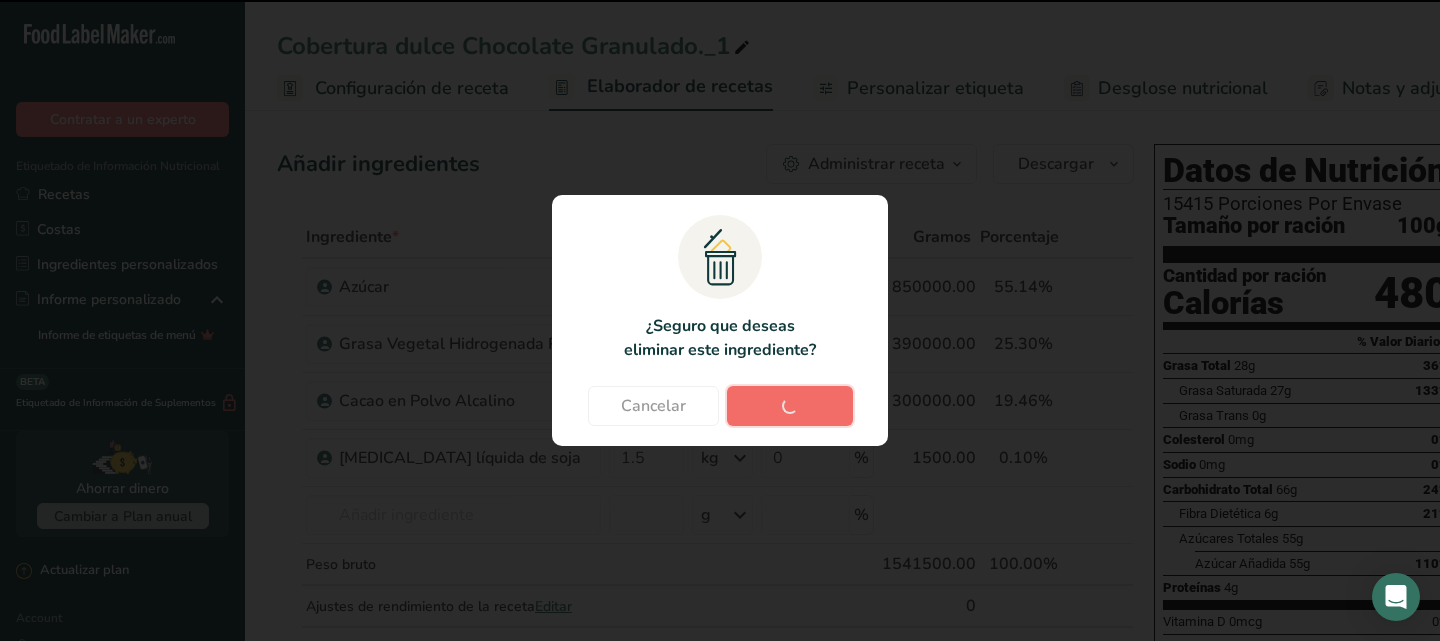 type on "1.5" 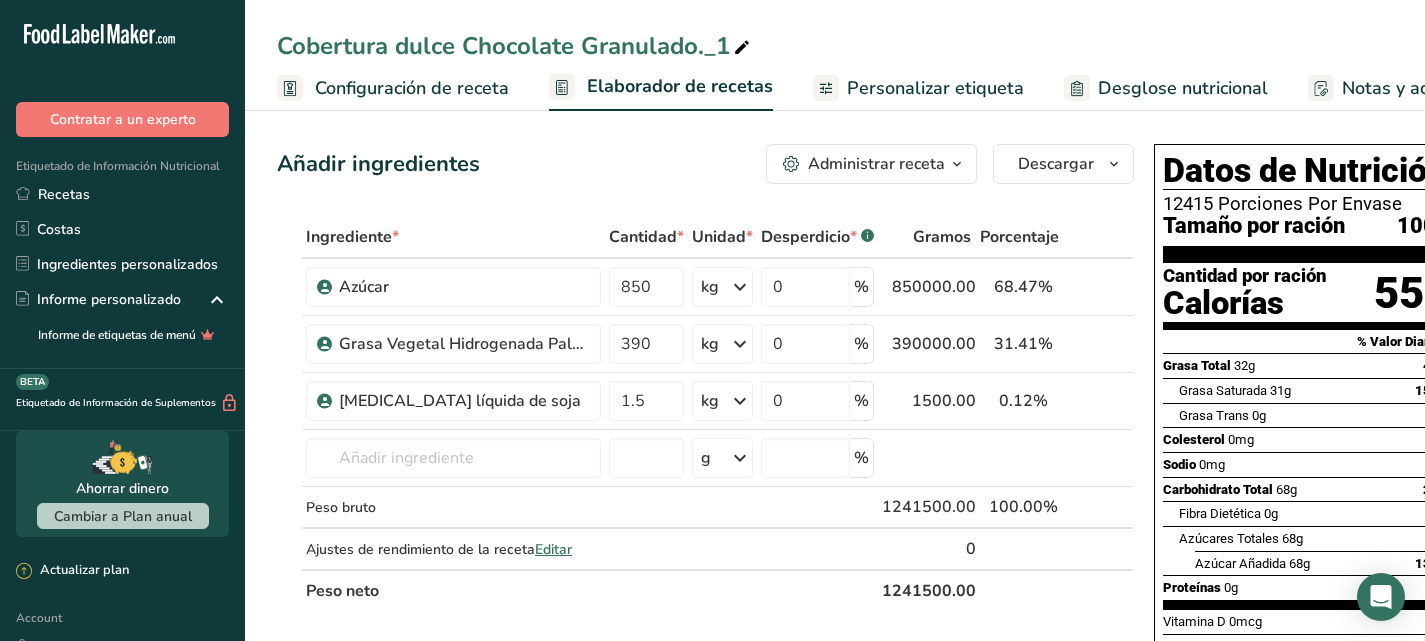 click at bounding box center (742, 48) 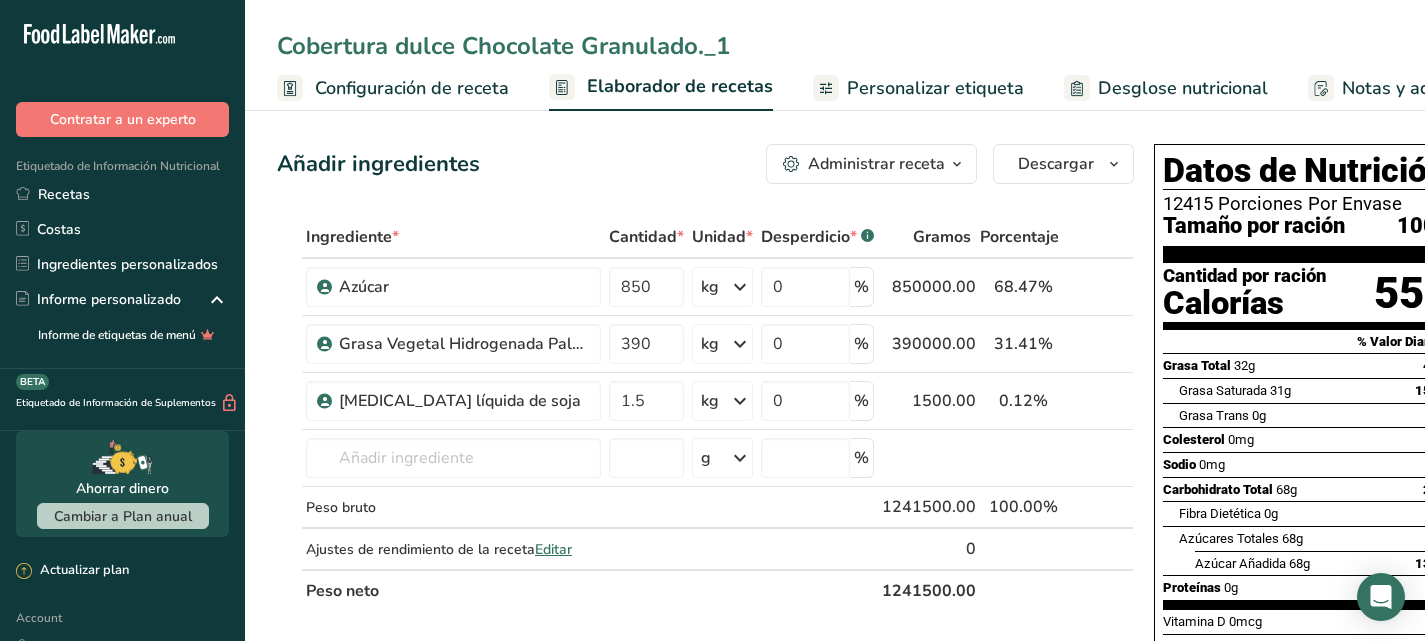 drag, startPoint x: 734, startPoint y: 43, endPoint x: 278, endPoint y: 79, distance: 457.41885 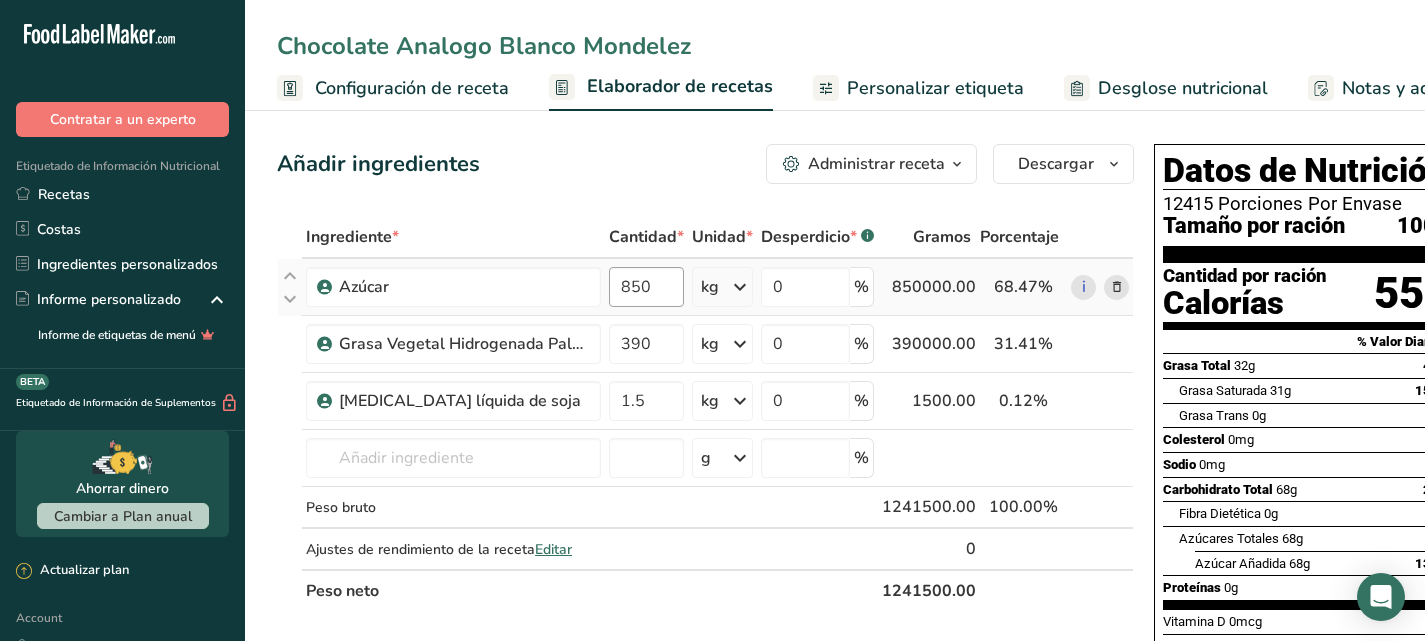 type on "Chocolate Analogo Blanco Mondelez" 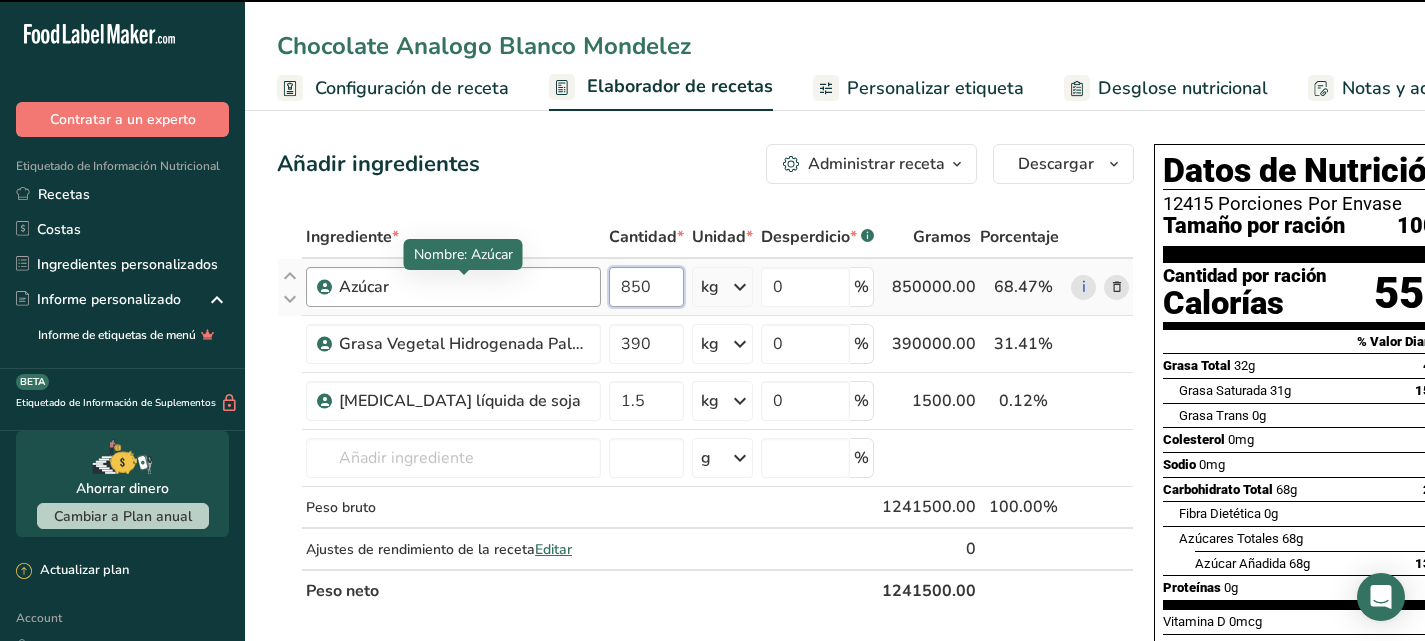 drag, startPoint x: 660, startPoint y: 293, endPoint x: 584, endPoint y: 287, distance: 76.23647 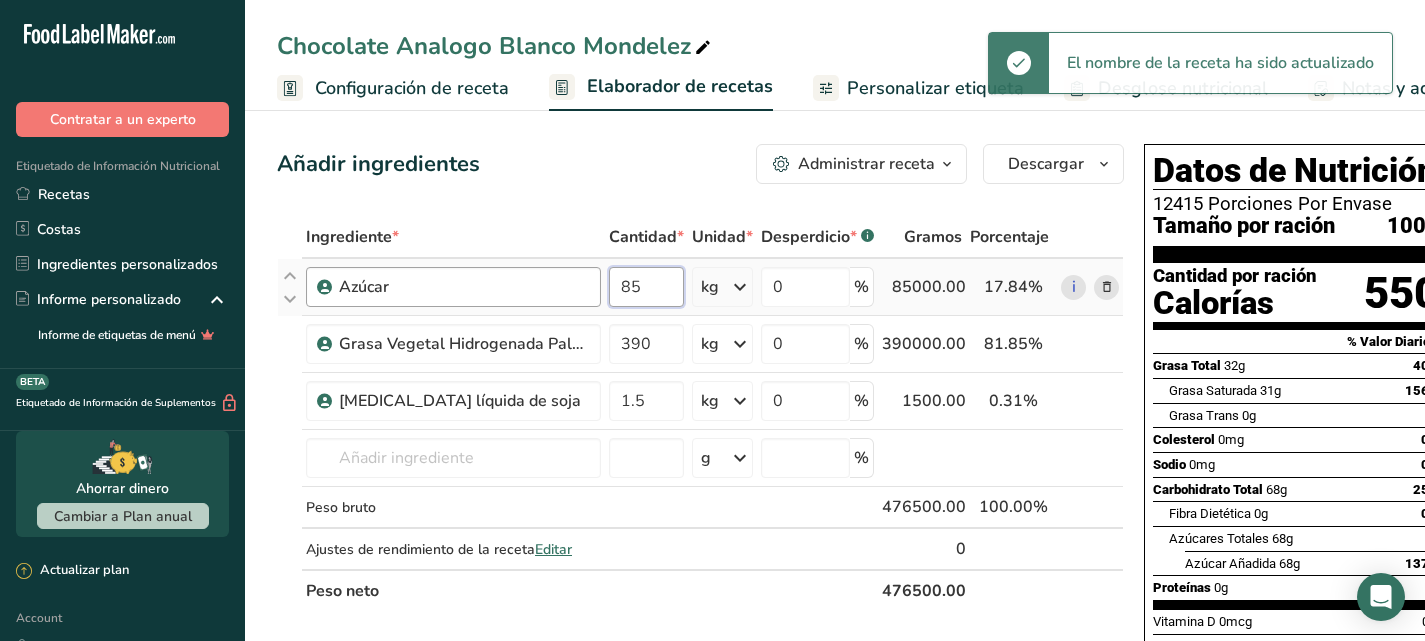 type on "8" 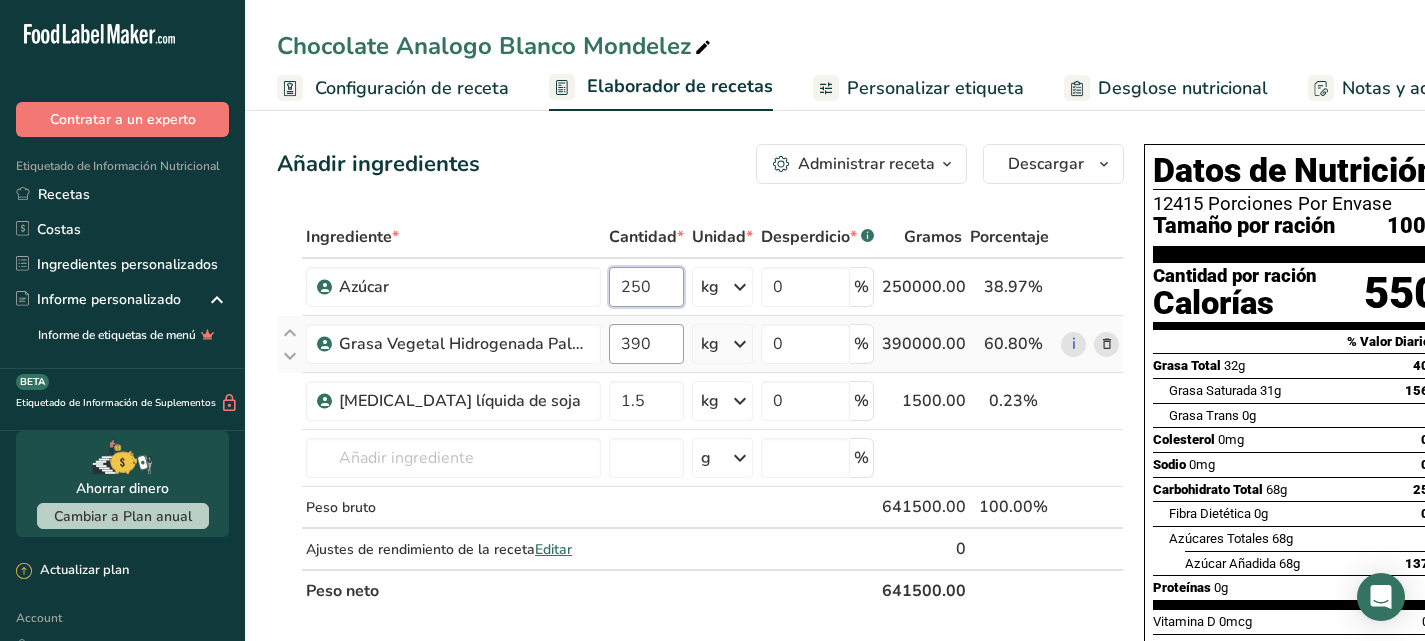 type on "250" 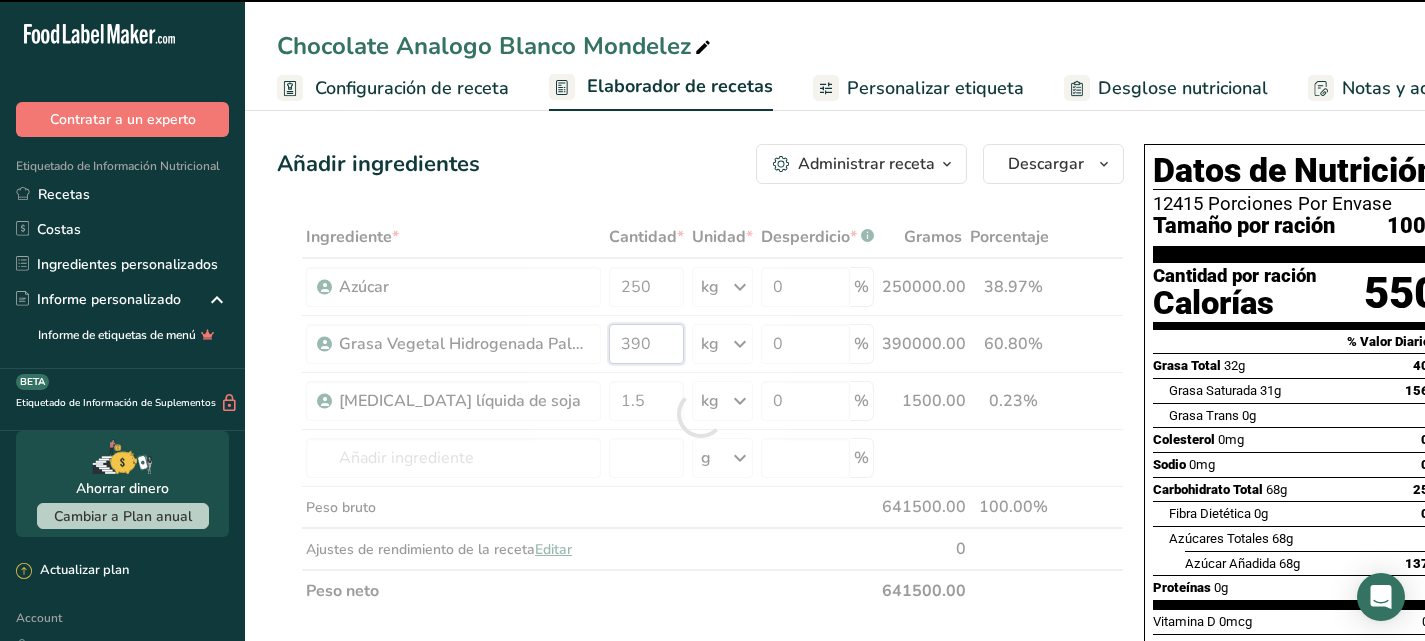 drag, startPoint x: 657, startPoint y: 350, endPoint x: 646, endPoint y: 346, distance: 11.7046995 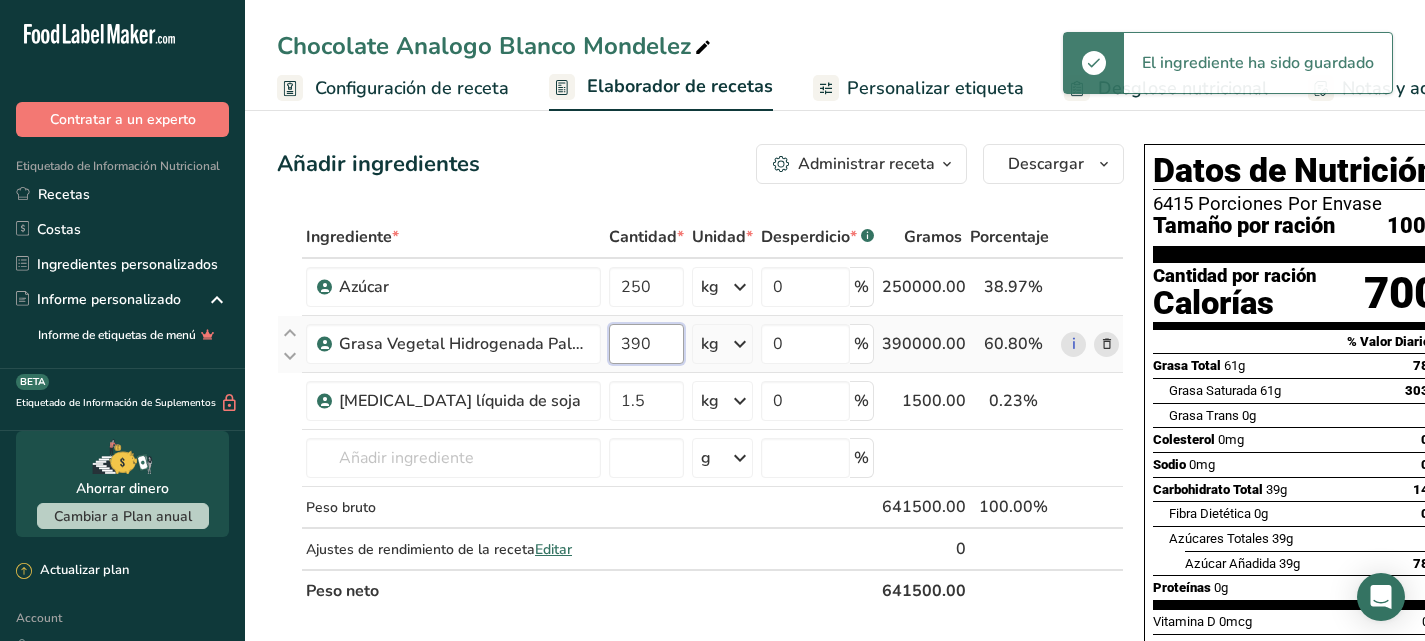 drag, startPoint x: 649, startPoint y: 341, endPoint x: 611, endPoint y: 334, distance: 38.63936 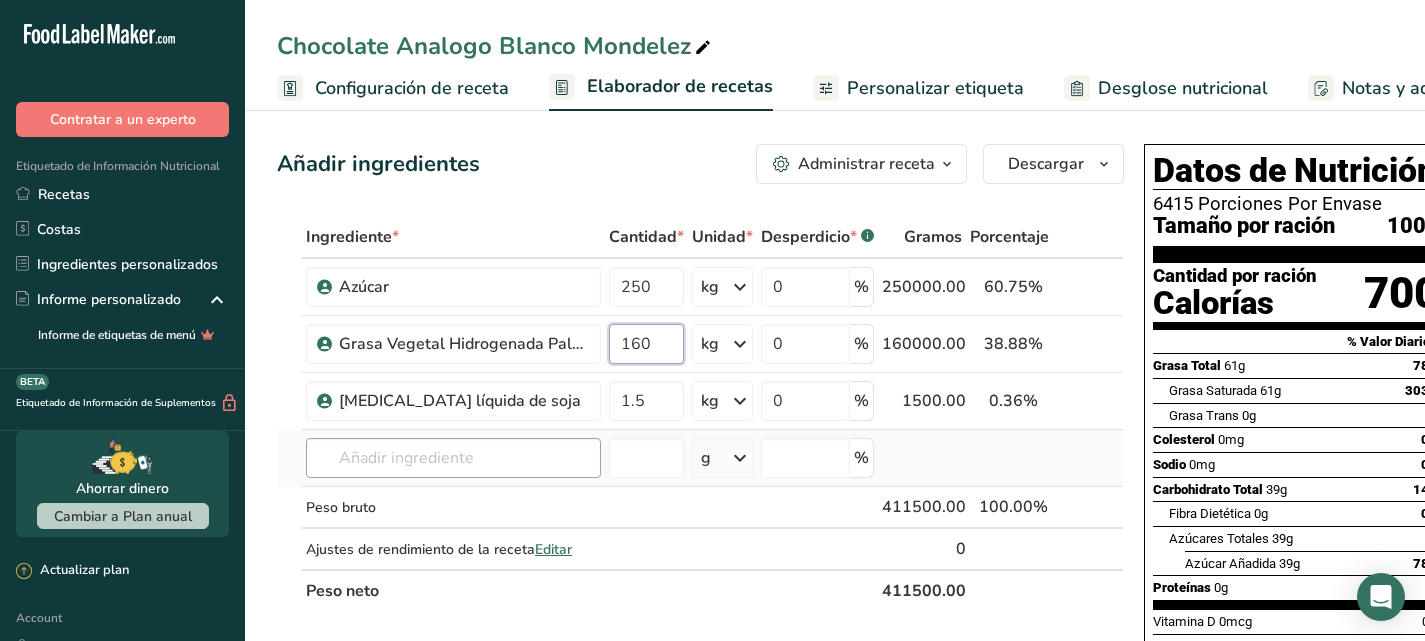 type on "160" 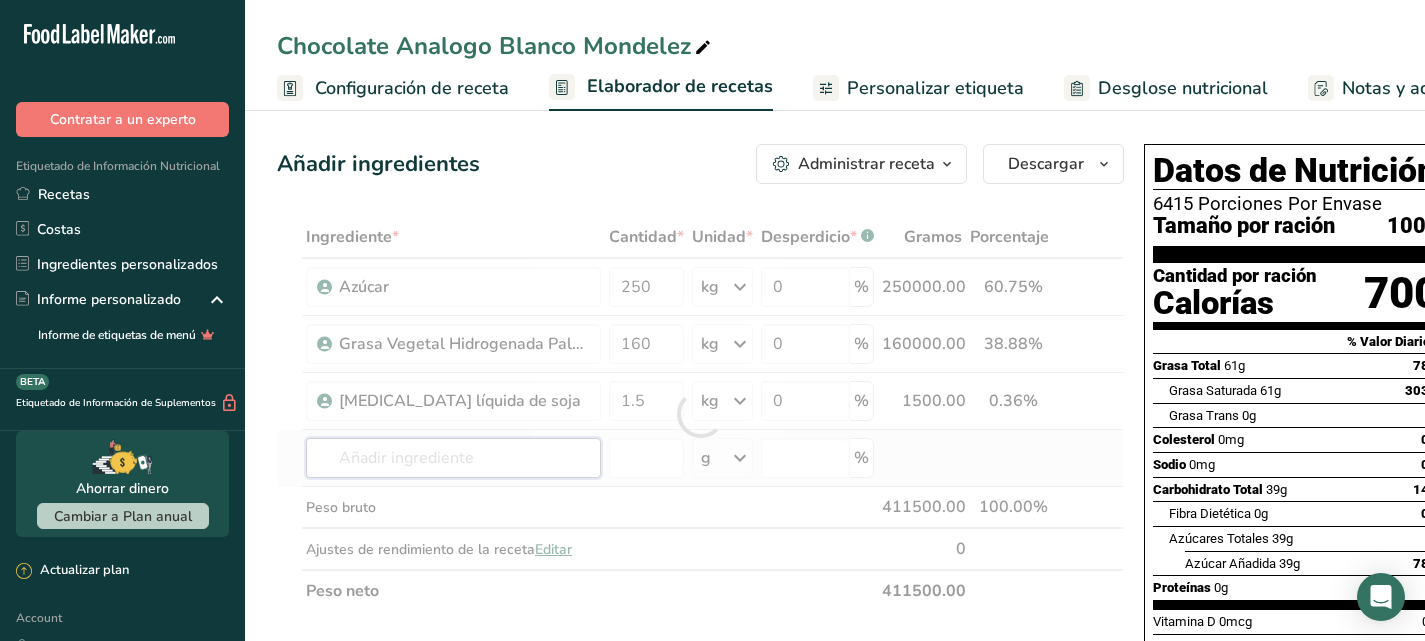 click on "Ingrediente *
Cantidad *
Unidad *
Desperdicio *   .a-a{fill:#347362;}.b-a{fill:#fff;}          Gramos
Porcentaje
Azúcar
250
kg
Unidades de peso
g
kg
mg
Ver más
Unidades de volumen
litro
mL
onza líquida
Ver más
0
%
250000.00
60.75%
i
Grasa Vegetal Hidrogenada Palmiste
160
kg
Unidades de peso
g
kg
mg
Ver más
Unidades de volumen
litro
mL
onza líquida
Ver más
0
%
160000.00" at bounding box center [700, 414] 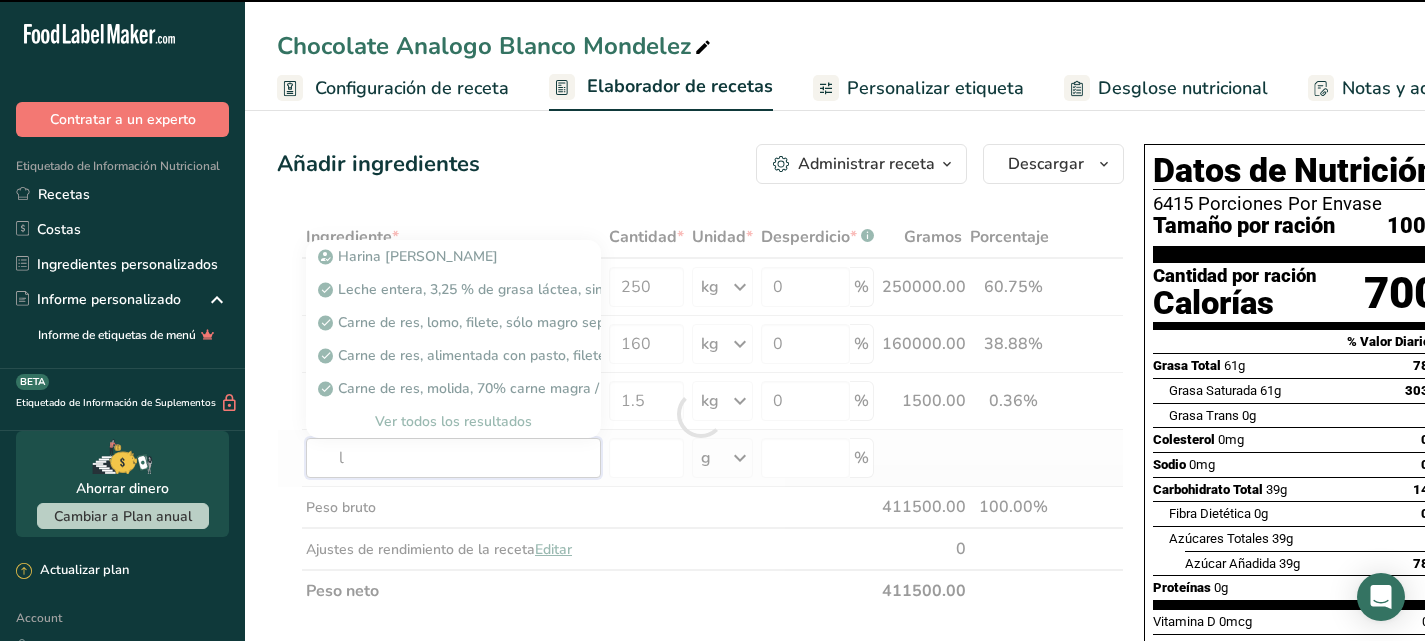 type on "le" 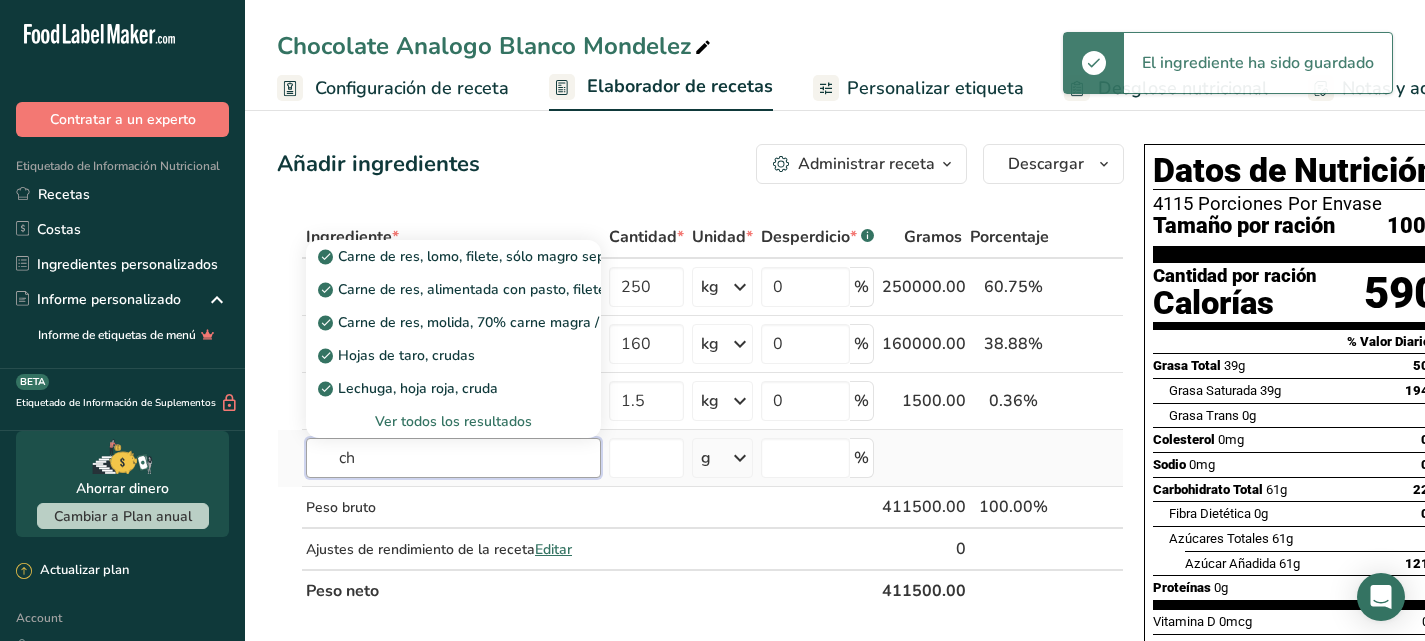 type on "c" 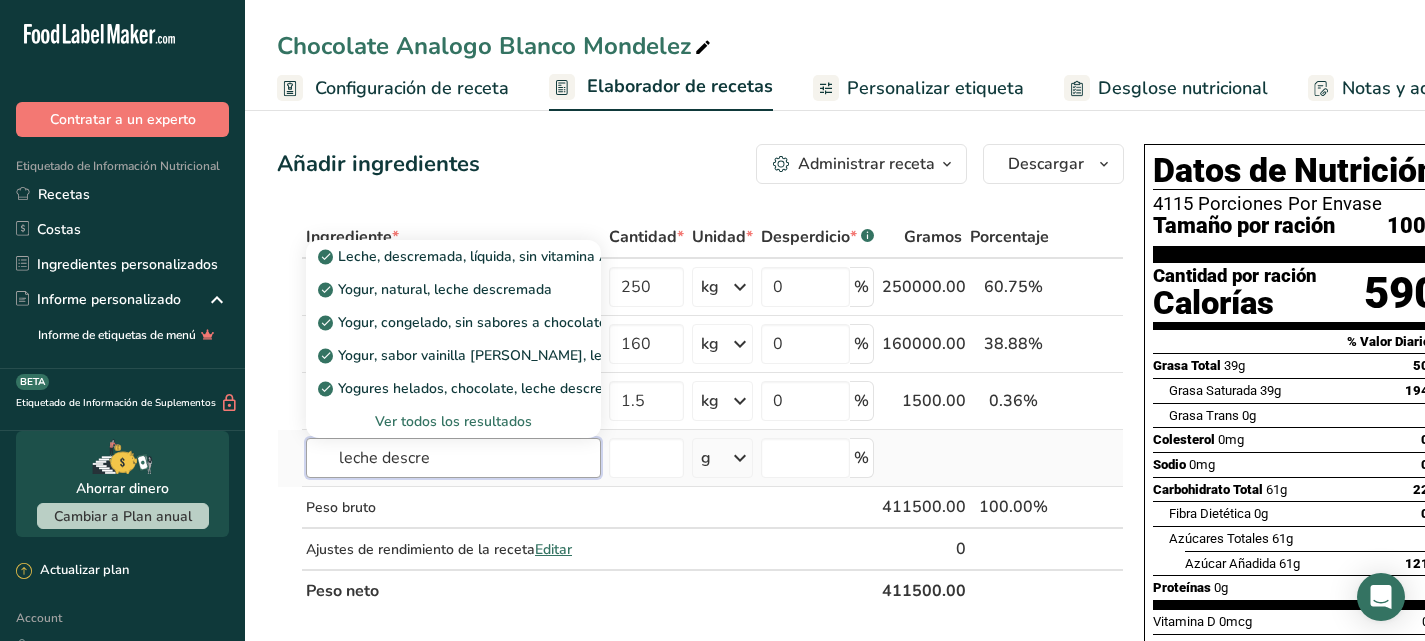 type on "leche descre" 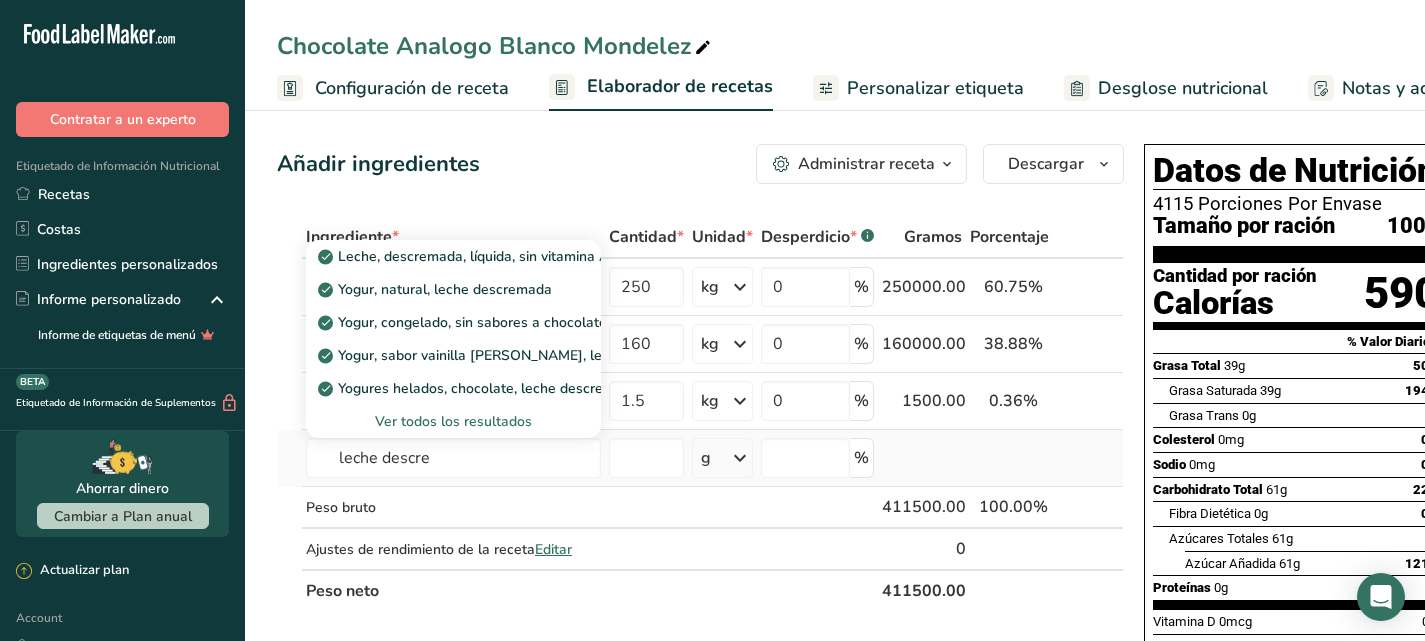 type 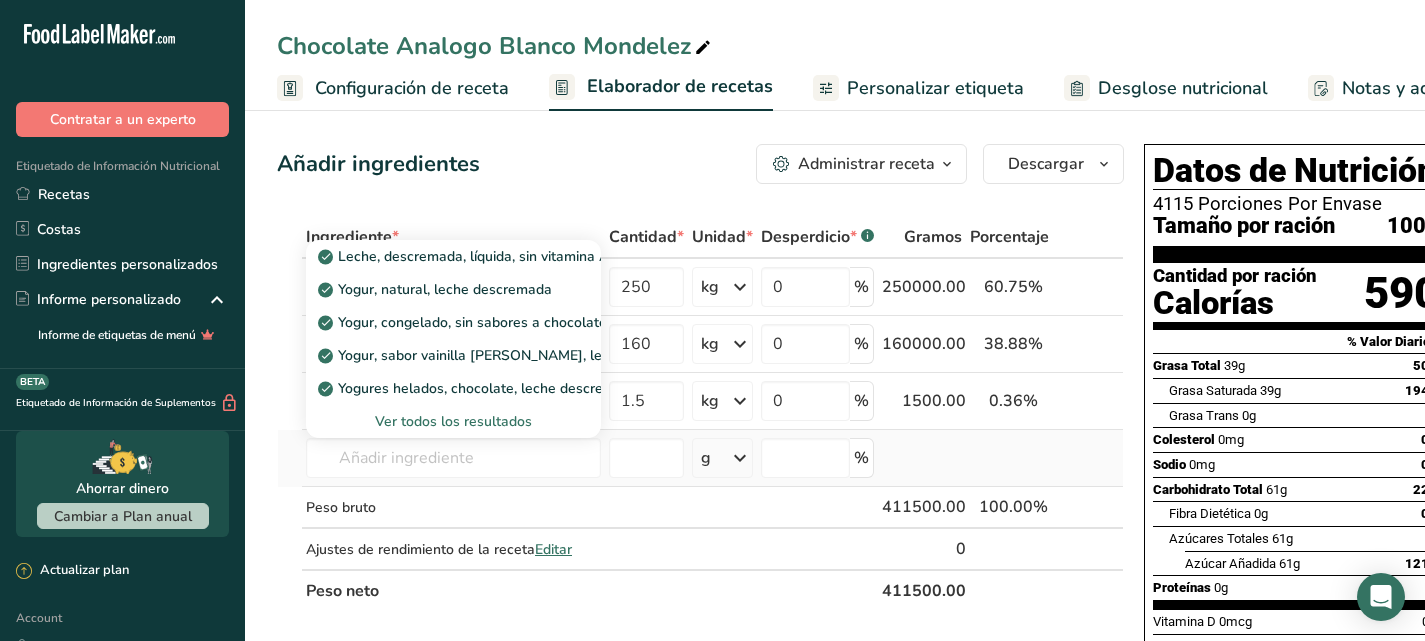 click on "Ver todos los resultados" at bounding box center [453, 421] 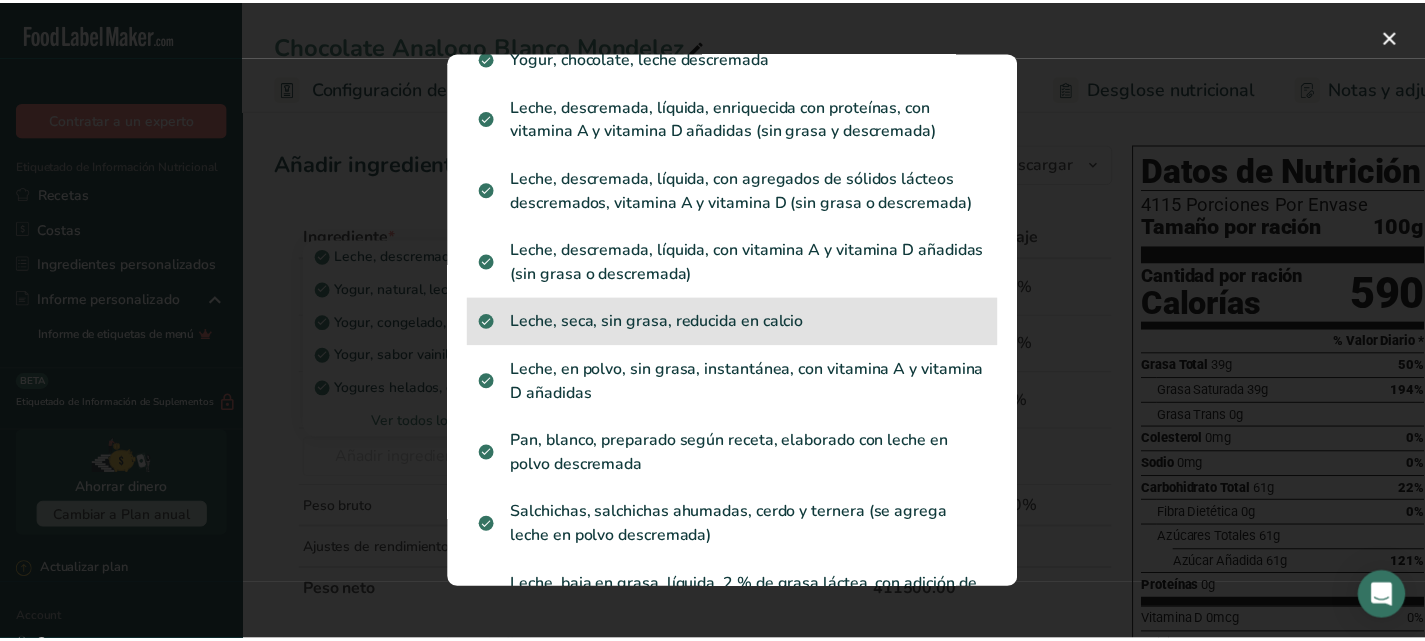 scroll, scrollTop: 558, scrollLeft: 0, axis: vertical 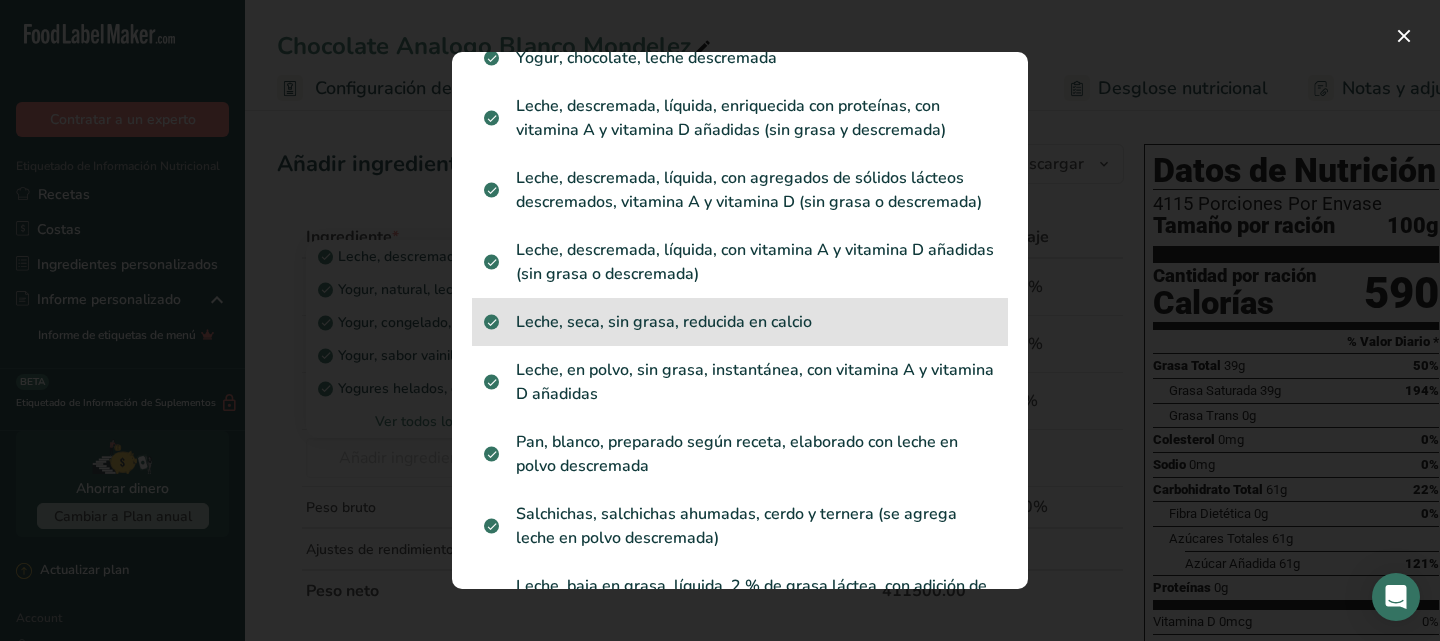 click on "Leche, seca, sin grasa, reducida en calcio" at bounding box center (740, 322) 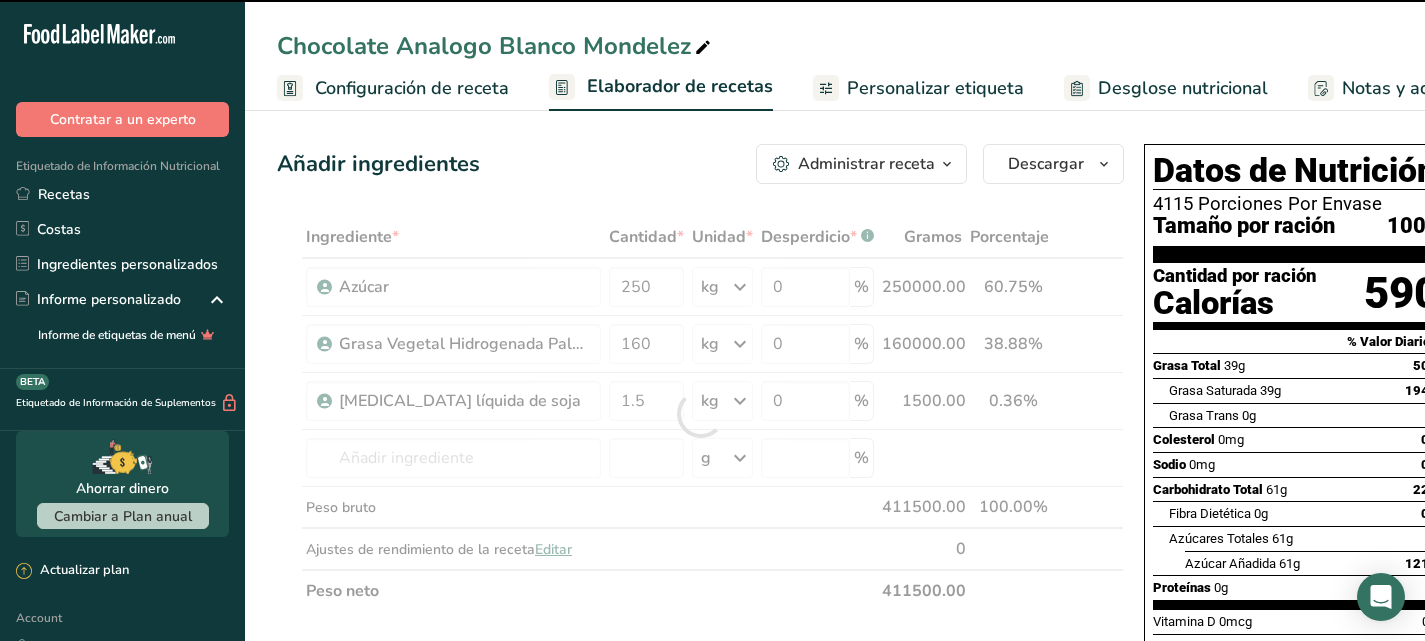 type on "0" 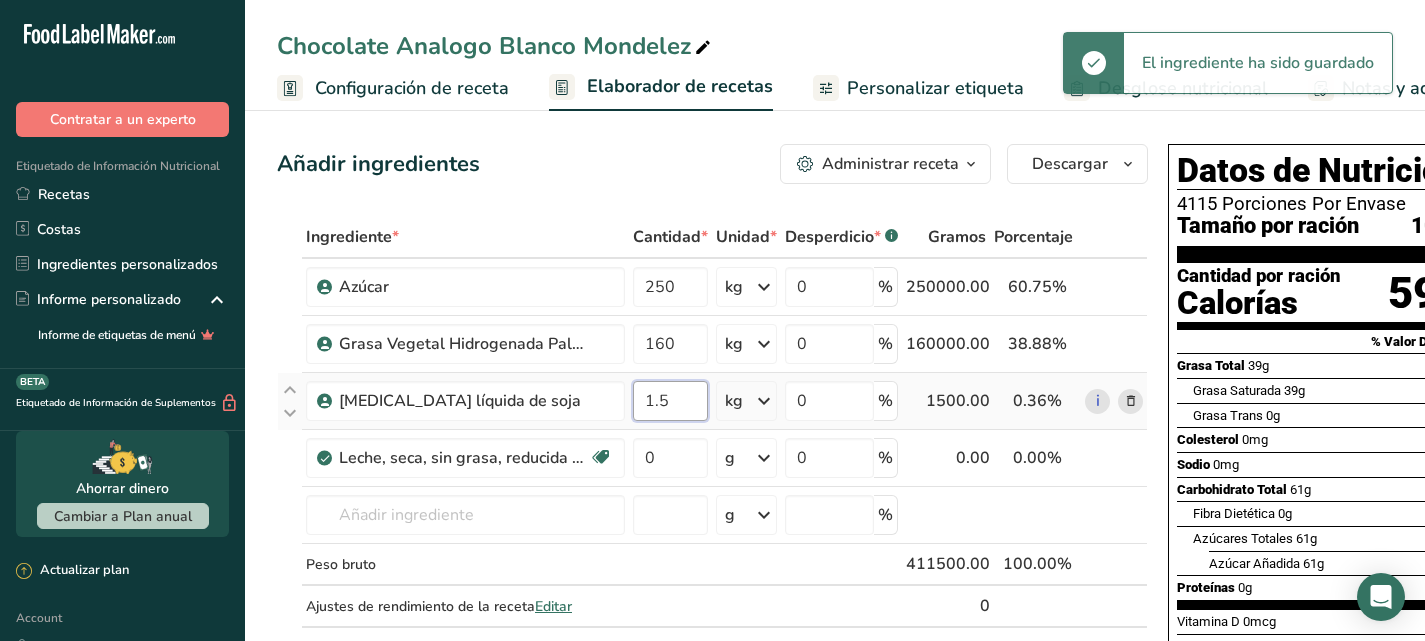 click on "1.5" at bounding box center (670, 401) 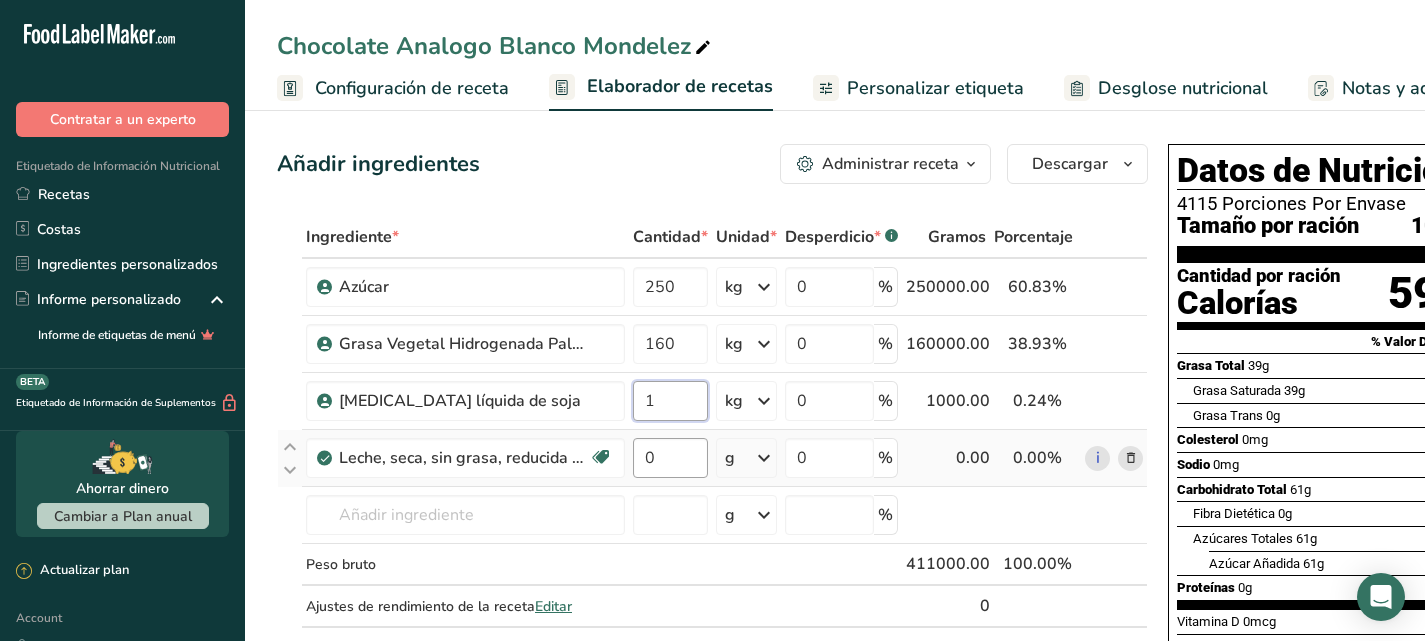 type on "1" 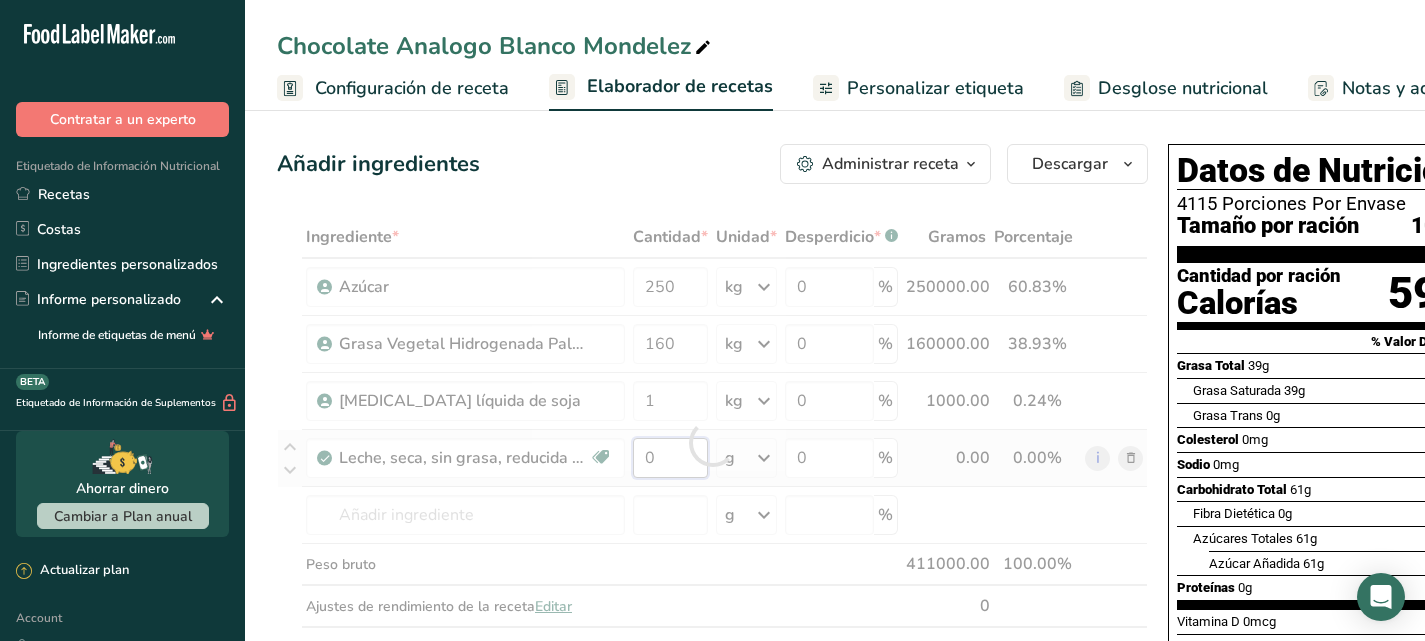 click on "Ingrediente *
Cantidad *
Unidad *
Desperdicio *   .a-a{fill:#347362;}.b-a{fill:#fff;}          Gramos
Porcentaje
Azúcar
250
kg
Unidades de peso
g
kg
mg
Ver más
Unidades de volumen
litro
mL
onza líquida
Ver más
0
%
250000.00
60.83%
i
Grasa Vegetal Hidrogenada Palmiste
160
kg
Unidades de peso
g
kg
mg
Ver más
Unidades de volumen
litro
mL
onza líquida
Ver más
0
%
160000.00" at bounding box center (712, 442) 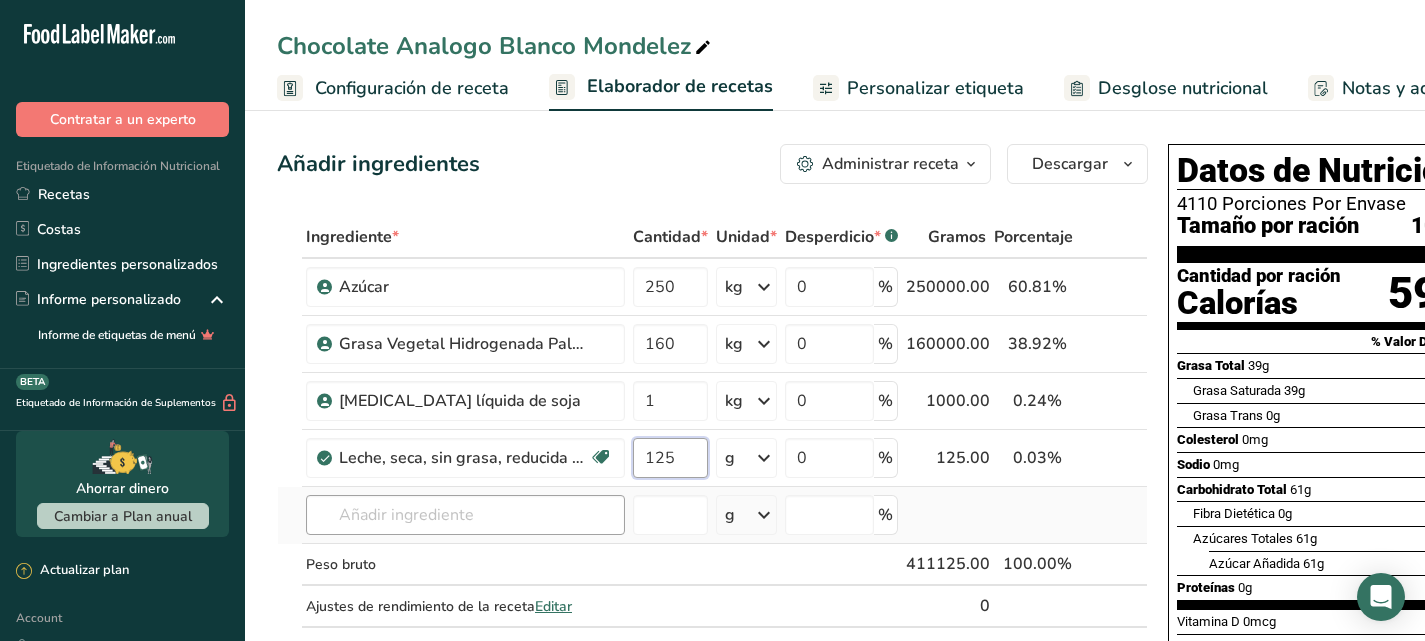 type on "125" 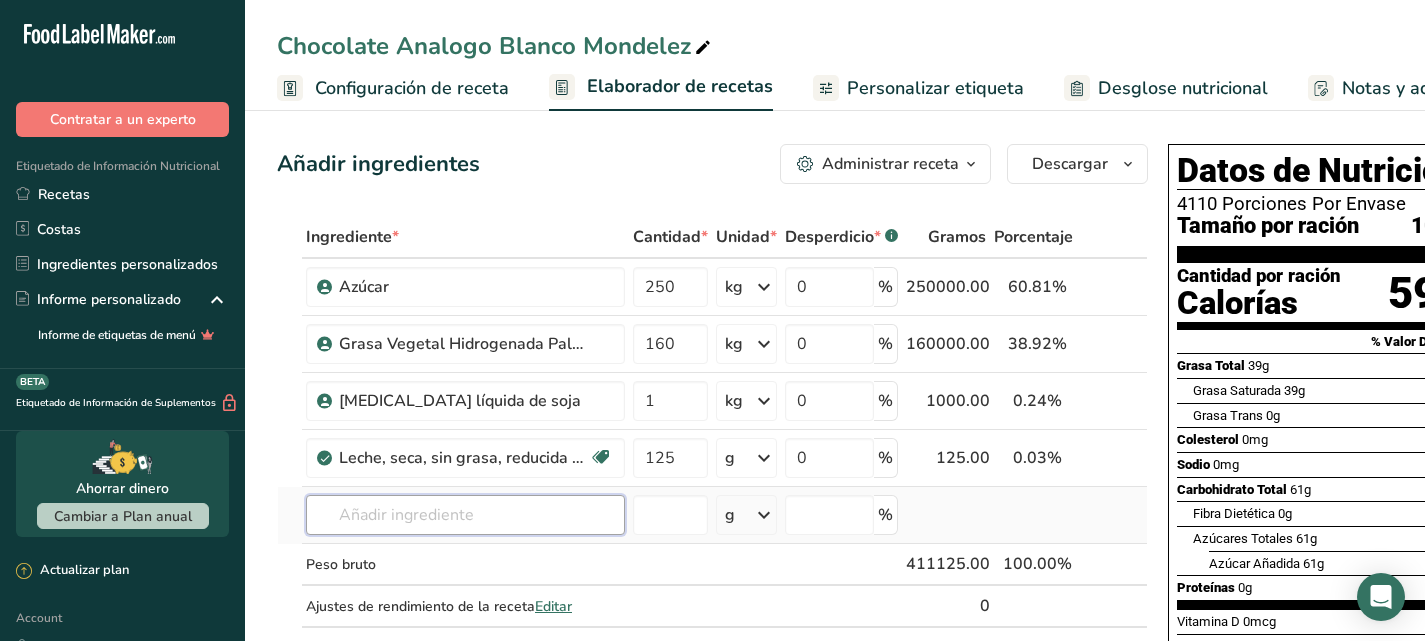 click on "Ingrediente *
Cantidad *
Unidad *
Desperdicio *   .a-a{fill:#347362;}.b-a{fill:#fff;}          Gramos
Porcentaje
Azúcar
250
kg
Unidades de peso
g
kg
mg
Ver más
Unidades de volumen
litro
mL
onza líquida
Ver más
0
%
250000.00
60.81%
i
Grasa Vegetal Hidrogenada Palmiste
160
kg
Unidades de peso
g
kg
mg
Ver más
Unidades de volumen
litro
mL
onza líquida
Ver más
0
%
160000.00" at bounding box center [712, 442] 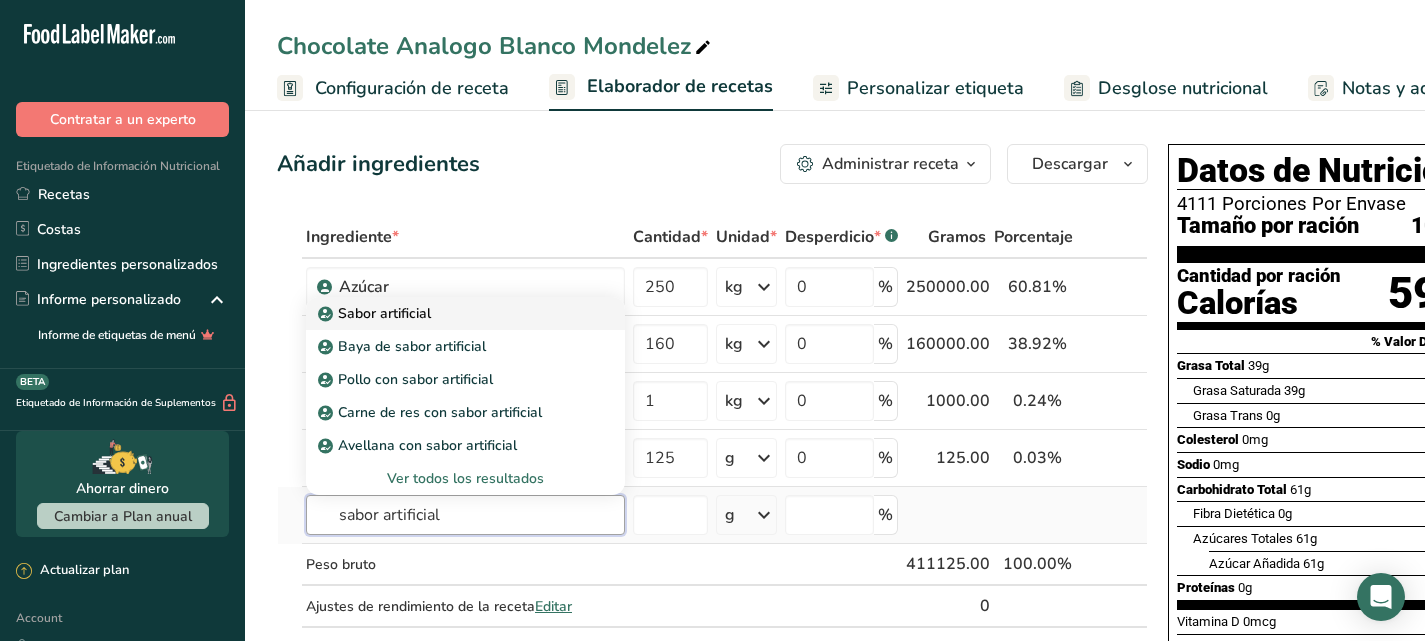 type on "sabor artificial" 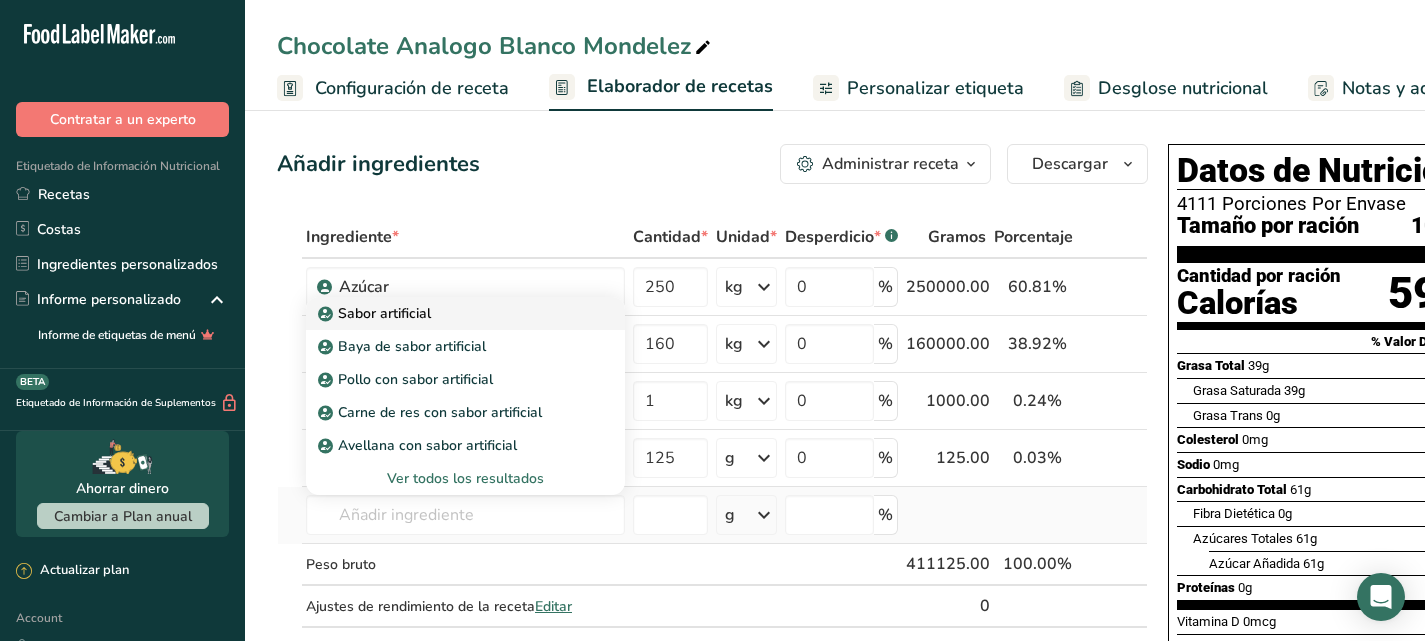 click on "Sabor artificial" at bounding box center [449, 313] 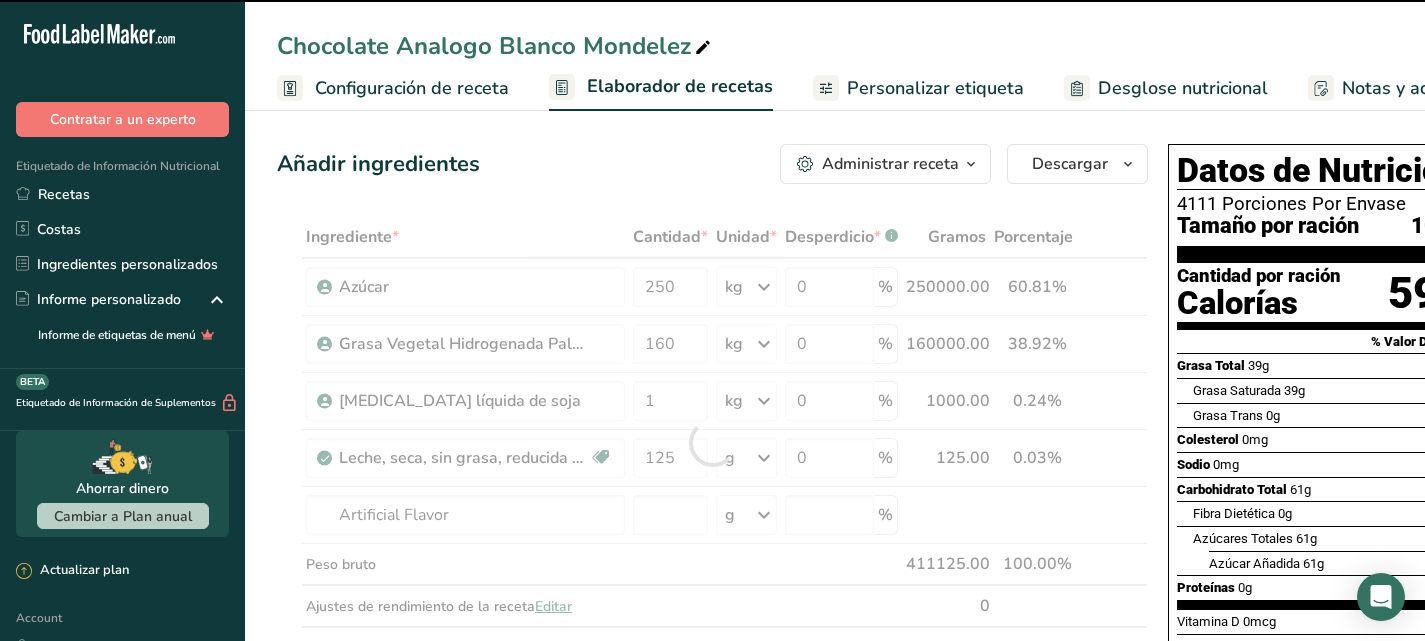type on "0" 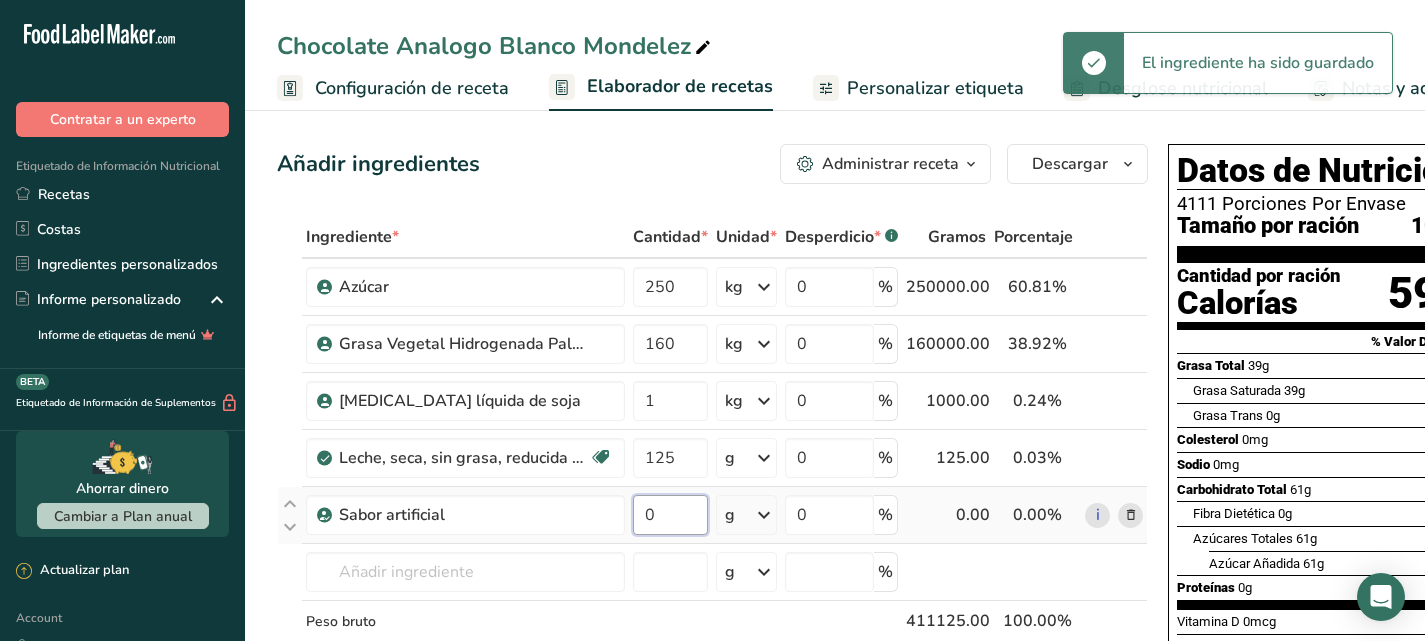 drag, startPoint x: 664, startPoint y: 514, endPoint x: 634, endPoint y: 512, distance: 30.066593 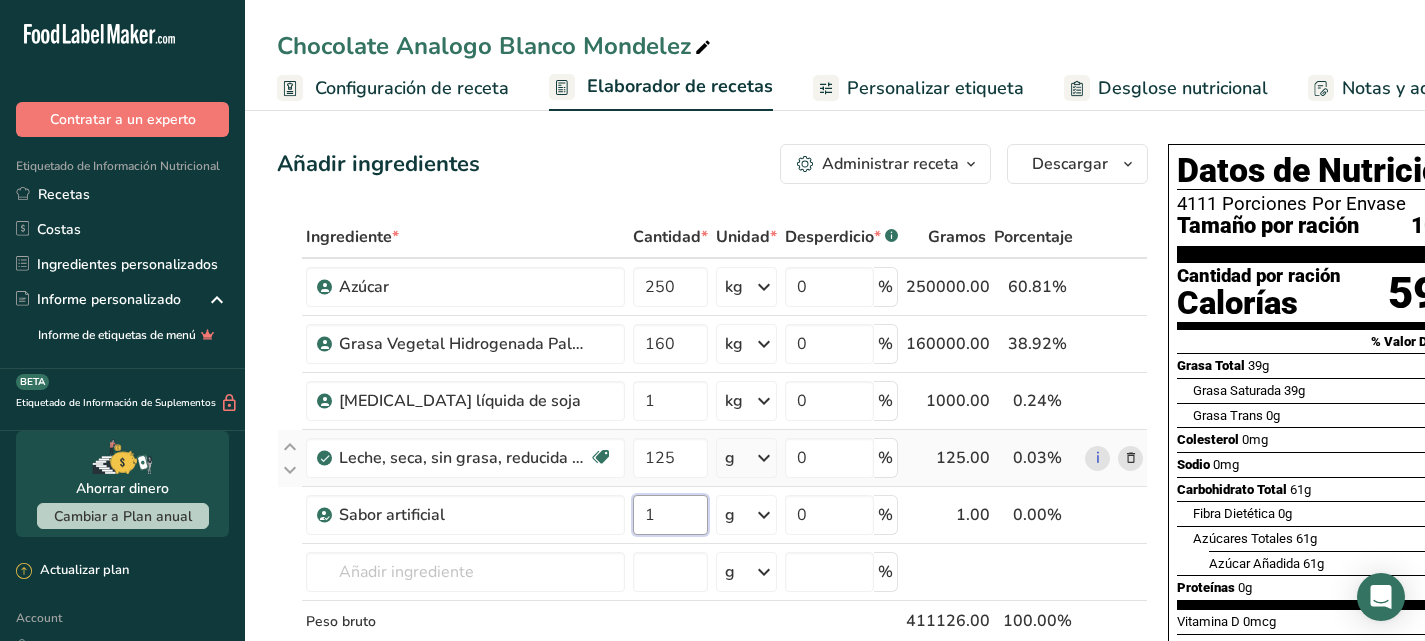 type on "1" 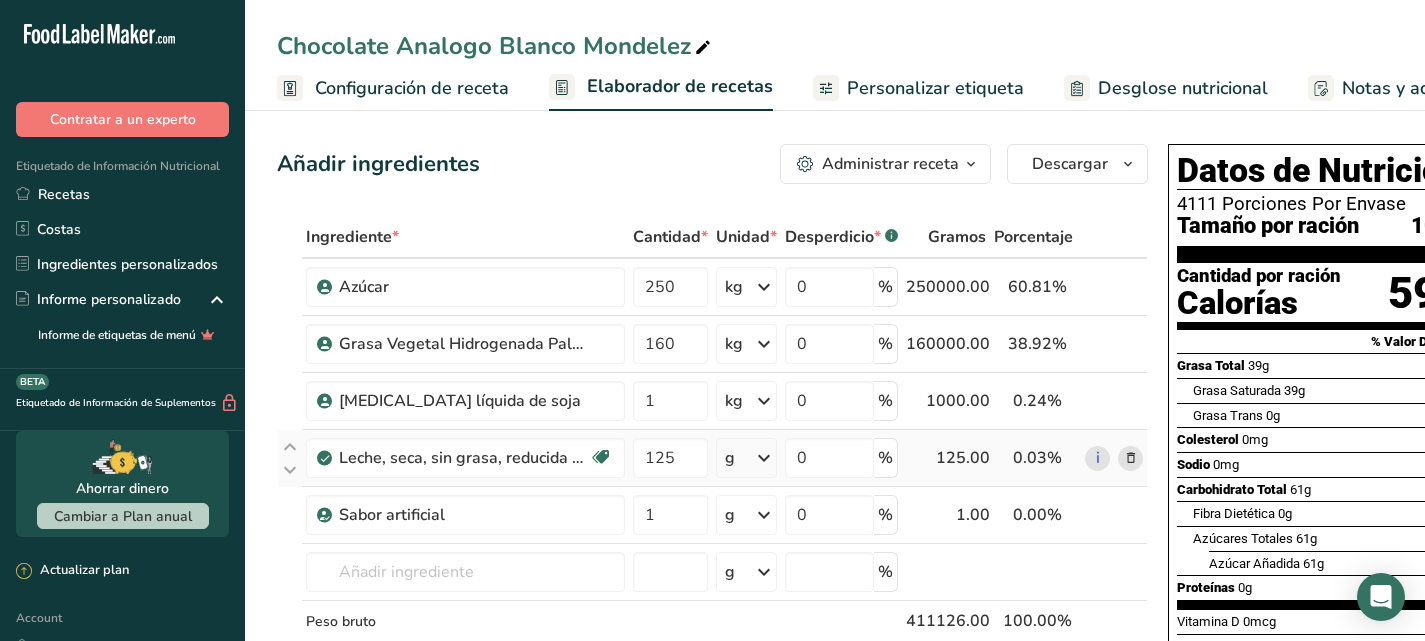 click on "Ingrediente *
Cantidad *
Unidad *
Desperdicio *   .a-a{fill:#347362;}.b-a{fill:#fff;}          Gramos
Porcentaje
Azúcar
250
kg
Unidades de peso
g
kg
mg
Ver más
Unidades de volumen
litro
mL
onza líquida
Ver más
0
%
250000.00
60.81%
i
Grasa Vegetal Hidrogenada Palmiste
160
kg
Unidades de peso
g
kg
mg
Ver más
Unidades de volumen
litro
mL
onza líquida
Ver más
0
%
160000.00" at bounding box center (712, 471) 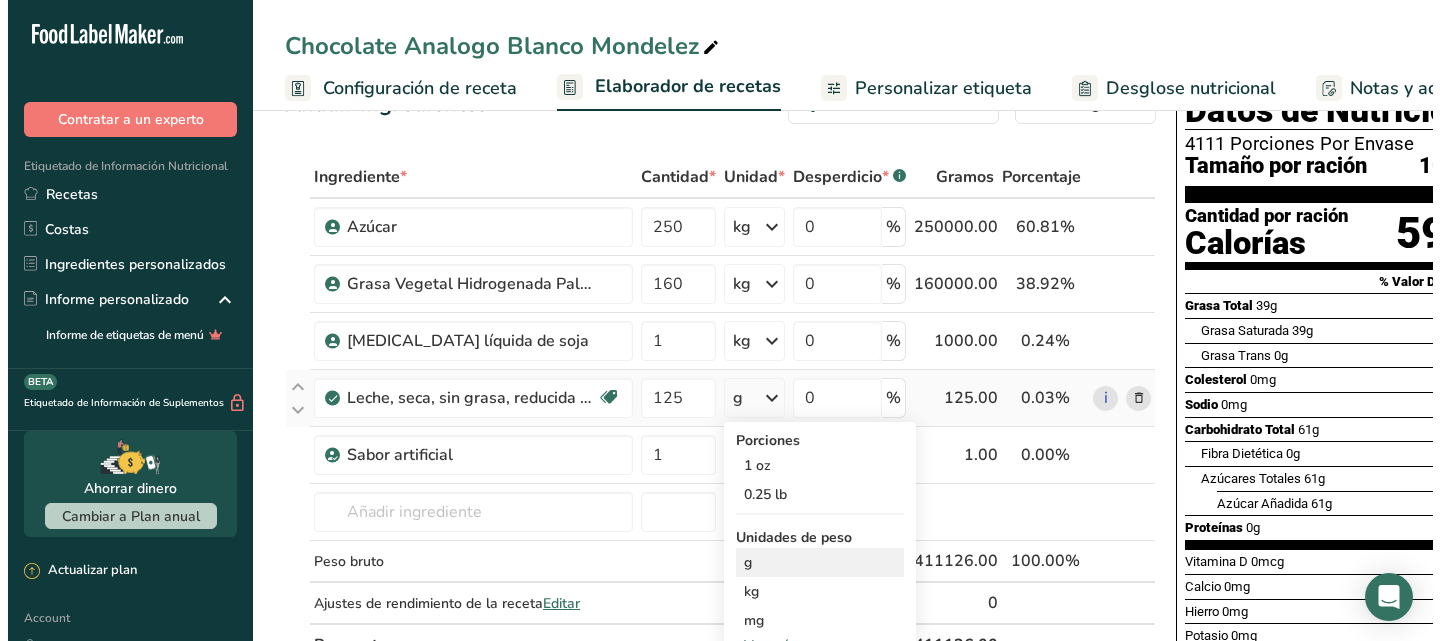 scroll, scrollTop: 61, scrollLeft: 0, axis: vertical 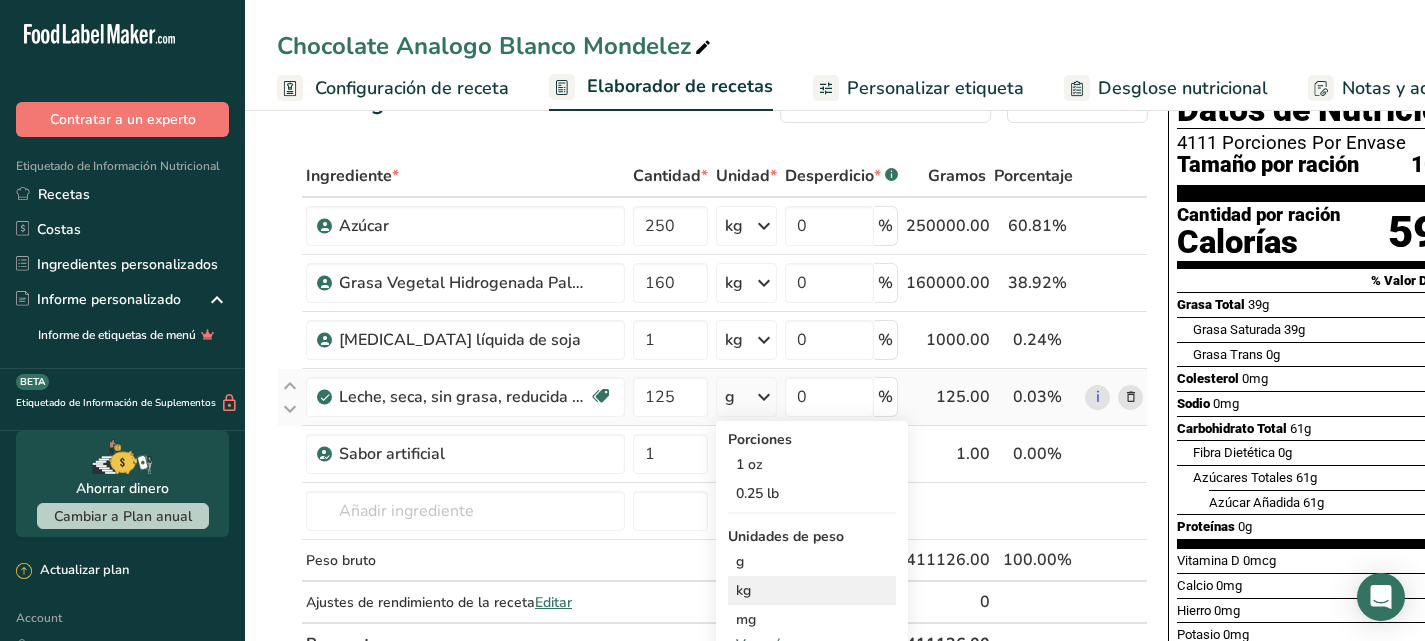 click on "kg" at bounding box center [812, 590] 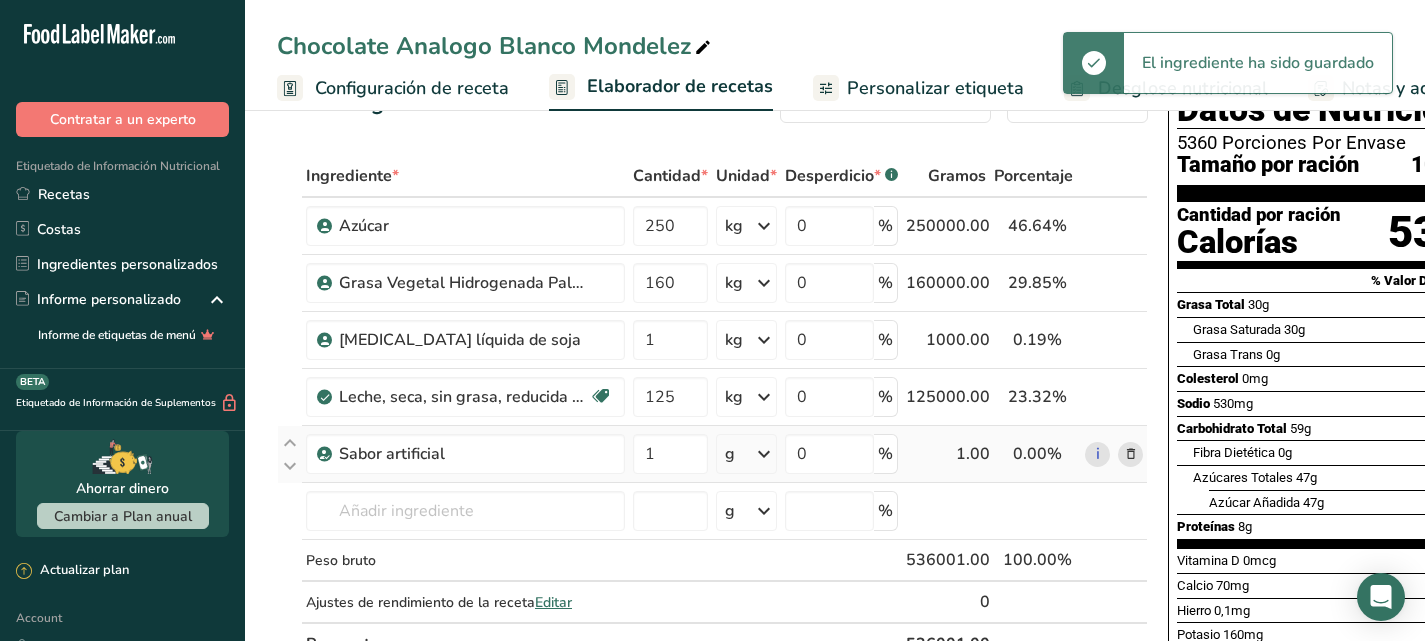 click at bounding box center (764, 454) 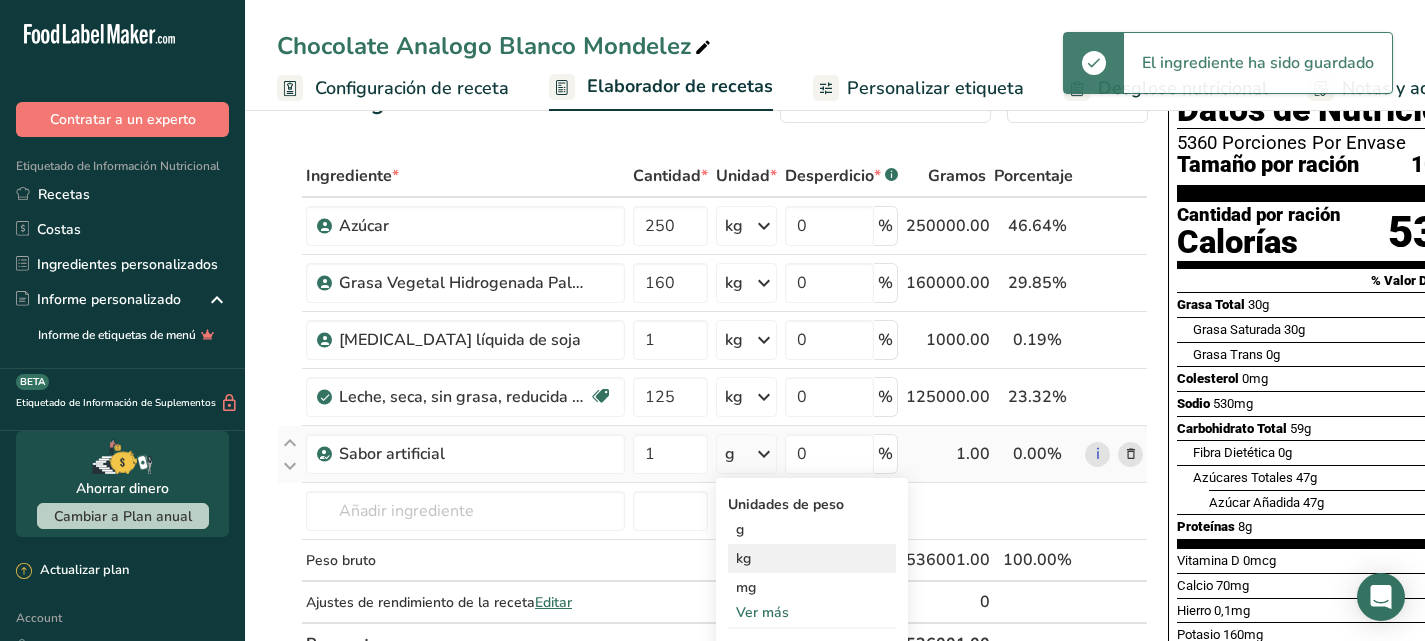 click on "kg" at bounding box center (812, 558) 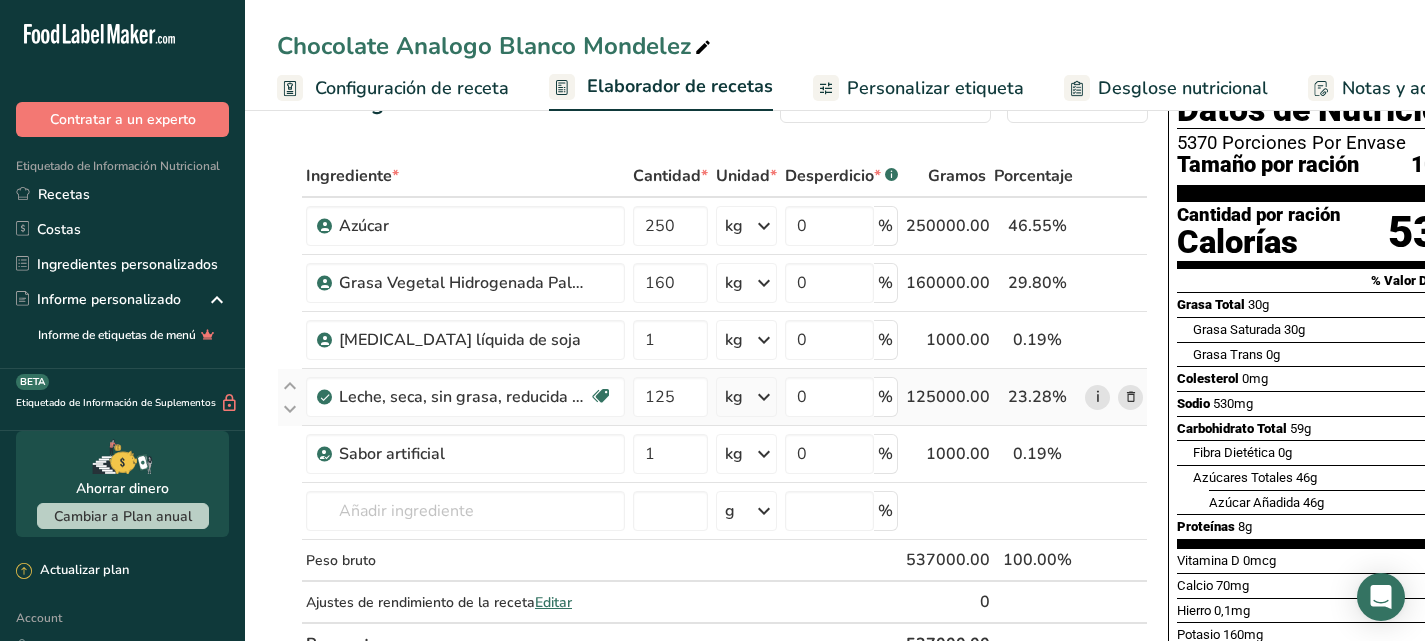 click on "i" at bounding box center (1097, 397) 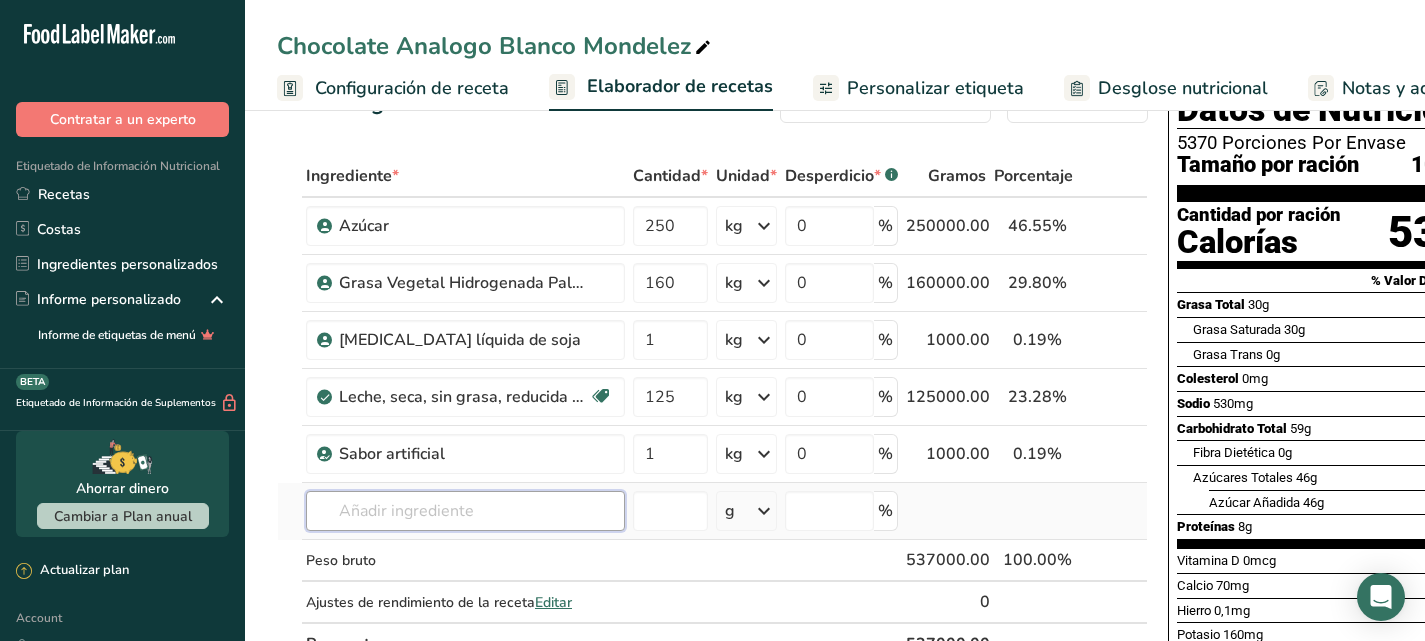 click at bounding box center (465, 511) 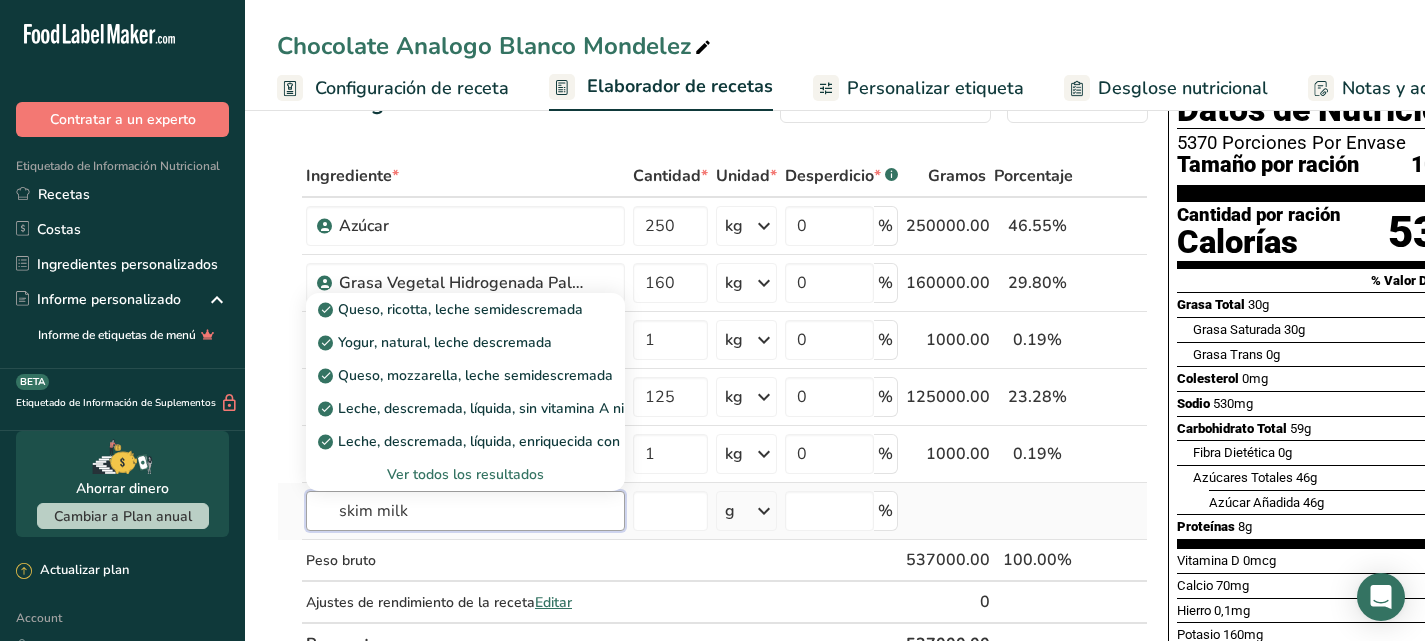 type on "skim milk" 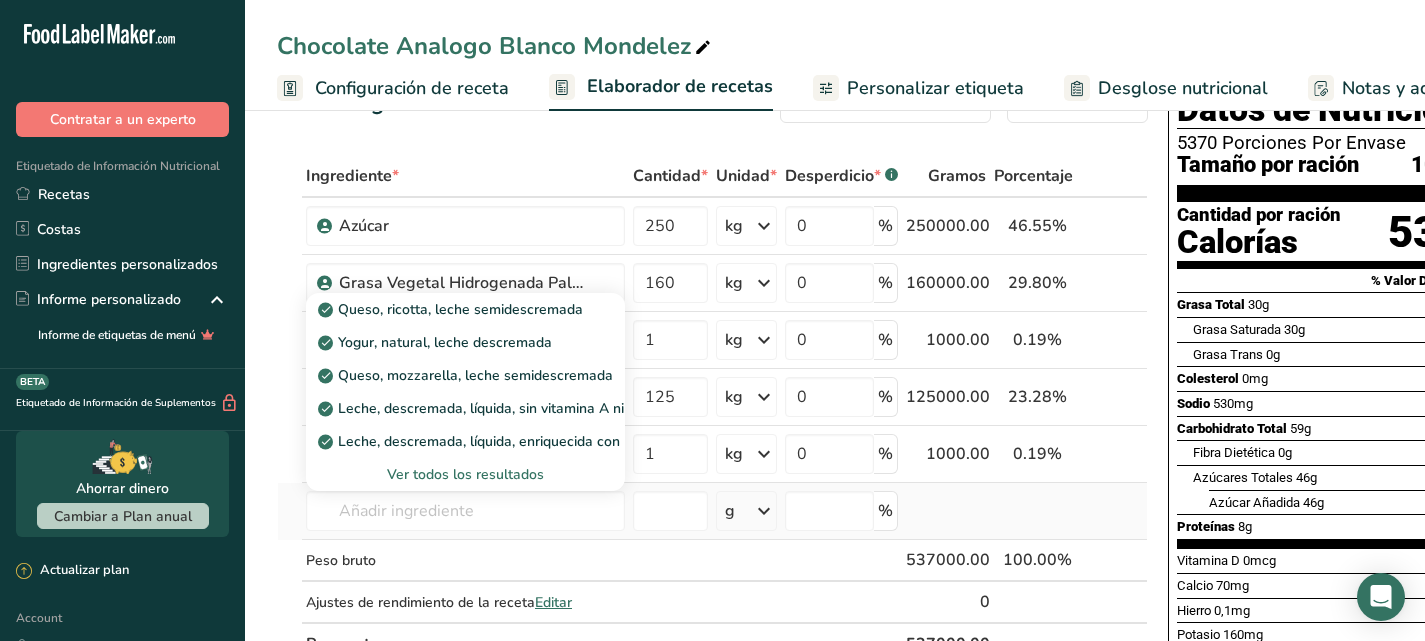 click on "Ver todos los resultados" at bounding box center (465, 474) 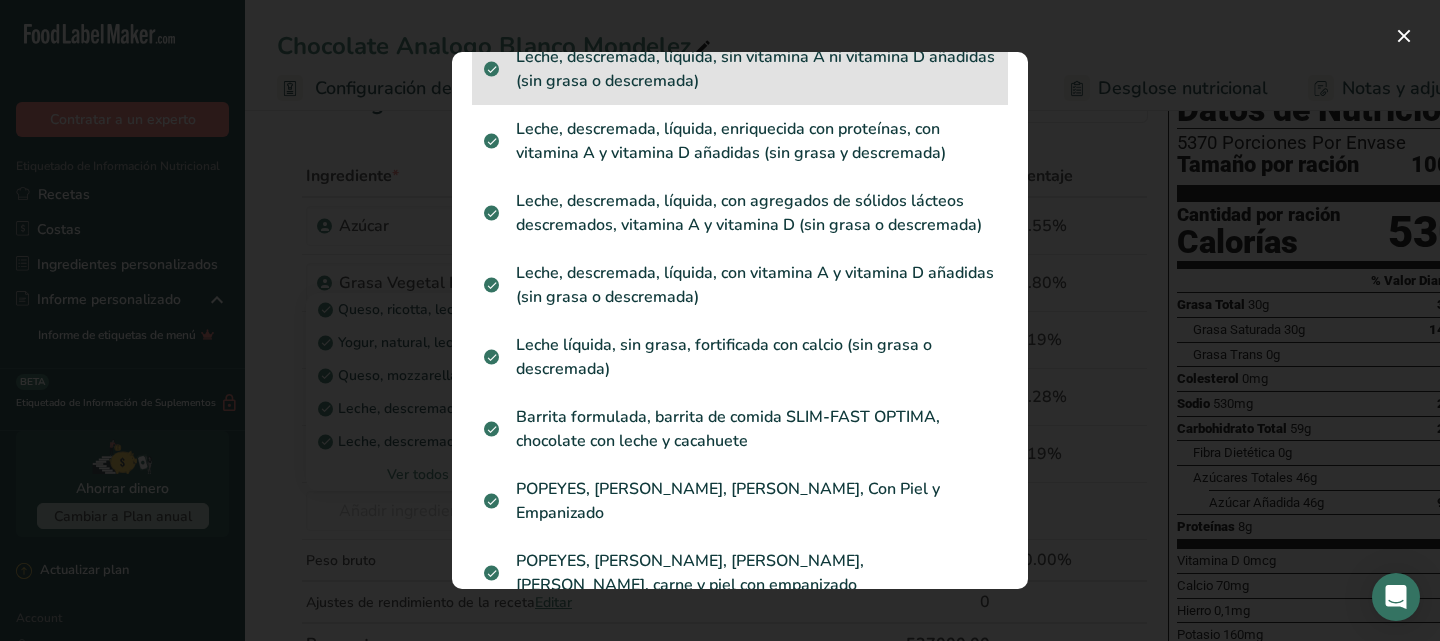 scroll, scrollTop: 218, scrollLeft: 0, axis: vertical 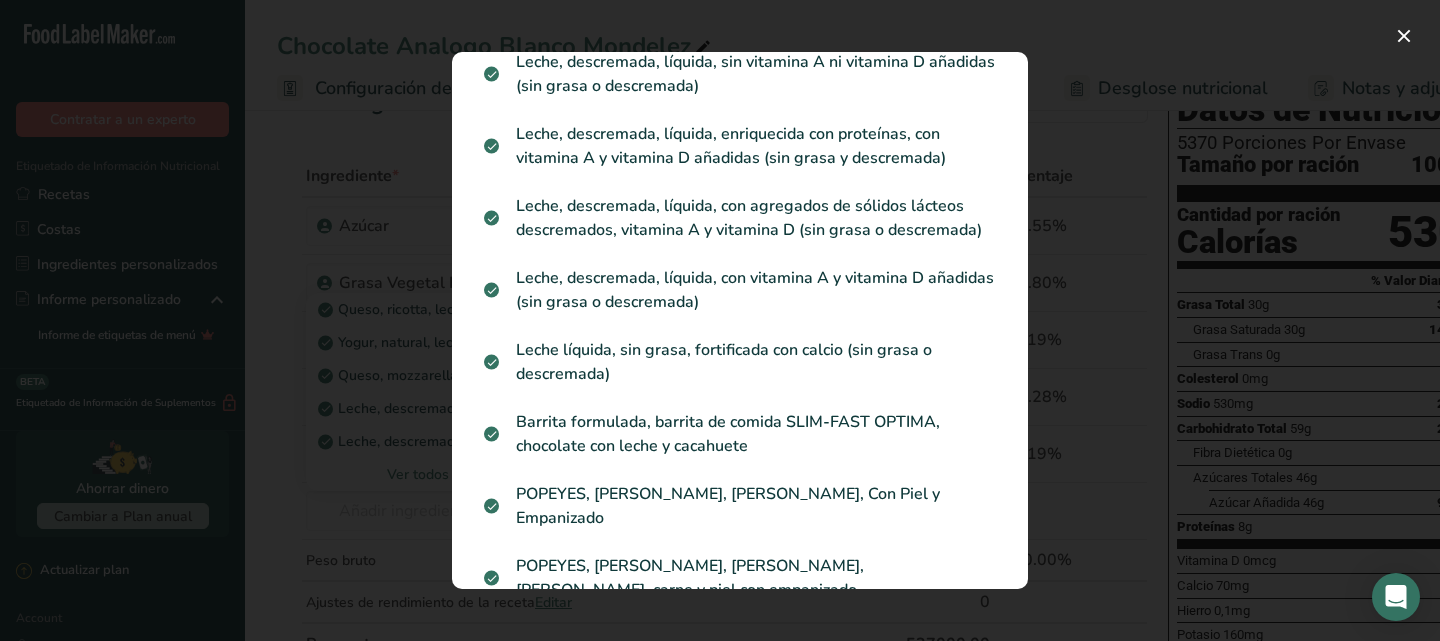 click at bounding box center [720, 320] 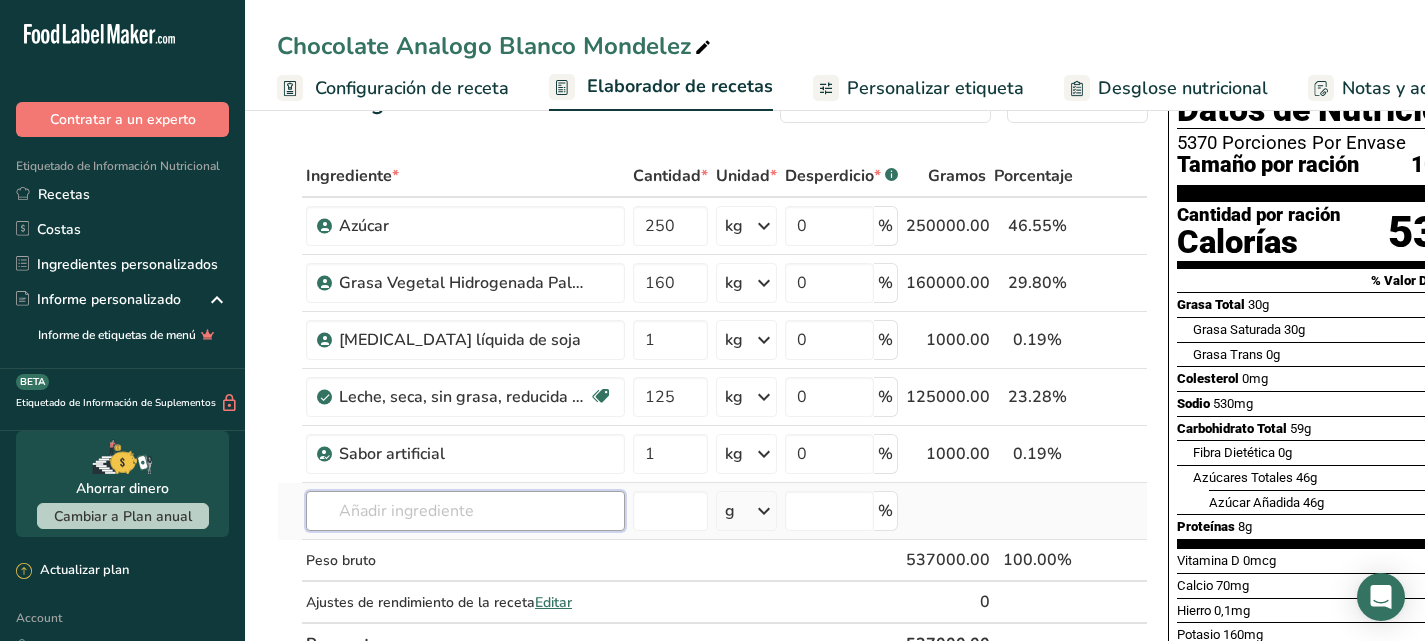 click at bounding box center [465, 511] 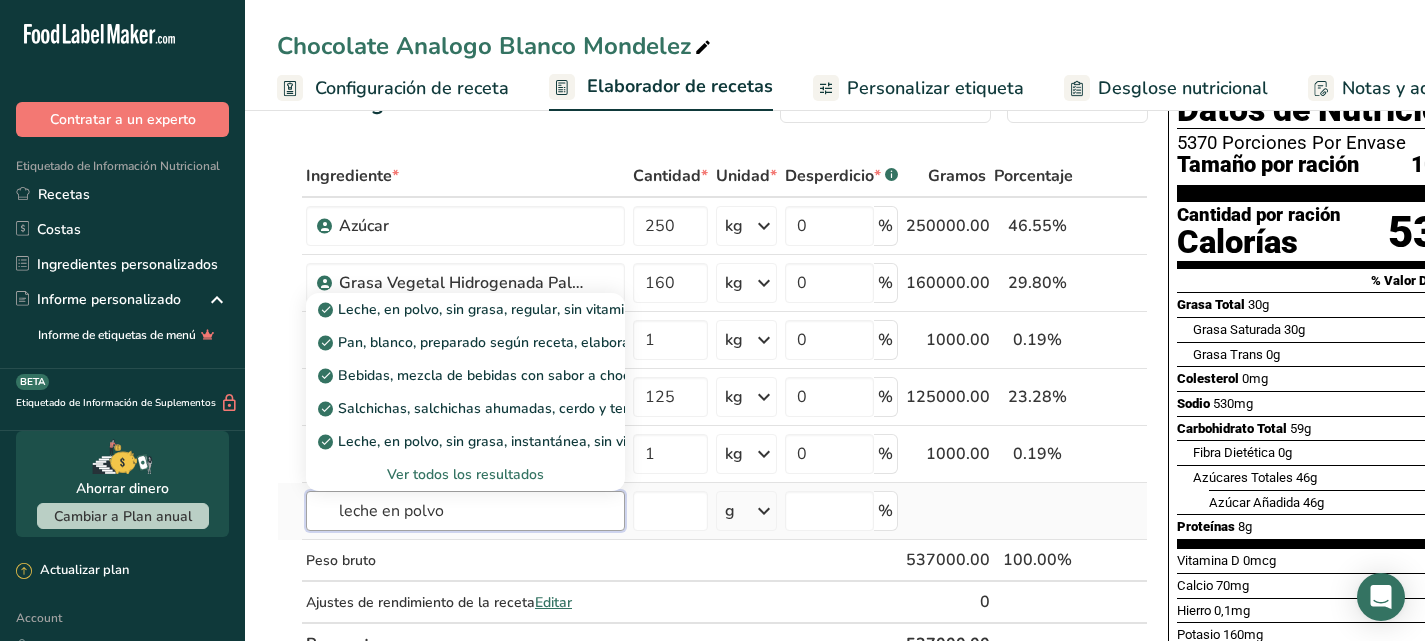 type on "leche en polvo" 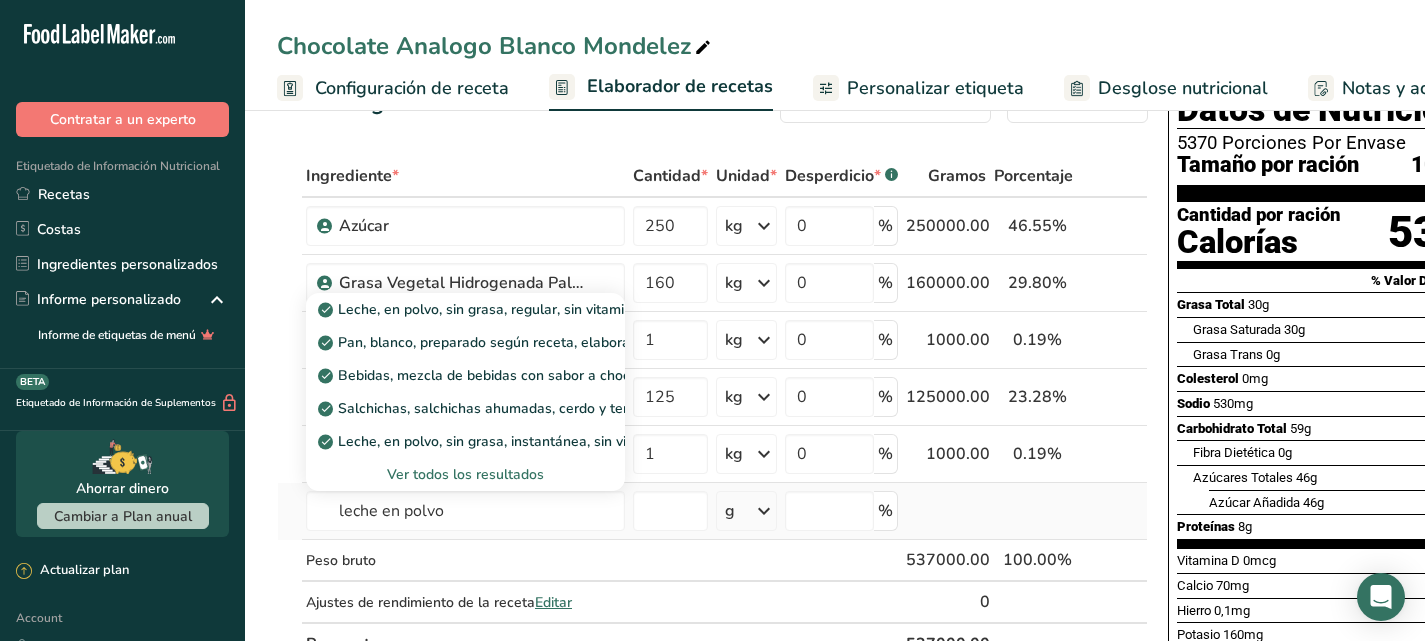 type 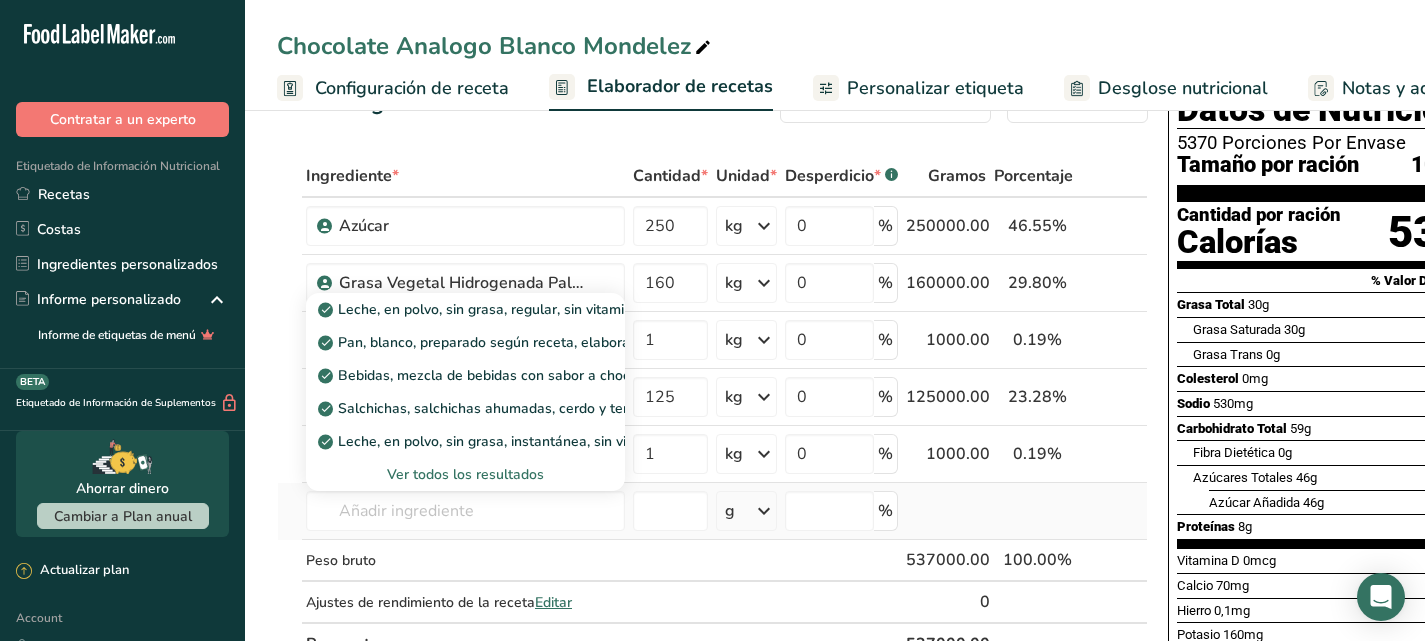 click on "Ver todos los resultados" at bounding box center [465, 474] 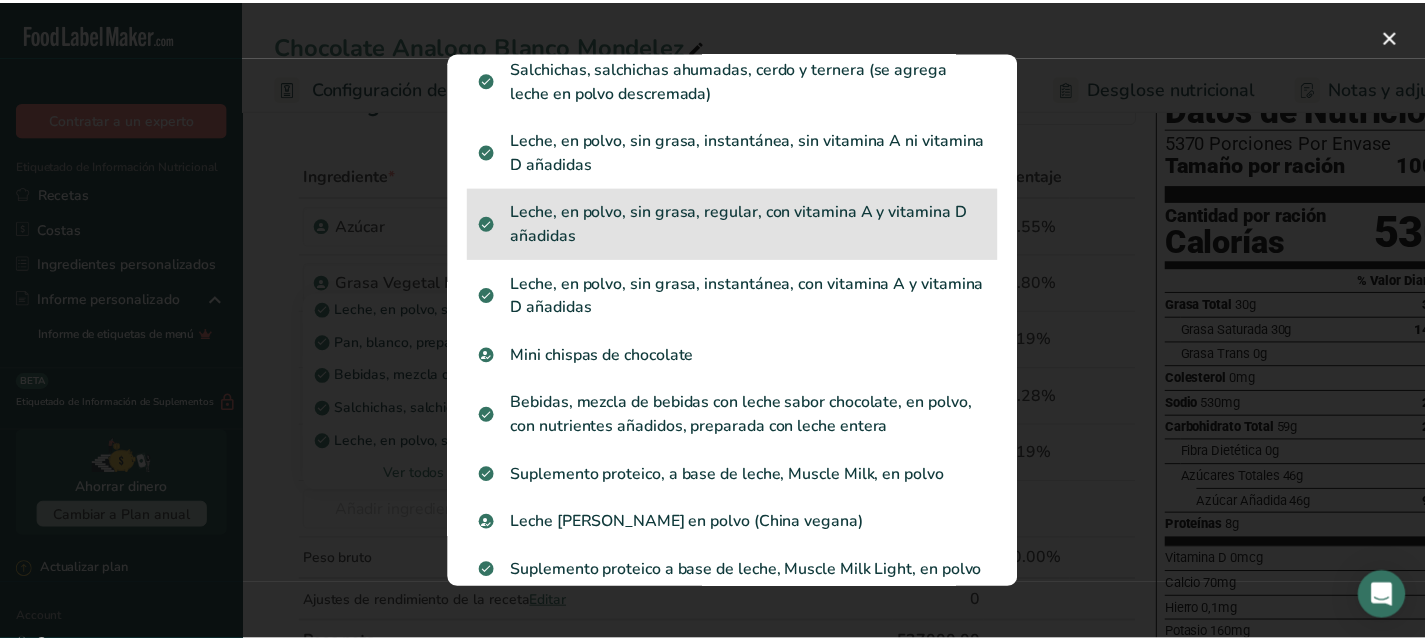 scroll, scrollTop: 279, scrollLeft: 0, axis: vertical 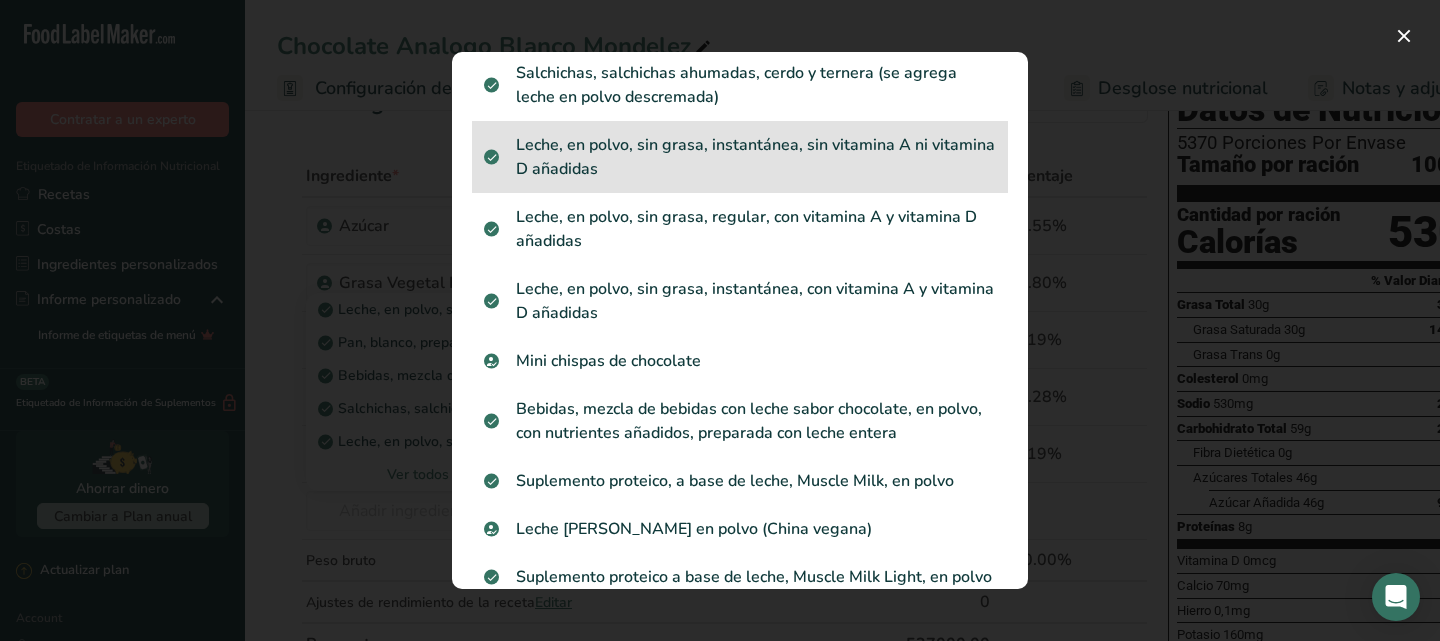 drag, startPoint x: 642, startPoint y: 176, endPoint x: 637, endPoint y: 138, distance: 38.327538 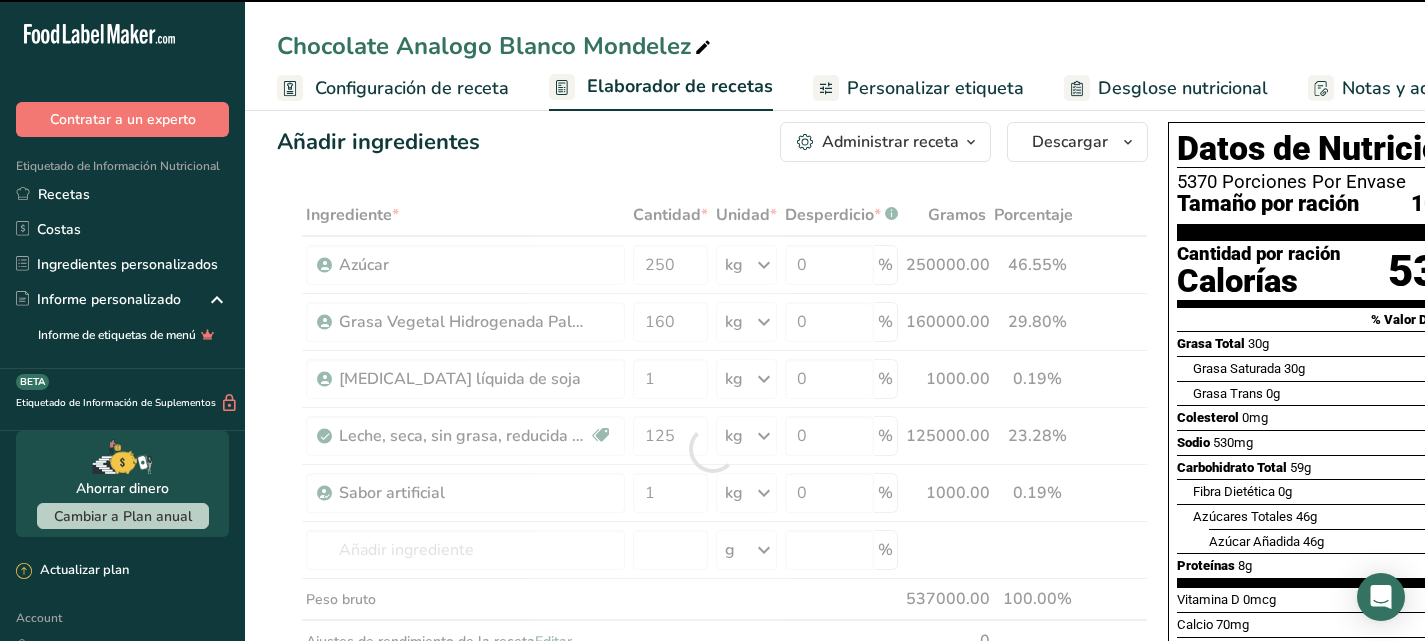 scroll, scrollTop: 21, scrollLeft: 0, axis: vertical 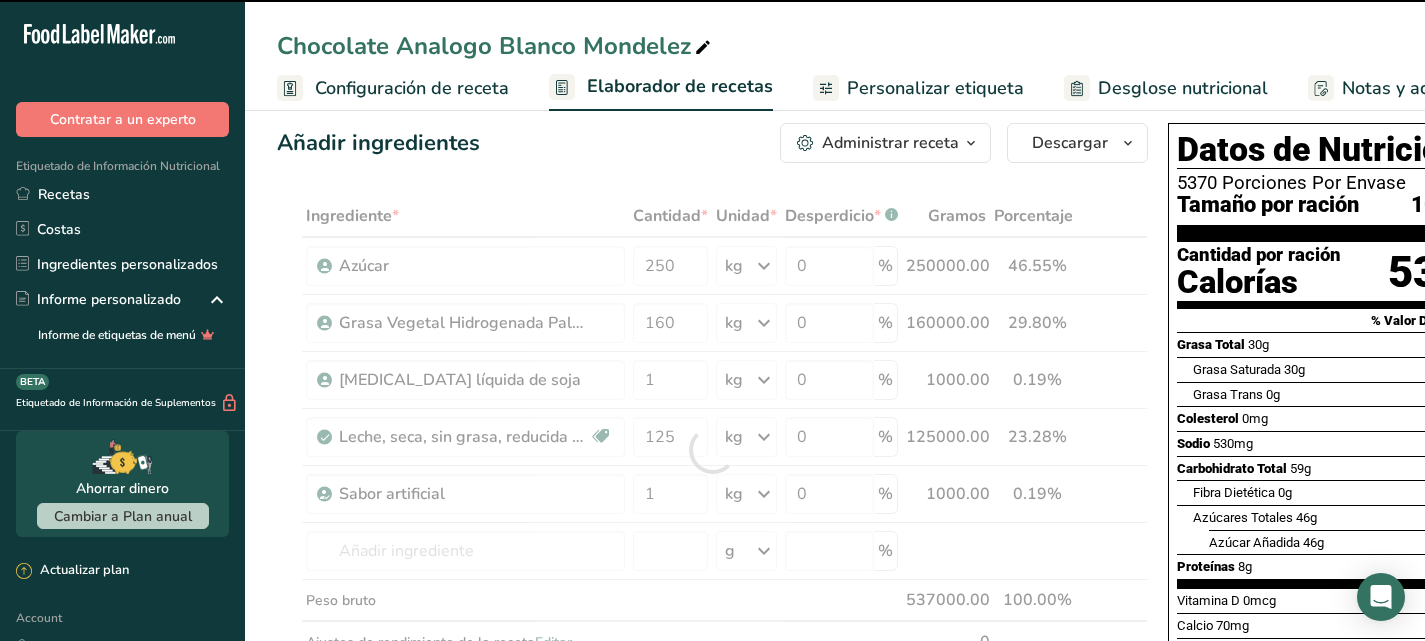 type on "0" 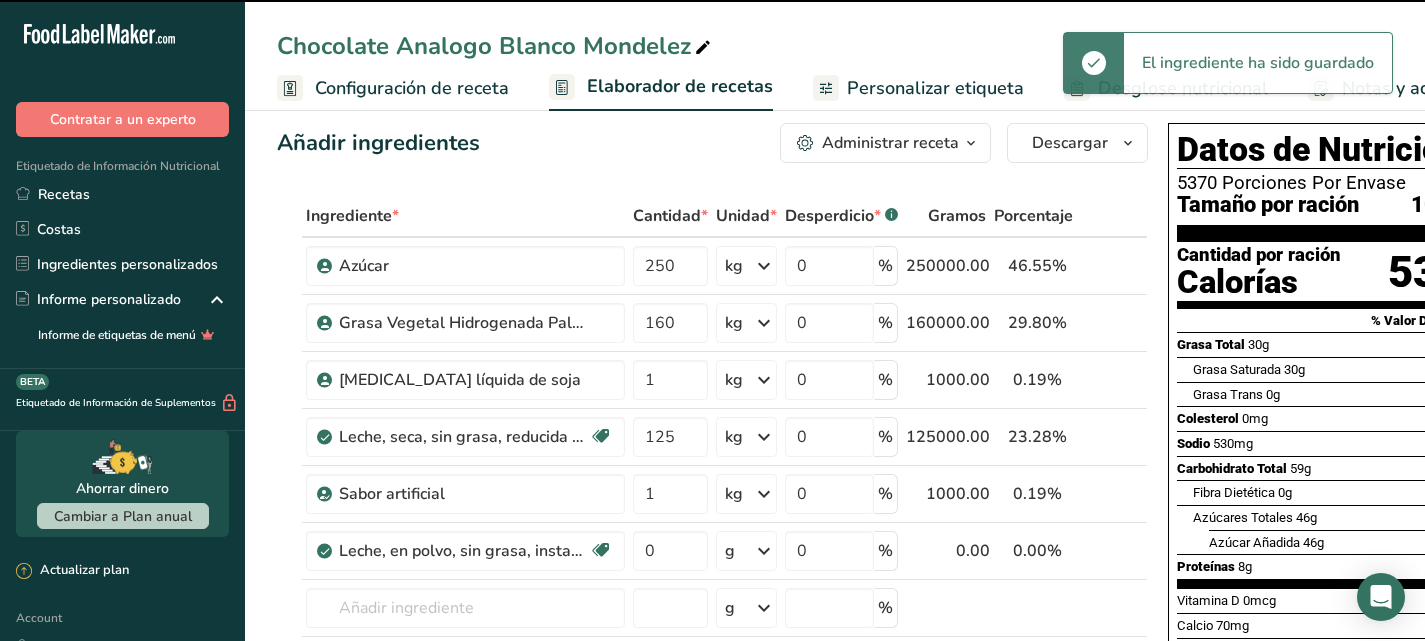 scroll, scrollTop: 22, scrollLeft: 0, axis: vertical 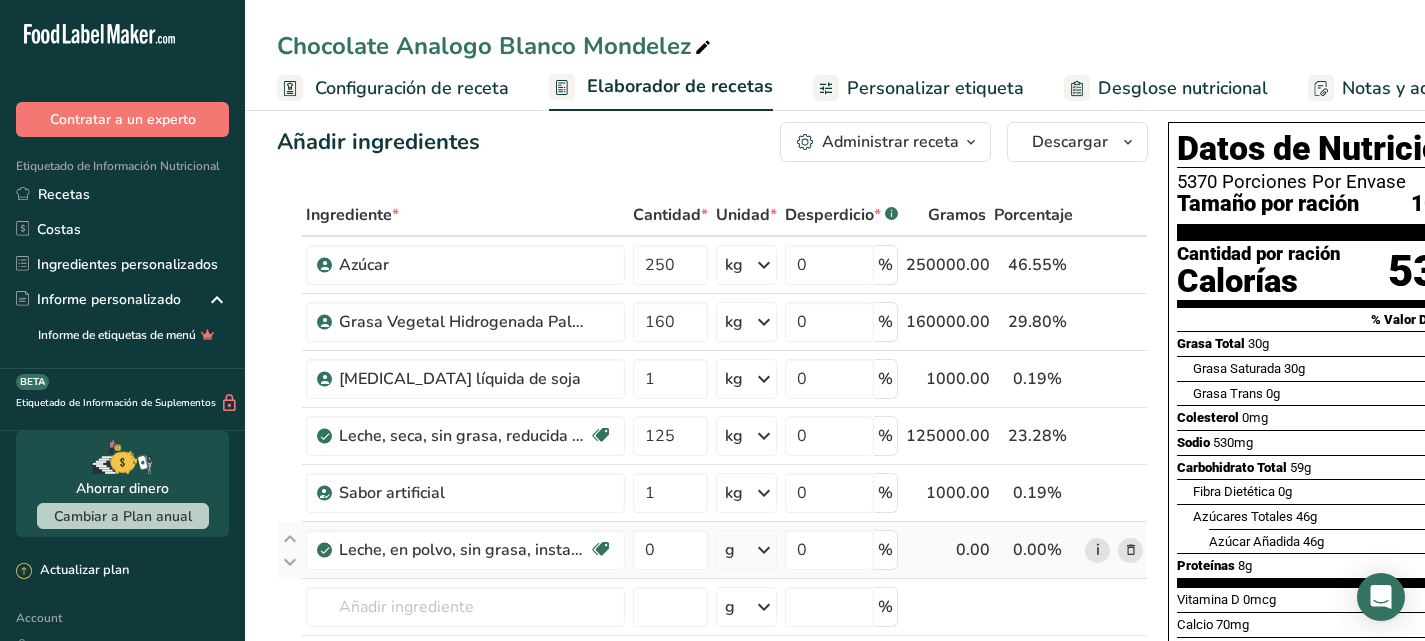 click on "i" at bounding box center (1097, 550) 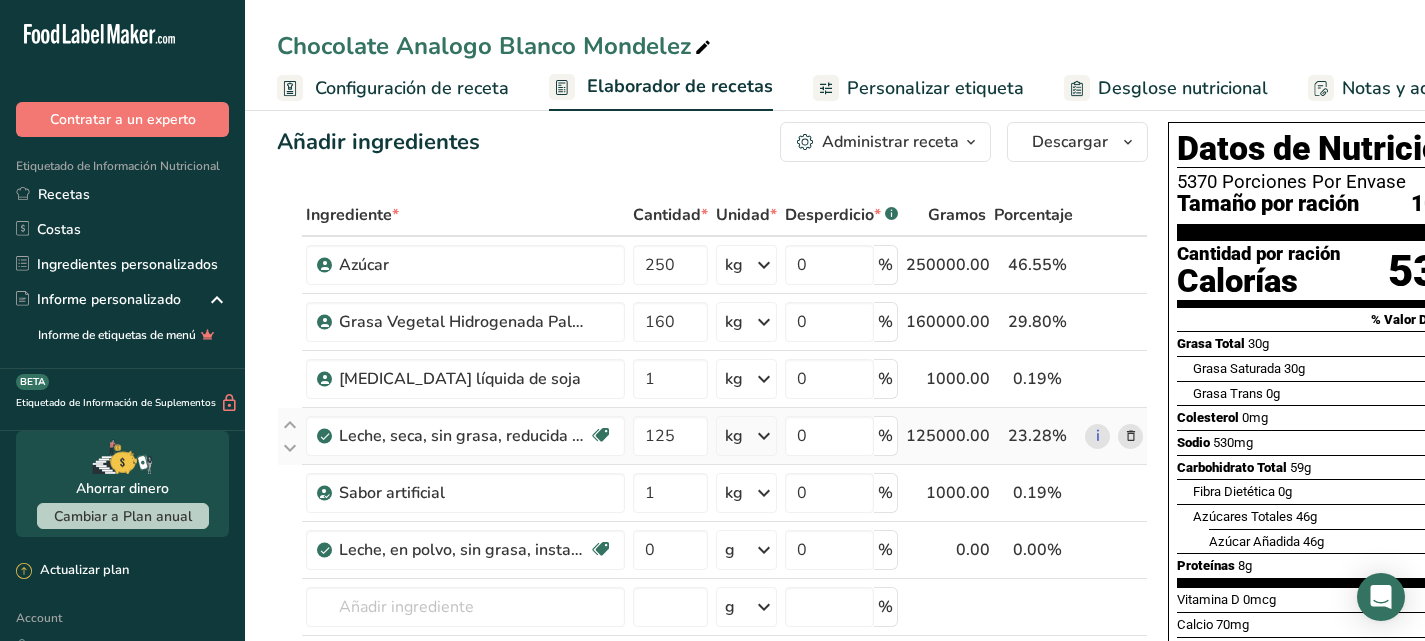 click at bounding box center [1131, 436] 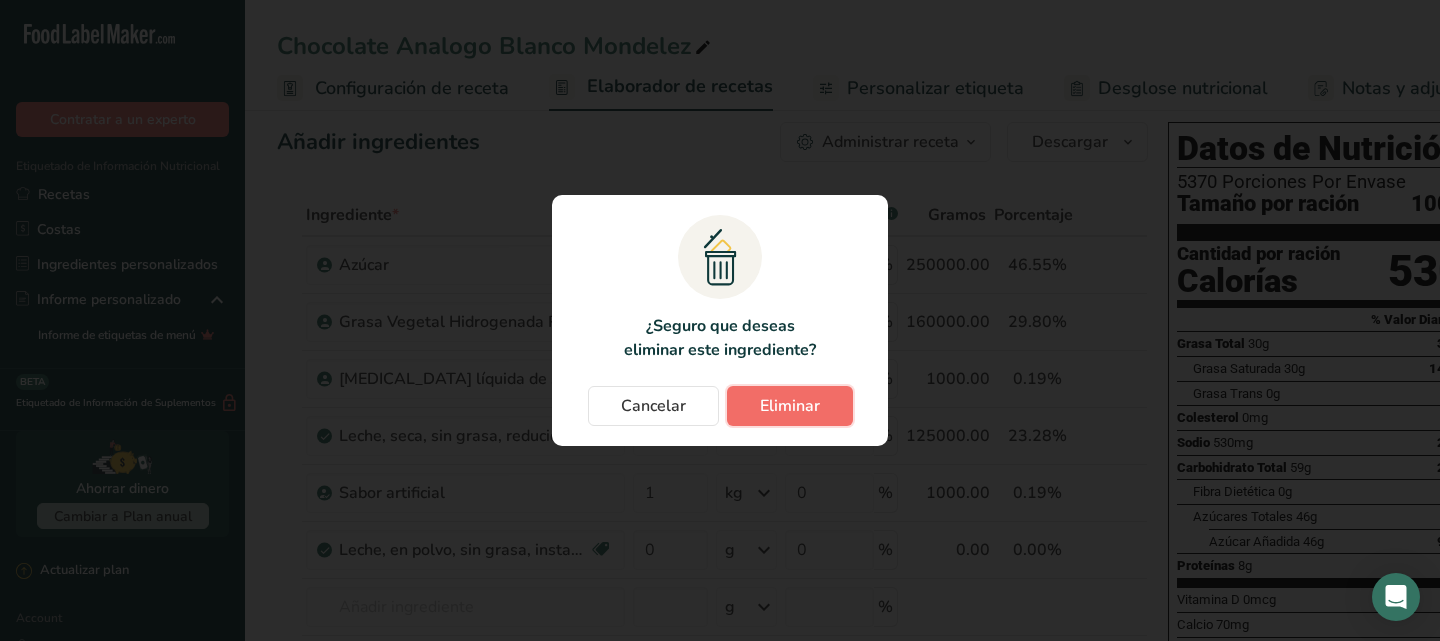 click on "Eliminar" at bounding box center (790, 406) 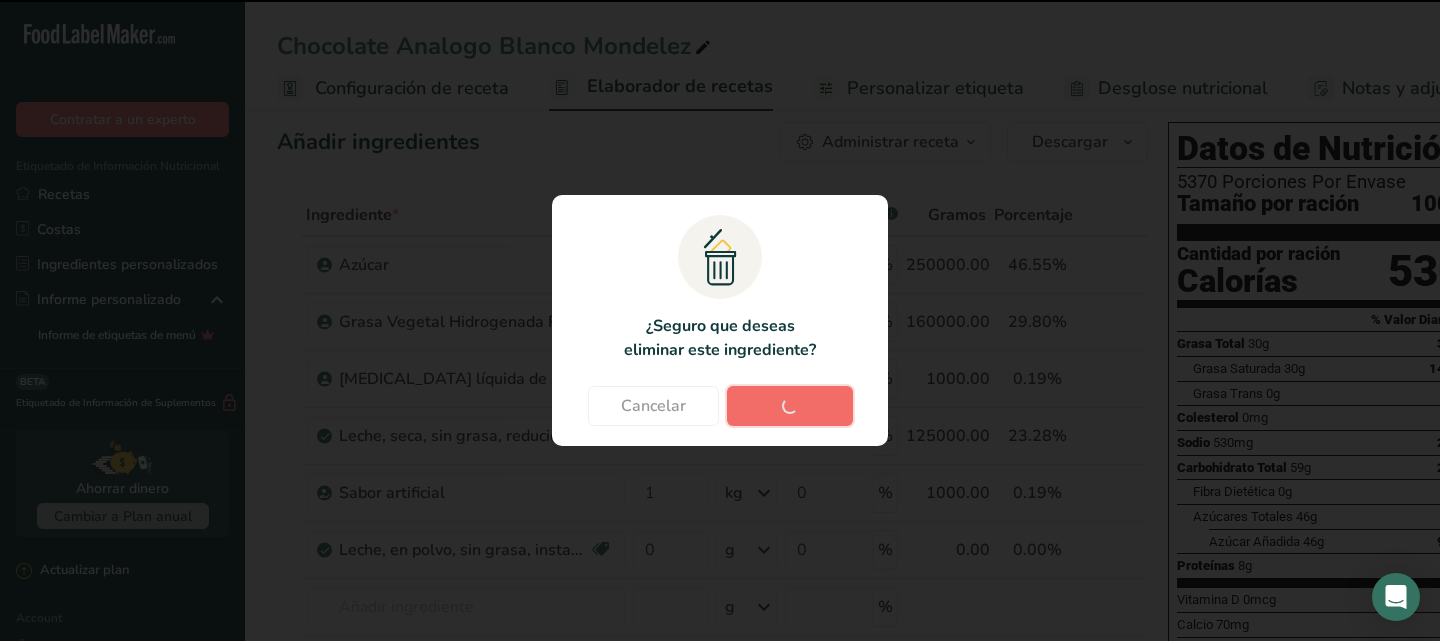 type on "1" 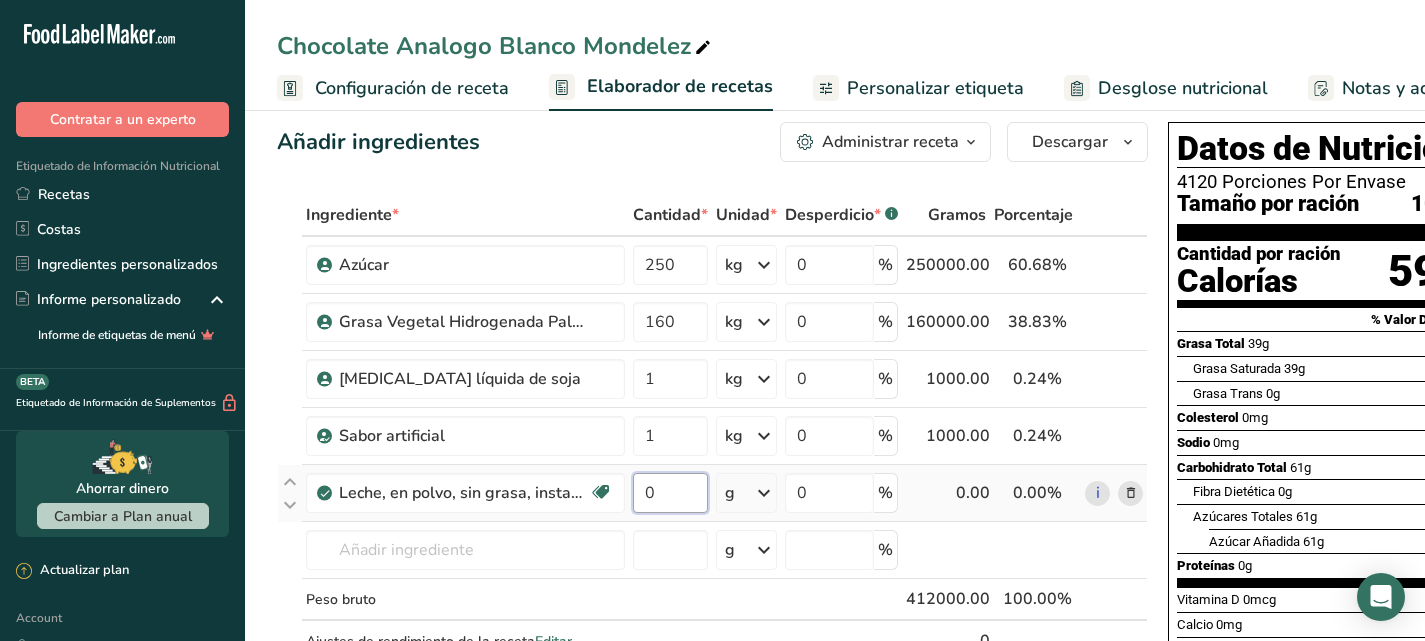 drag, startPoint x: 662, startPoint y: 491, endPoint x: 642, endPoint y: 488, distance: 20.22375 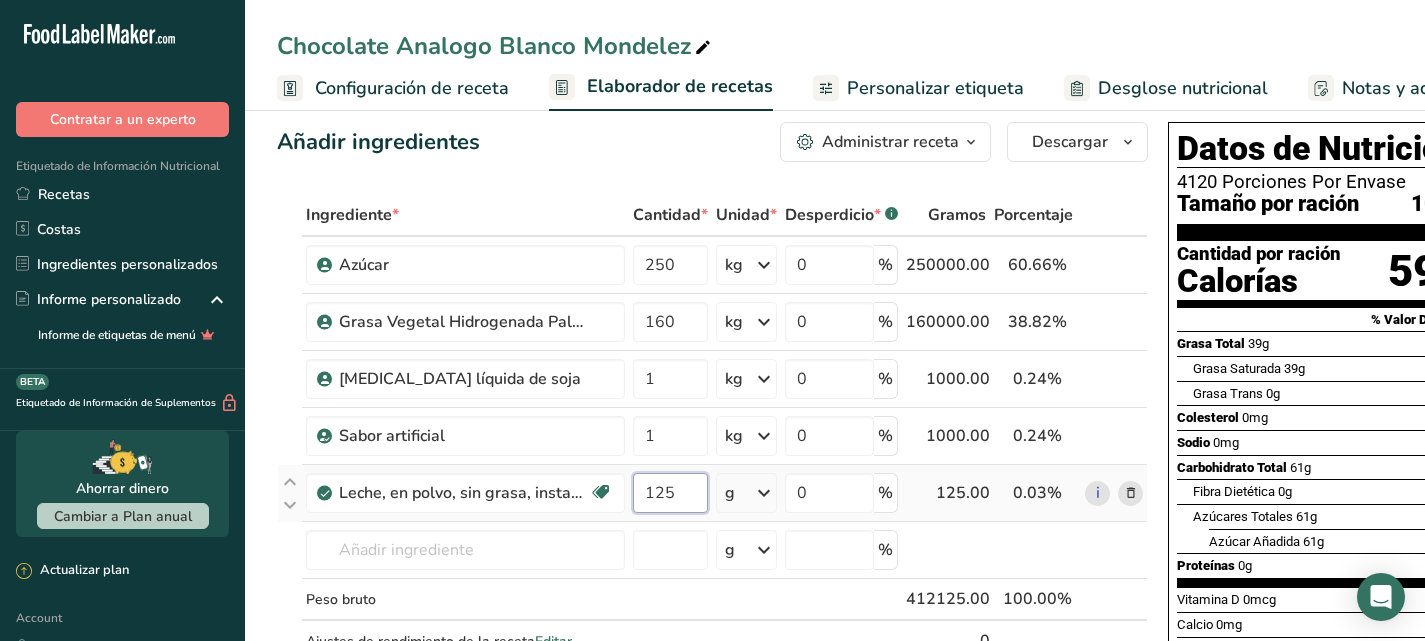 type on "125" 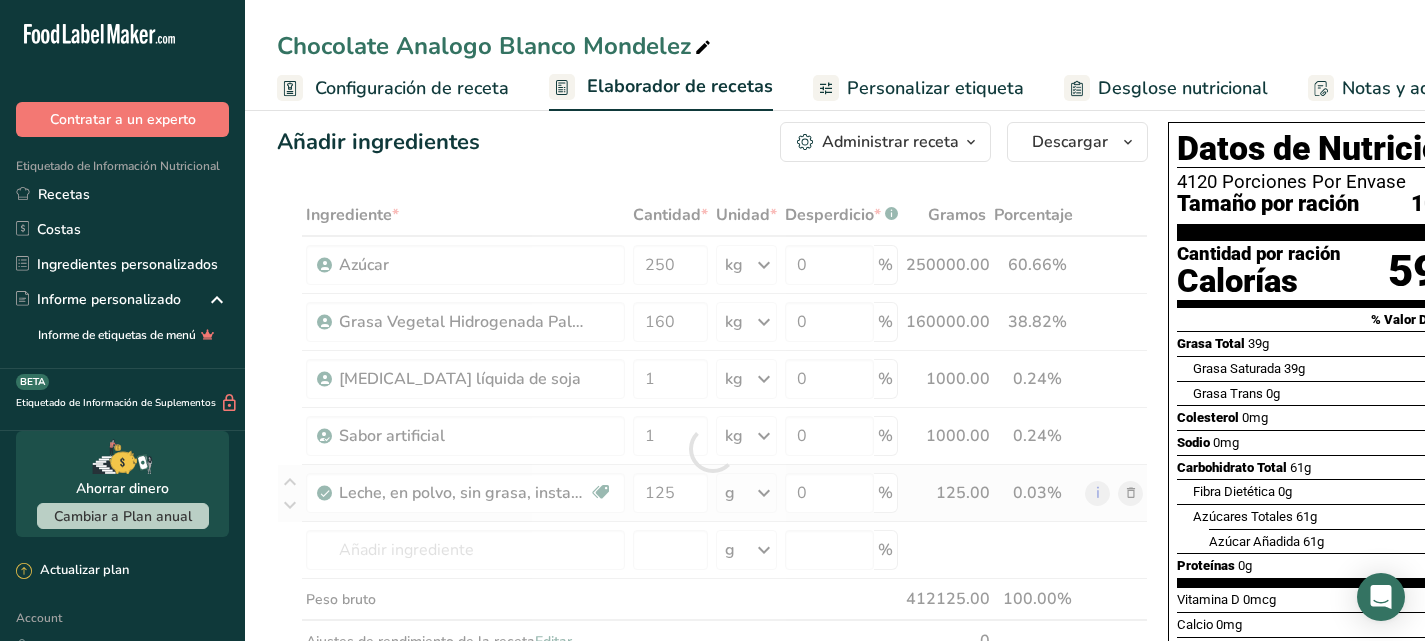 click on "Ingrediente *
Cantidad *
Unidad *
Desperdicio *   .a-a{fill:#347362;}.b-a{fill:#fff;}          Gramos
Porcentaje
Azúcar
250
kg
Unidades de peso
g
kg
mg
Ver más
Unidades de volumen
litro
mL
onza líquida
Ver más
0
%
250000.00
60.66%
i
Grasa Vegetal Hidrogenada Palmiste
160
kg
Unidades de peso
g
kg
mg
Ver más
Unidades de volumen
litro
mL
onza líquida
Ver más
0
%
160000.00" at bounding box center [712, 449] 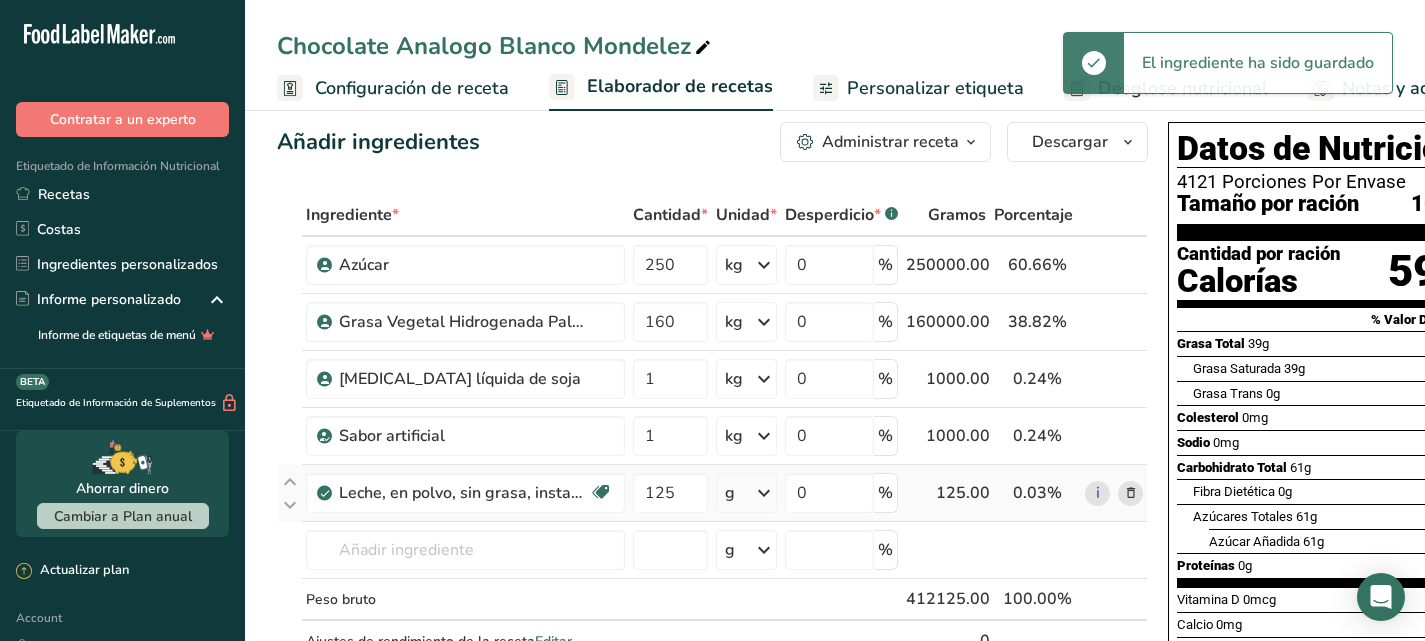 click at bounding box center [764, 493] 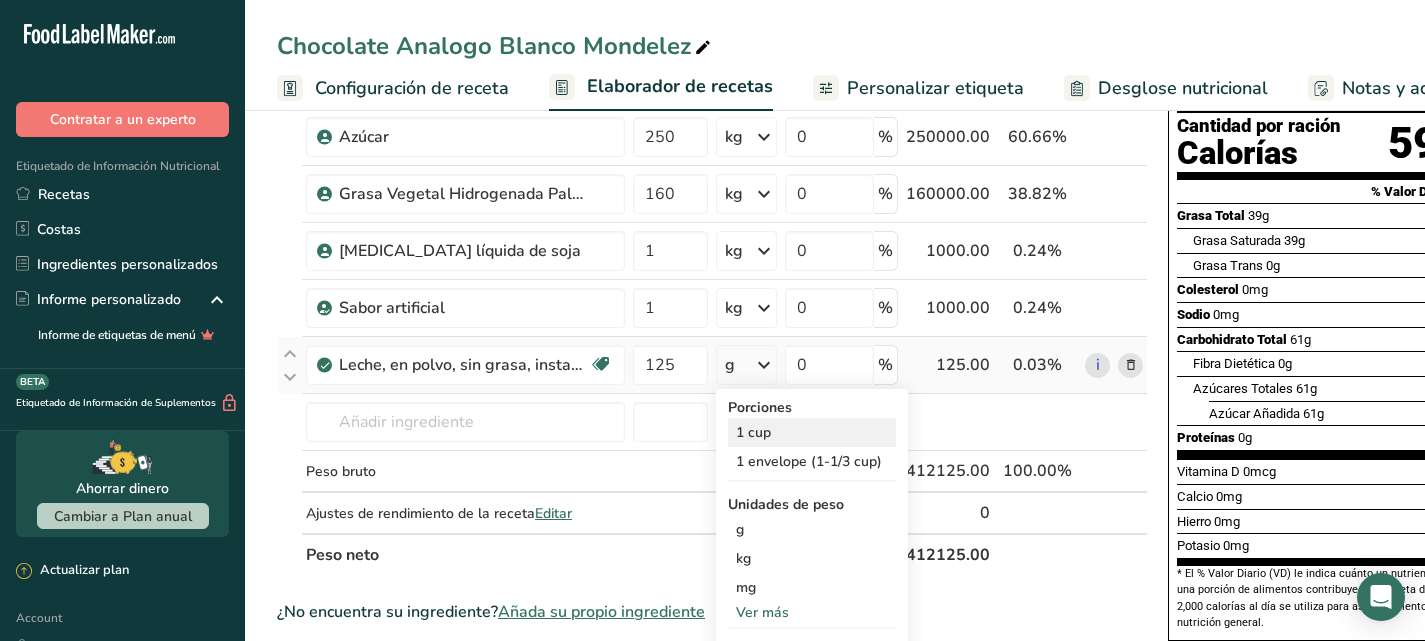 scroll, scrollTop: 151, scrollLeft: 0, axis: vertical 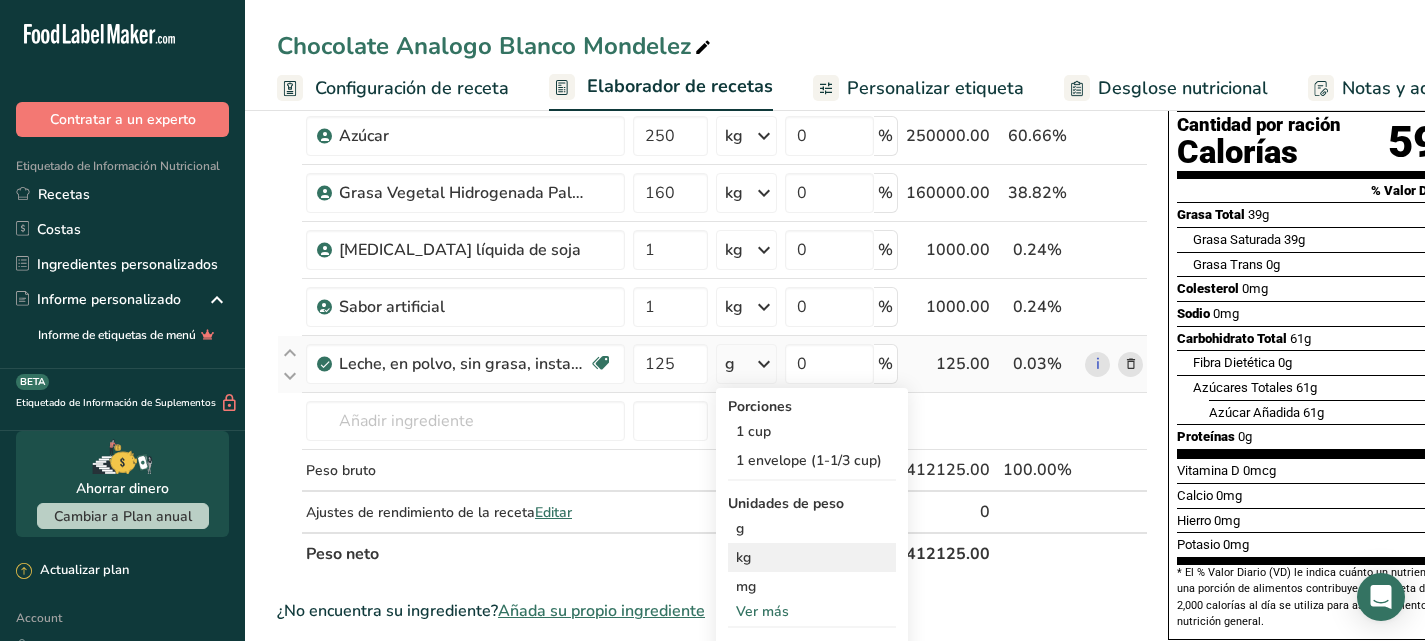 click on "kg" at bounding box center (812, 557) 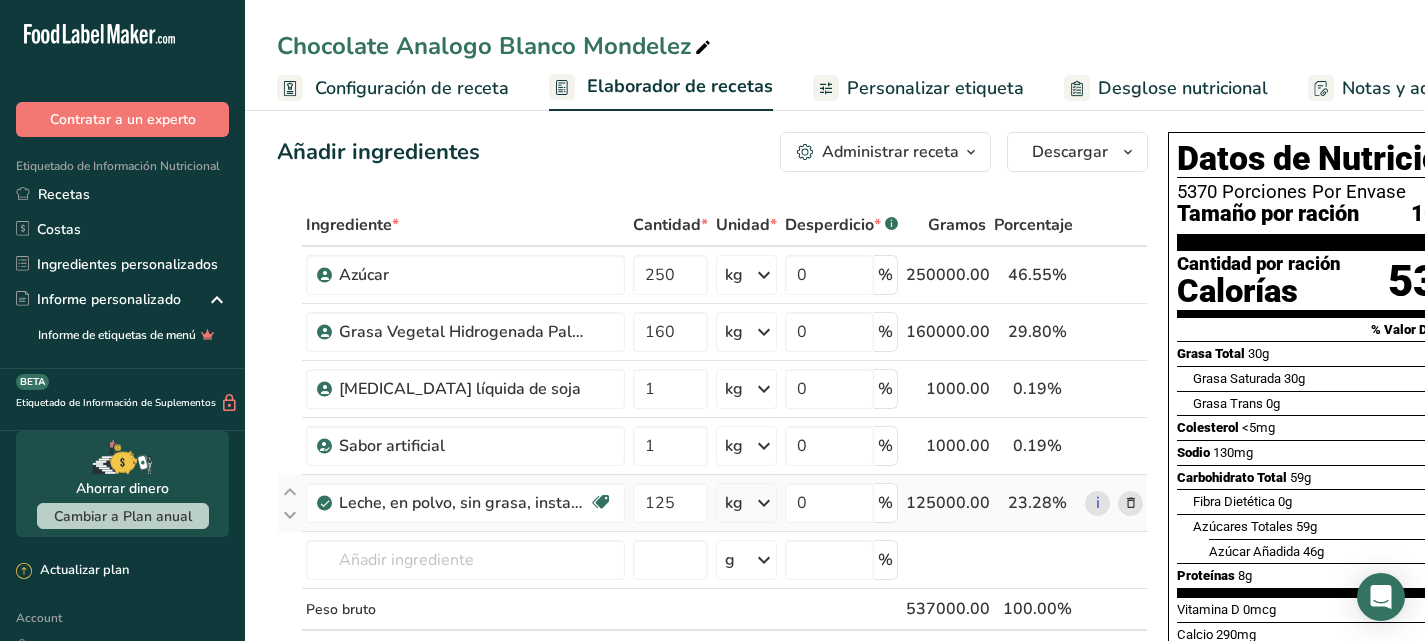 scroll, scrollTop: 10, scrollLeft: 0, axis: vertical 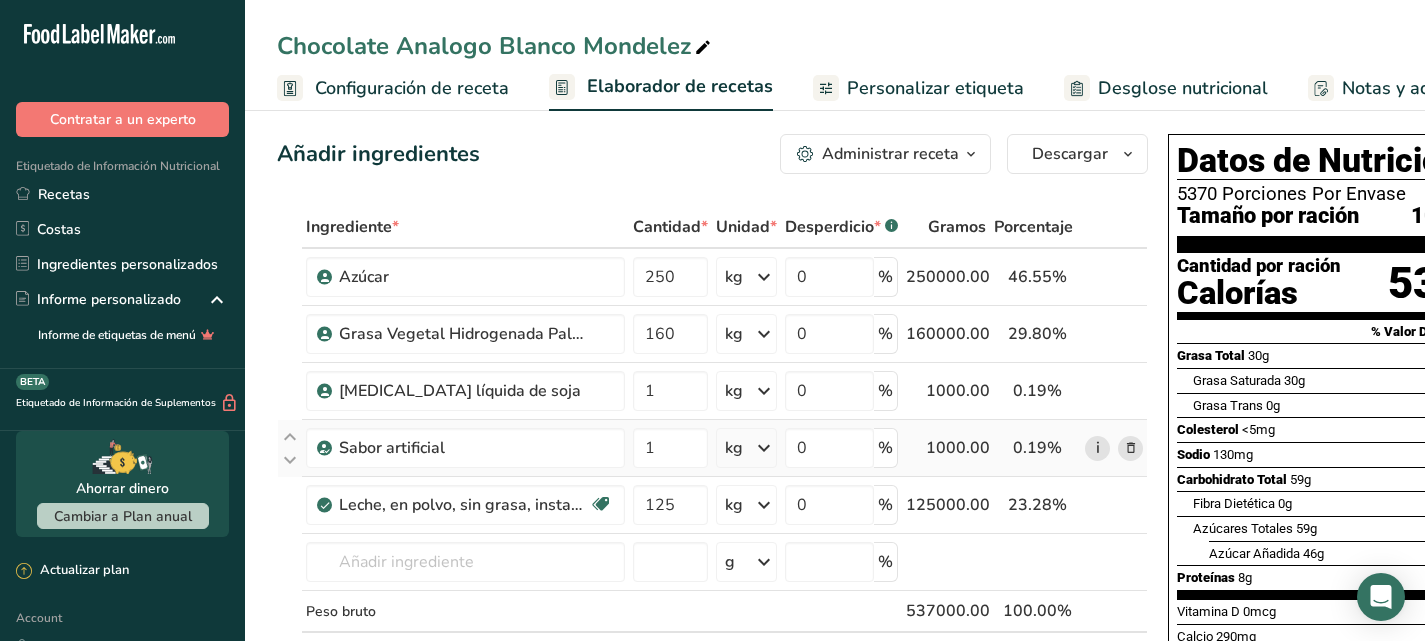 click on "i" at bounding box center [1097, 448] 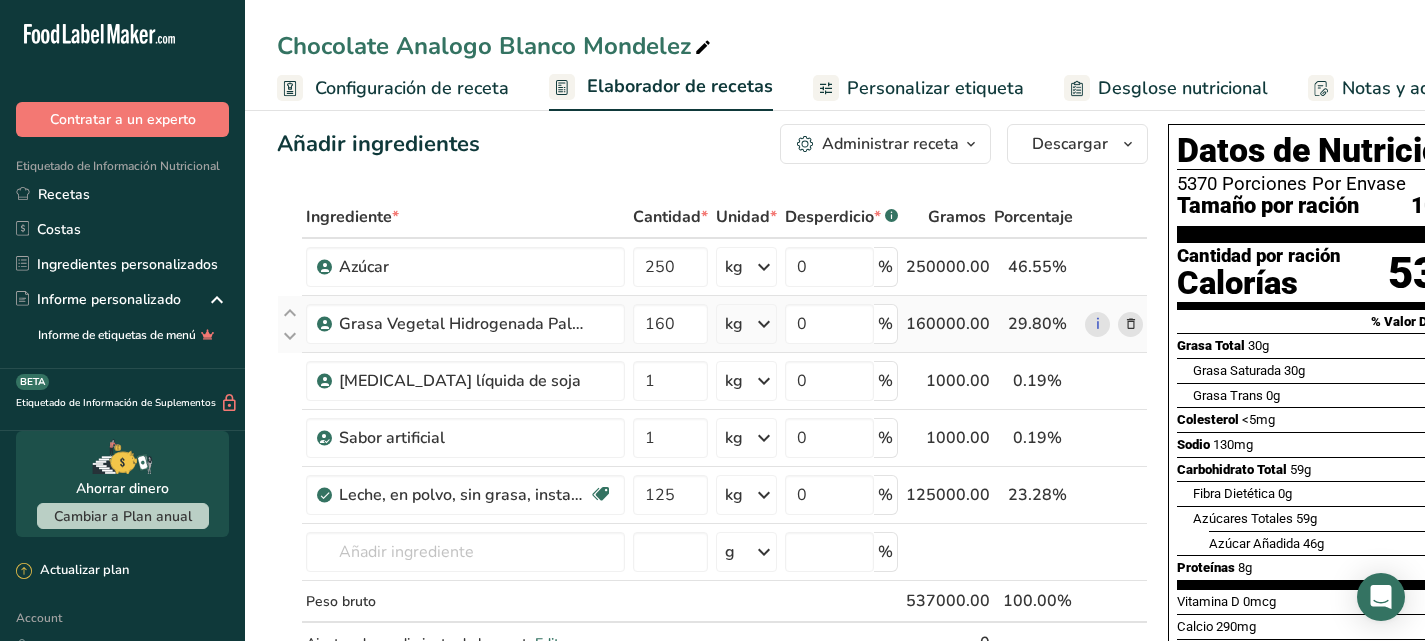 scroll, scrollTop: 0, scrollLeft: 0, axis: both 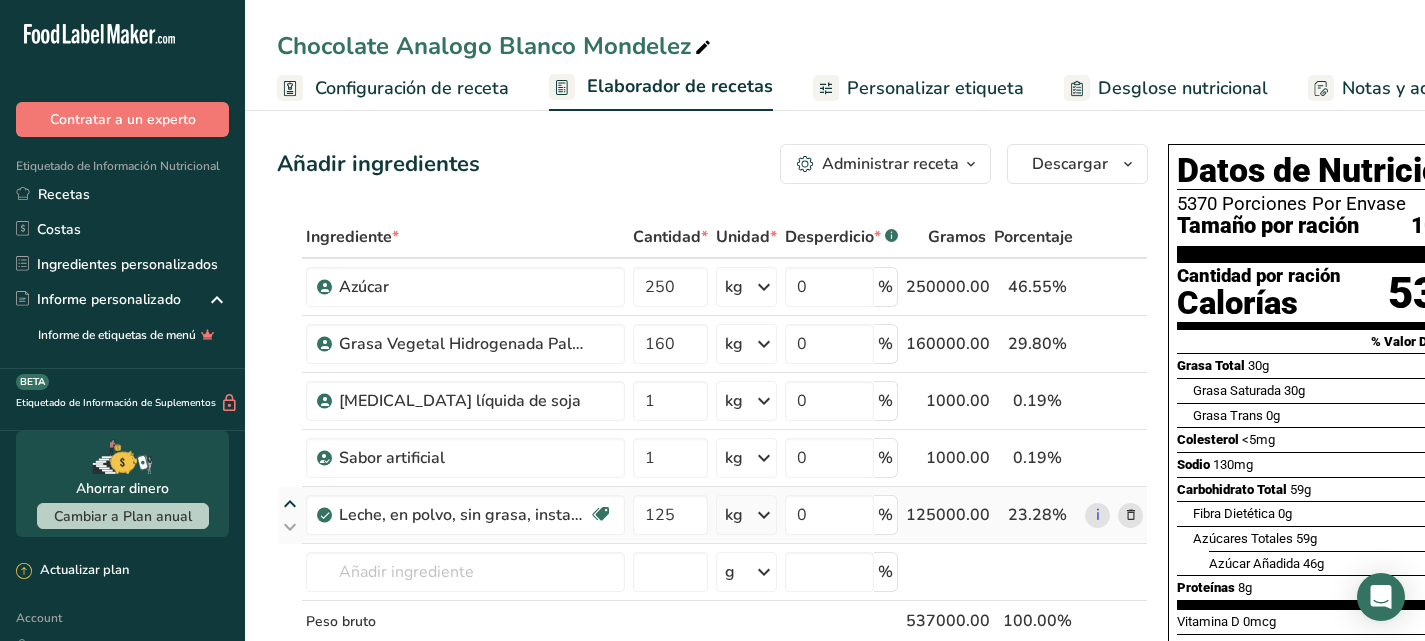 click at bounding box center [290, 504] 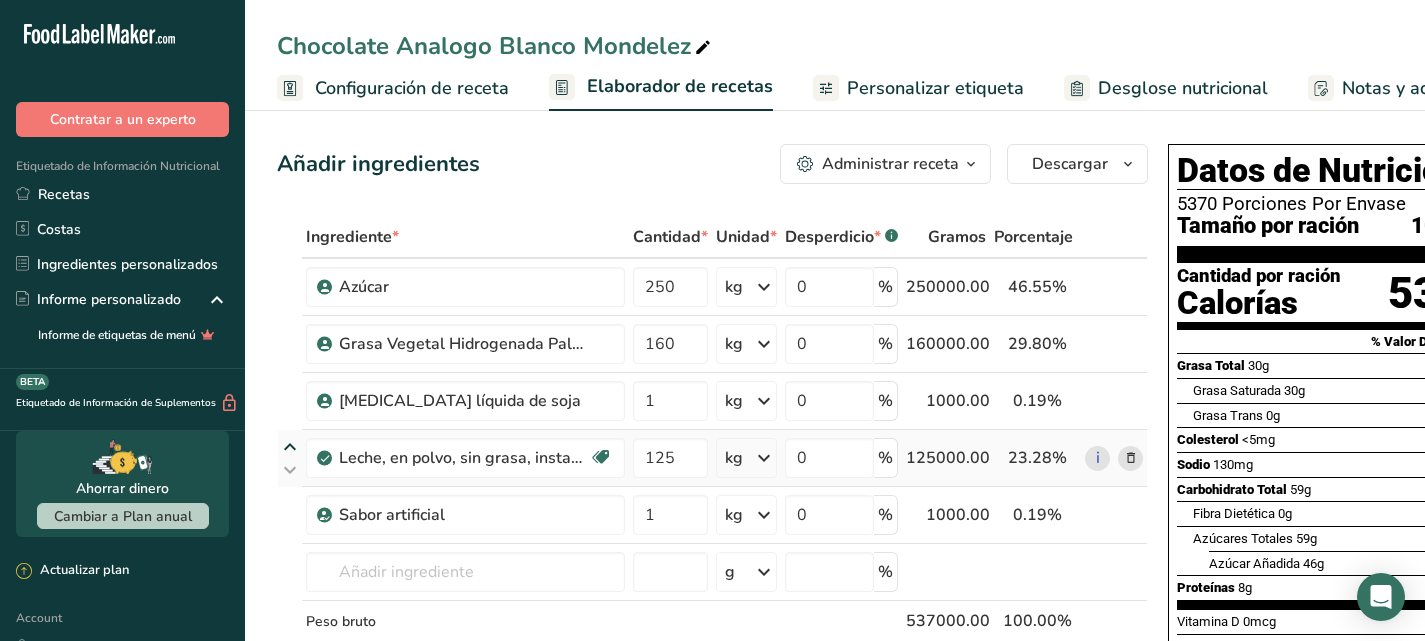 click at bounding box center (290, 447) 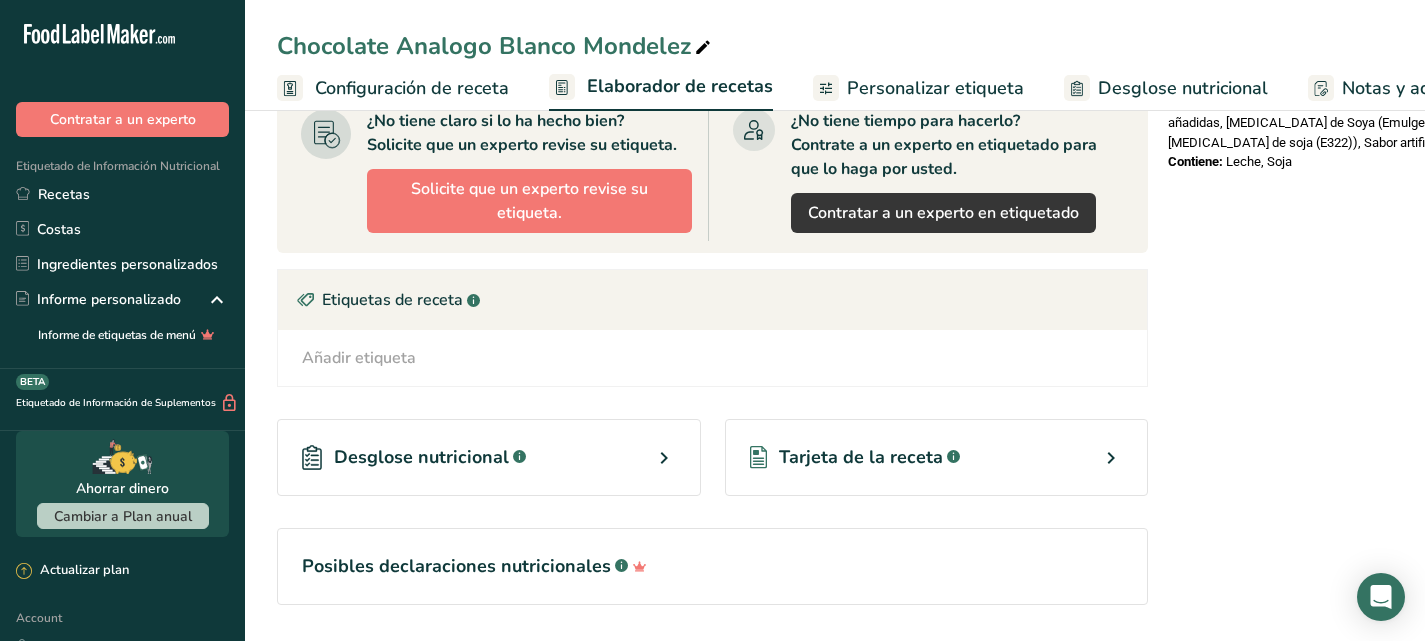 scroll, scrollTop: 729, scrollLeft: 0, axis: vertical 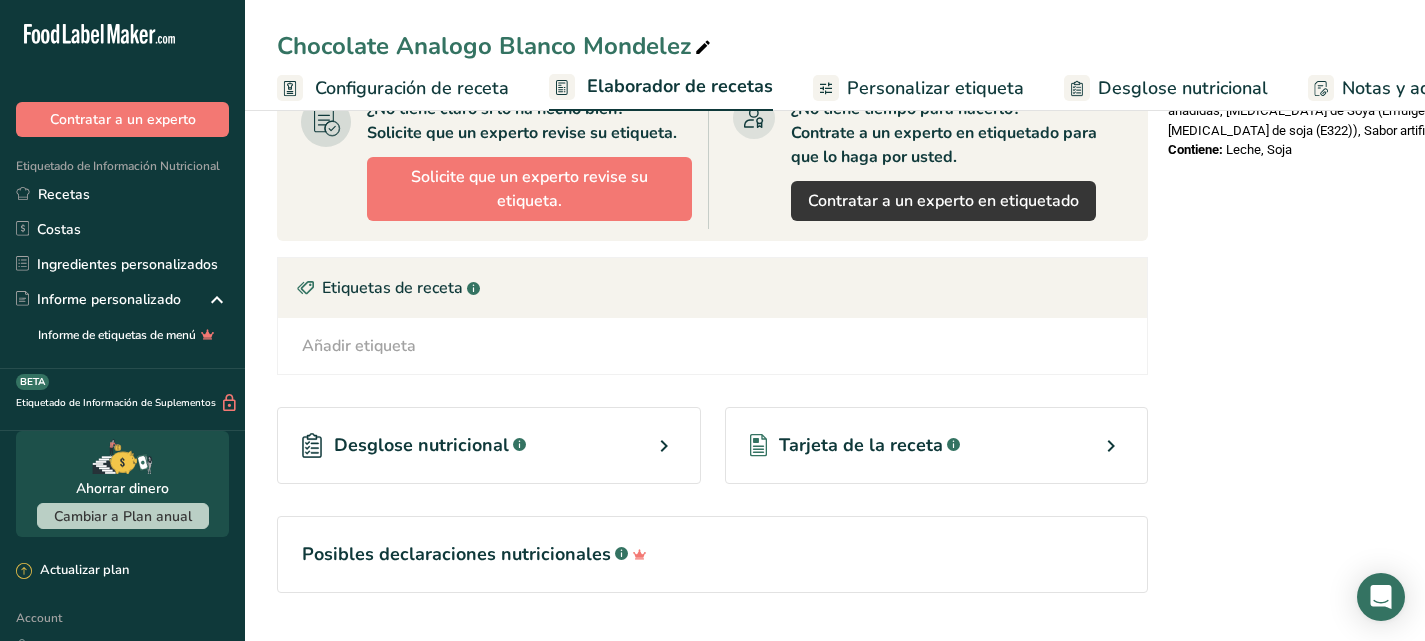 click on "Tarjeta de la receta" at bounding box center [861, 445] 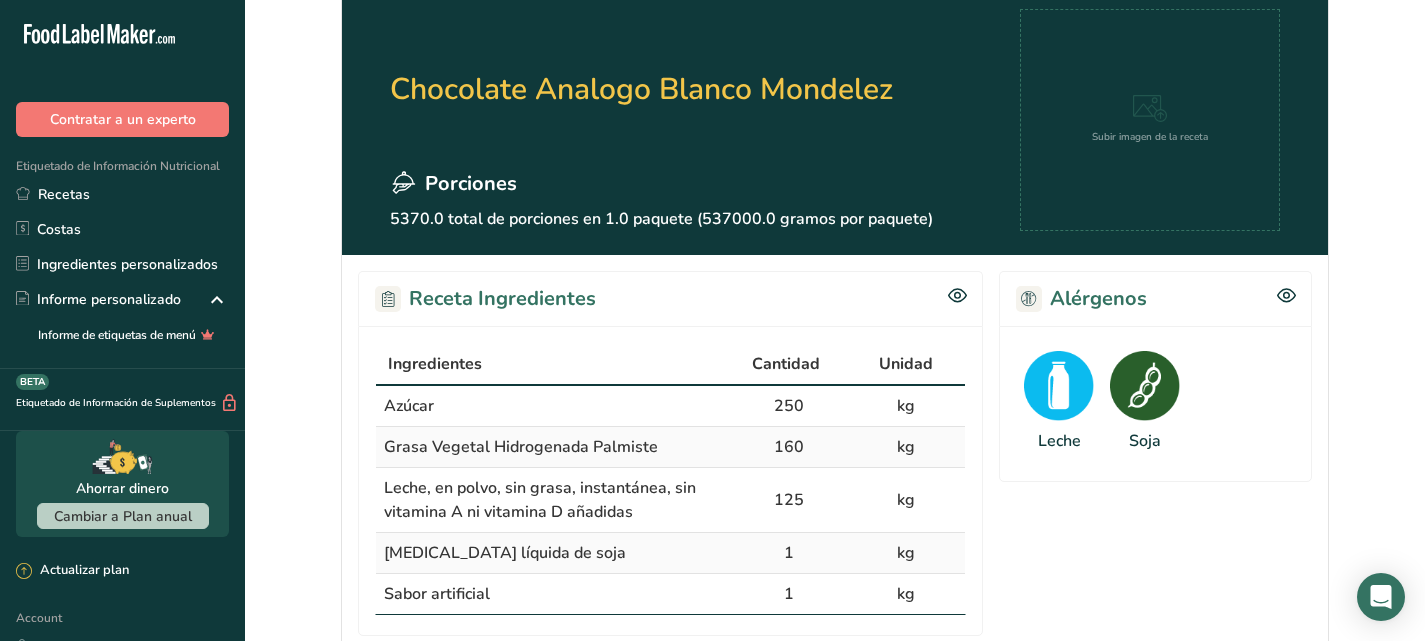 scroll, scrollTop: 108, scrollLeft: 0, axis: vertical 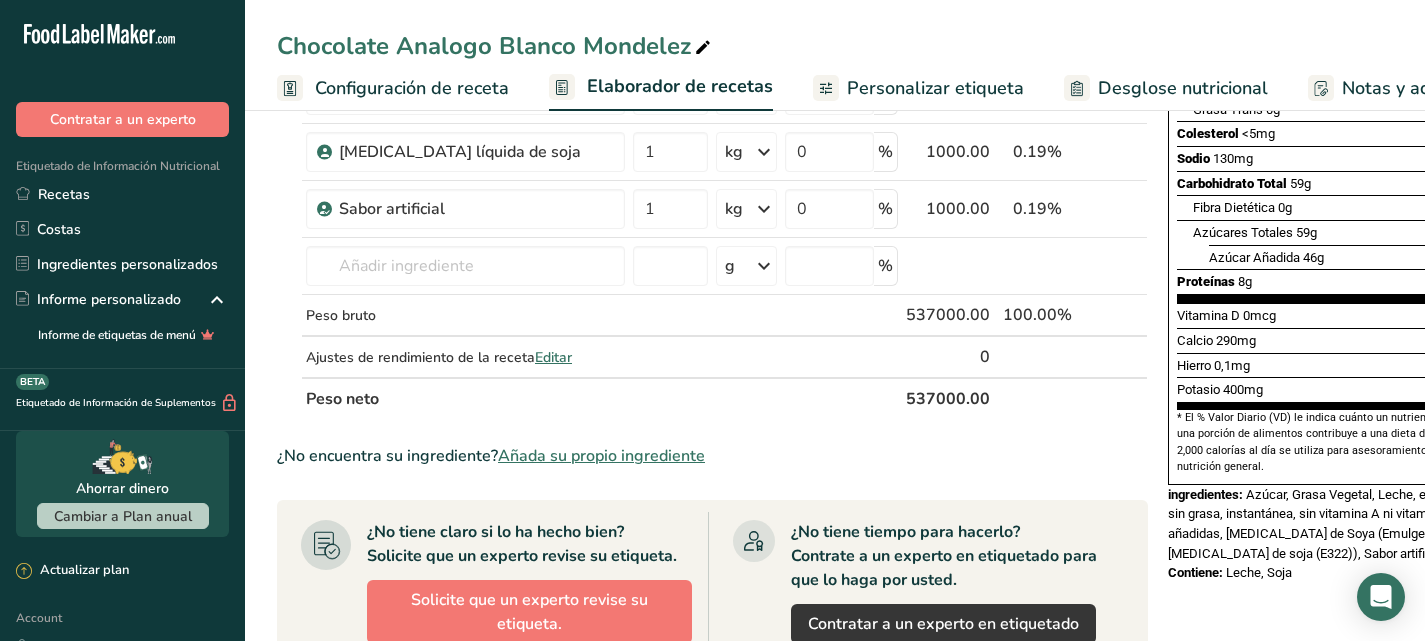 click on "Añada su propio ingrediente" at bounding box center [601, 456] 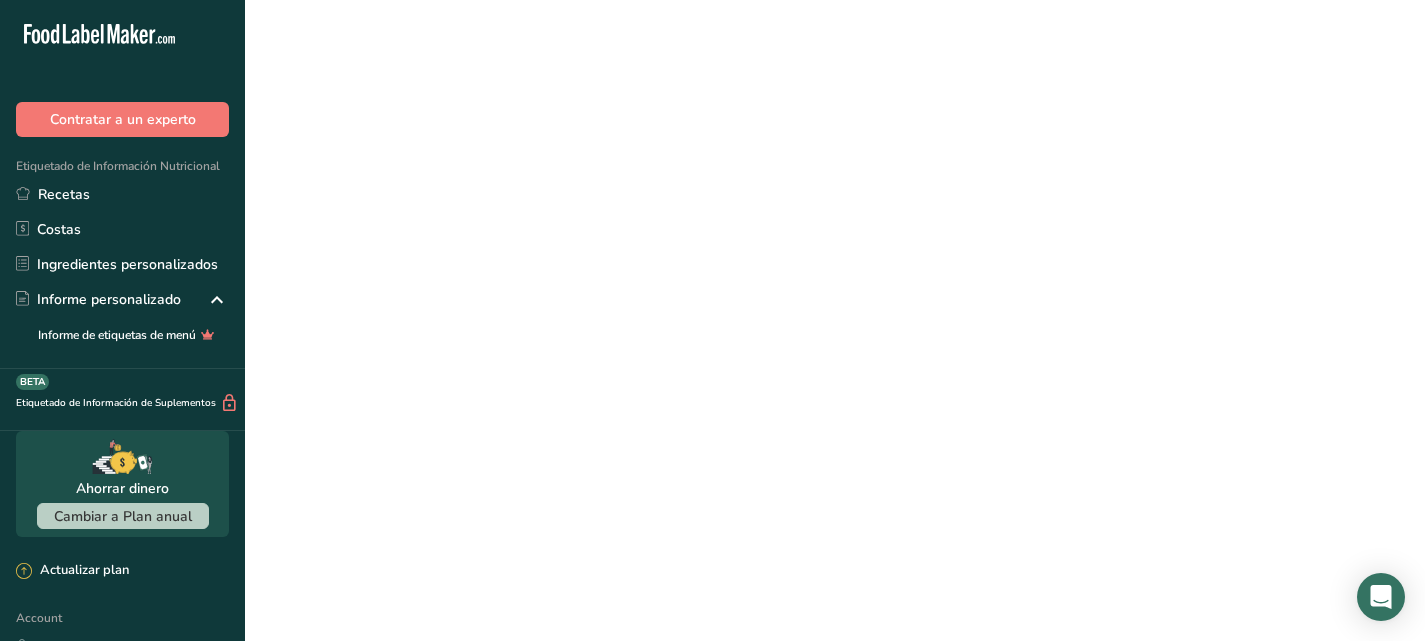 scroll, scrollTop: 0, scrollLeft: 0, axis: both 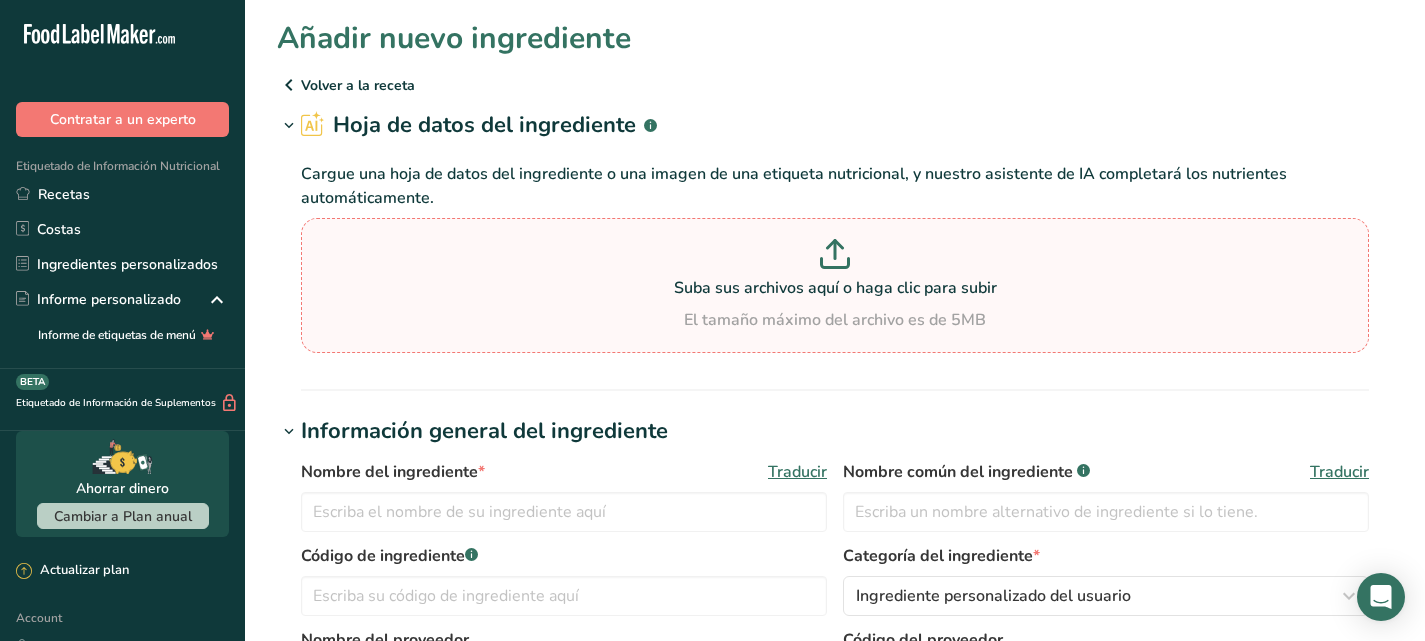 click on "El tamaño máximo del archivo es de 5MB" at bounding box center [835, 320] 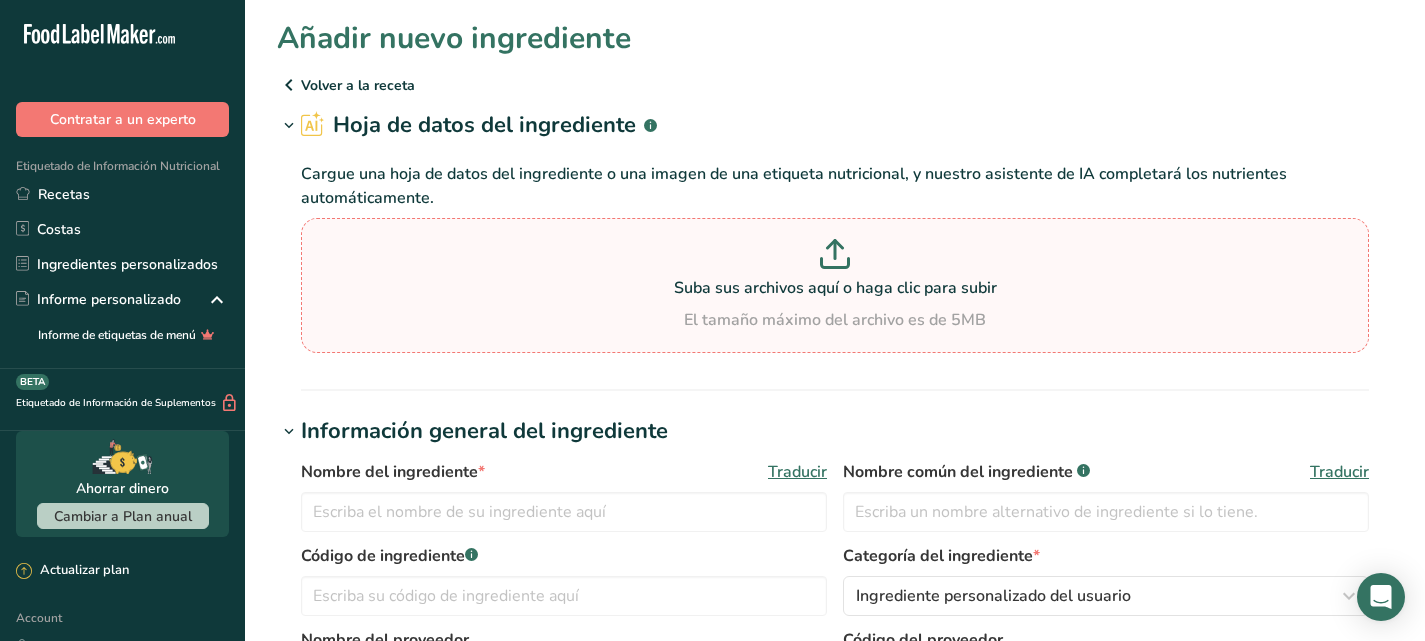 type on "C:\fakepath\CERTIFICADO 04-06 leche descremada 0014.pdf" 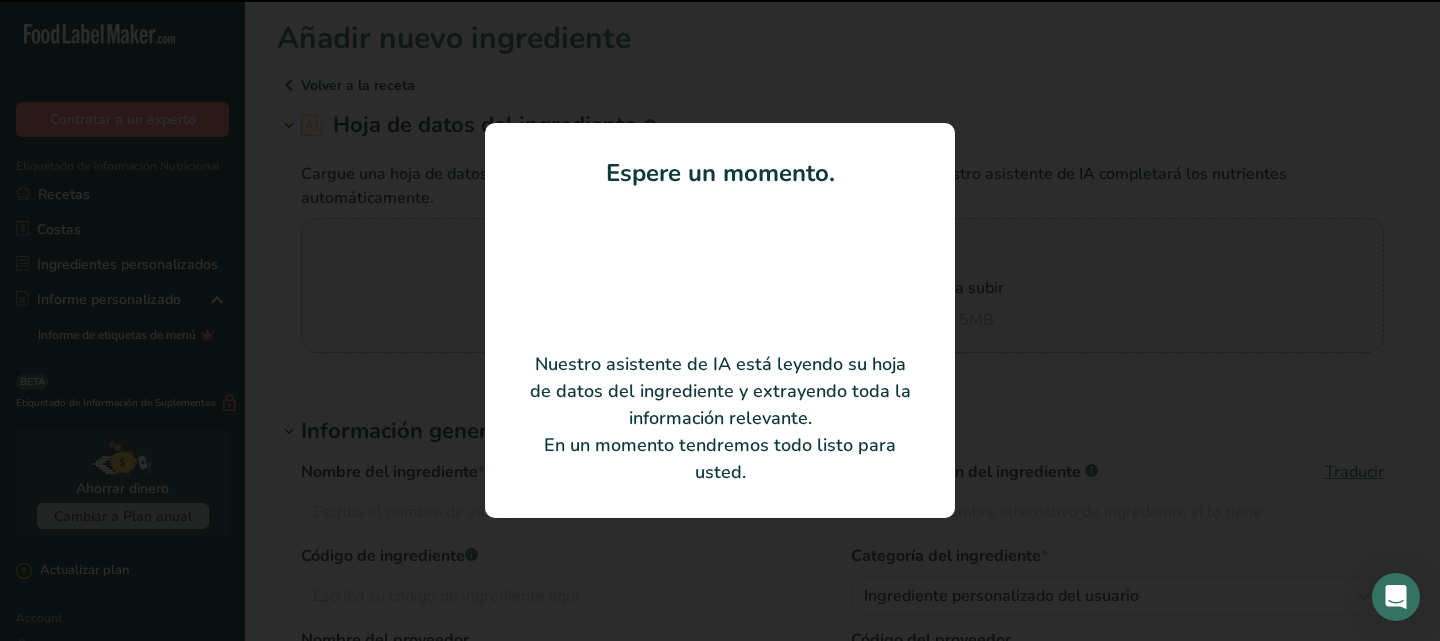 type on "Leche en Polvo Descremada (Uso Industrial)" 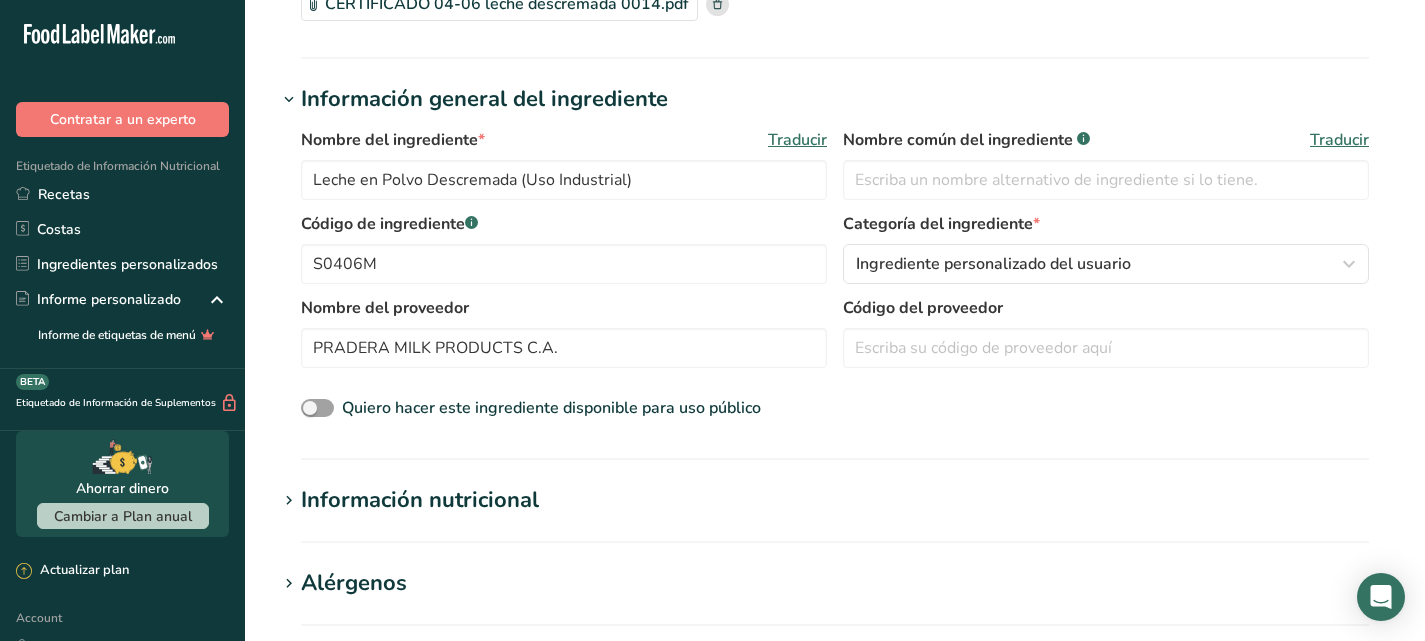 scroll, scrollTop: 237, scrollLeft: 0, axis: vertical 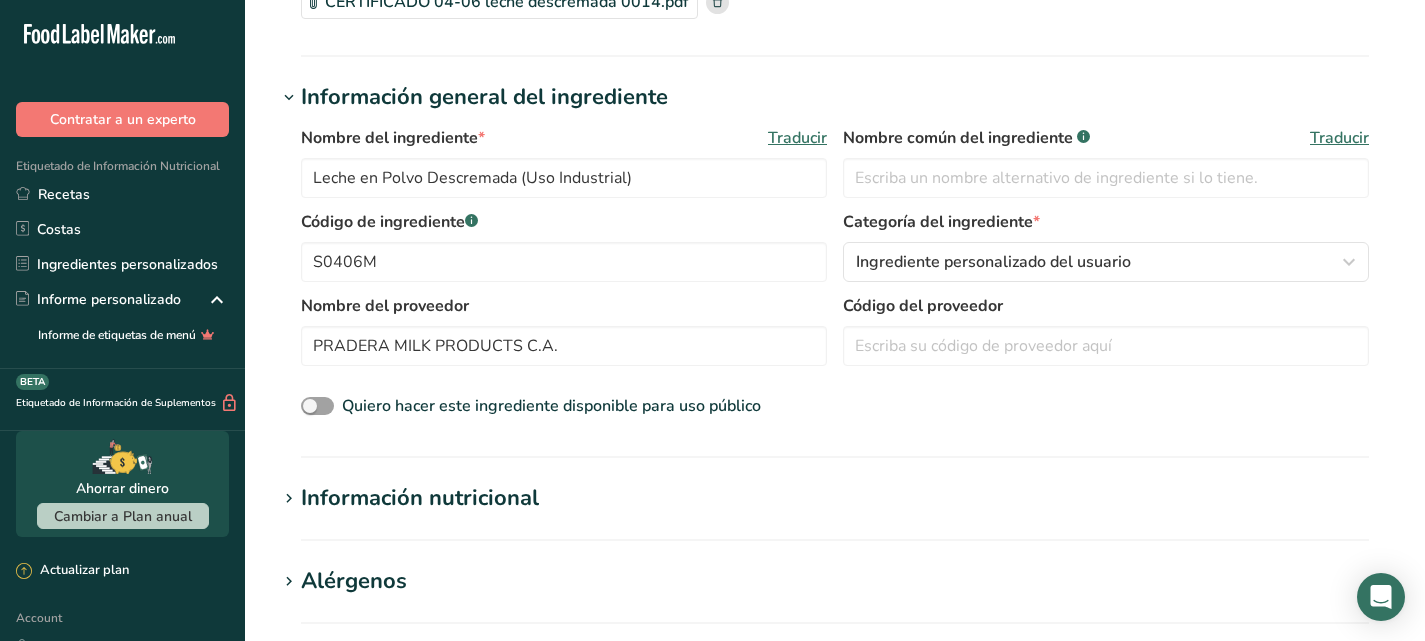 click at bounding box center (289, 499) 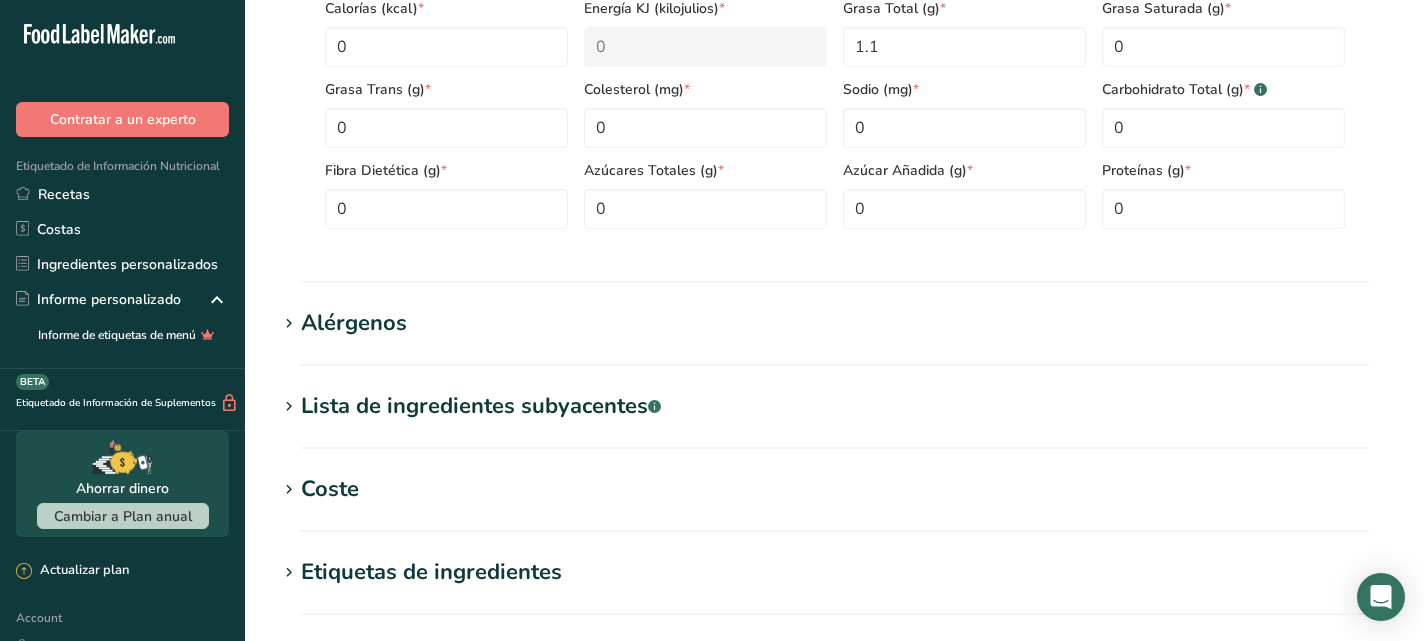 scroll, scrollTop: 1340, scrollLeft: 0, axis: vertical 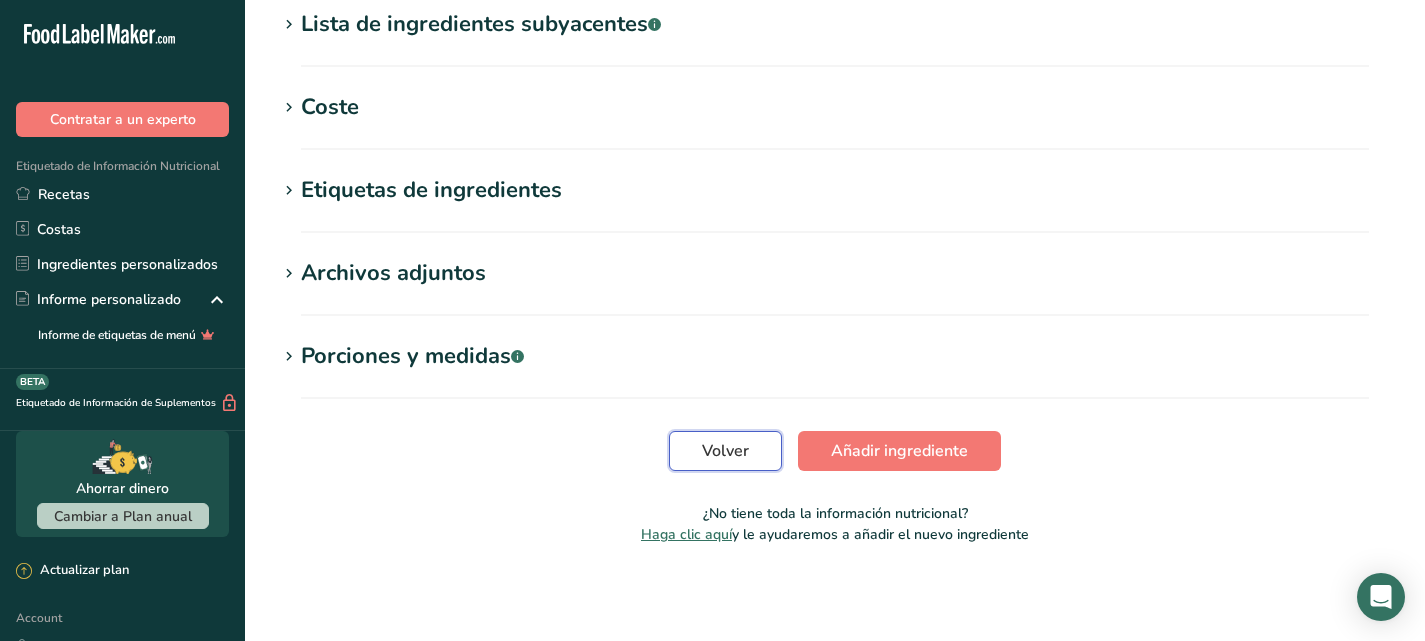 click on "Volver" at bounding box center [725, 451] 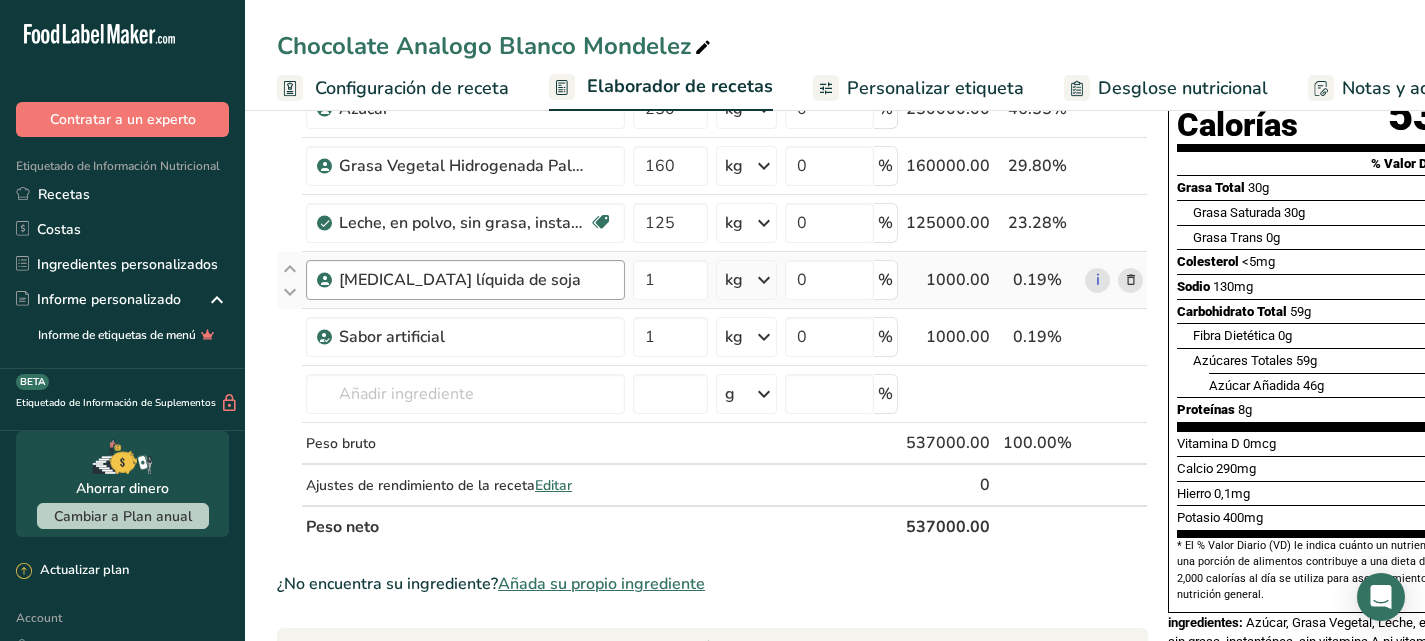scroll, scrollTop: 180, scrollLeft: 0, axis: vertical 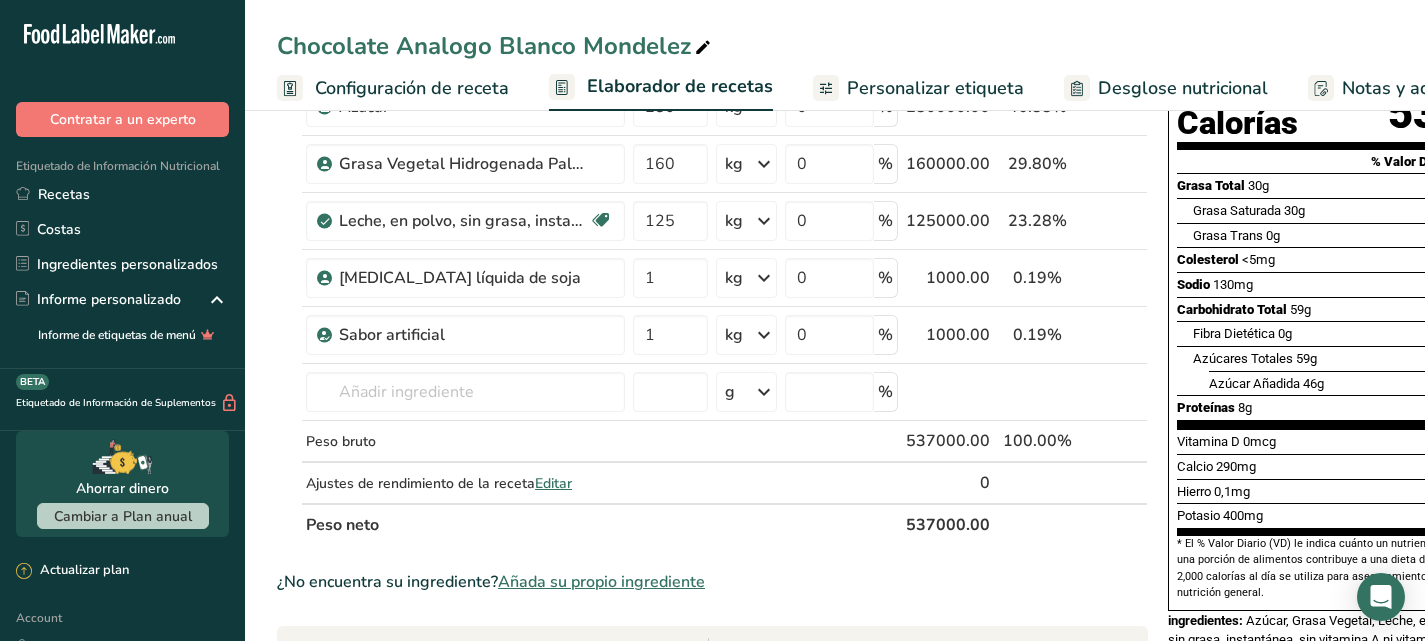click on "Añada su propio ingrediente" at bounding box center [601, 582] 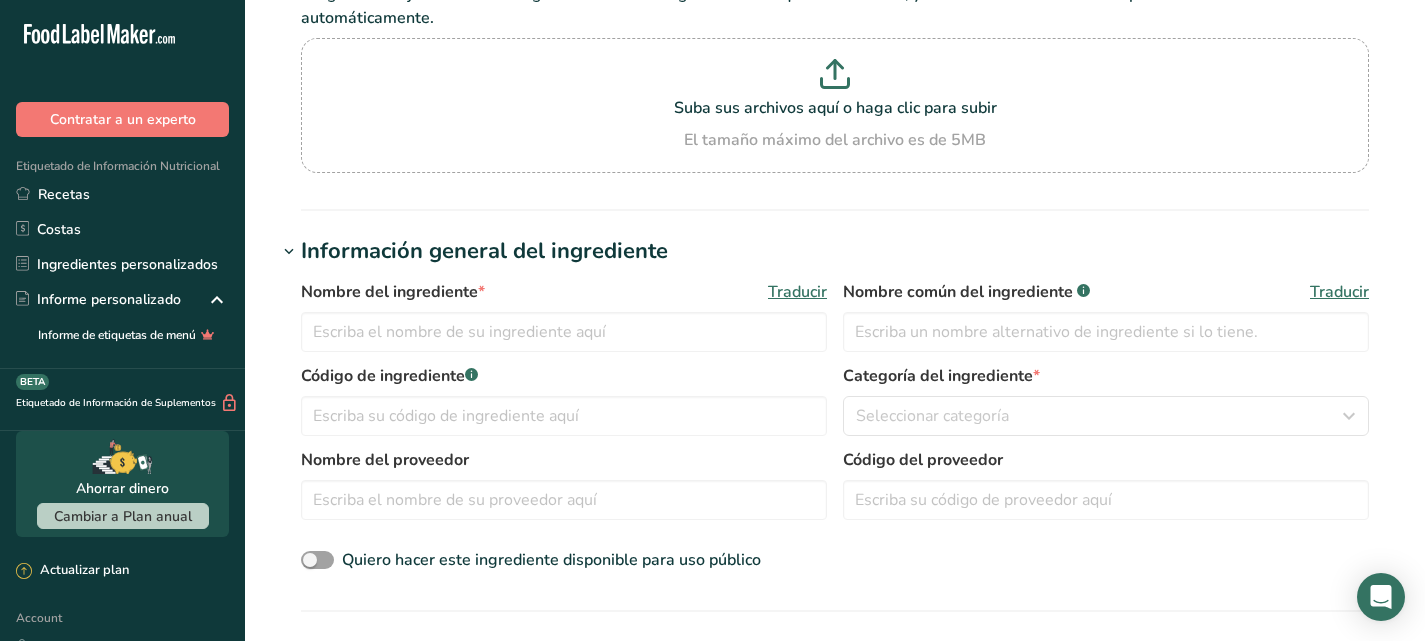 scroll, scrollTop: 0, scrollLeft: 0, axis: both 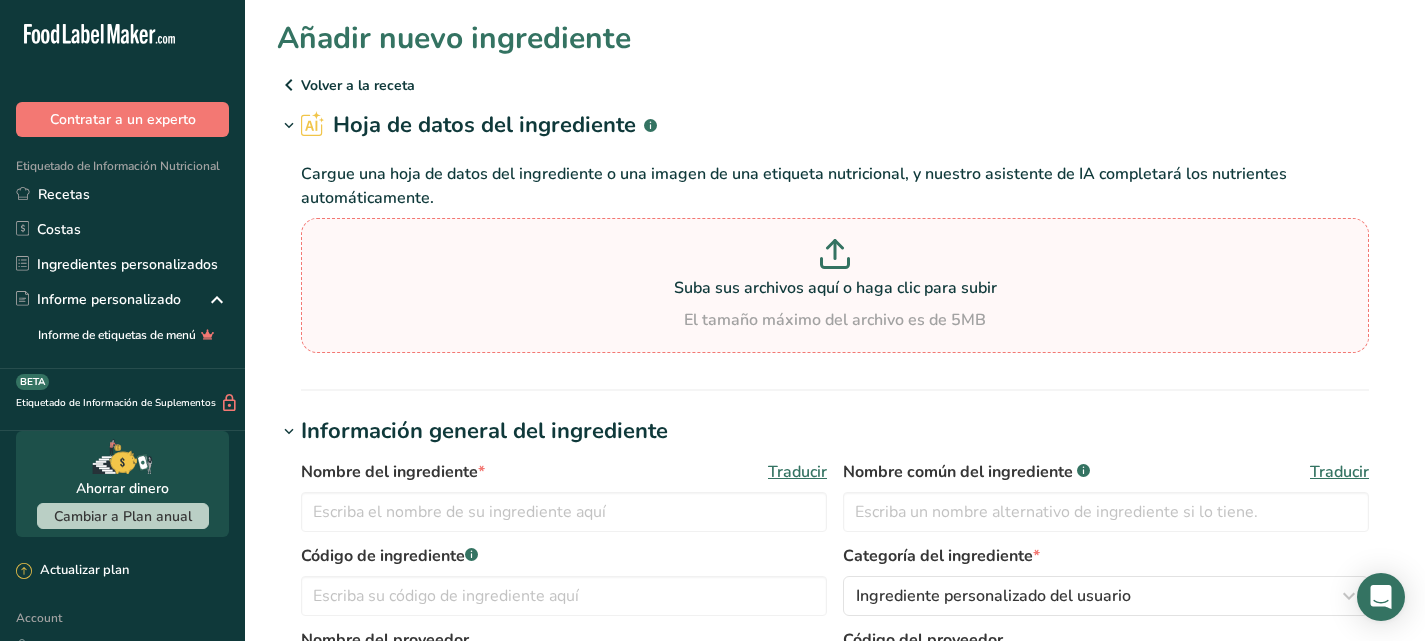 click on "Suba sus archivos aquí o haga clic para subir" at bounding box center (835, 288) 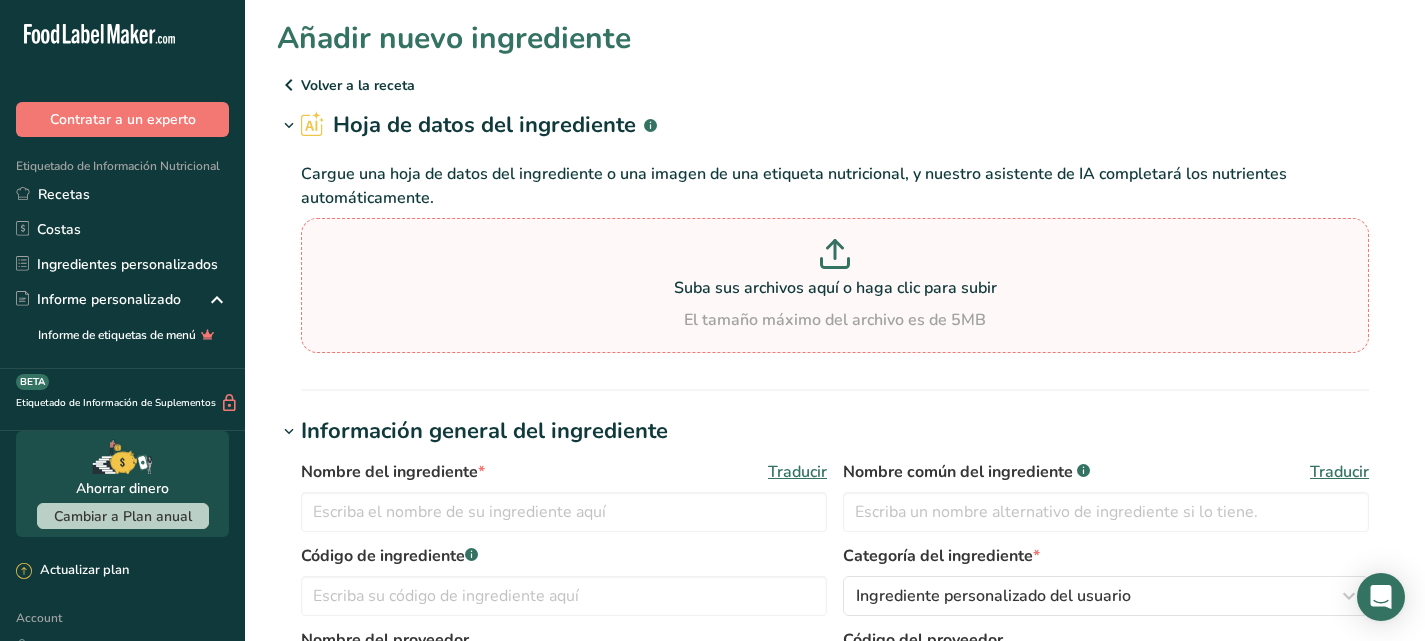 type on "C:\fakepath\Informacion_Nutricional_Leche_DairyAmerica.pdf" 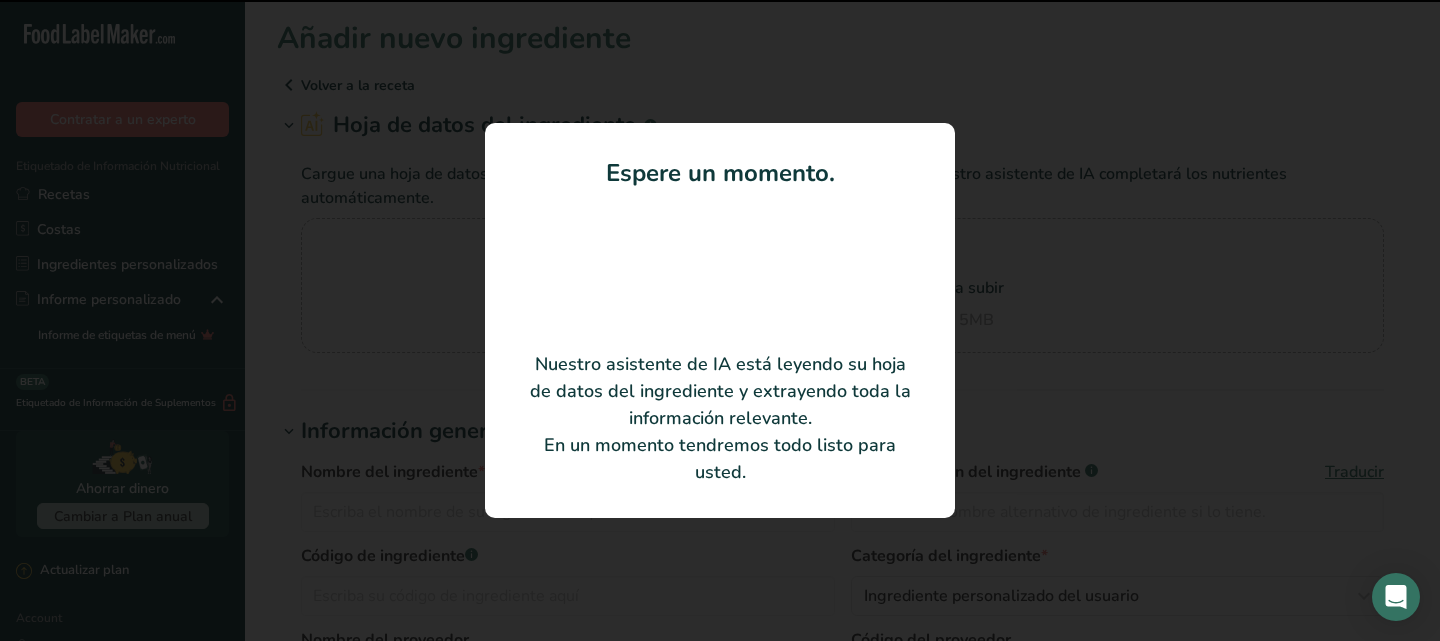type on "Skimmed Milk Powder" 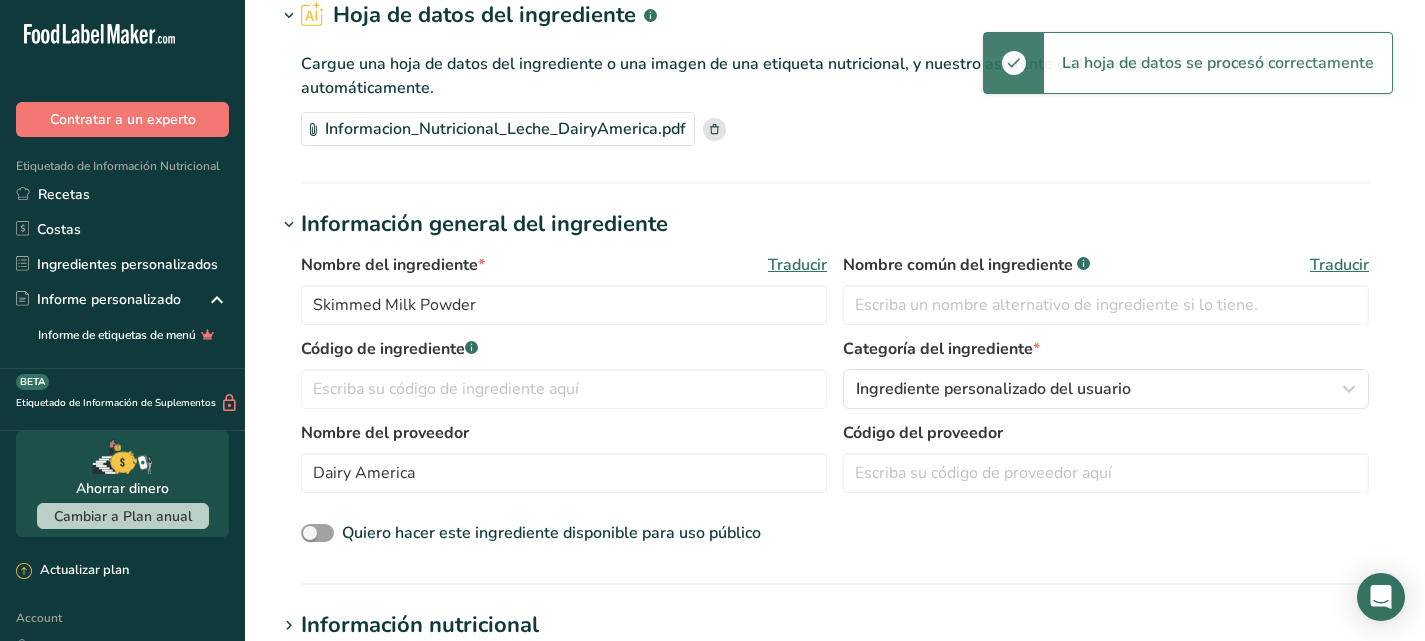scroll, scrollTop: 112, scrollLeft: 0, axis: vertical 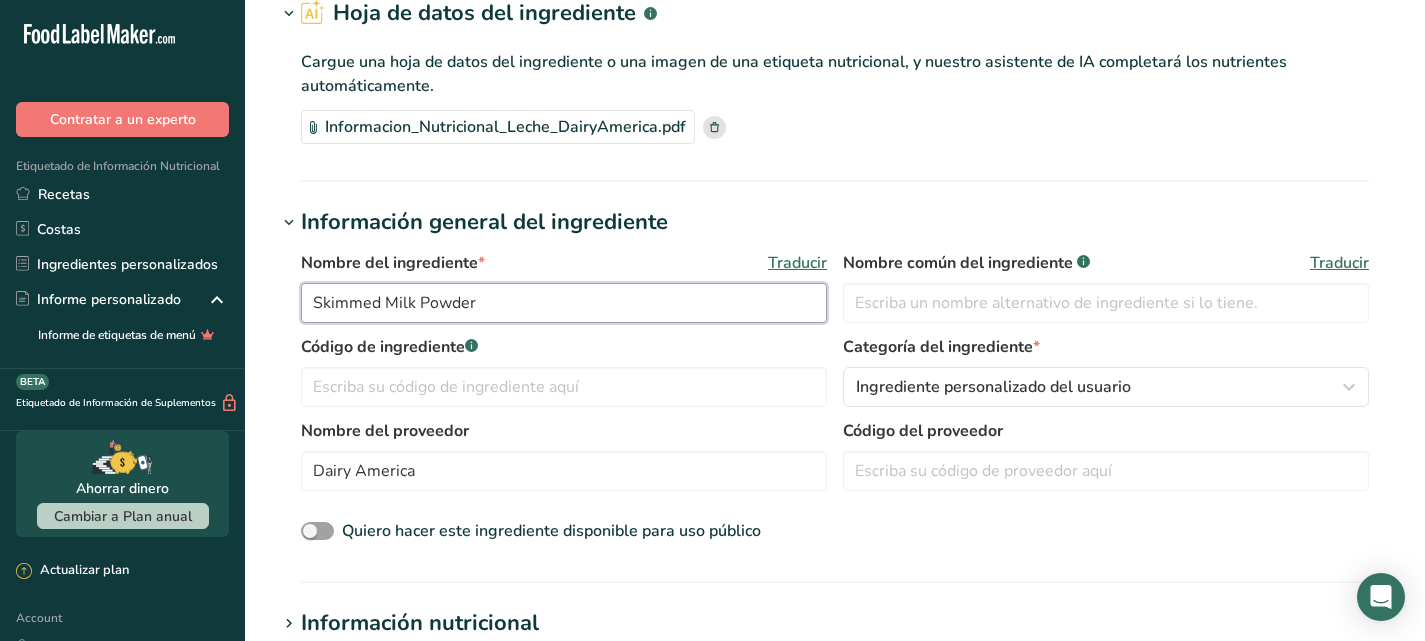 drag, startPoint x: 497, startPoint y: 299, endPoint x: 279, endPoint y: 289, distance: 218.22923 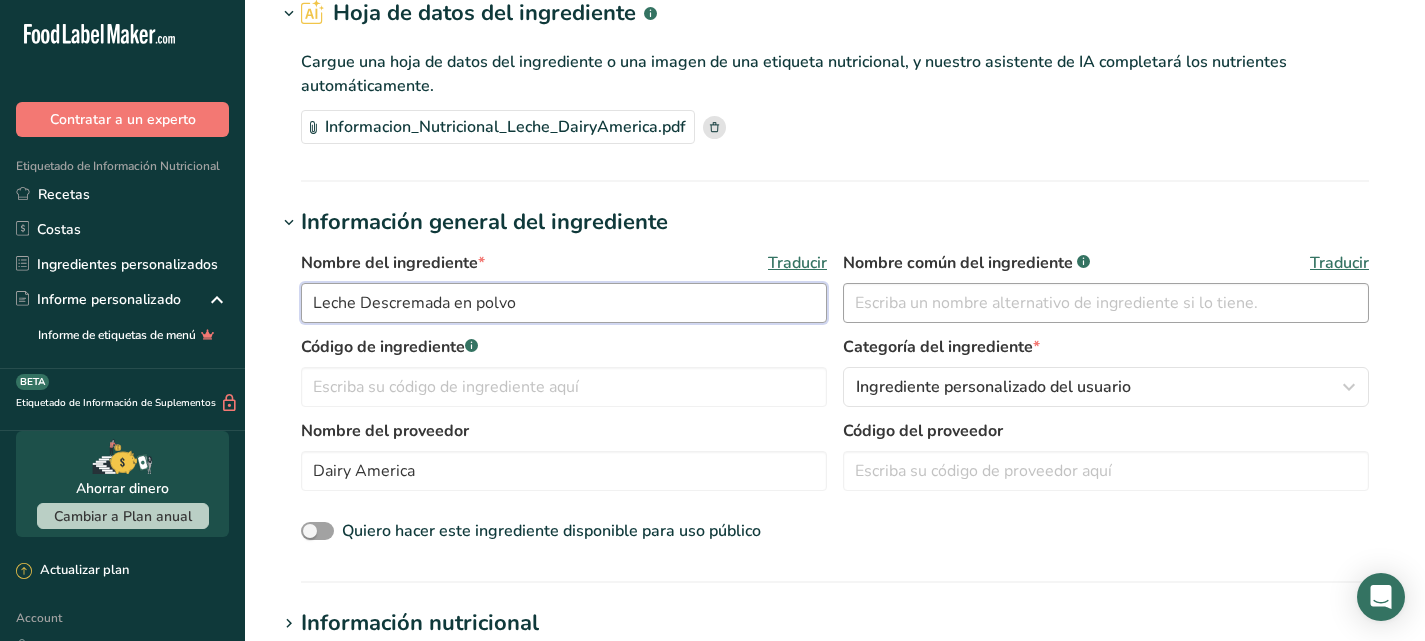 type on "Leche Descremada en polvo" 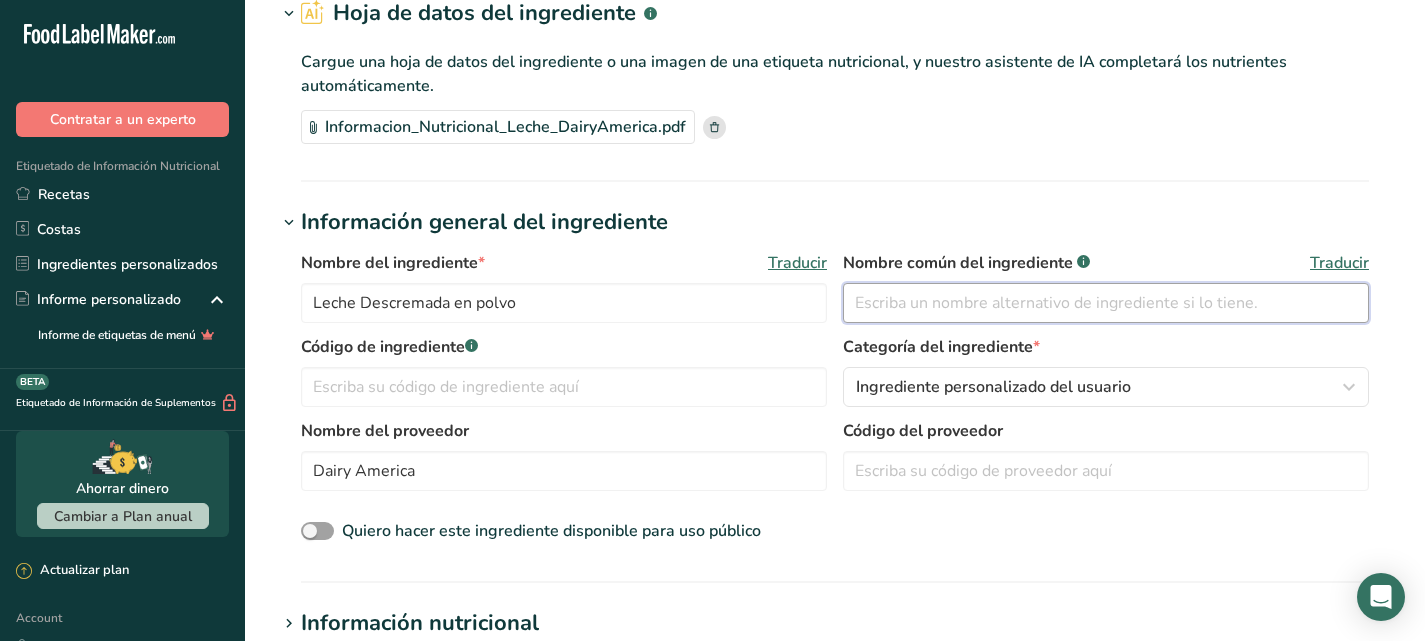 click at bounding box center (1106, 303) 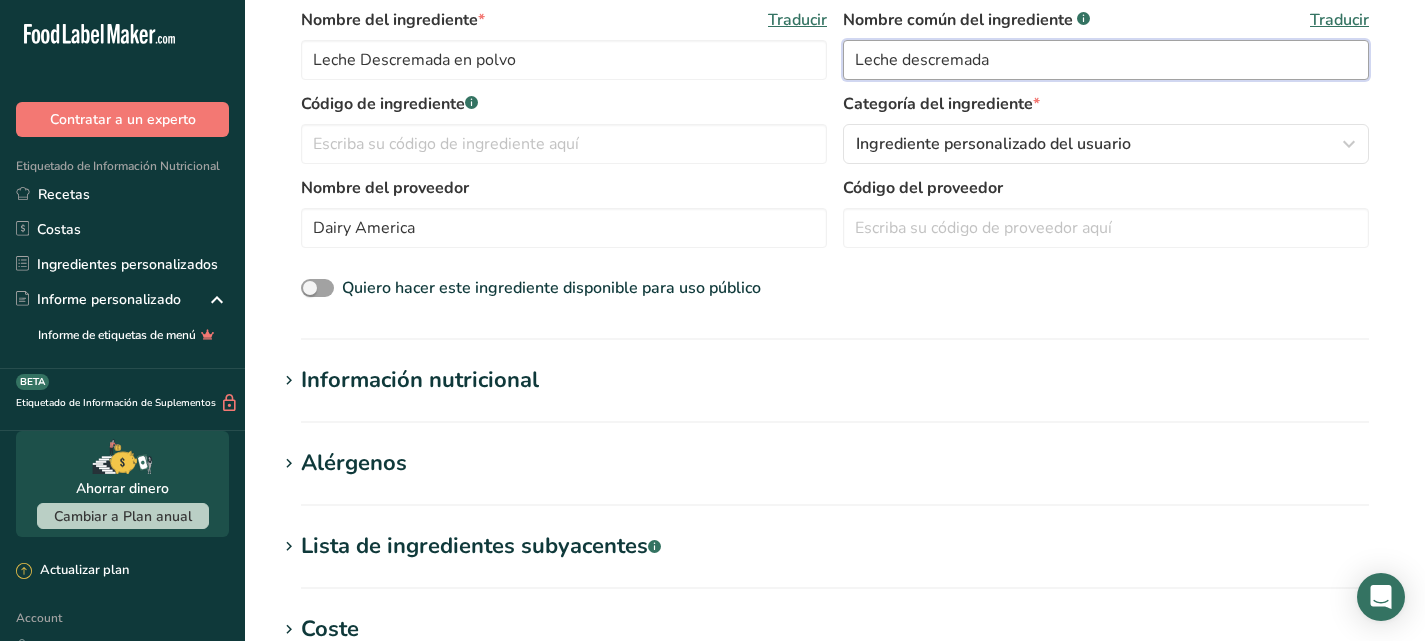 scroll, scrollTop: 356, scrollLeft: 0, axis: vertical 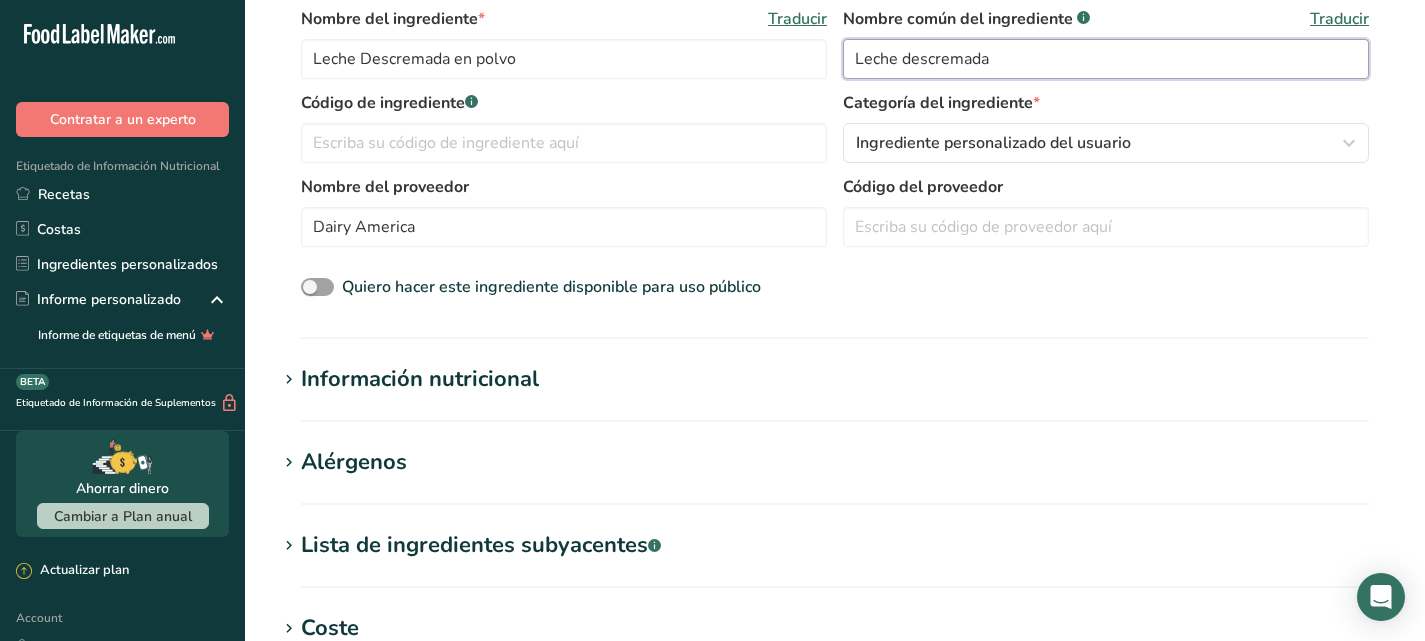 type on "Leche descremada" 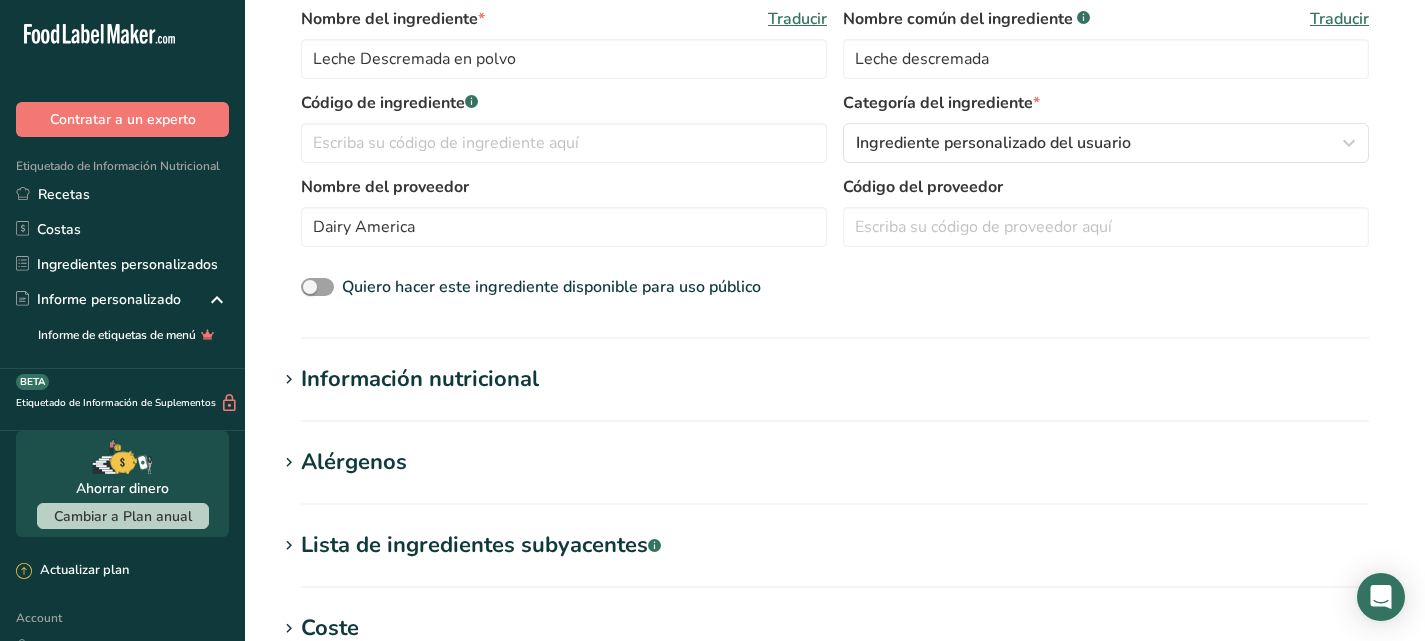 click at bounding box center [289, 380] 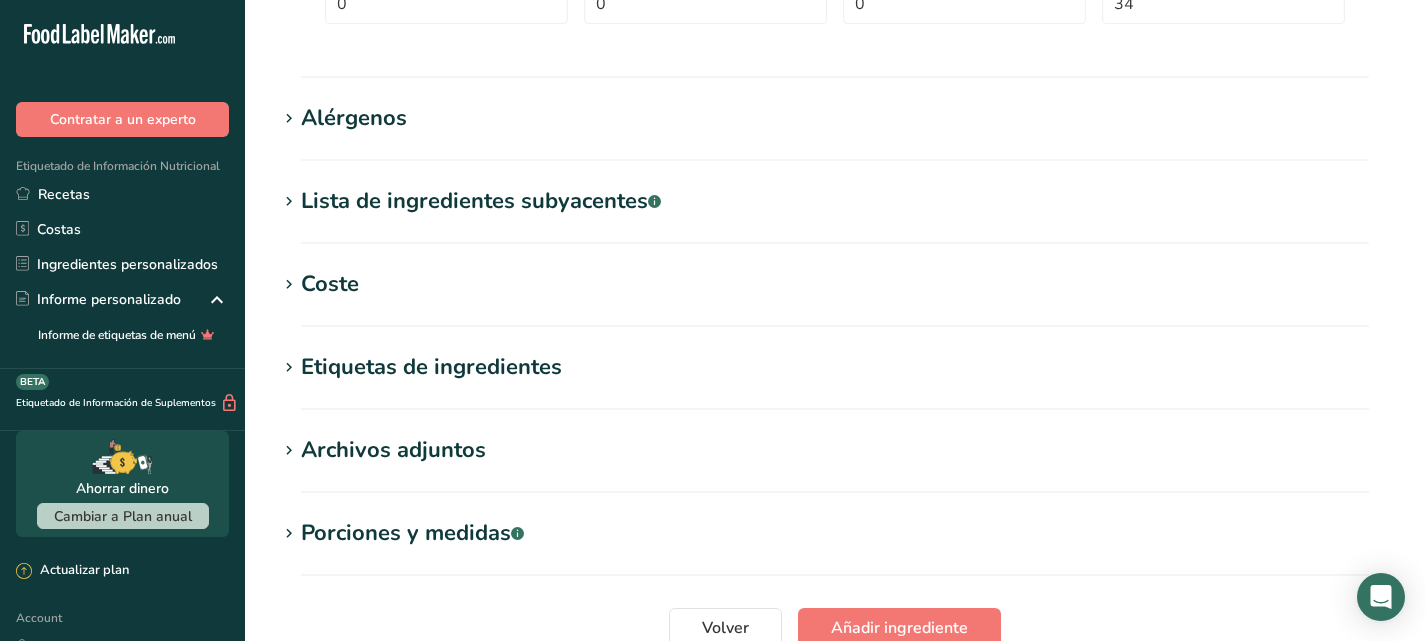 scroll, scrollTop: 1340, scrollLeft: 0, axis: vertical 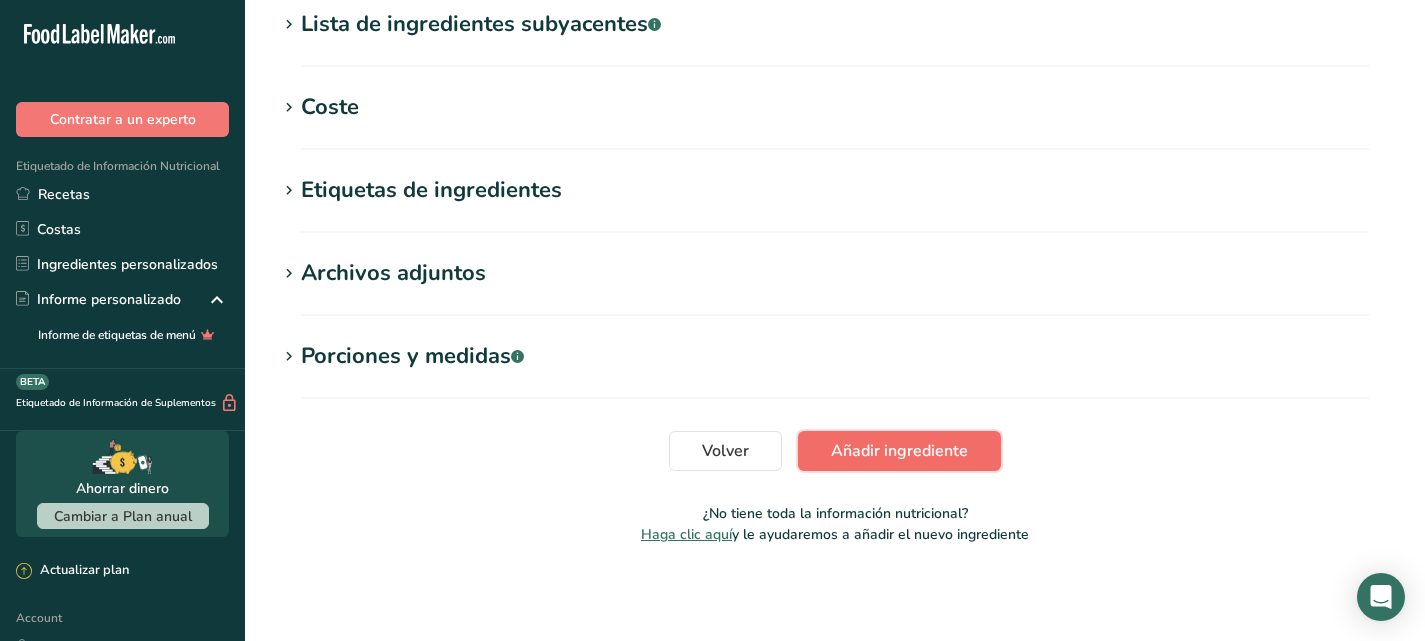 click on "Añadir ingrediente" at bounding box center (899, 451) 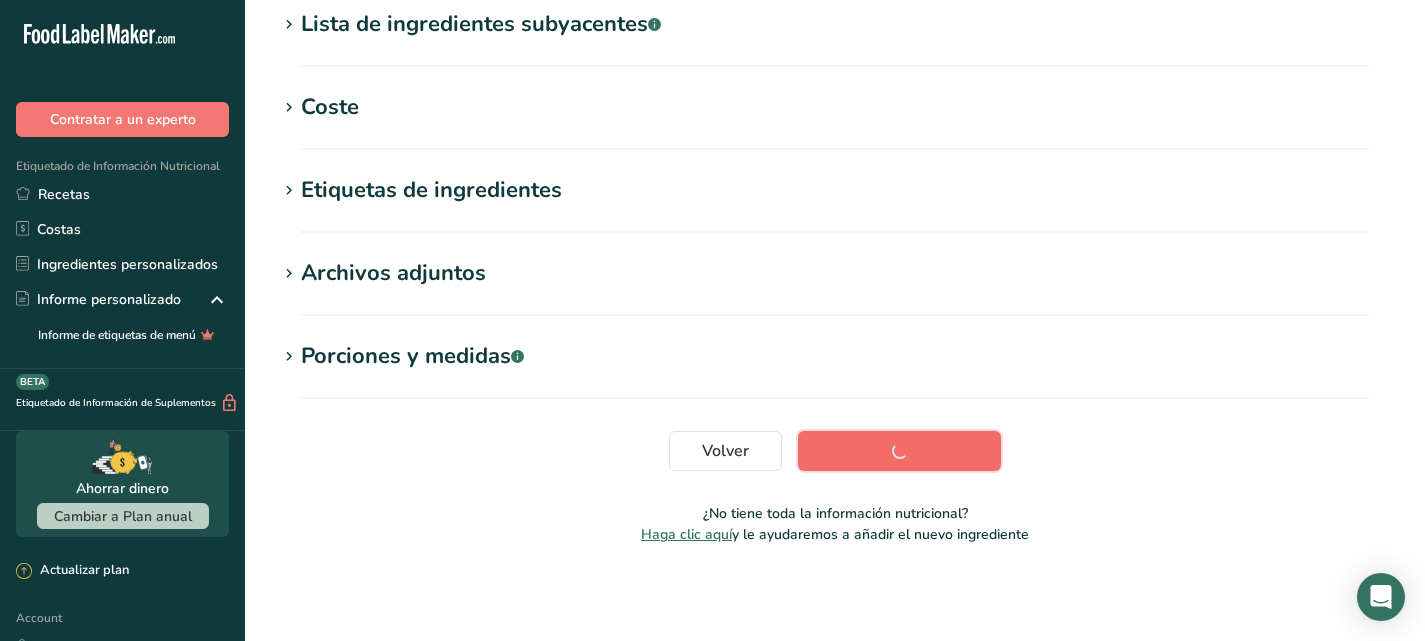 scroll, scrollTop: 433, scrollLeft: 0, axis: vertical 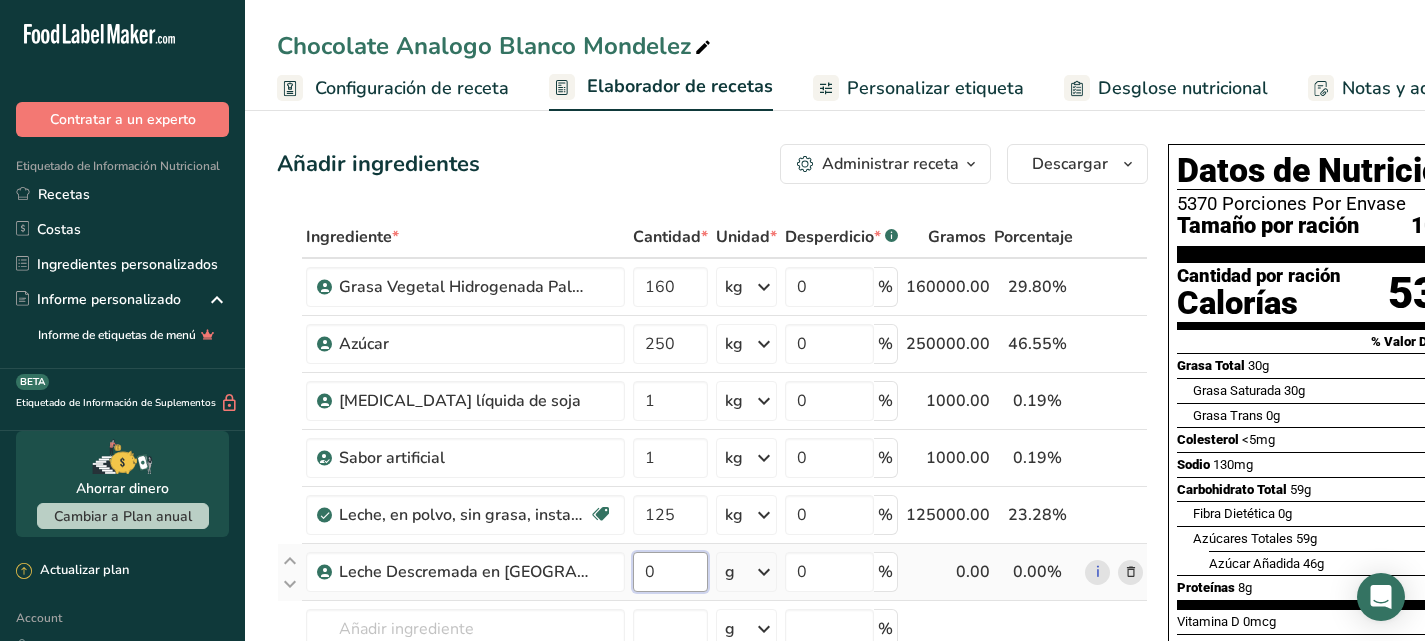 drag, startPoint x: 687, startPoint y: 580, endPoint x: 640, endPoint y: 572, distance: 47.67599 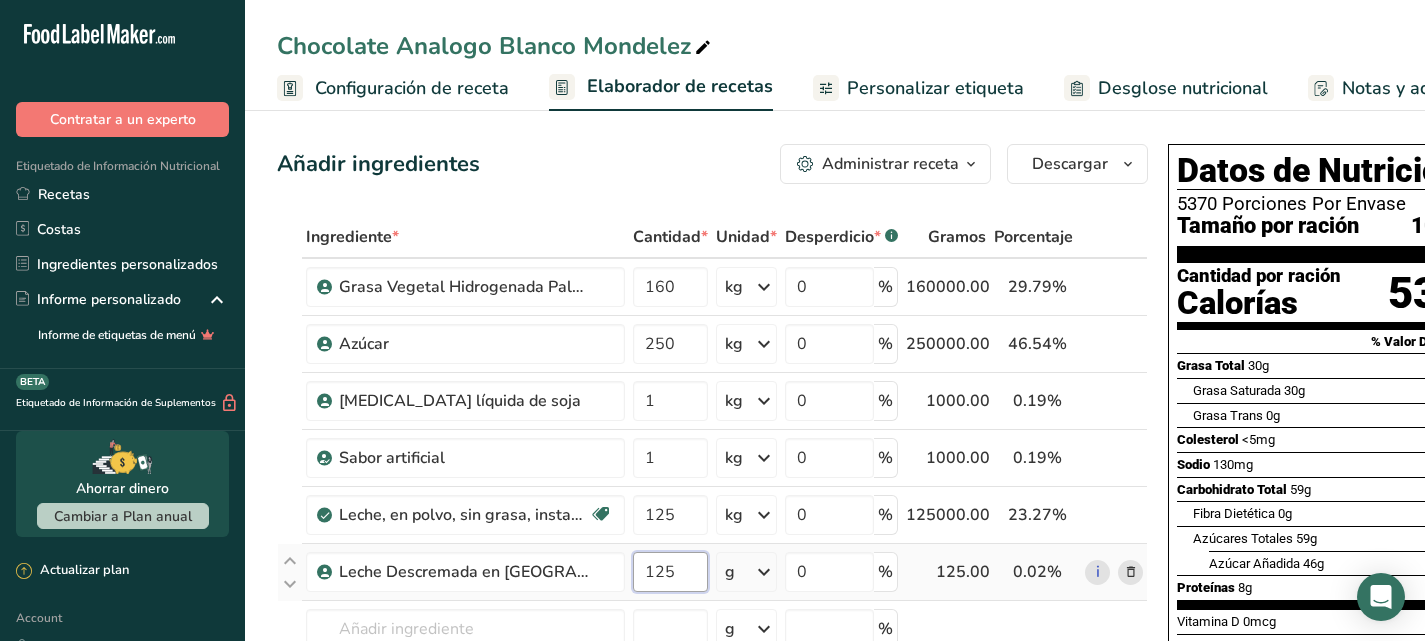 type on "125" 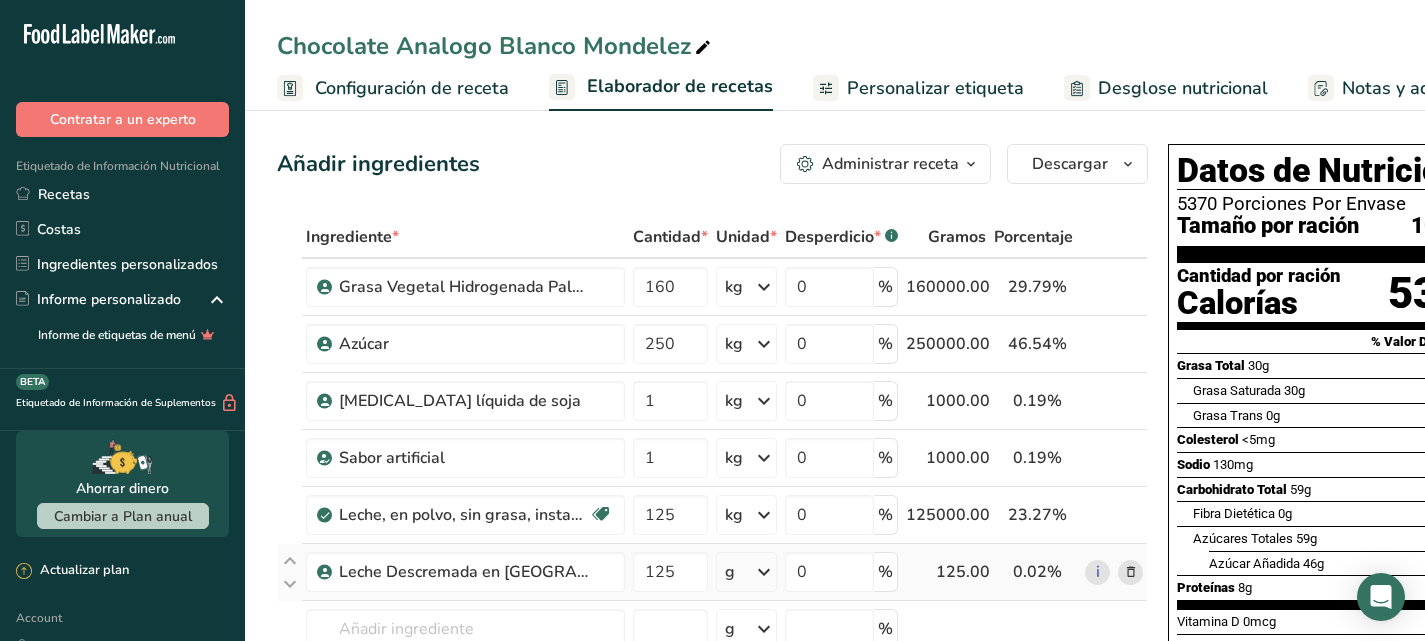 click on "Ingrediente *
Cantidad *
Unidad *
Desperdicio *   .a-a{fill:#347362;}.b-a{fill:#fff;}          Gramos
Porcentaje
Grasa Vegetal Hidrogenada Palmiste
160
kg
Unidades de peso
g
kg
mg
Ver más
Unidades de volumen
litro
mL
onza líquida
Ver más
0
%
160000.00
29.79%
i
Azúcar
250
kg
Unidades de peso
g
kg
mg
Ver más
Unidades de volumen
litro
mL
onza líquida
Ver más
0
%
250000.00" at bounding box center (712, 499) 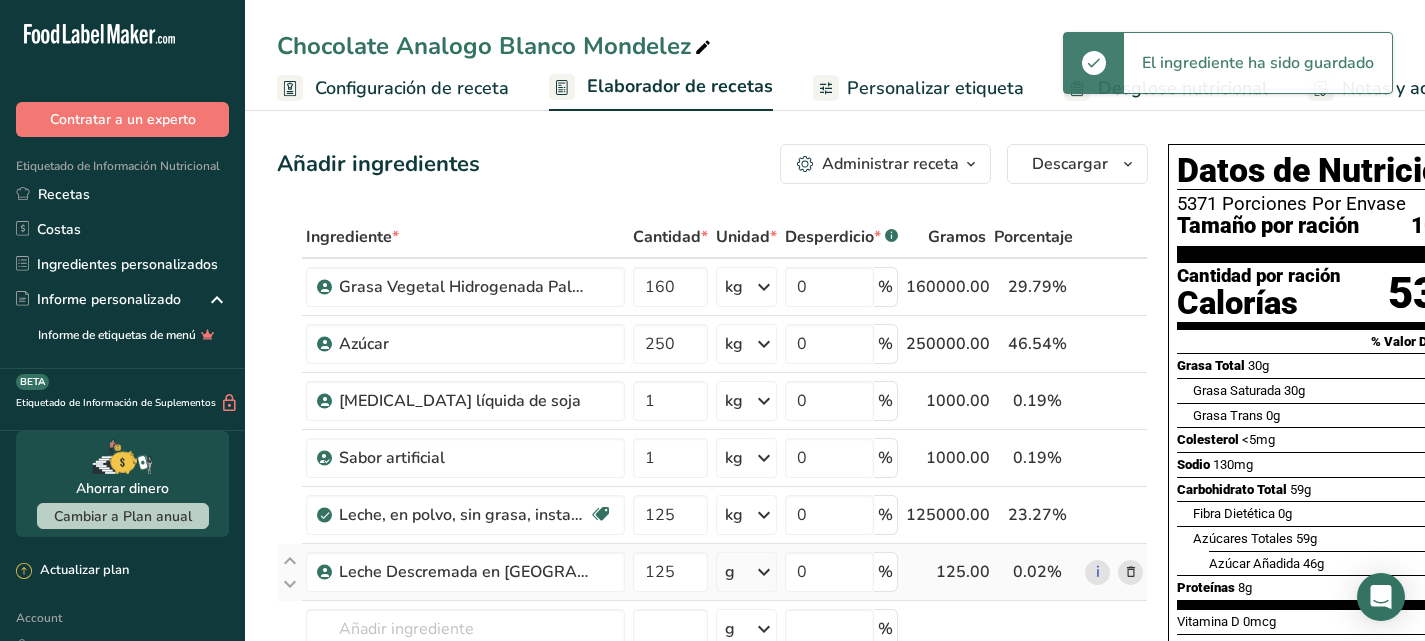 click at bounding box center (764, 572) 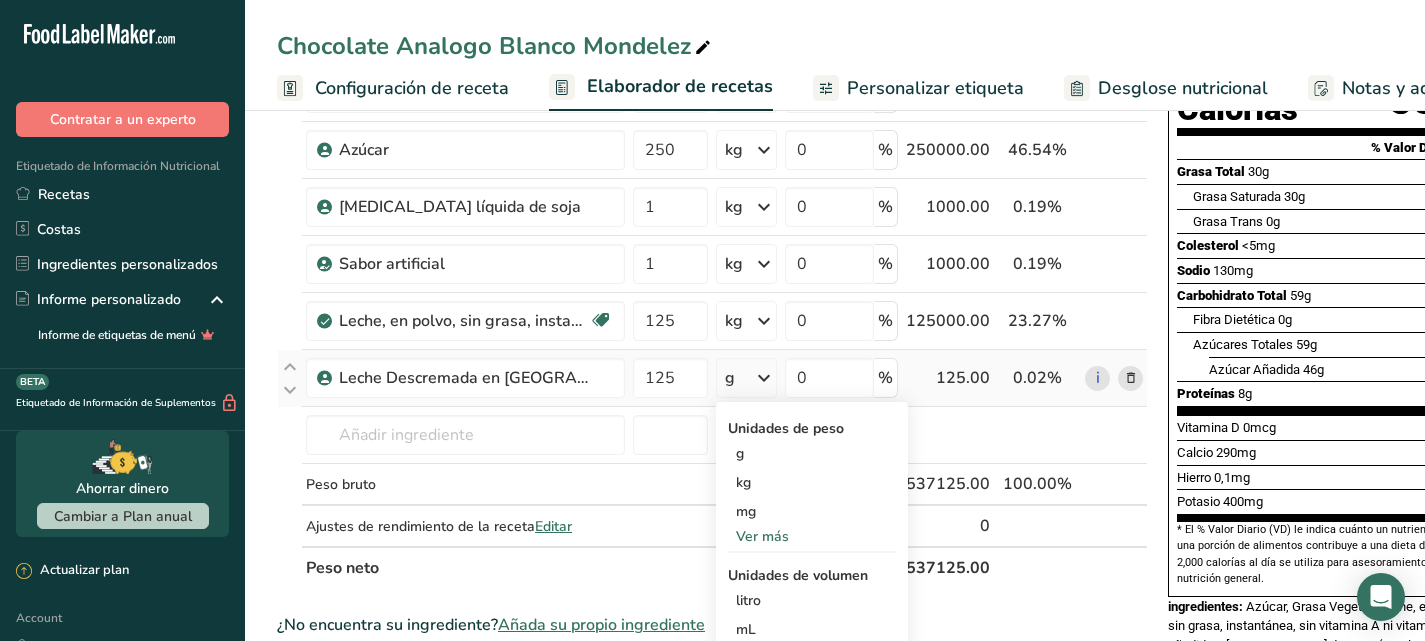 scroll, scrollTop: 196, scrollLeft: 0, axis: vertical 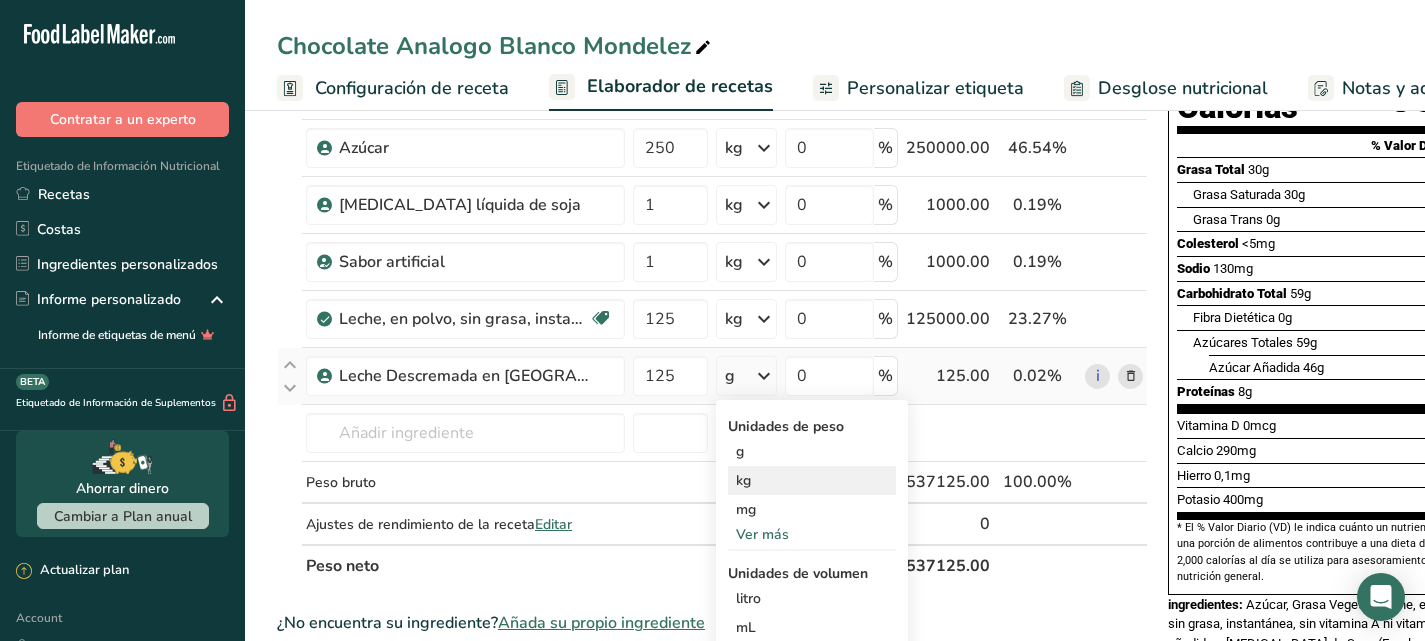 click on "kg" at bounding box center [812, 480] 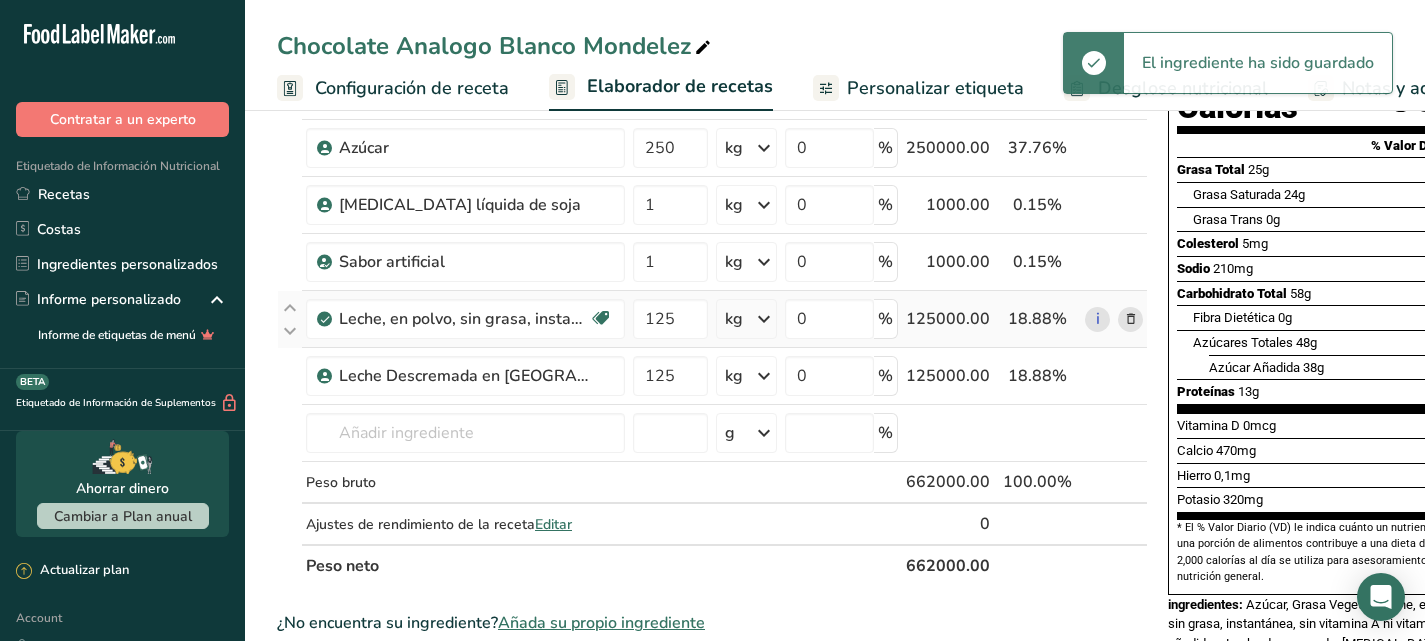 click at bounding box center (1131, 319) 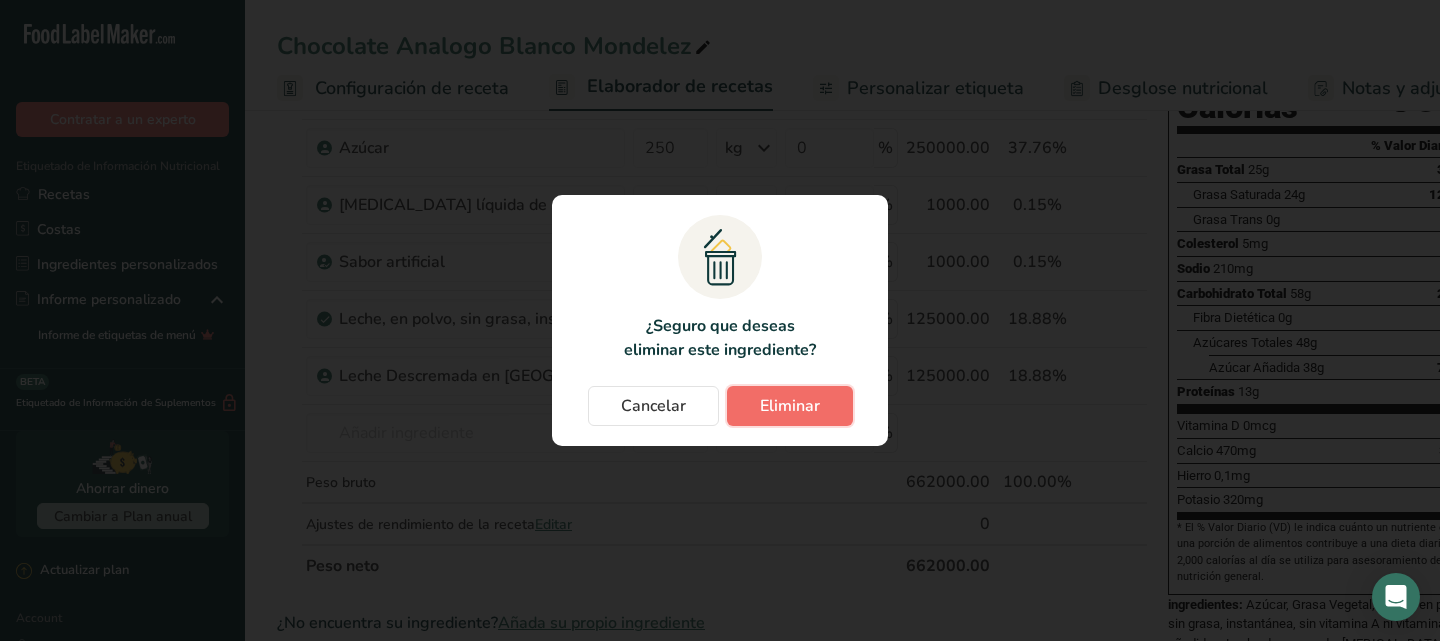 click on "Eliminar" at bounding box center (790, 406) 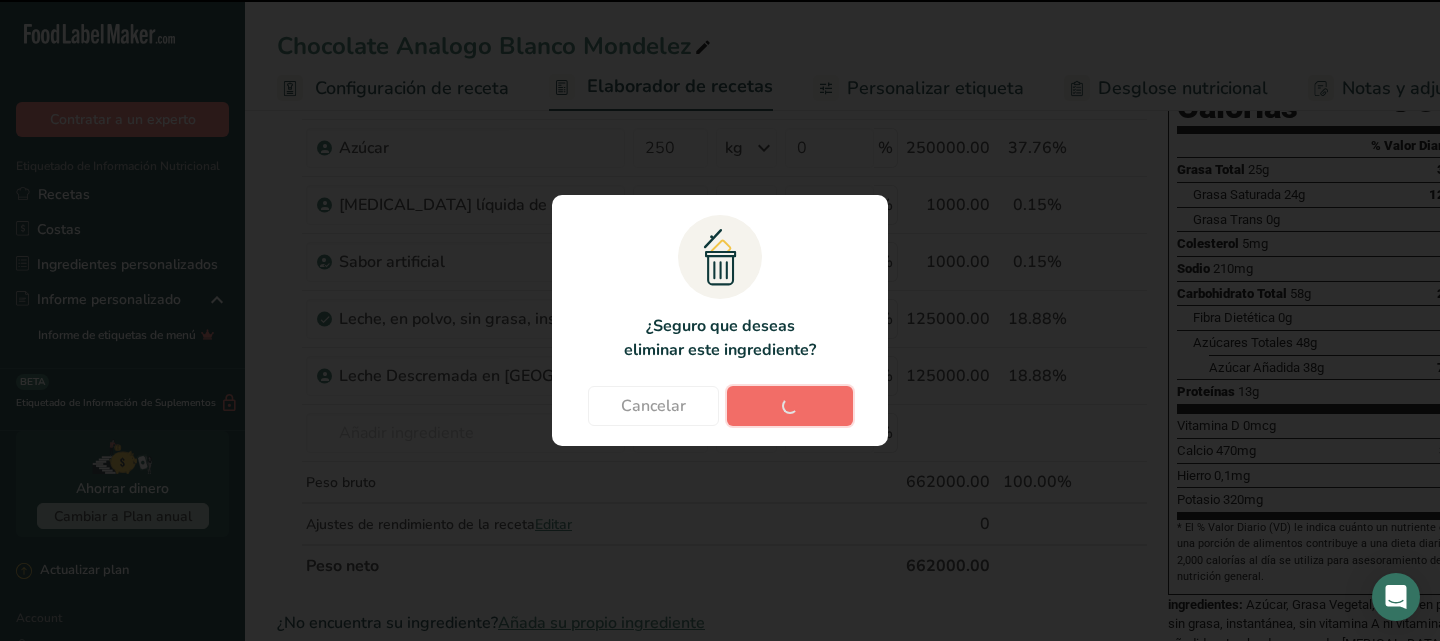 type 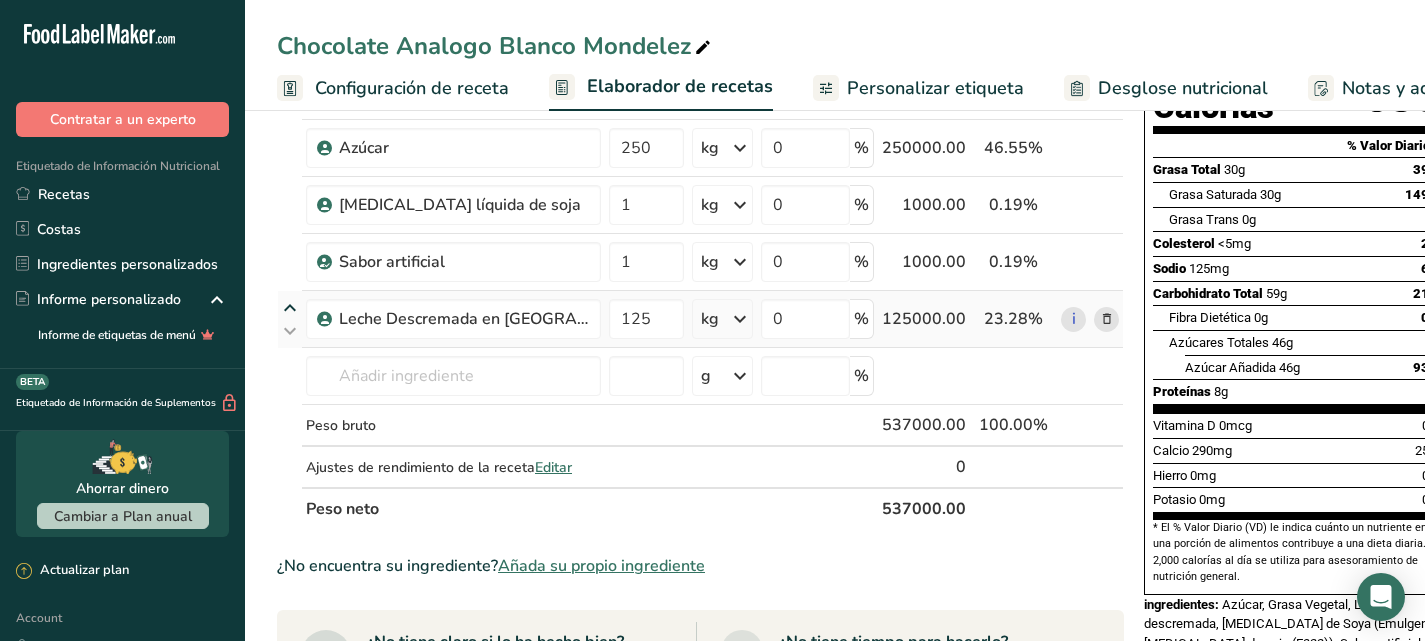 click at bounding box center (290, 308) 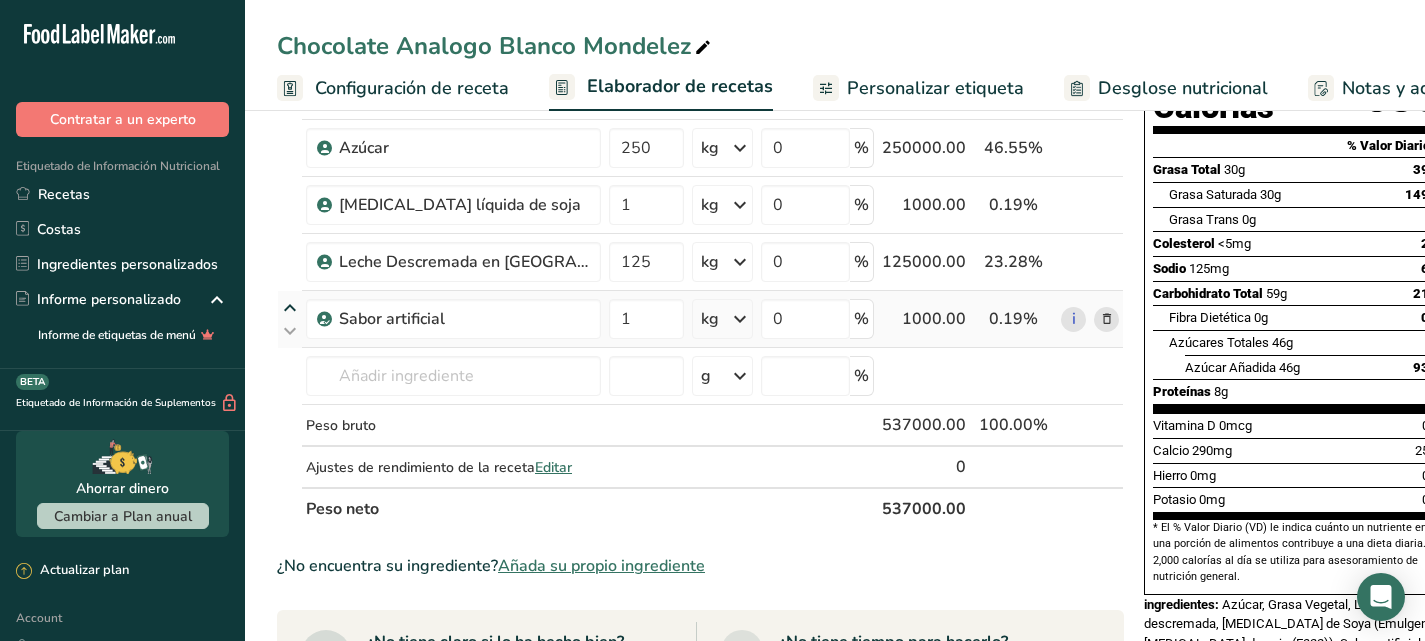 click at bounding box center (290, 308) 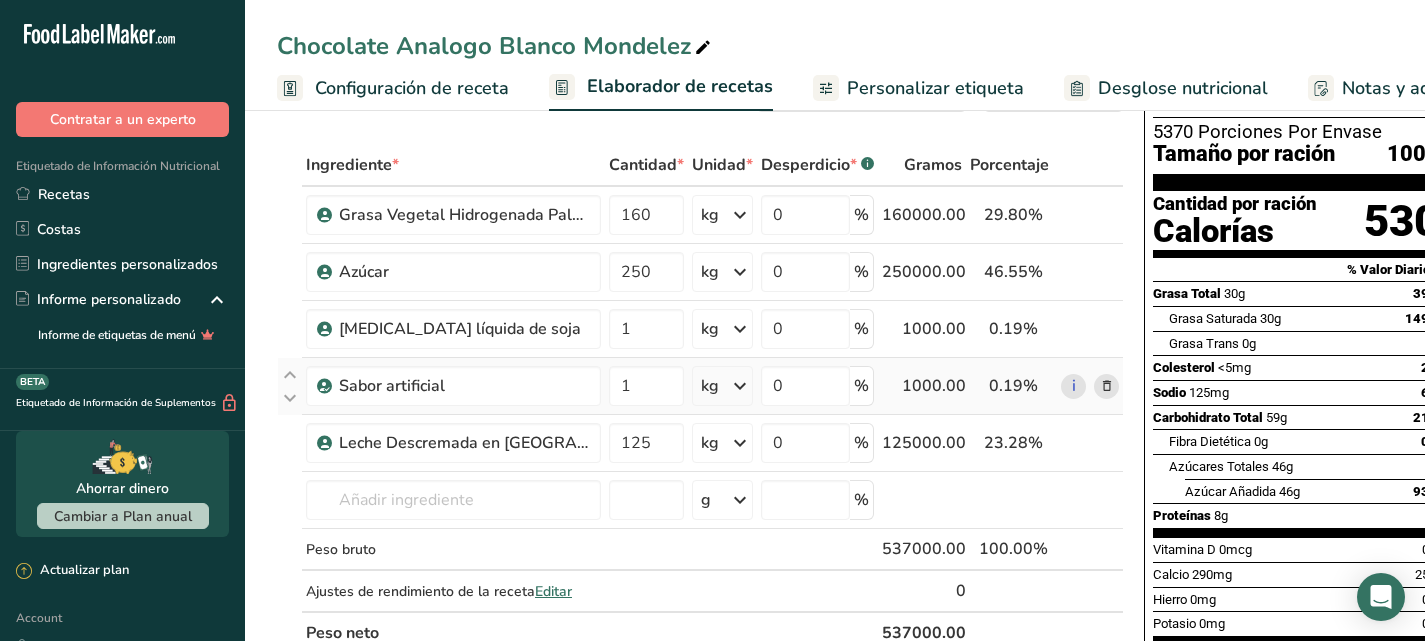 scroll, scrollTop: 68, scrollLeft: 0, axis: vertical 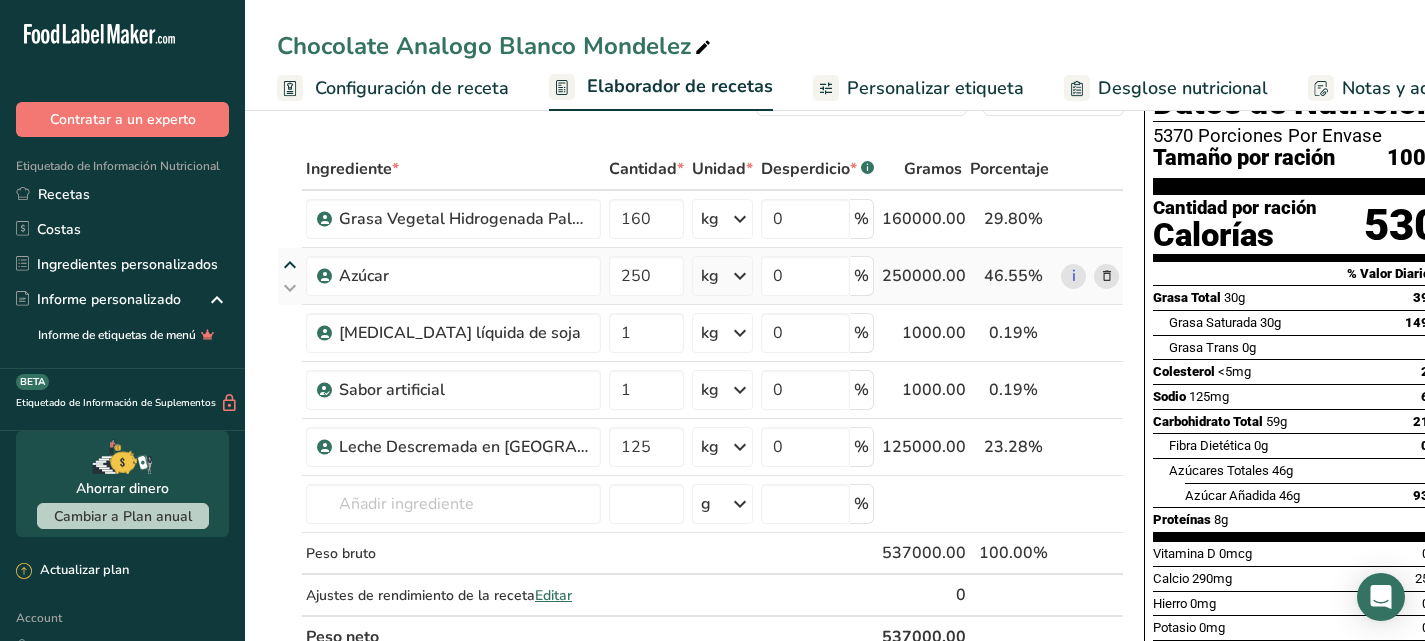 click at bounding box center [290, 265] 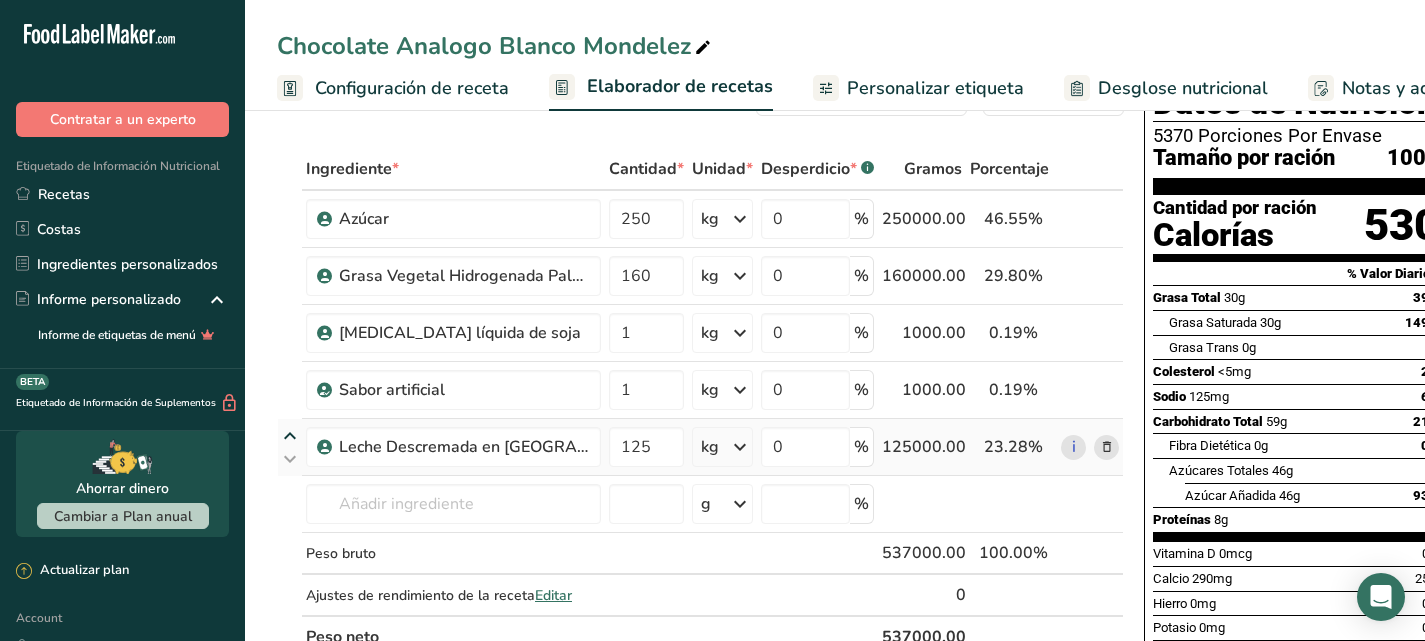 click at bounding box center [290, 436] 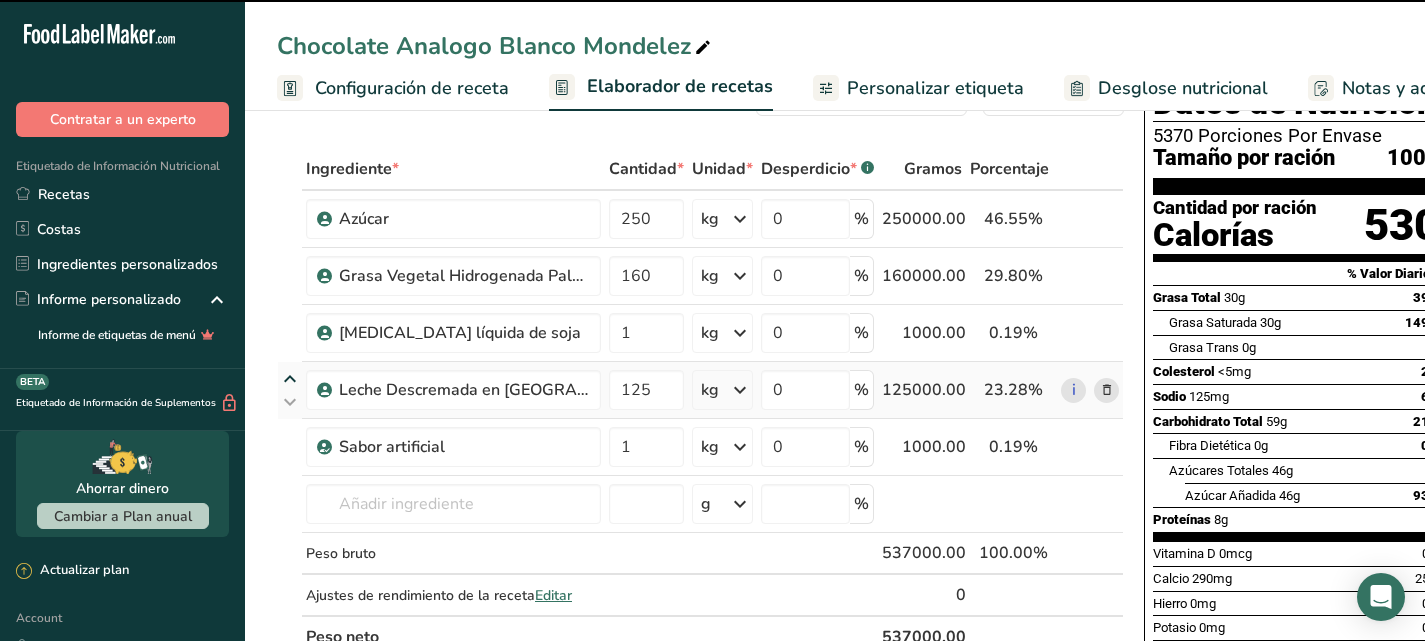 click at bounding box center (290, 379) 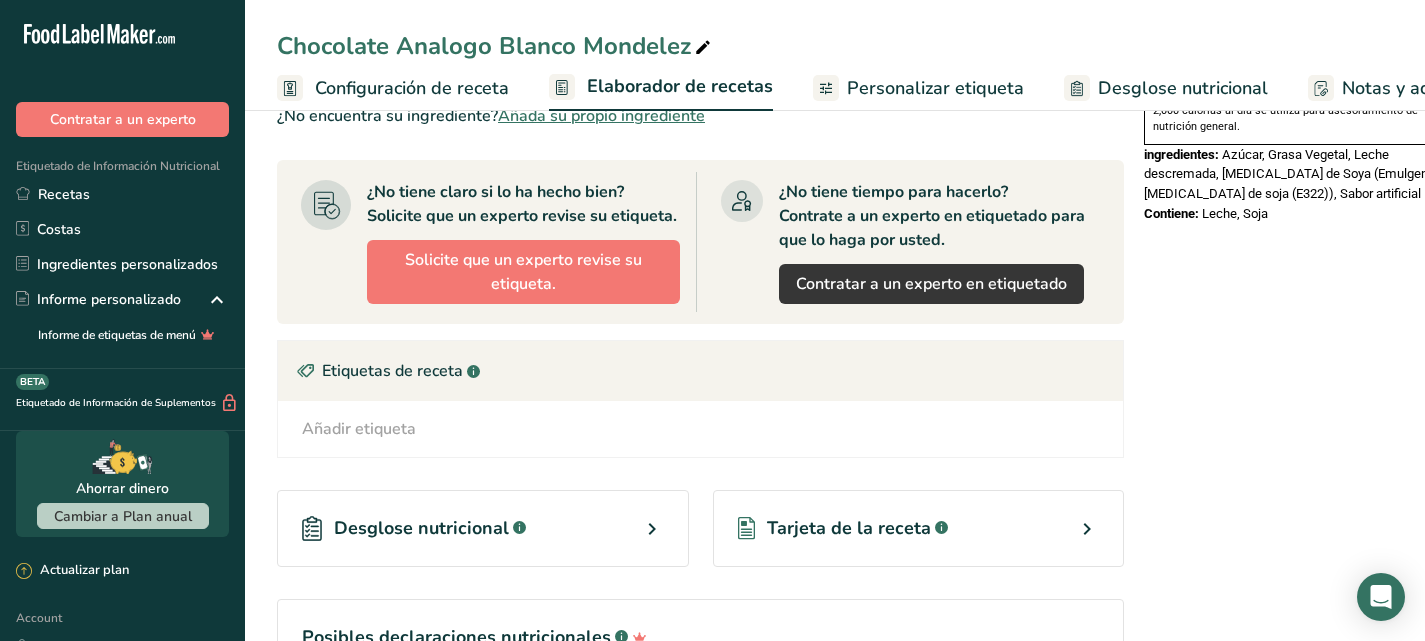 scroll, scrollTop: 816, scrollLeft: 0, axis: vertical 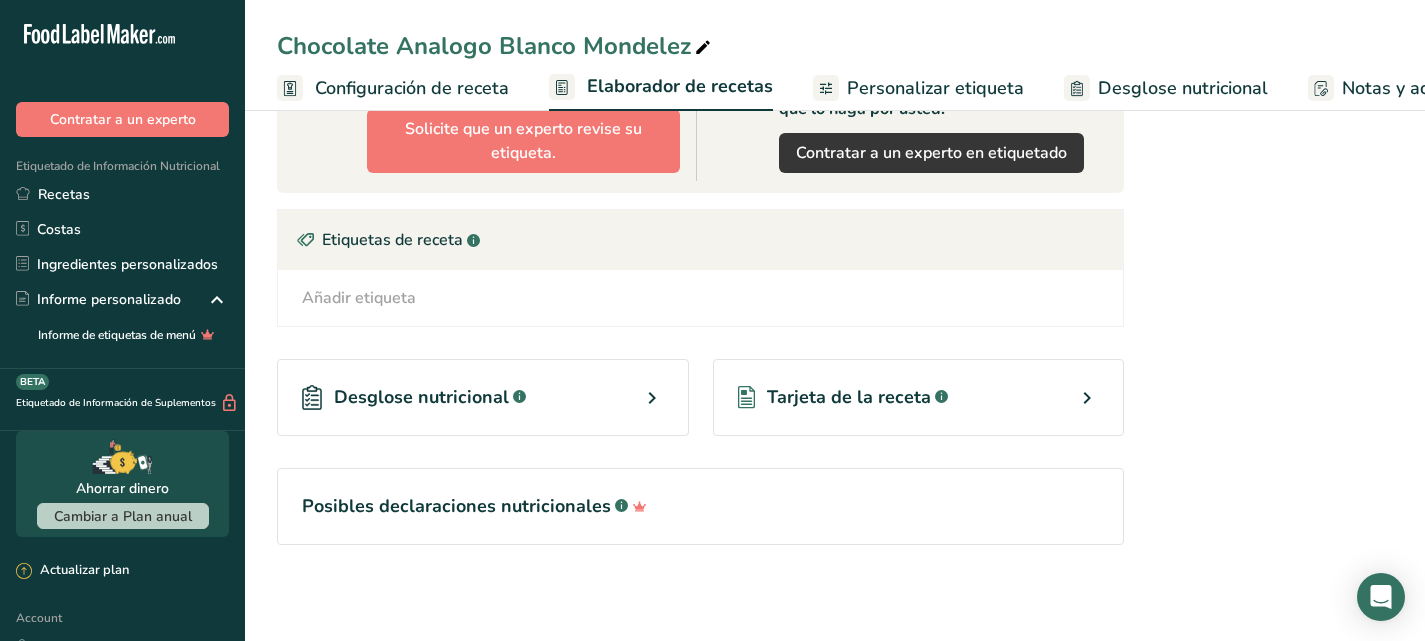 click on "Tarjeta de la receta" at bounding box center (849, 397) 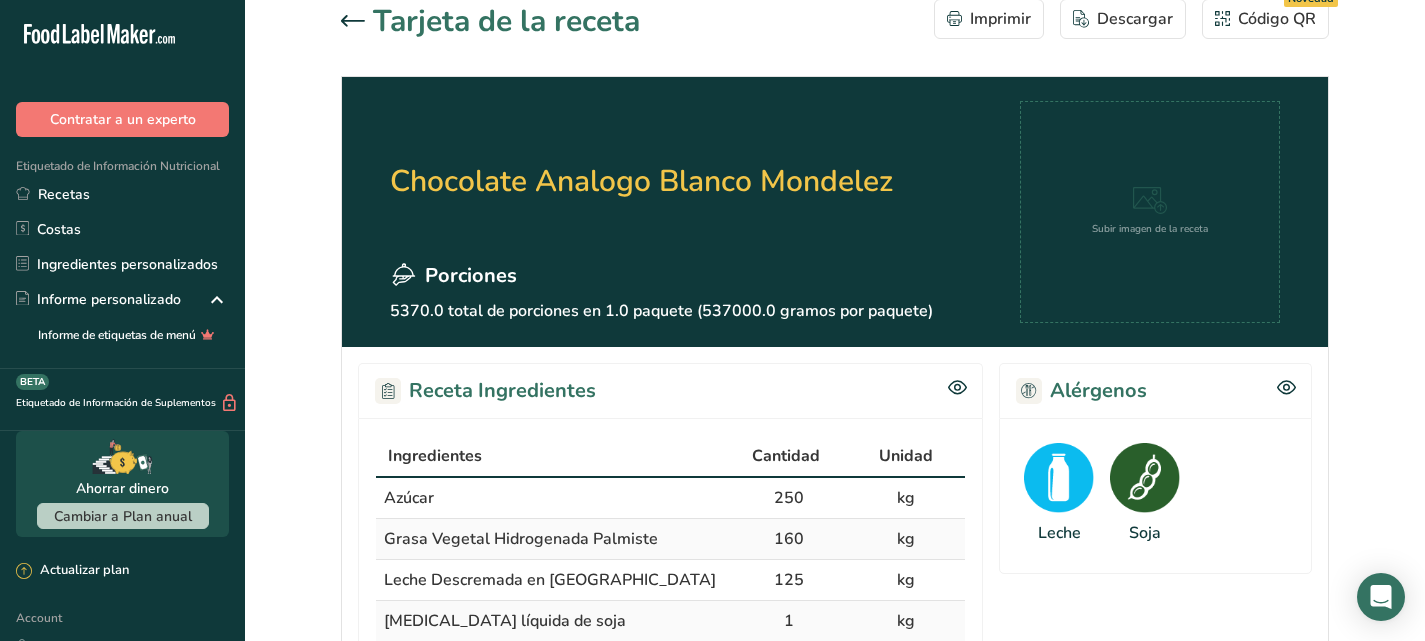 scroll, scrollTop: 15, scrollLeft: 0, axis: vertical 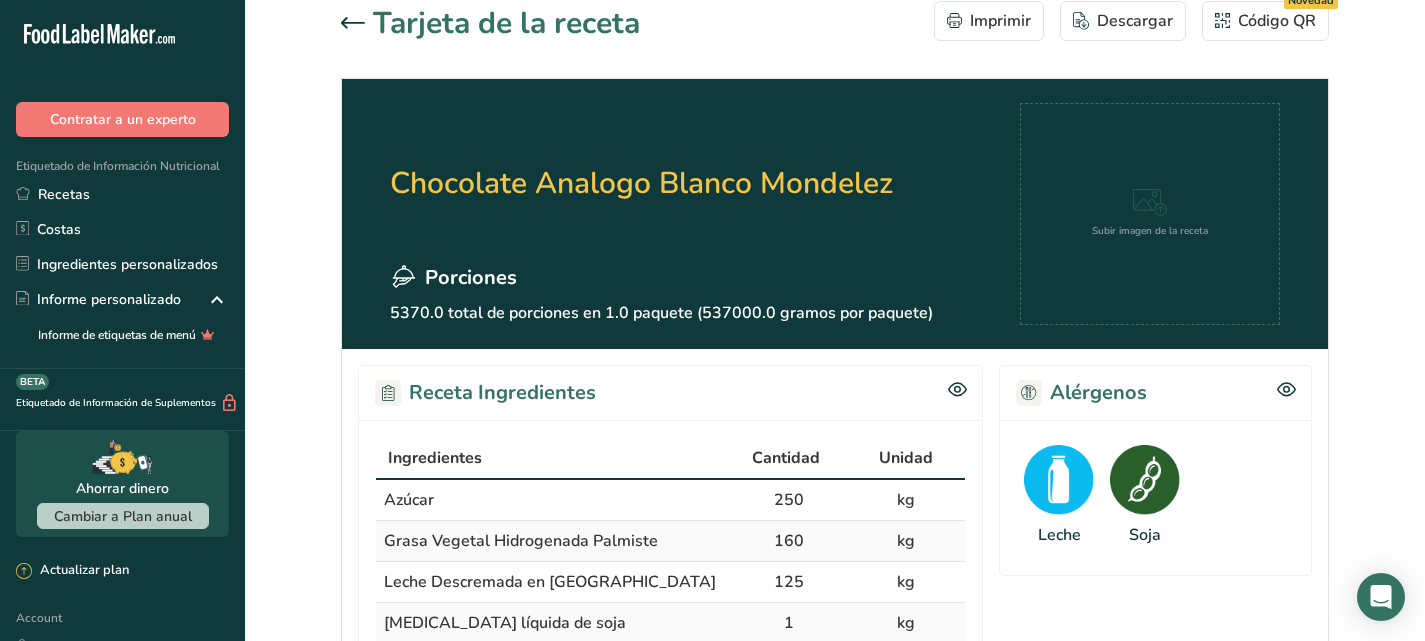 click 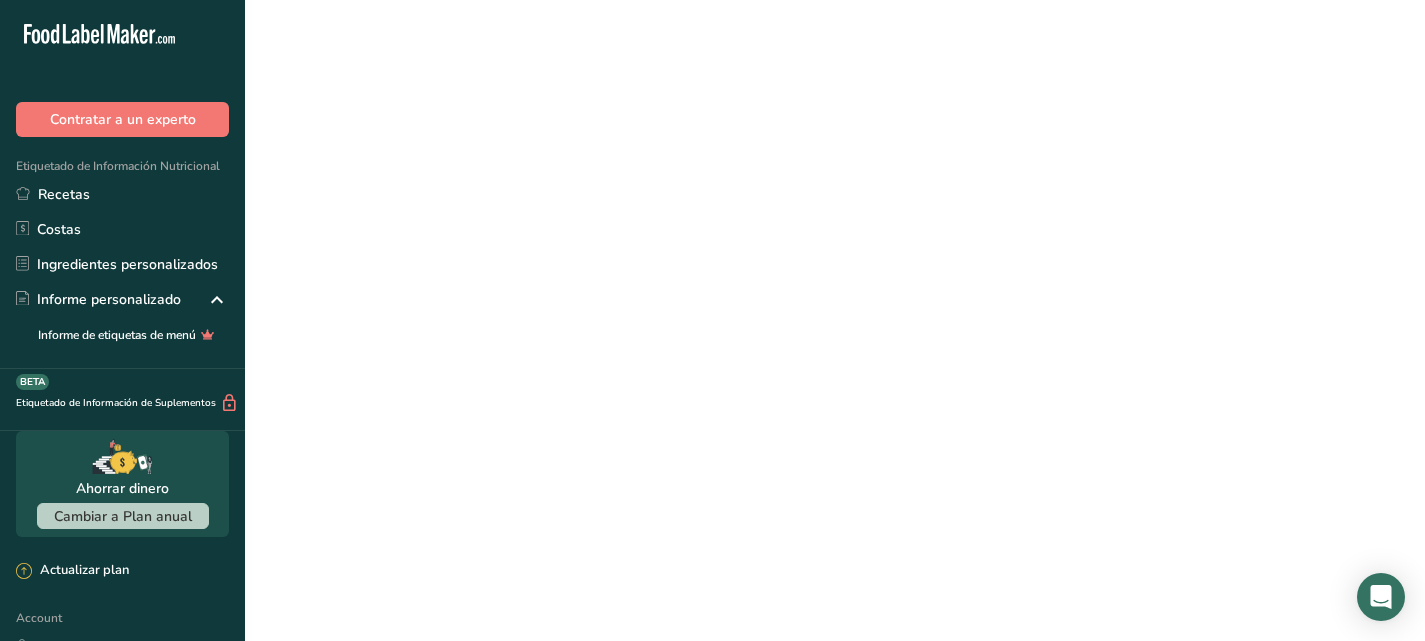 scroll, scrollTop: 0, scrollLeft: 0, axis: both 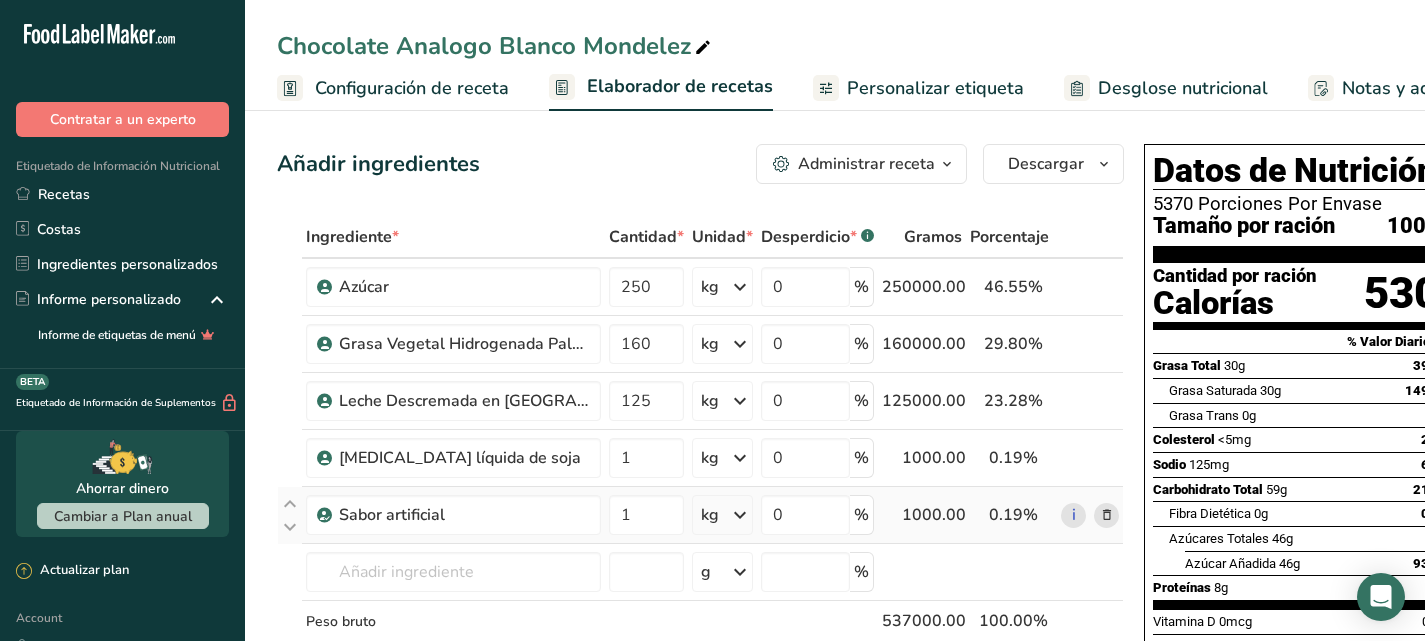 click at bounding box center (1107, 515) 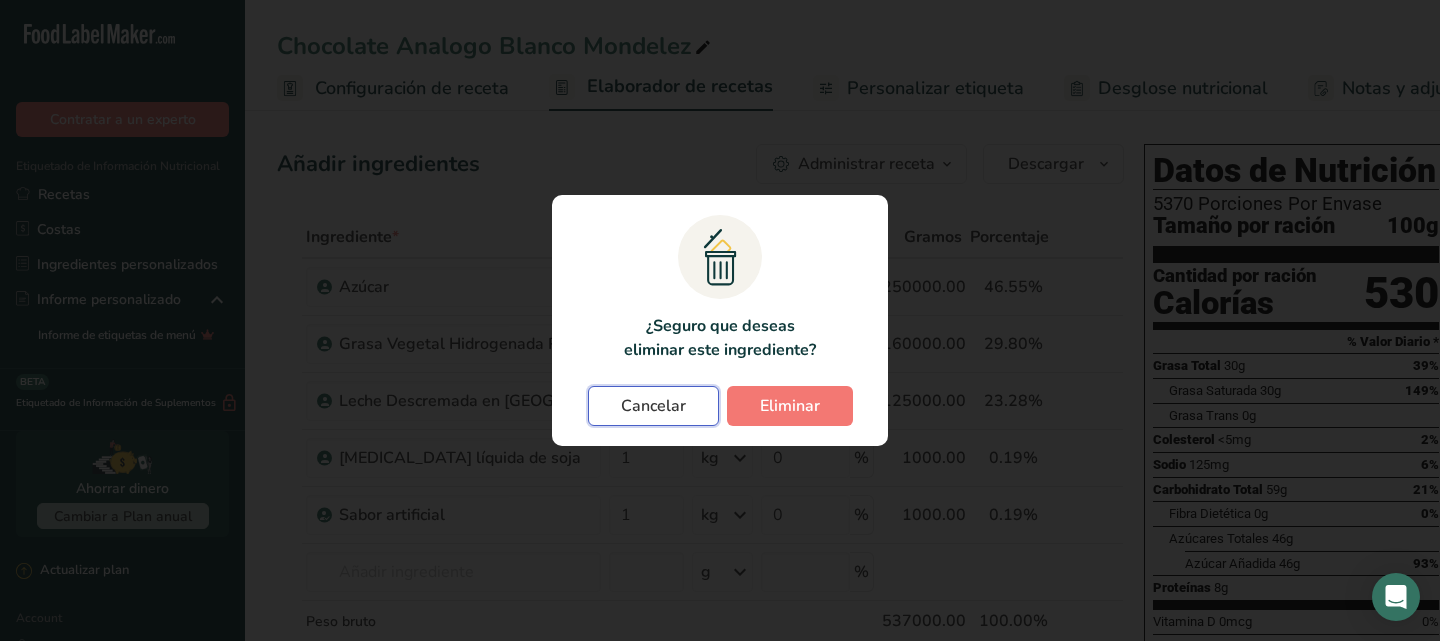 click on "Cancelar" at bounding box center [653, 406] 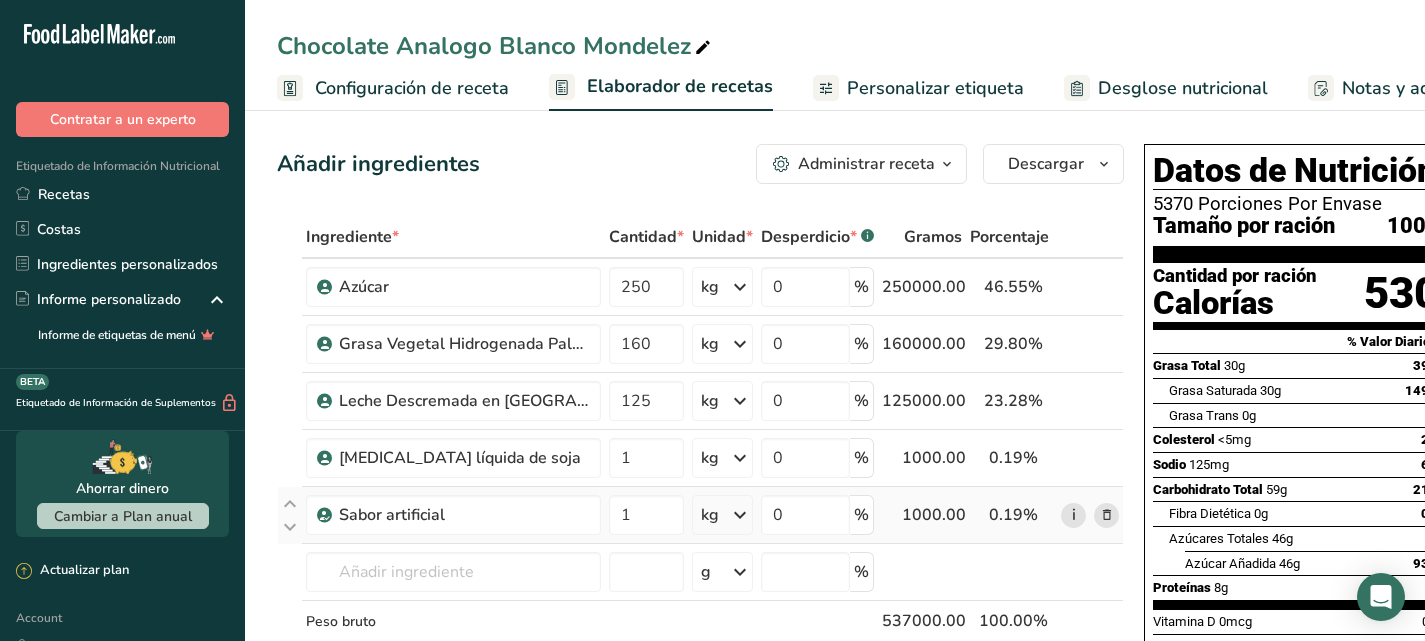 click on "i" at bounding box center [1073, 515] 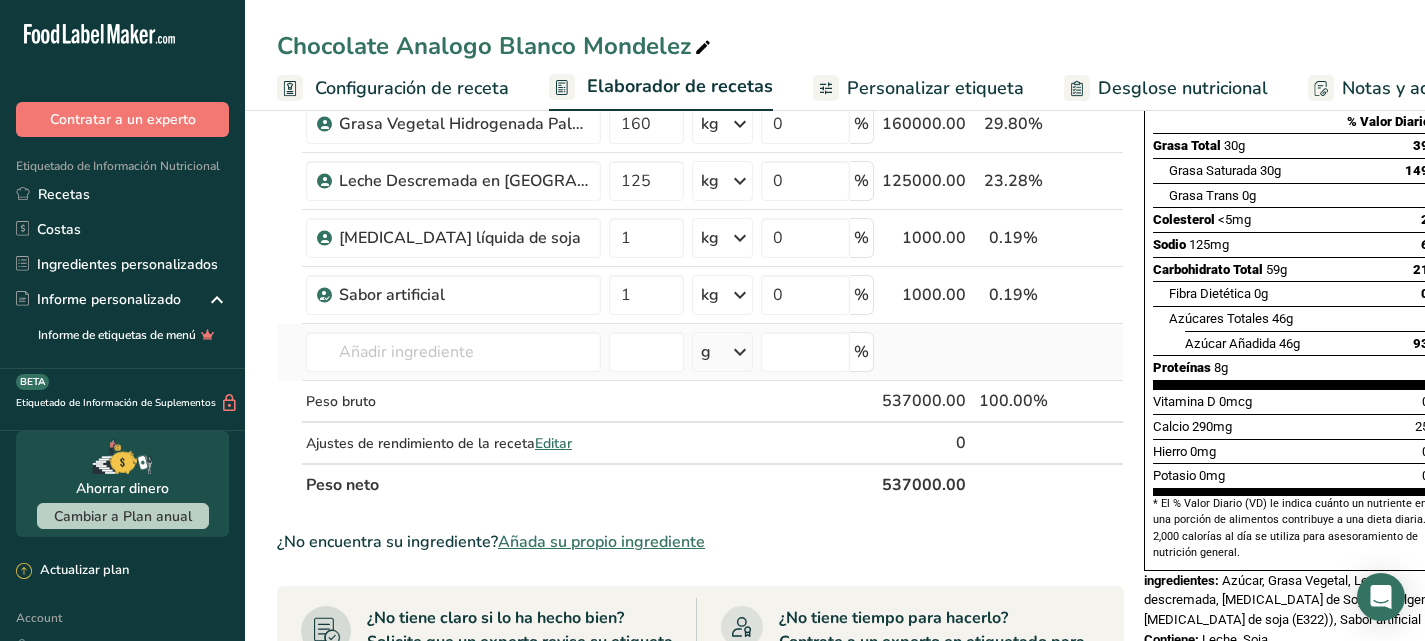 scroll, scrollTop: 222, scrollLeft: 0, axis: vertical 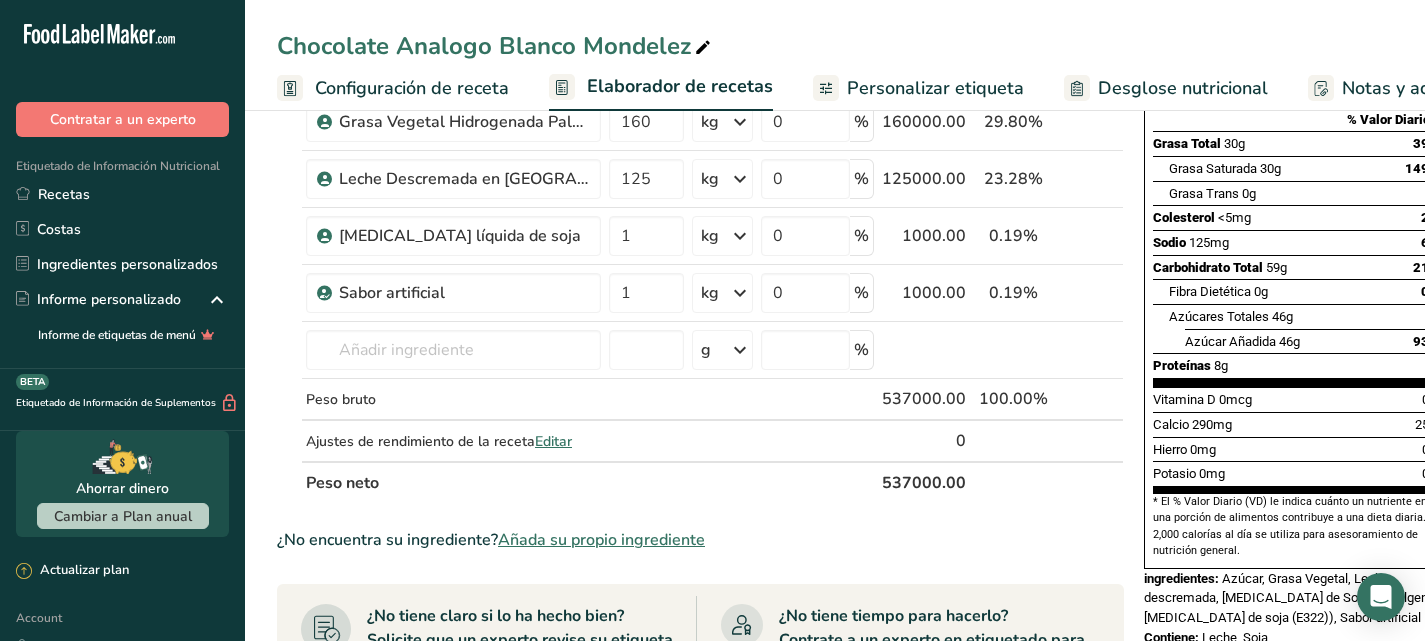 click on "Añada su propio ingrediente" at bounding box center (601, 540) 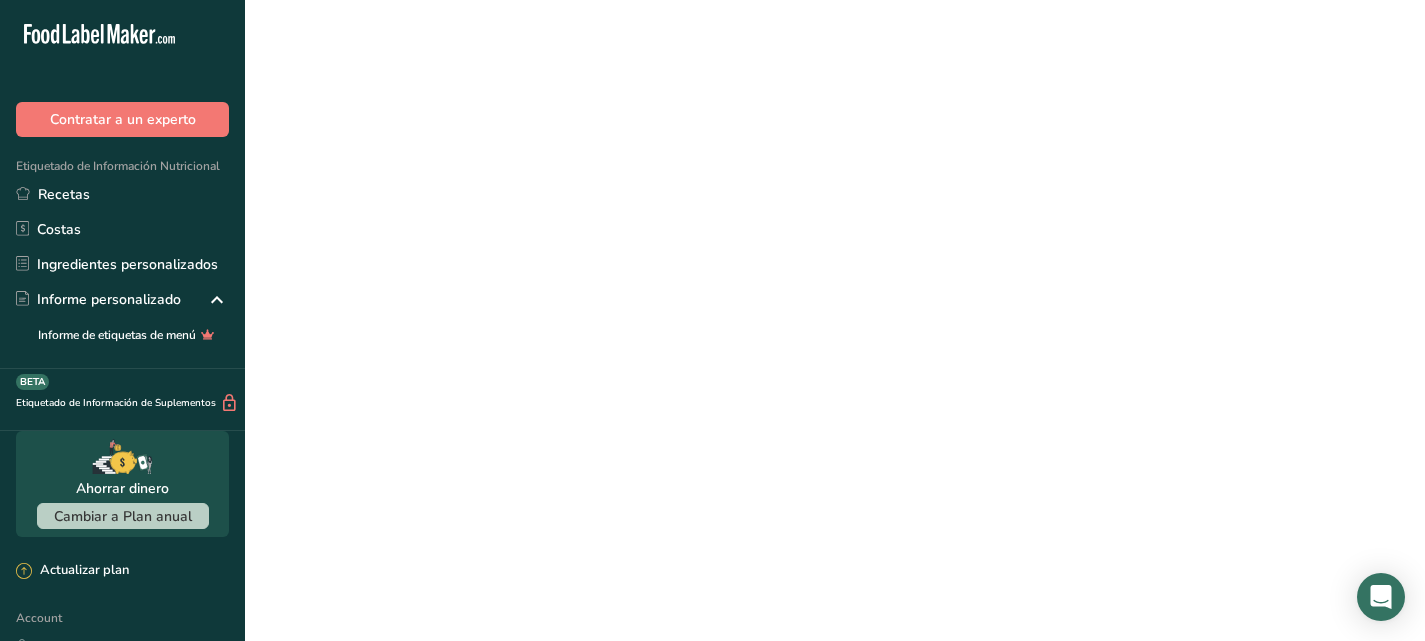 scroll, scrollTop: 0, scrollLeft: 0, axis: both 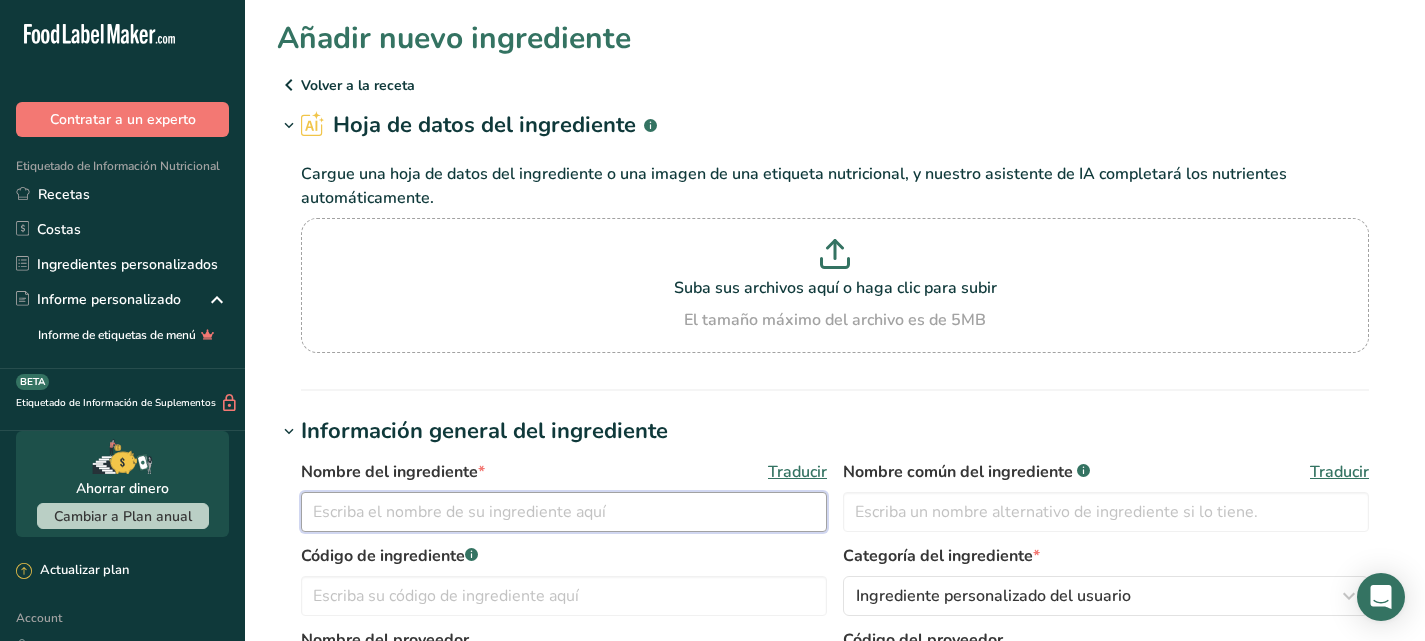 click at bounding box center (564, 512) 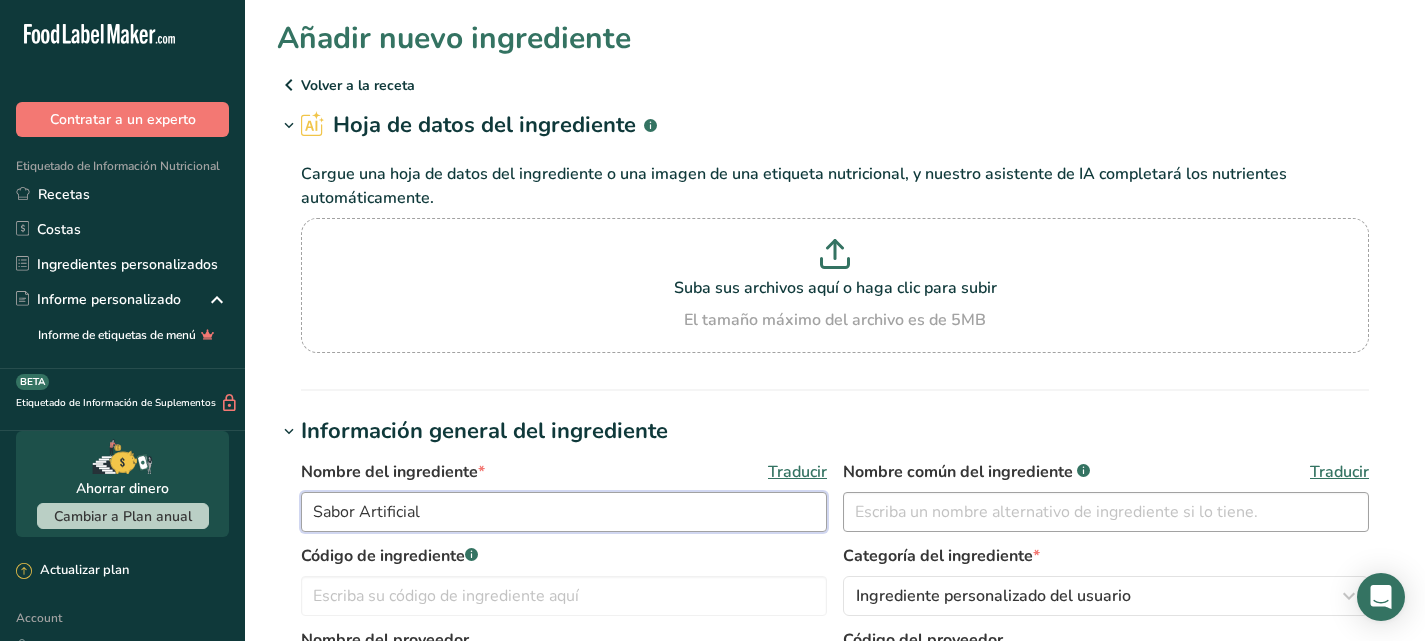 type on "Sabor Artificial" 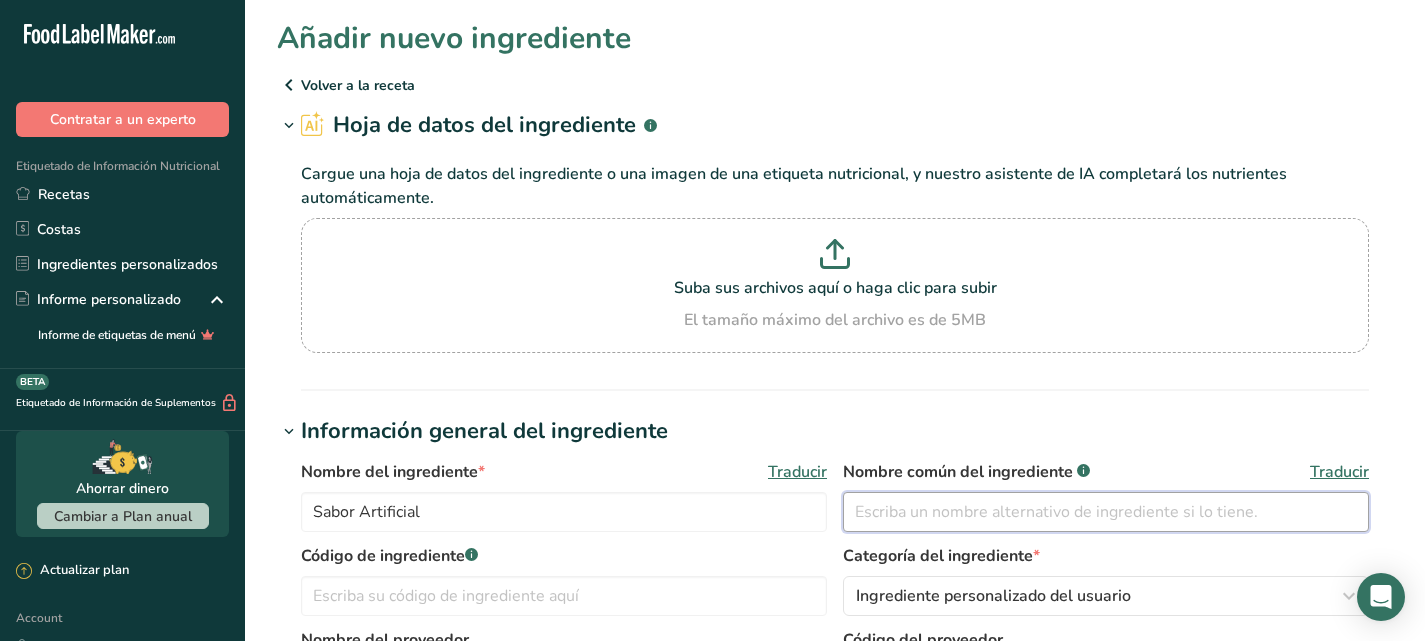 click at bounding box center (1106, 512) 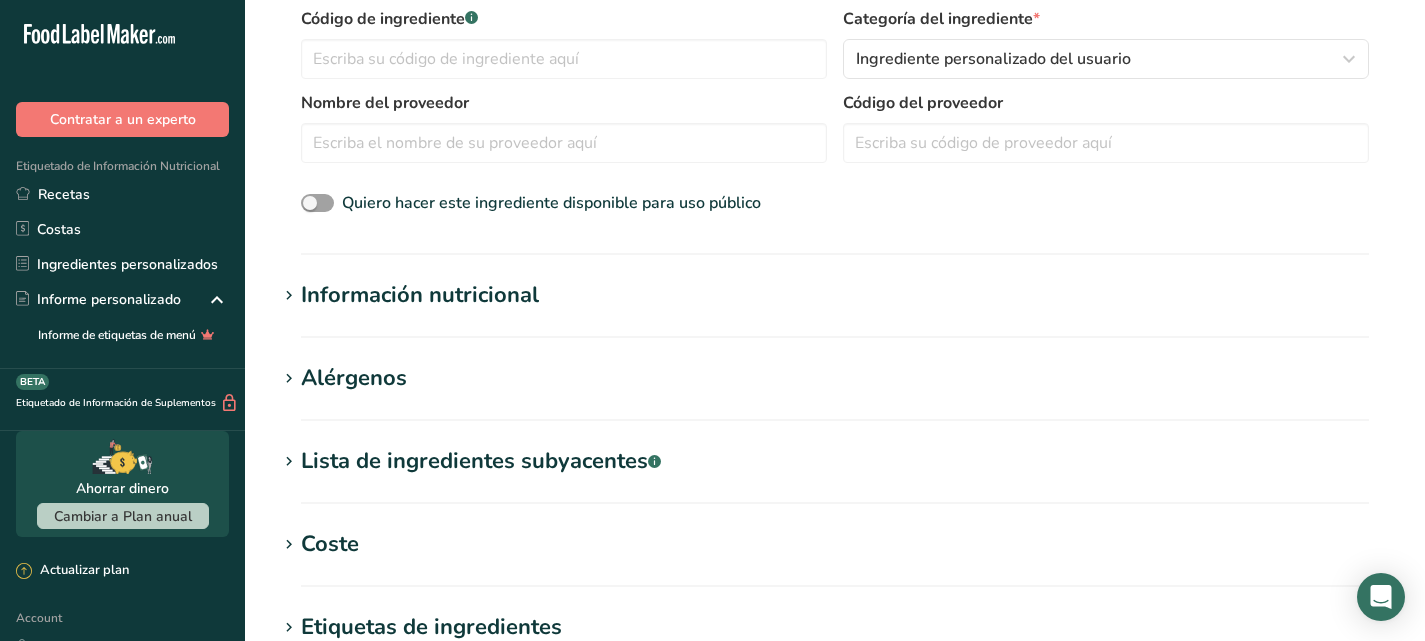 scroll, scrollTop: 538, scrollLeft: 0, axis: vertical 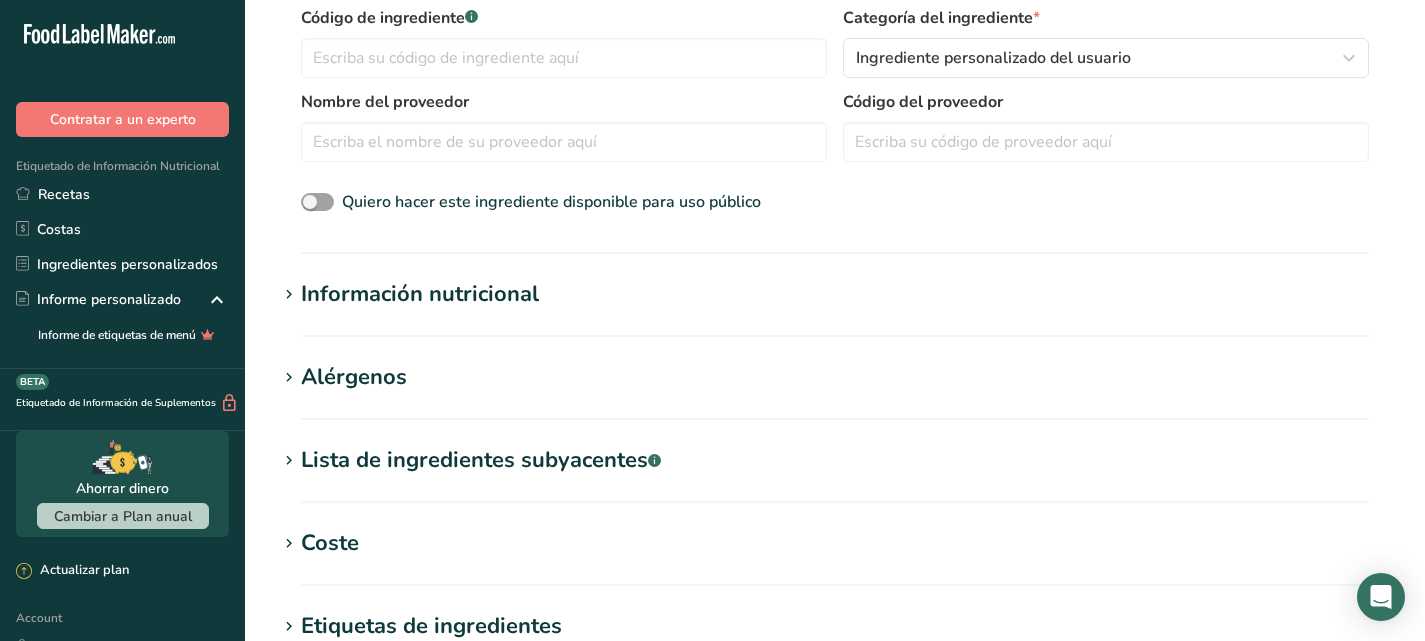 type on "Sabor Artificial" 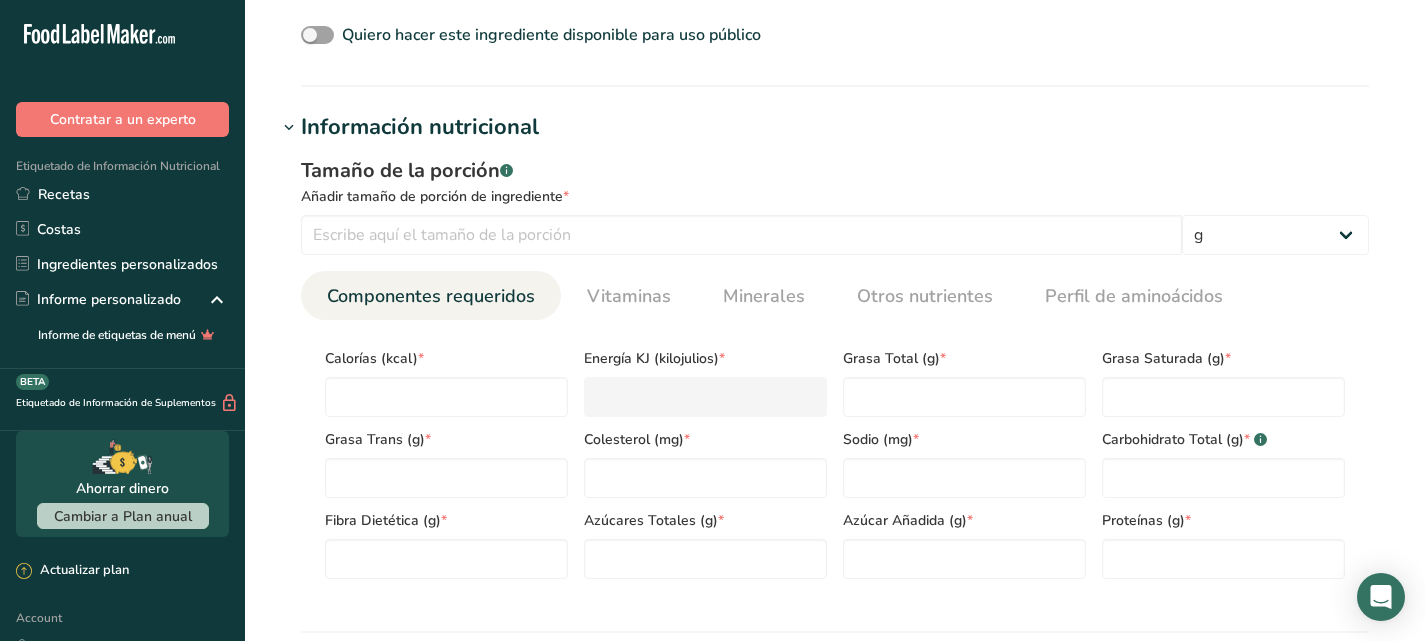 scroll, scrollTop: 708, scrollLeft: 0, axis: vertical 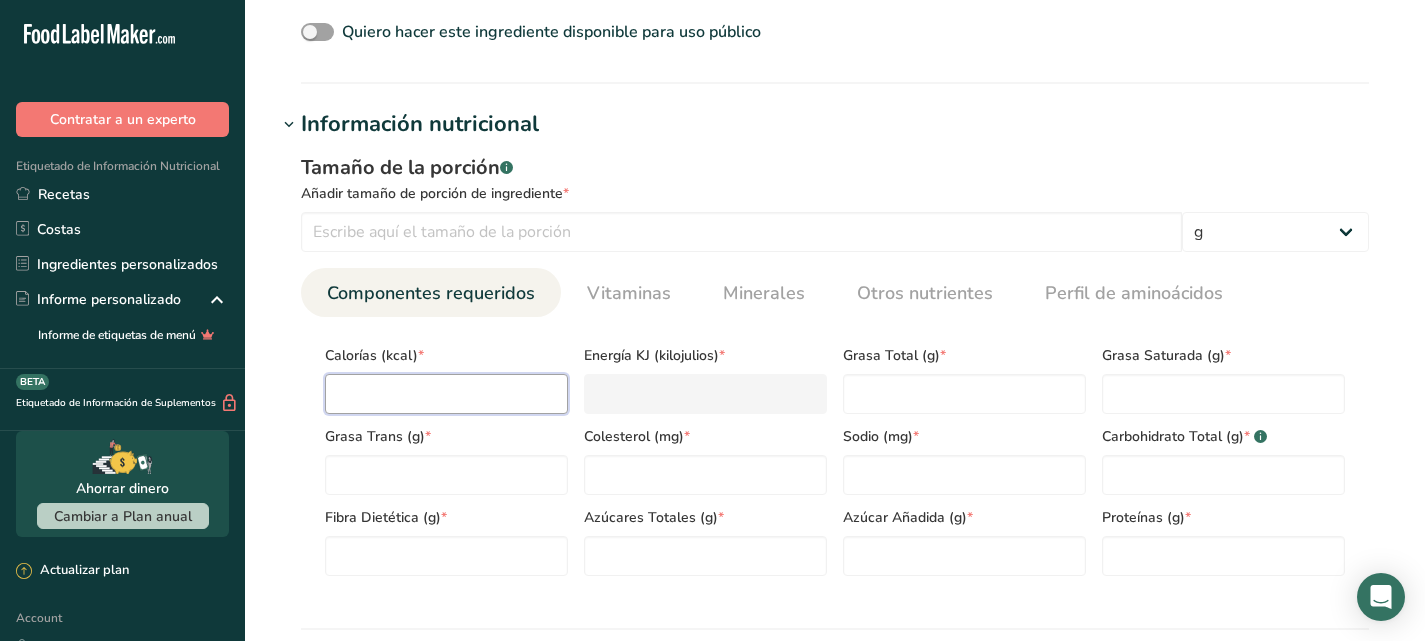 click at bounding box center [446, 394] 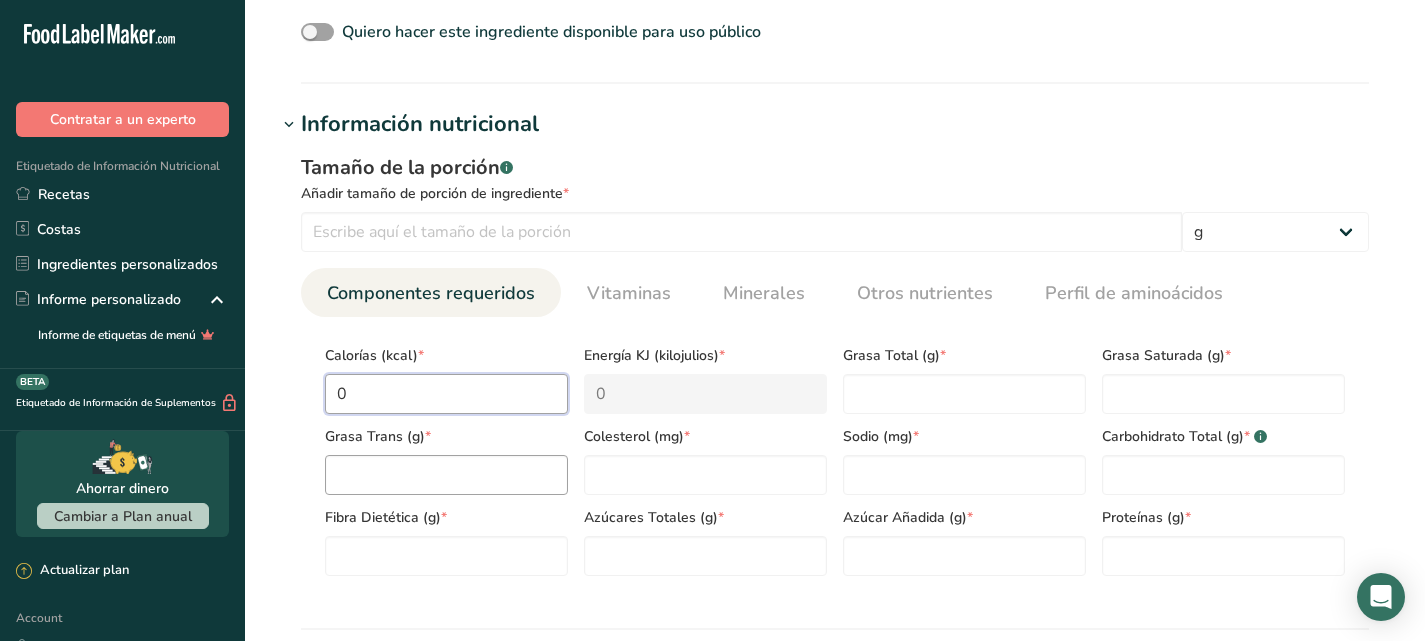type on "0" 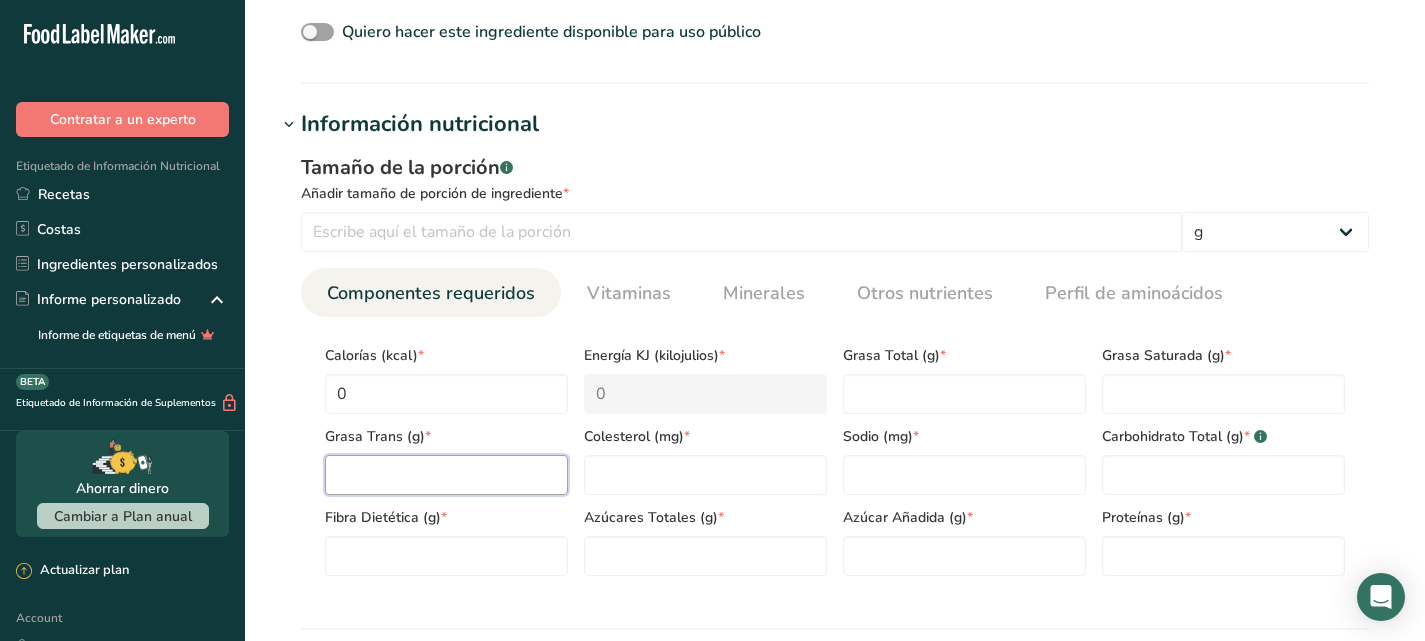 click at bounding box center [446, 475] 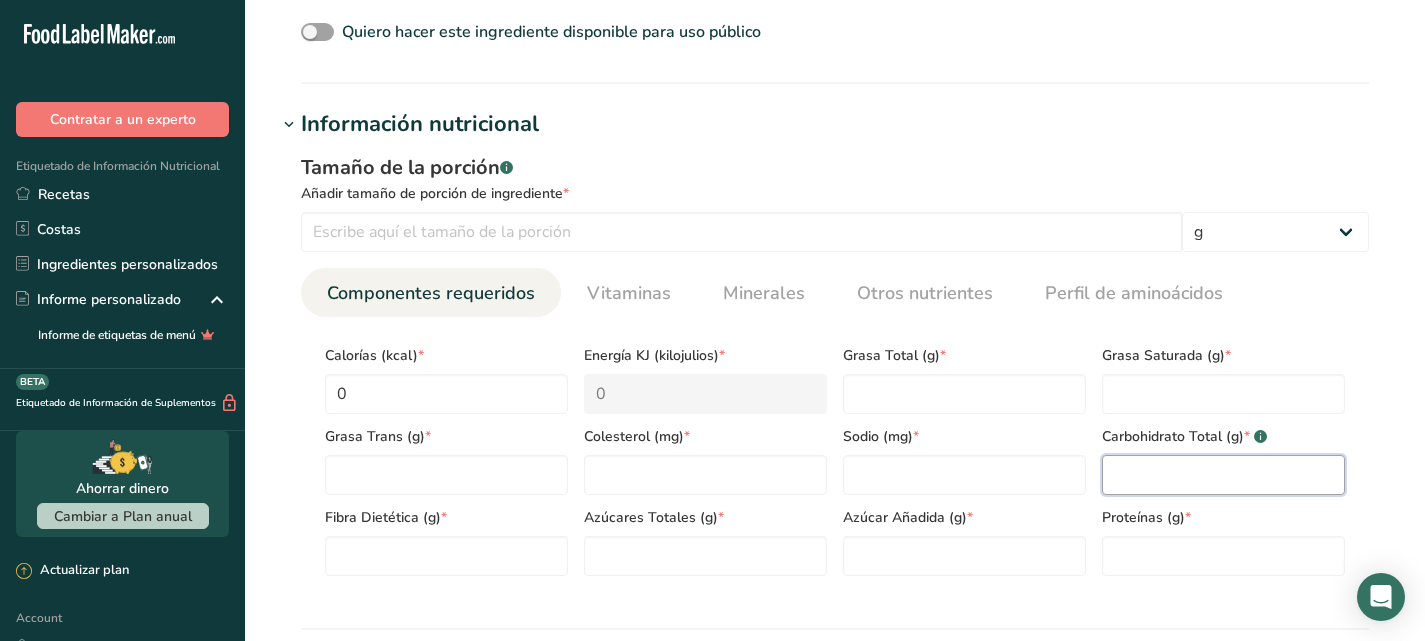 click at bounding box center [1223, 475] 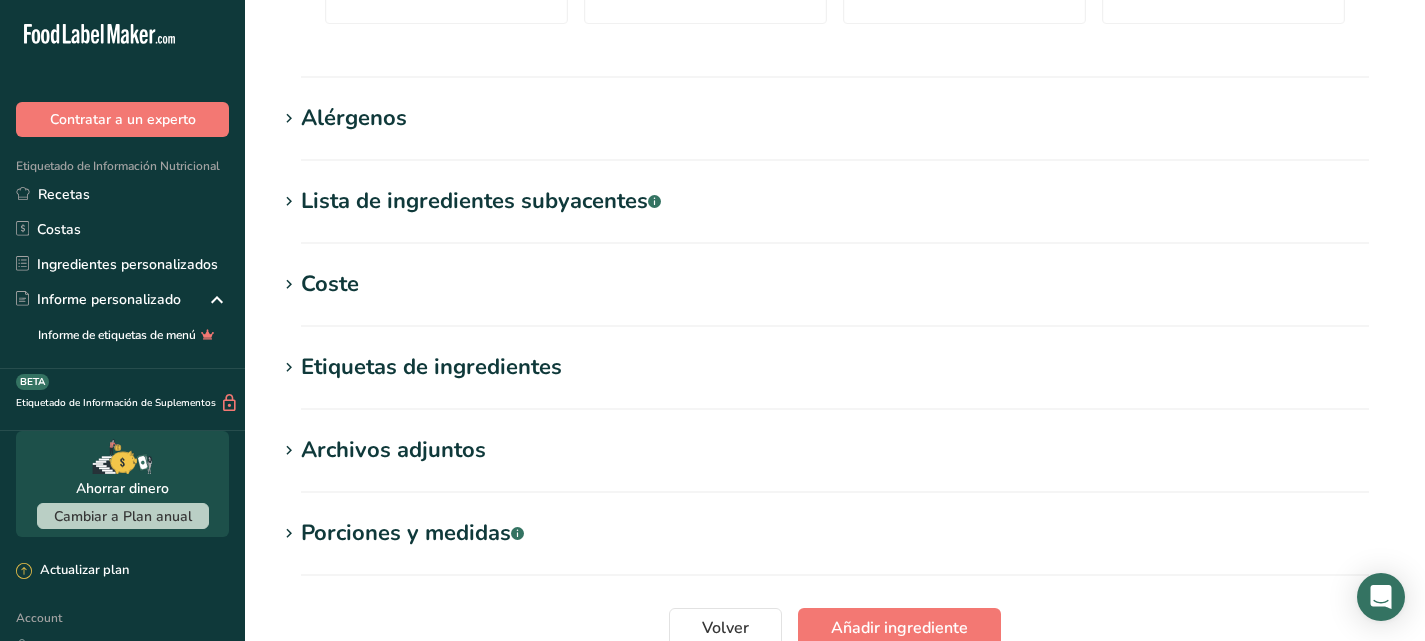 scroll, scrollTop: 1437, scrollLeft: 0, axis: vertical 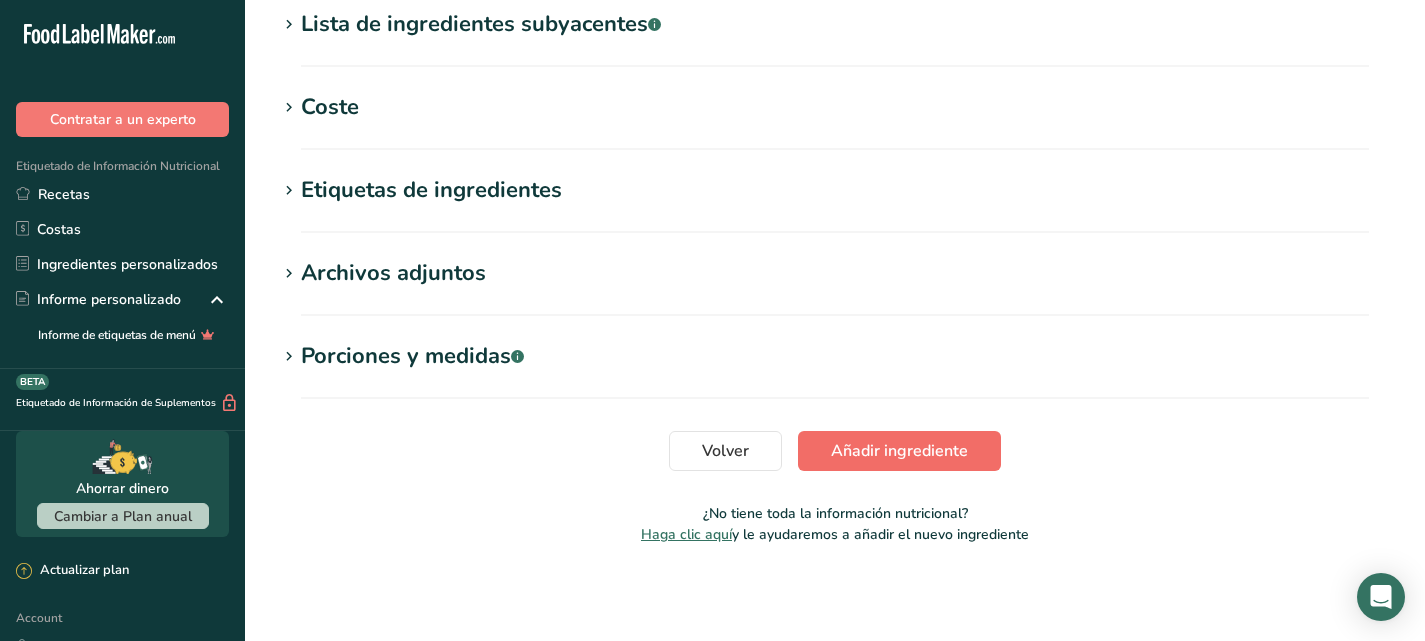 type on "0.01" 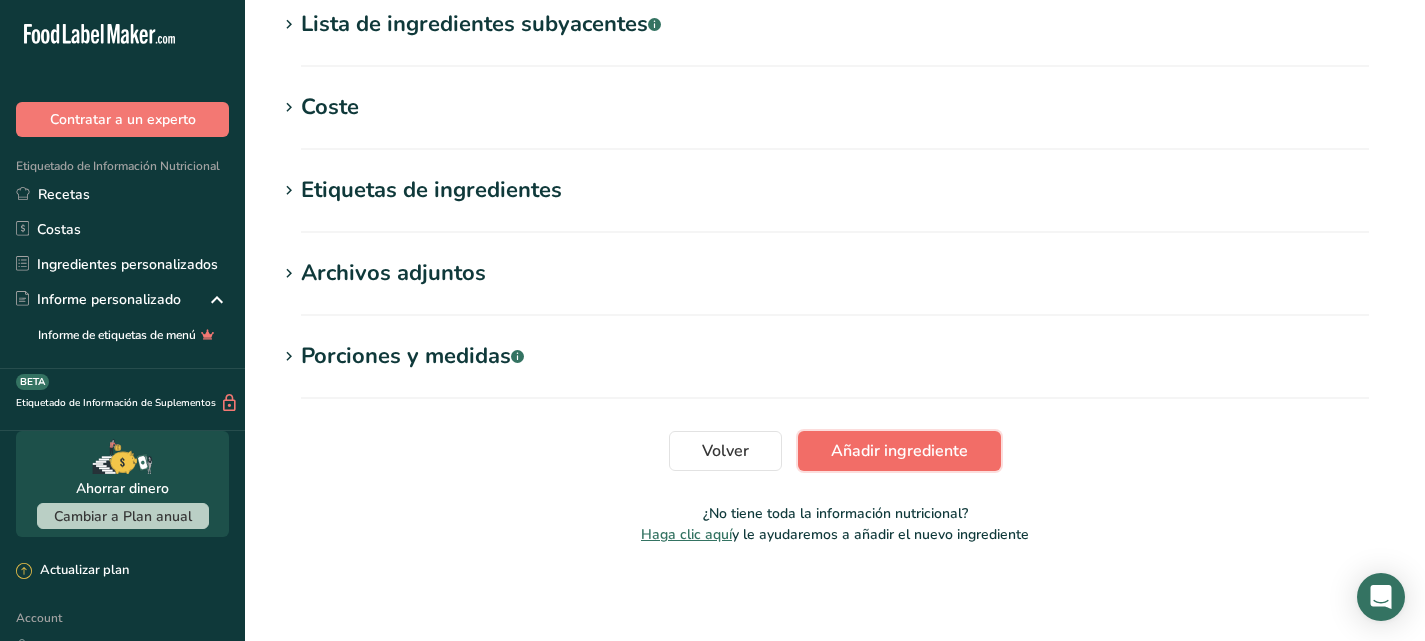 click on "Añadir ingrediente" at bounding box center [899, 451] 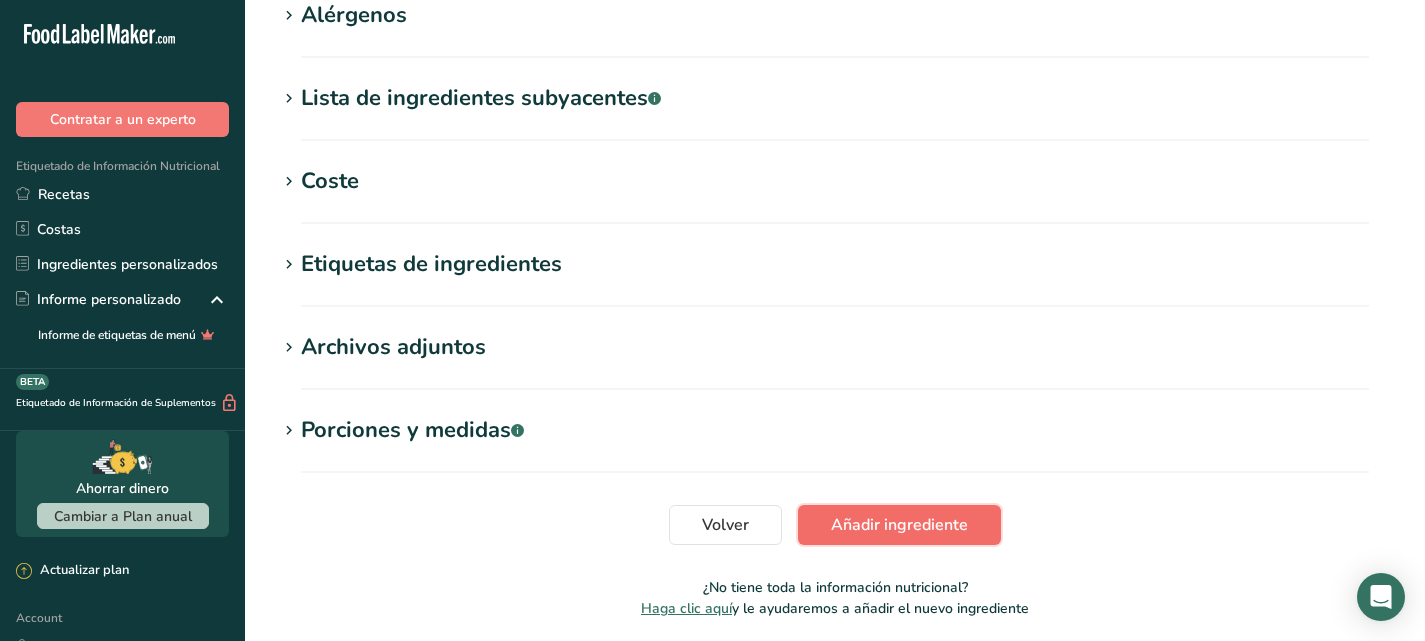 scroll, scrollTop: 816, scrollLeft: 0, axis: vertical 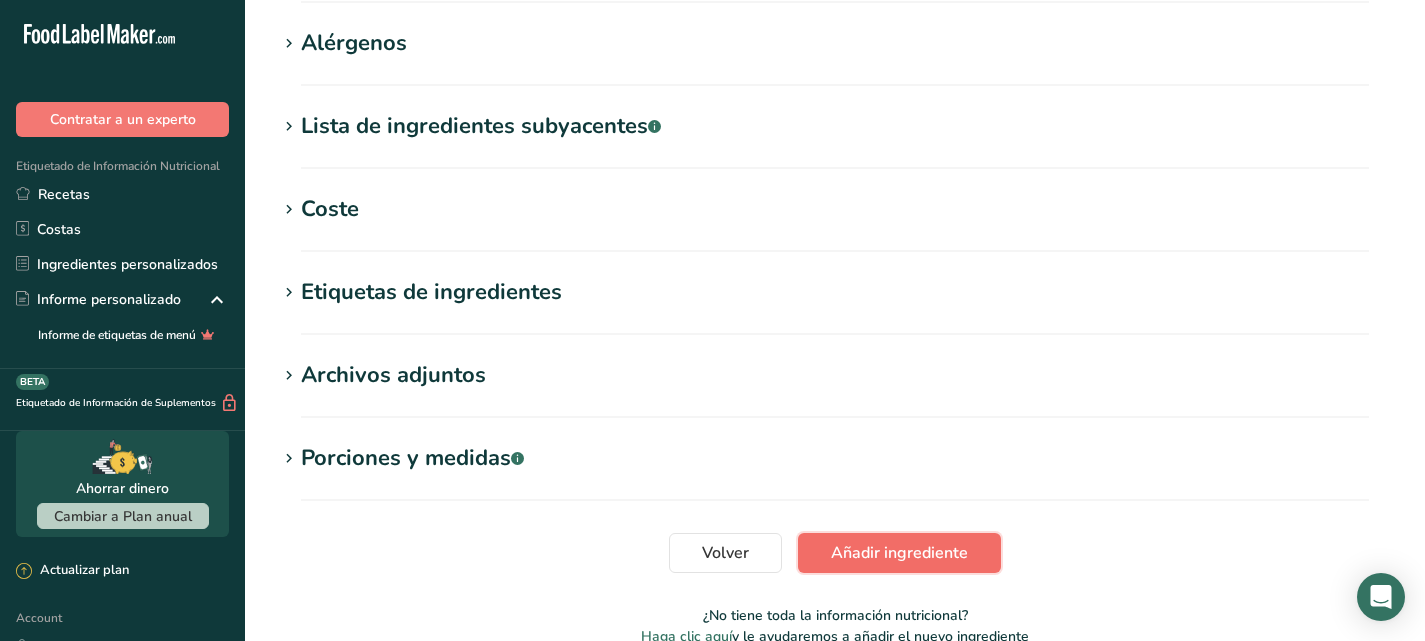 click on "Añadir ingrediente" at bounding box center [899, 553] 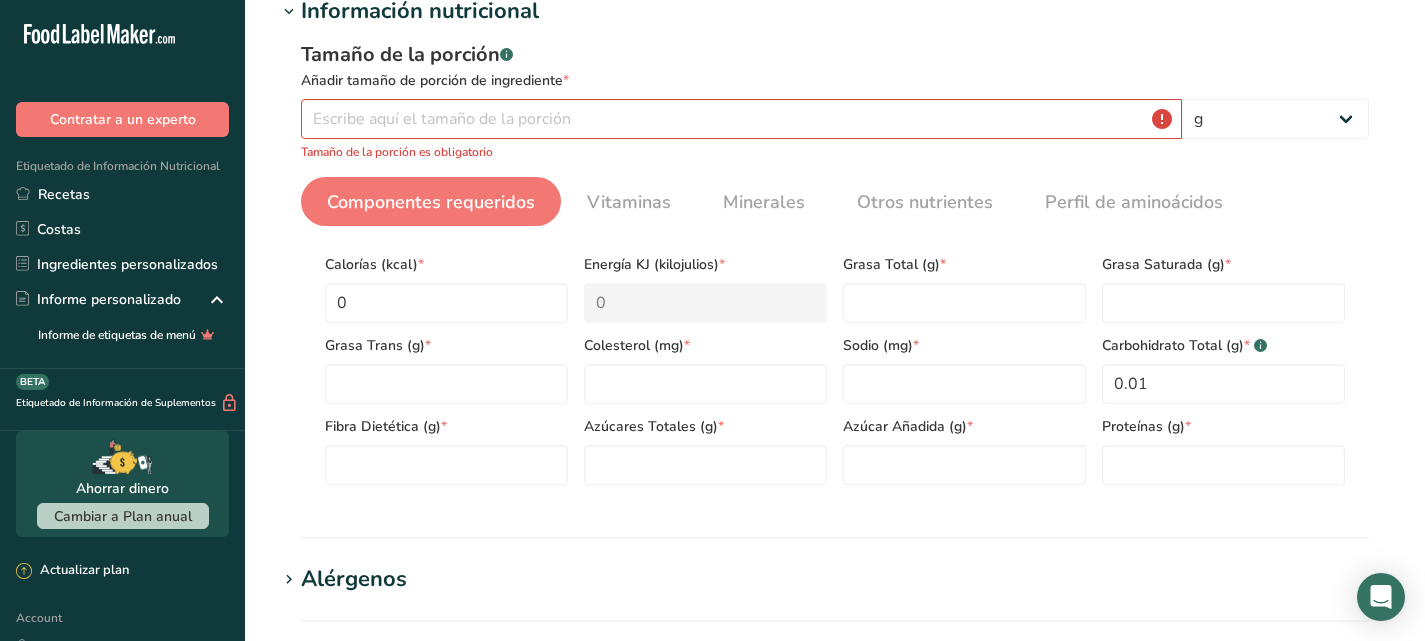 scroll, scrollTop: 275, scrollLeft: 0, axis: vertical 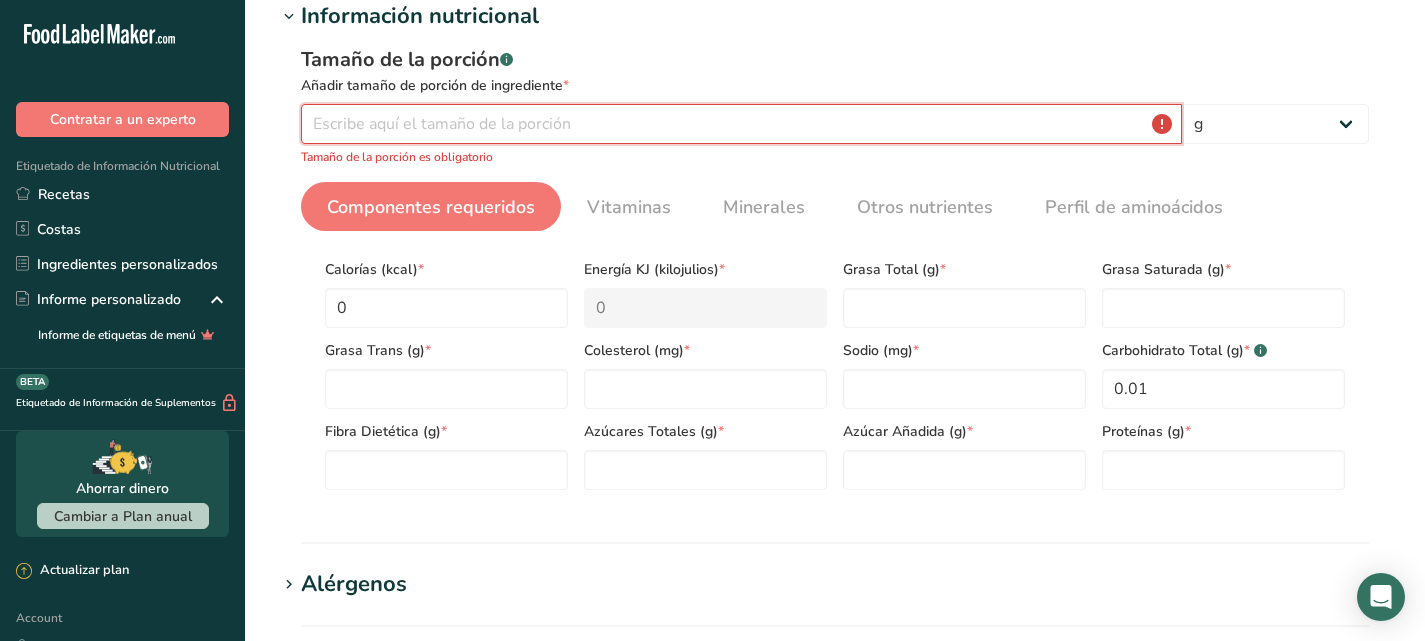click at bounding box center (741, 124) 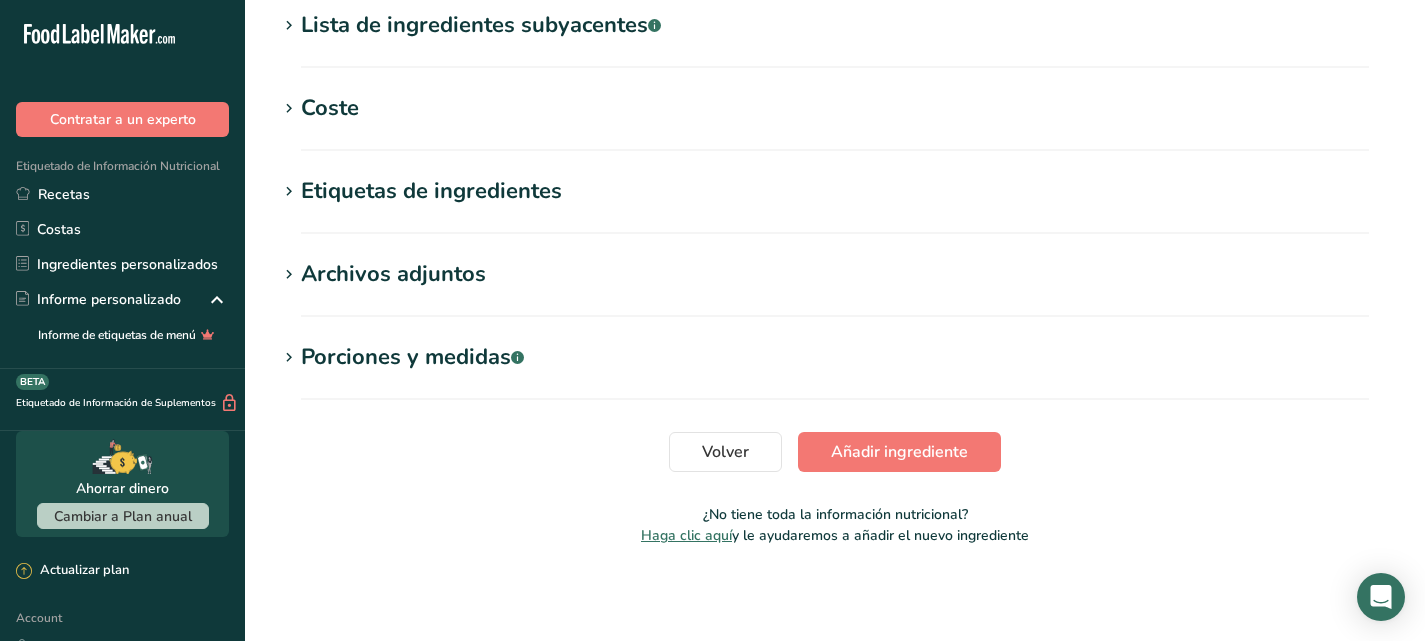 scroll, scrollTop: 896, scrollLeft: 0, axis: vertical 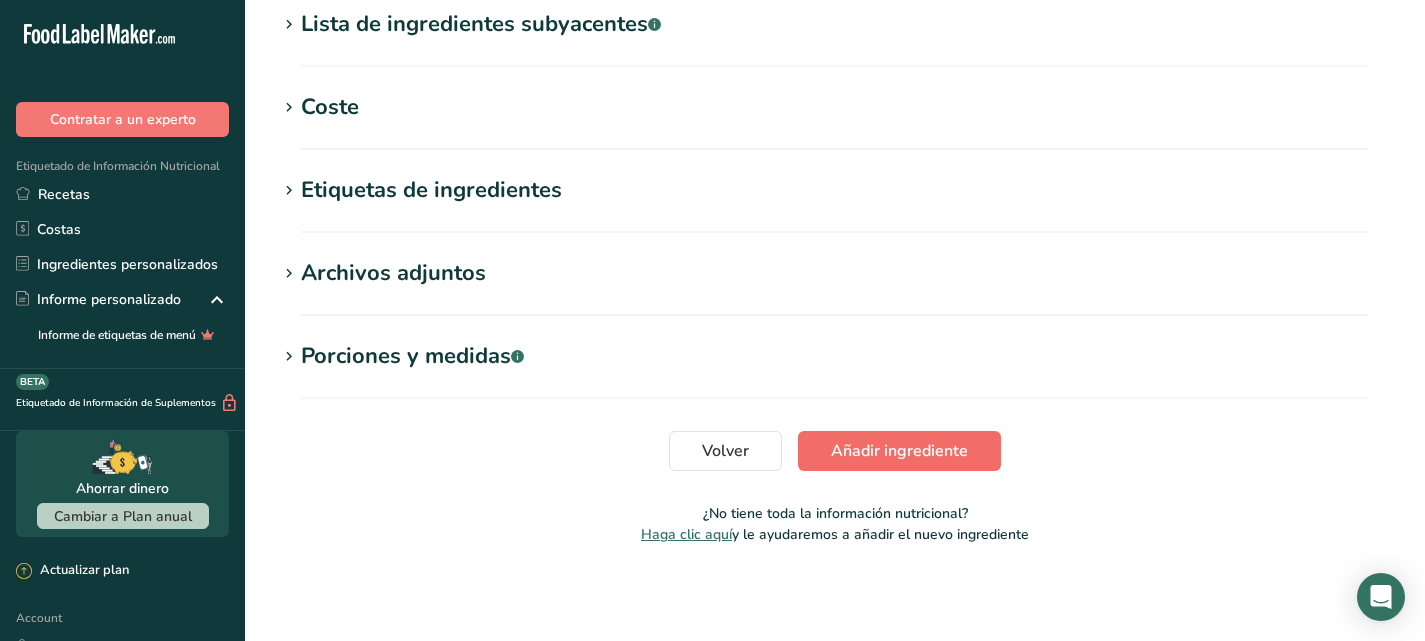type on "100" 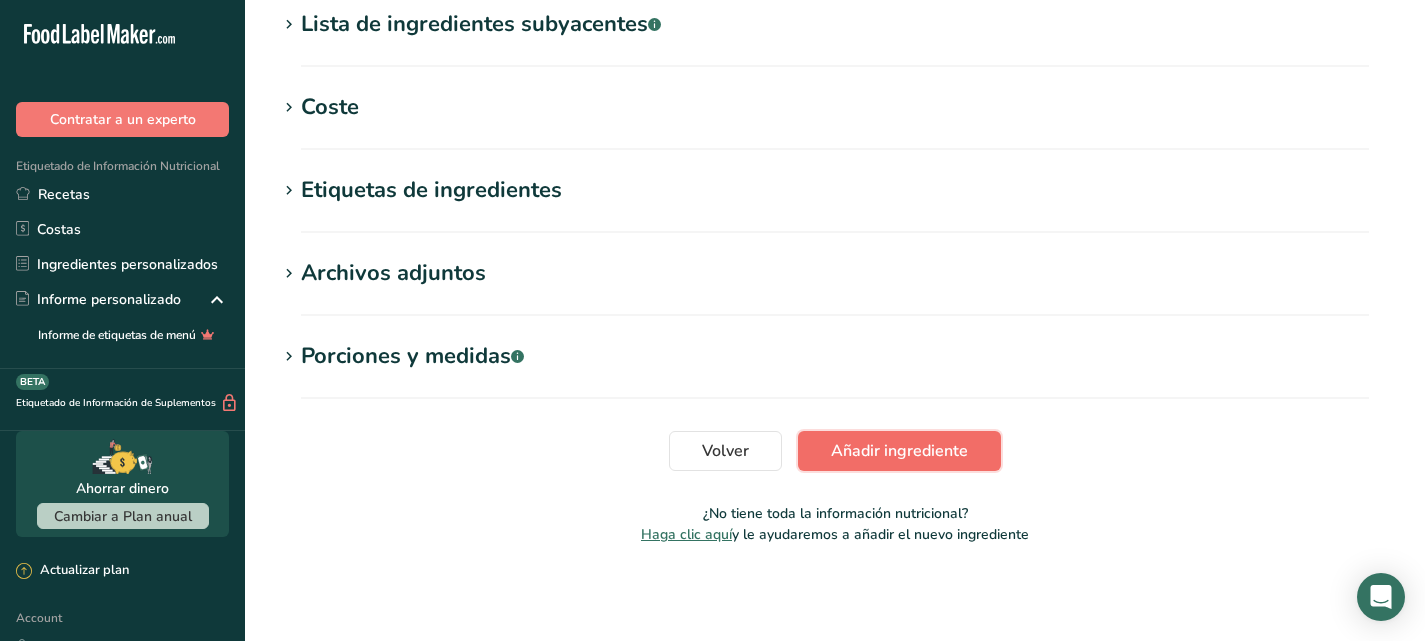 click on "Añadir ingrediente" at bounding box center [899, 451] 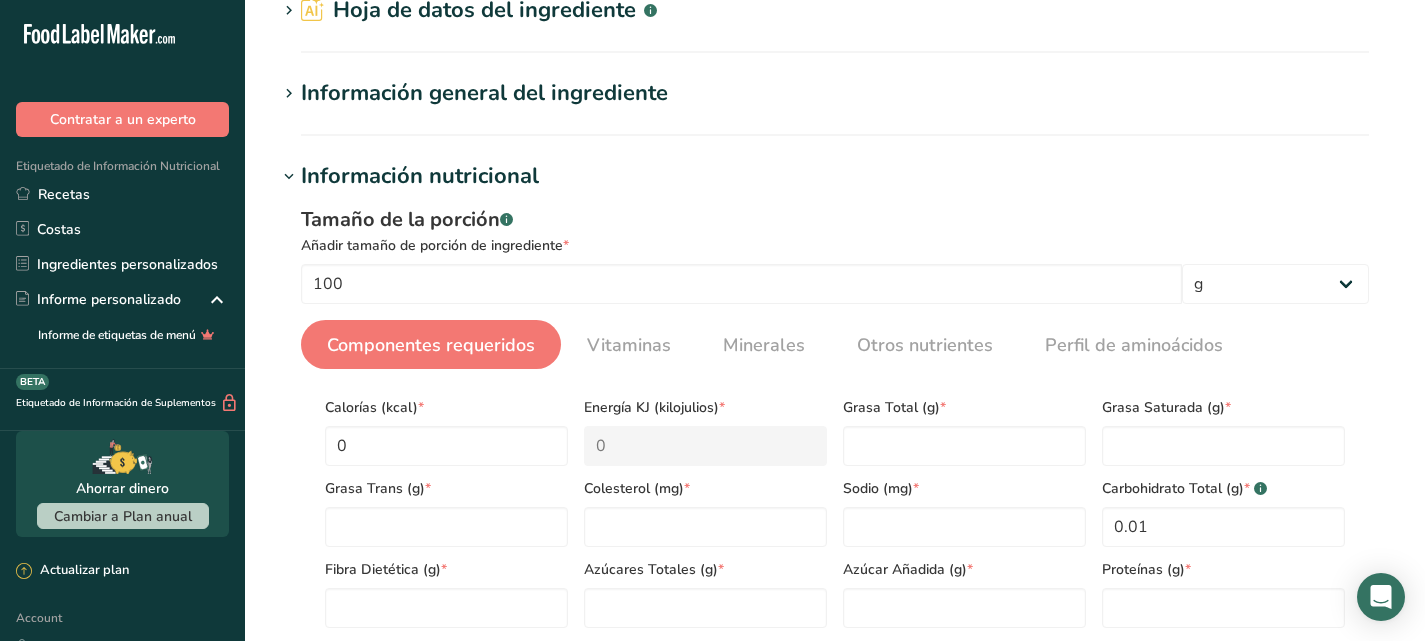 scroll, scrollTop: 116, scrollLeft: 0, axis: vertical 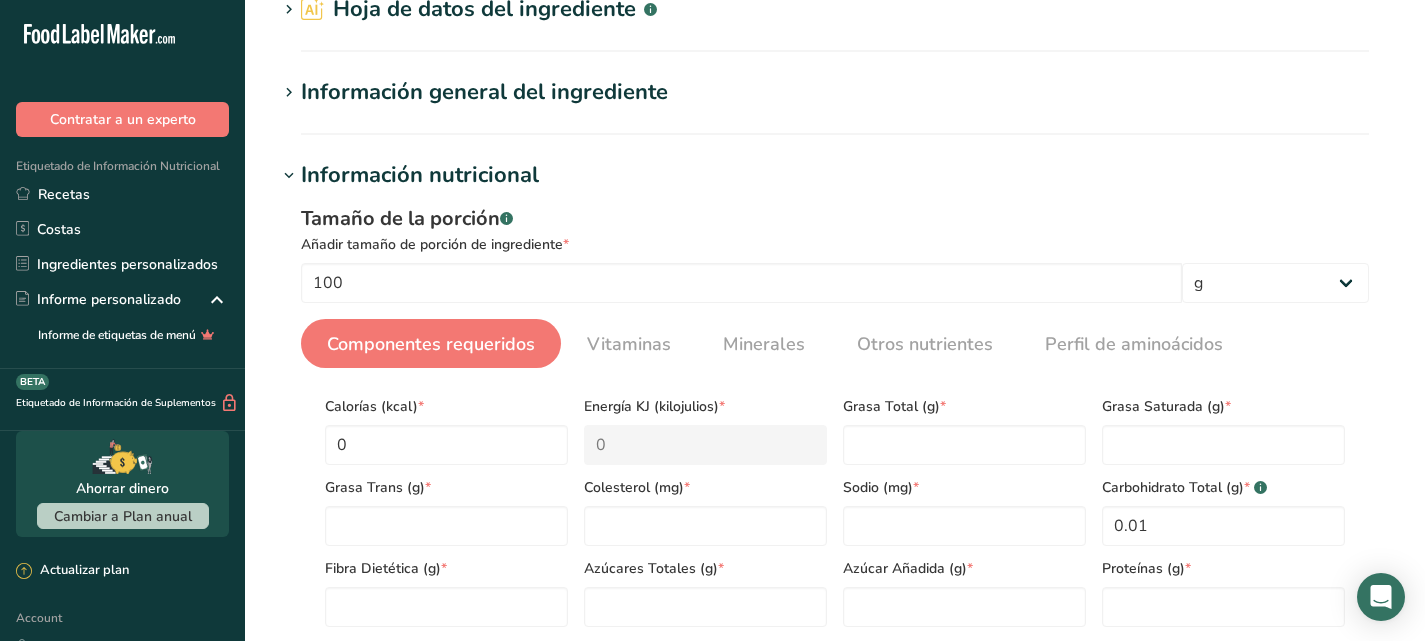 click on "Componentes requeridos" at bounding box center (431, 344) 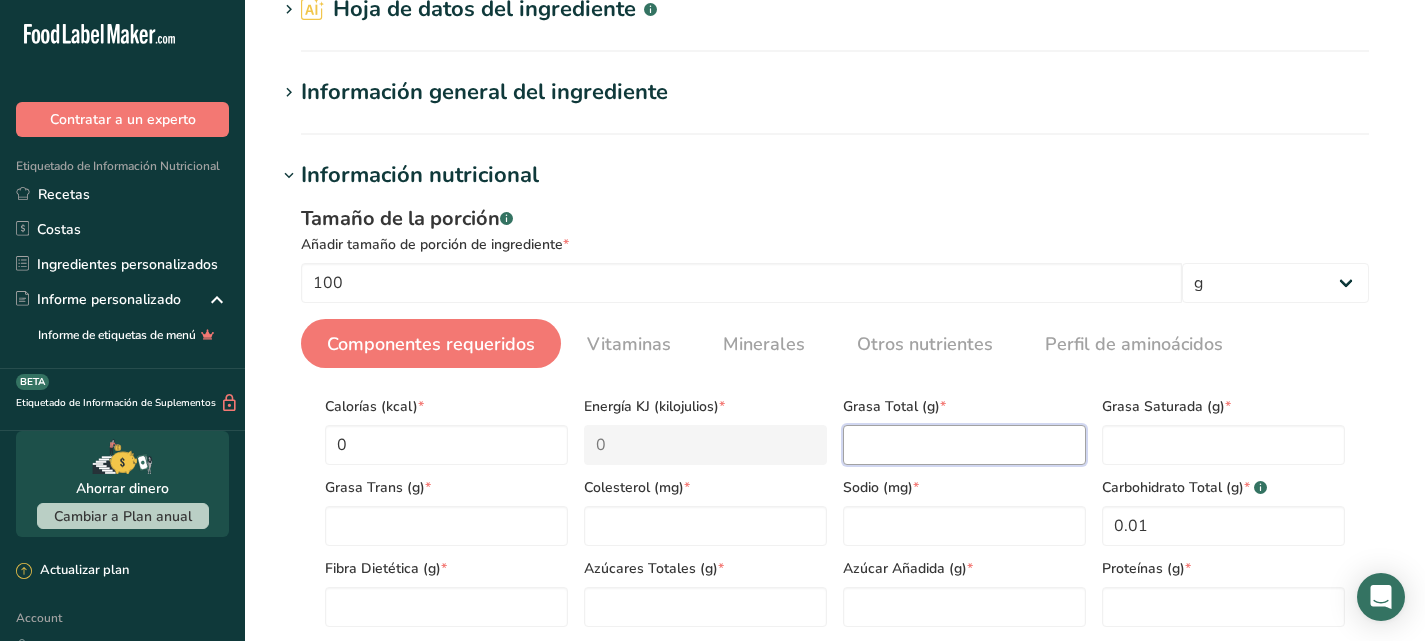 click at bounding box center [964, 445] 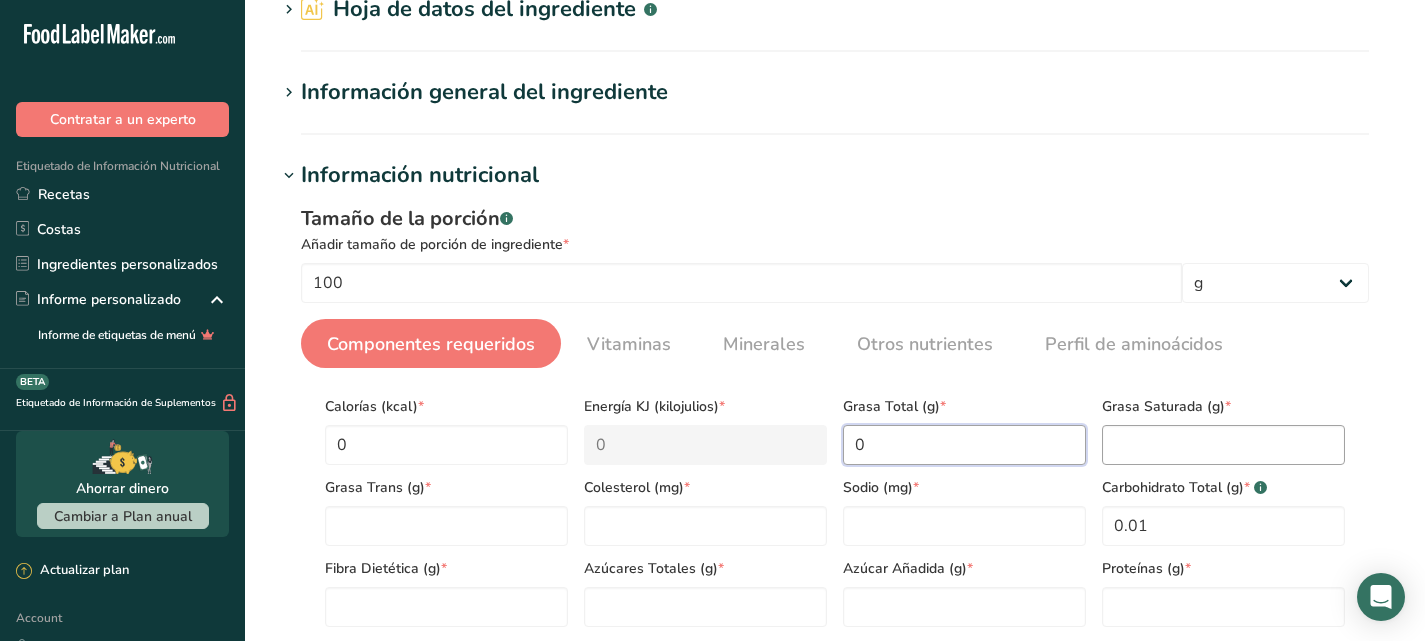 type on "0" 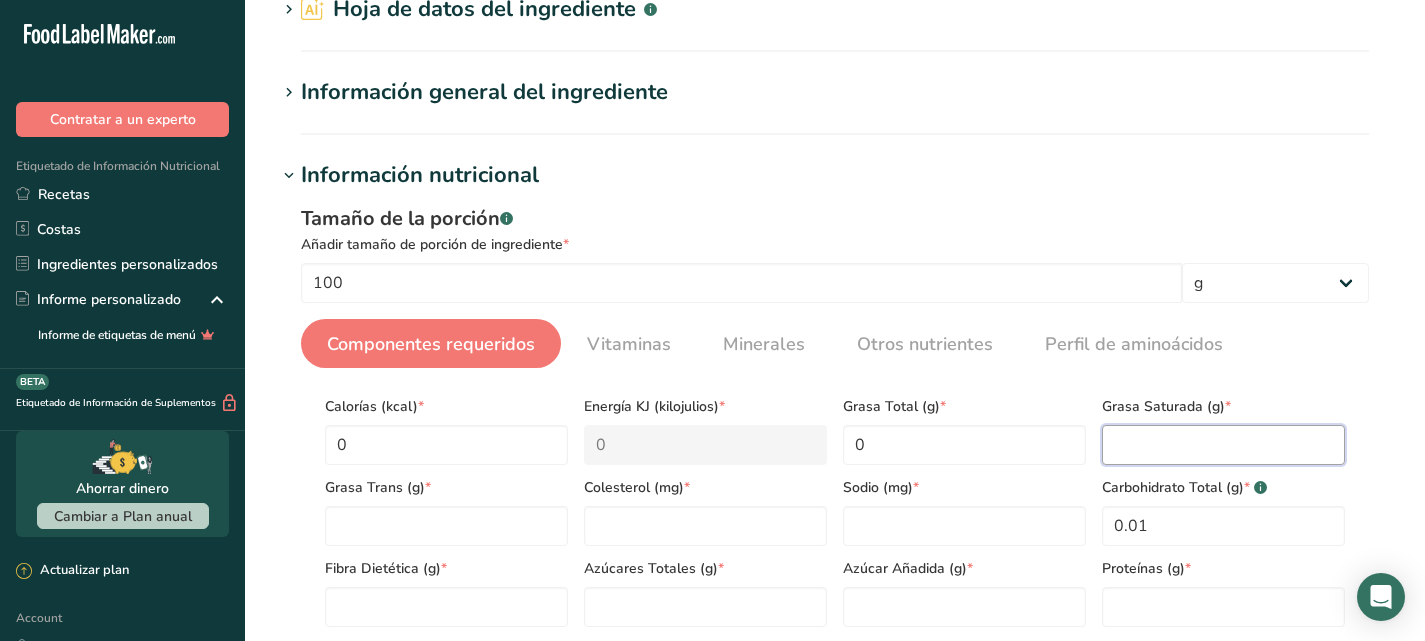 click at bounding box center (1223, 445) 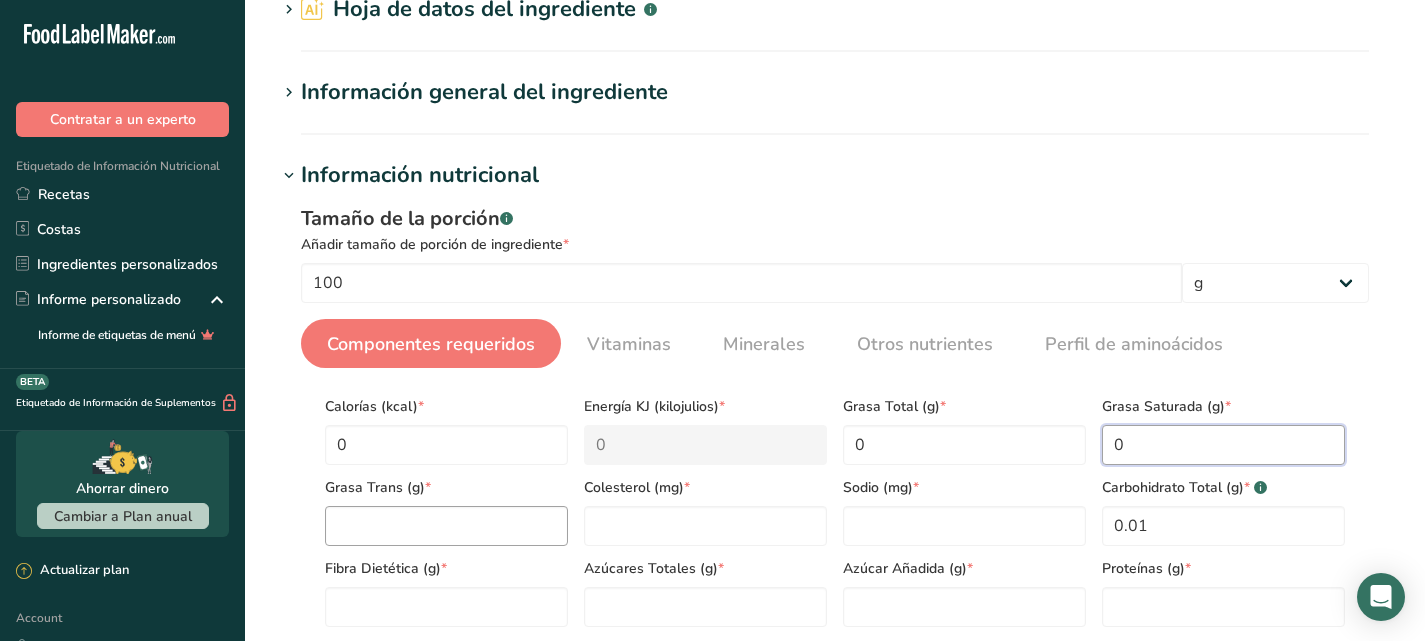 type on "0" 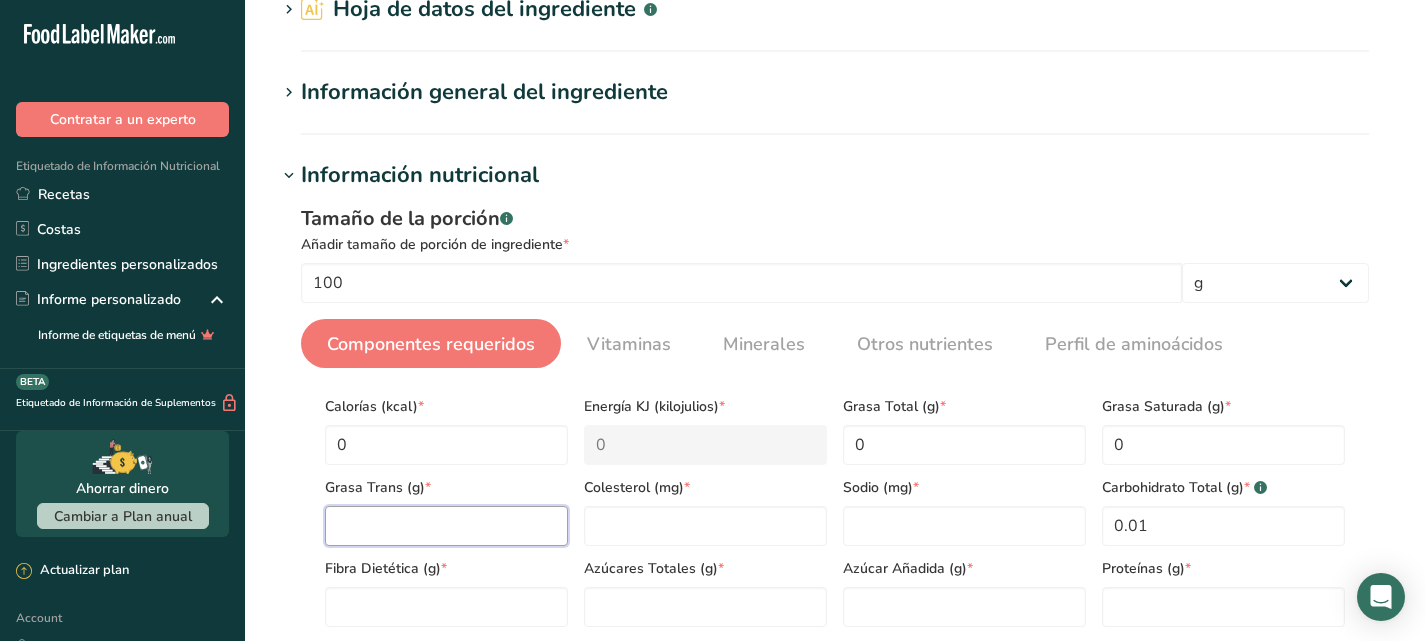 click at bounding box center (446, 526) 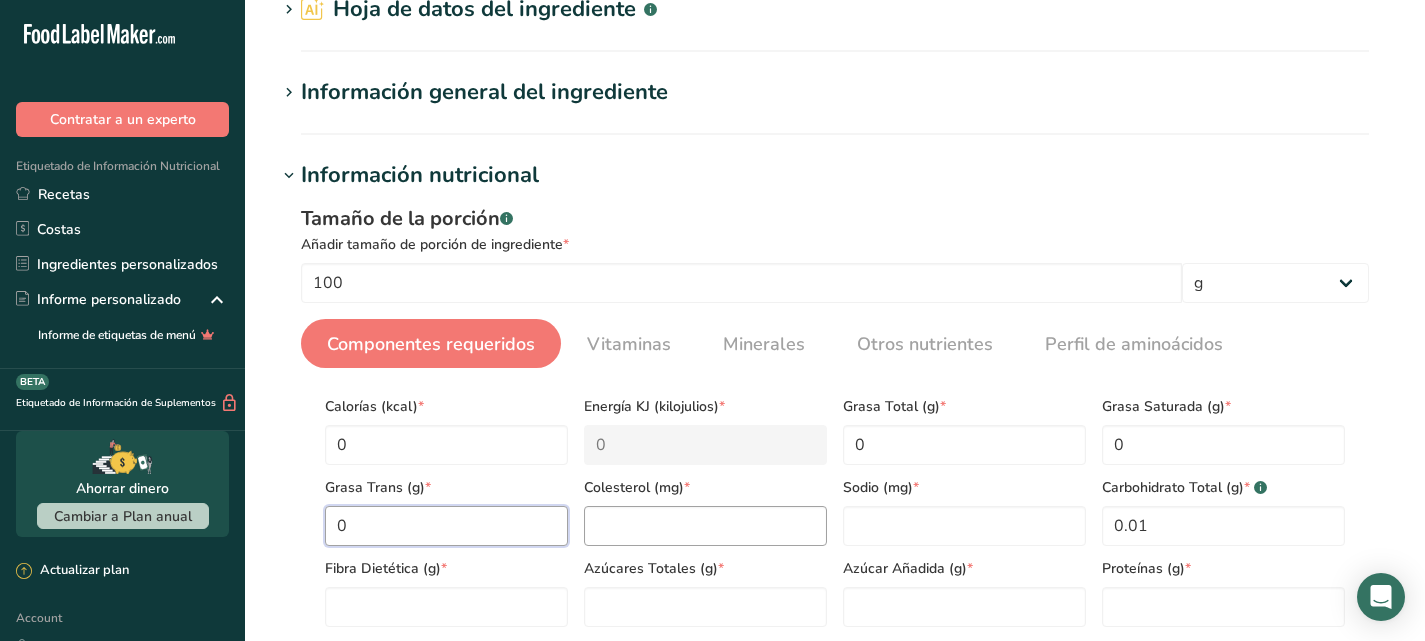 type on "0" 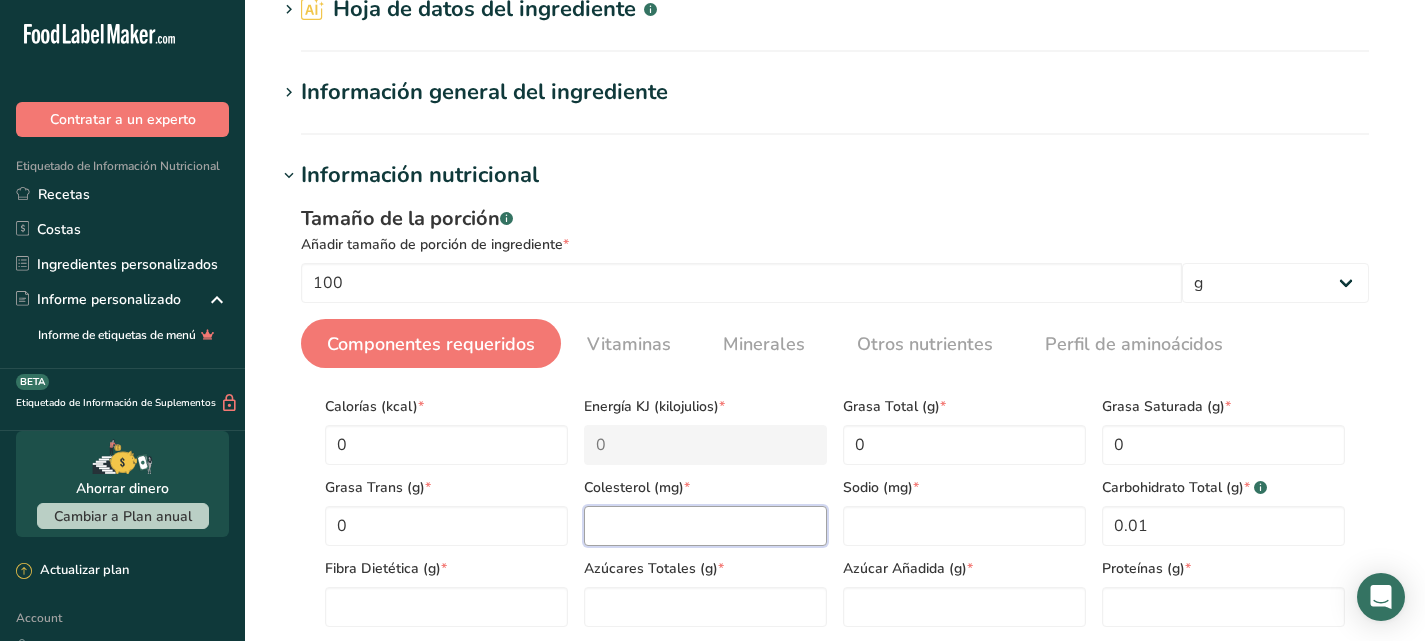 click at bounding box center (705, 526) 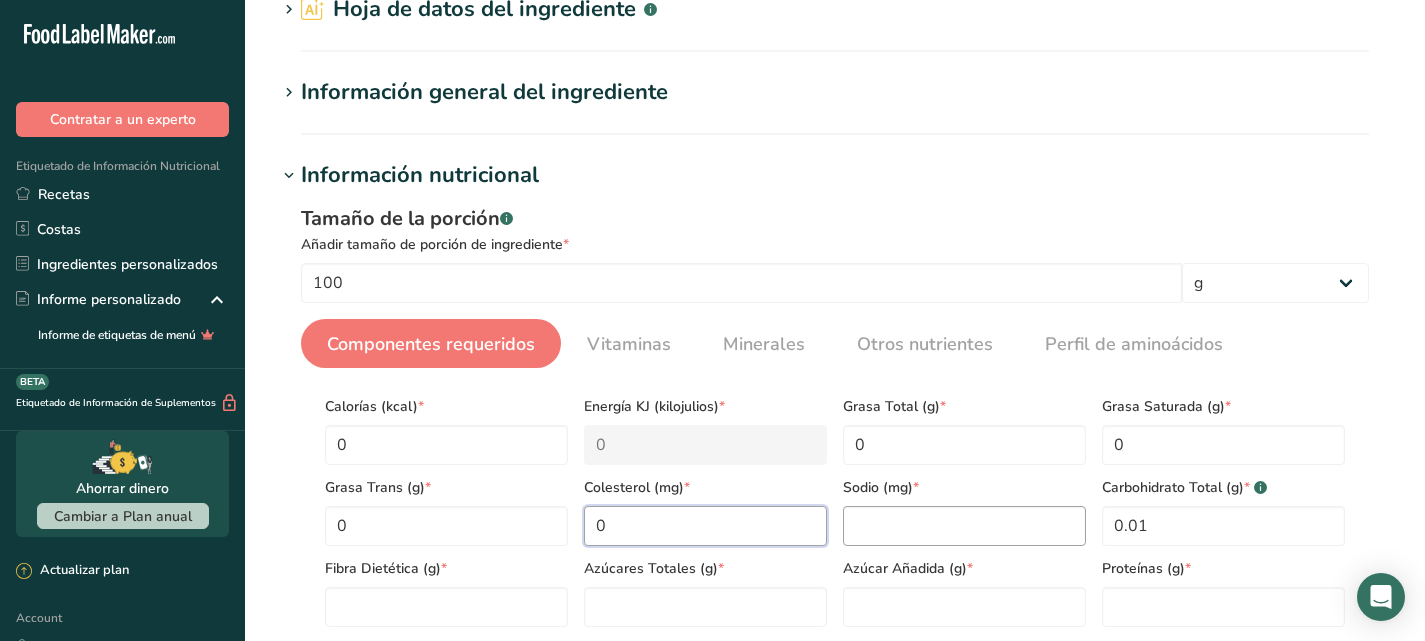 type on "0" 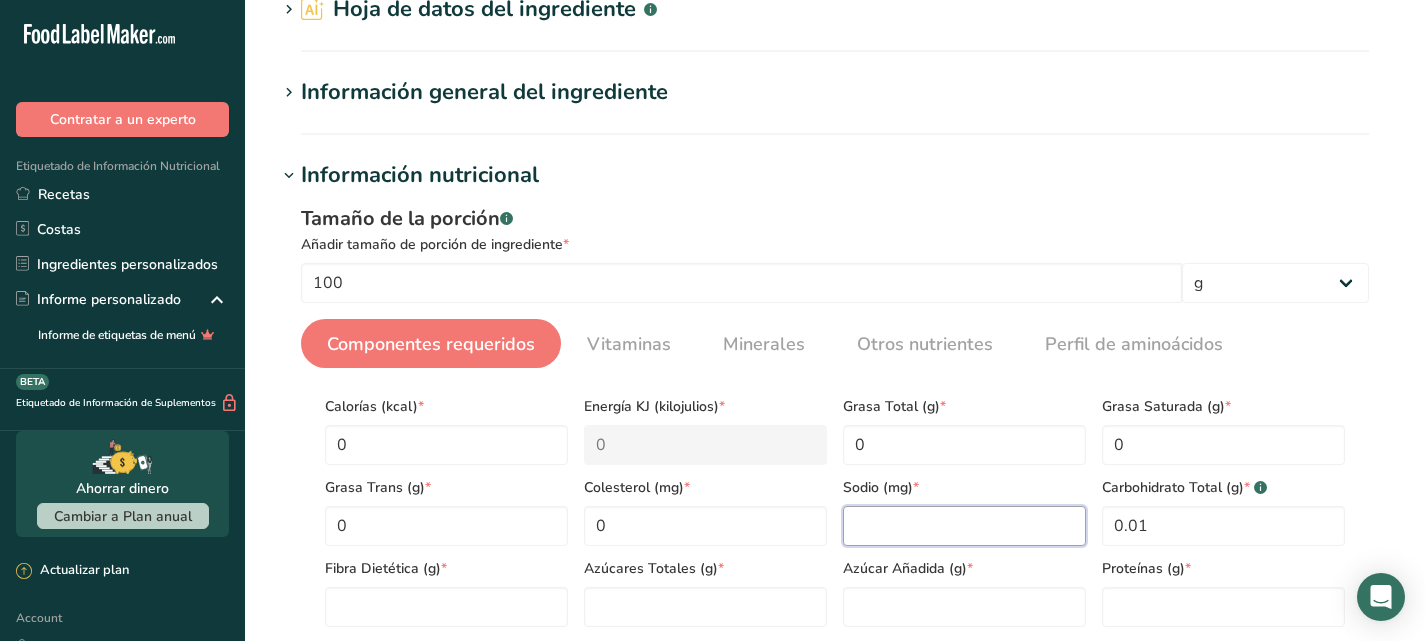 click at bounding box center [964, 526] 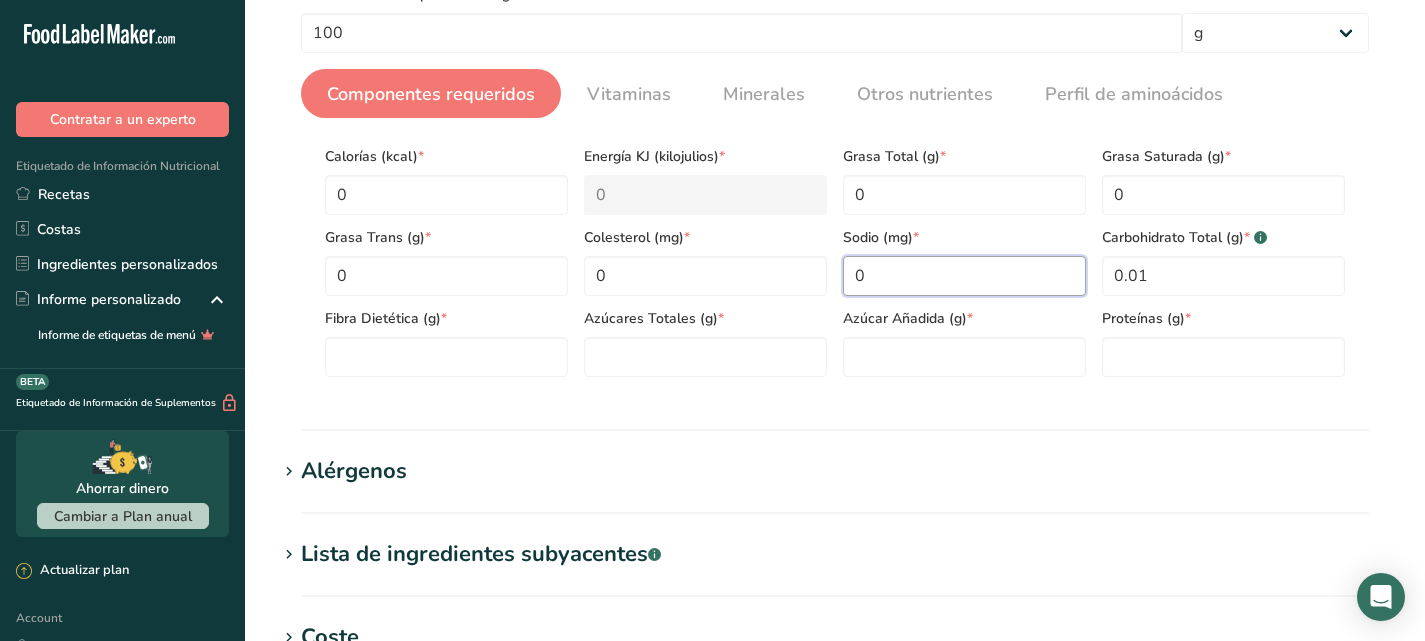 scroll, scrollTop: 377, scrollLeft: 0, axis: vertical 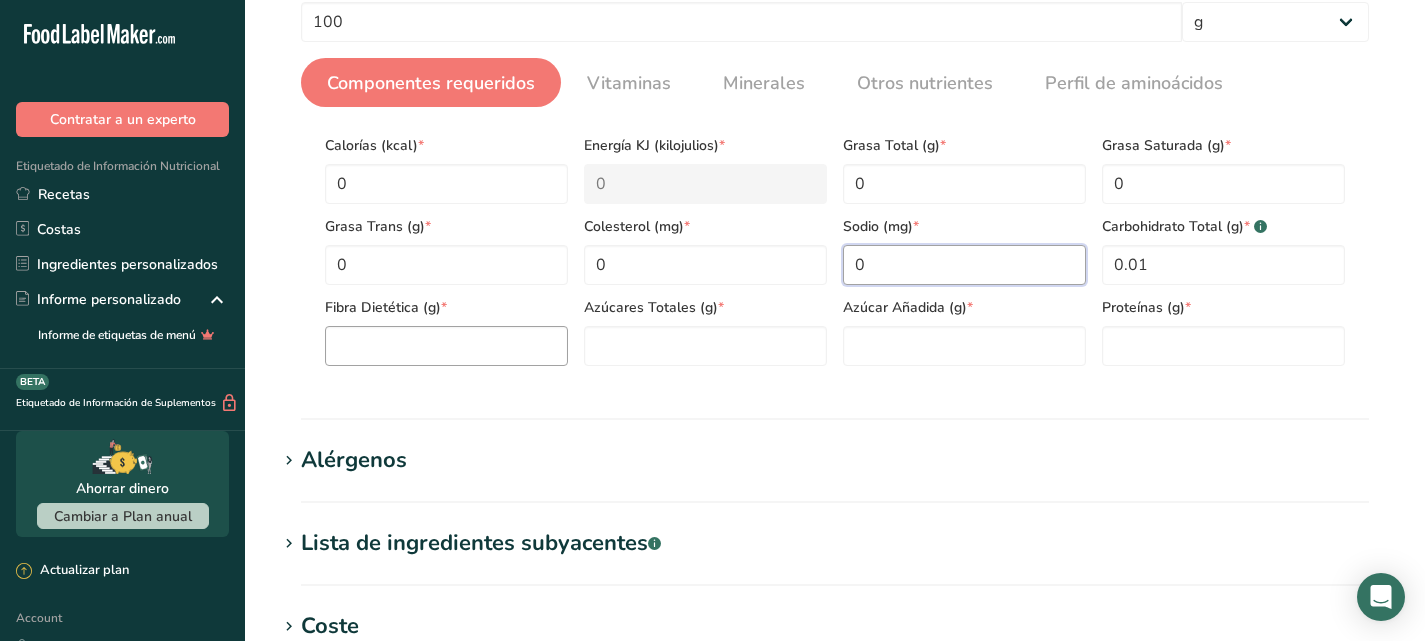 type on "0" 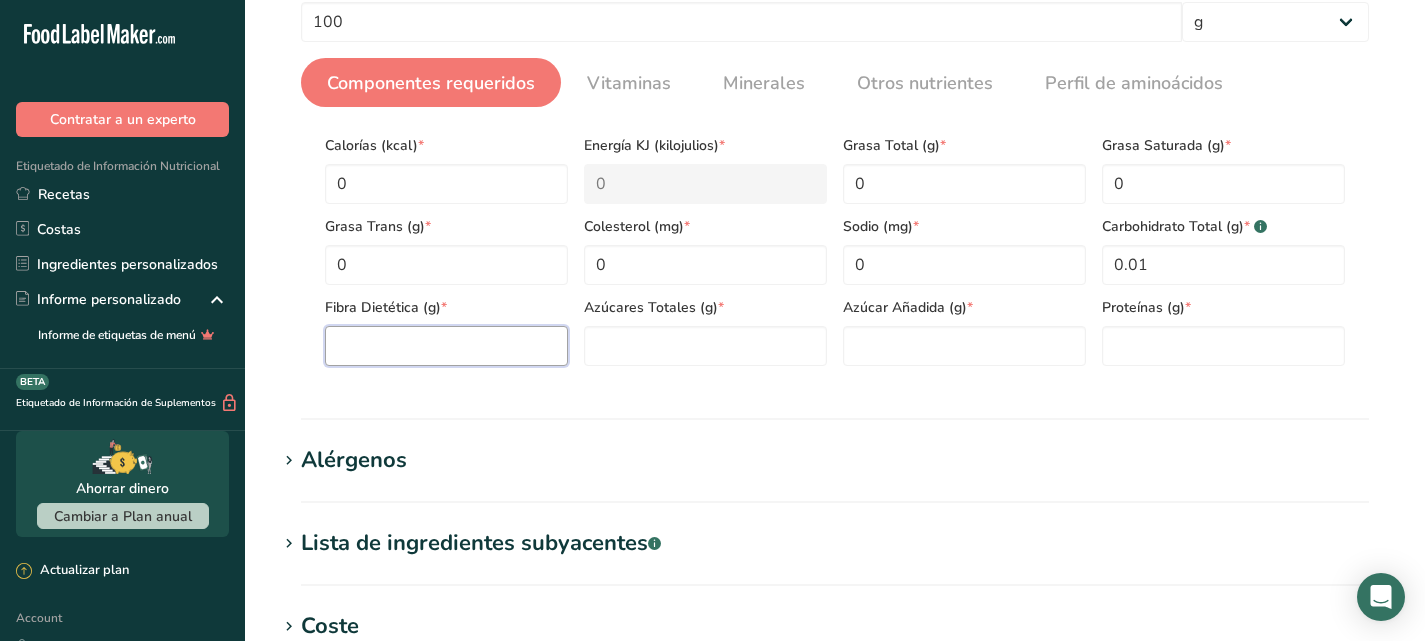 click at bounding box center [446, 346] 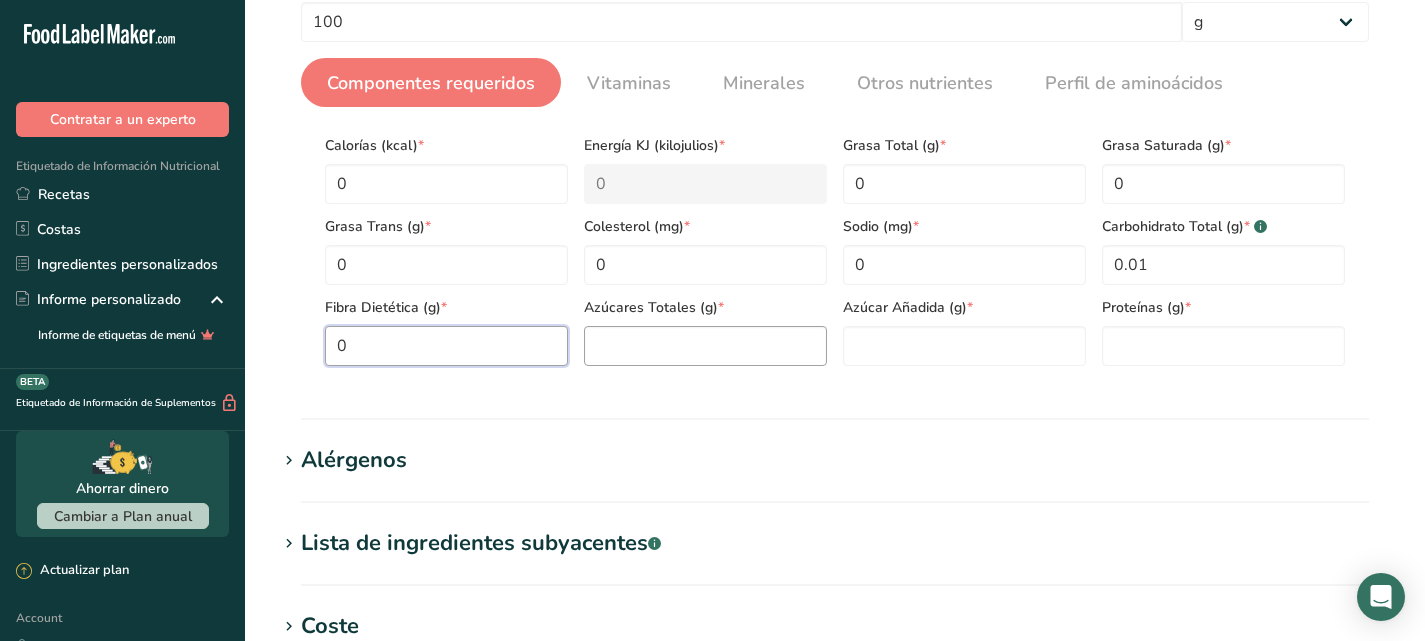 type on "0" 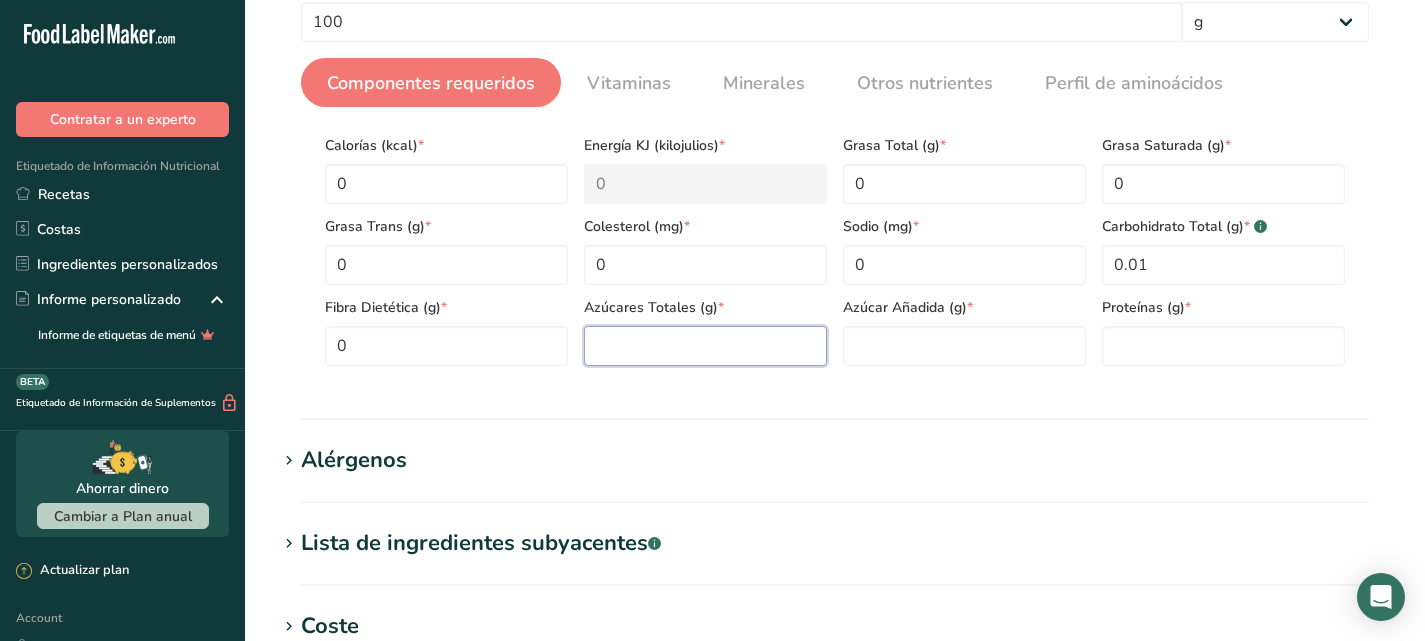 click at bounding box center (705, 346) 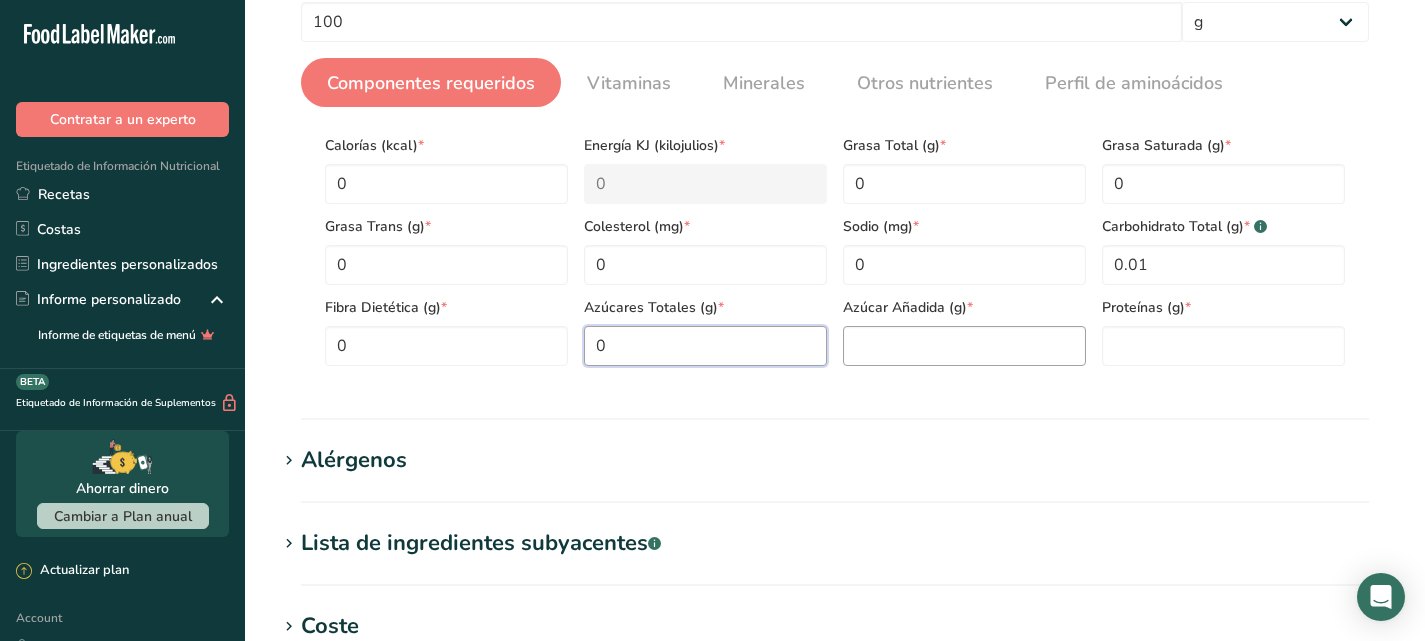 type on "0" 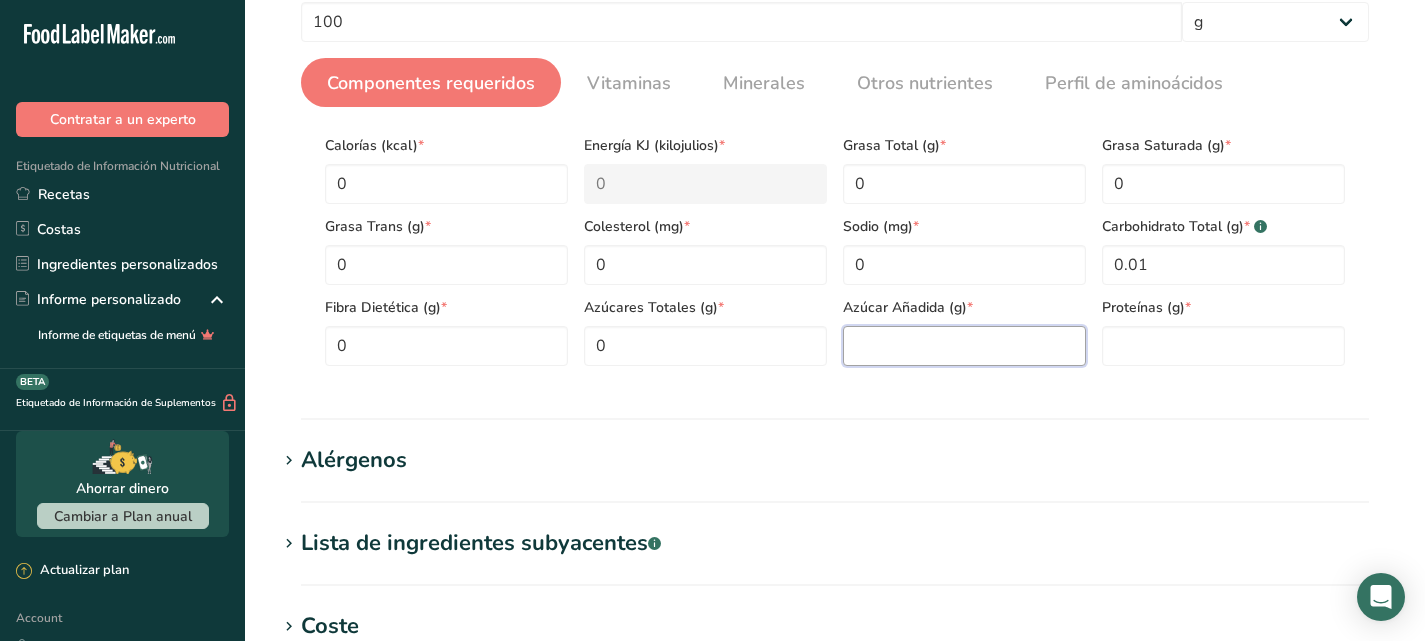 click at bounding box center [964, 346] 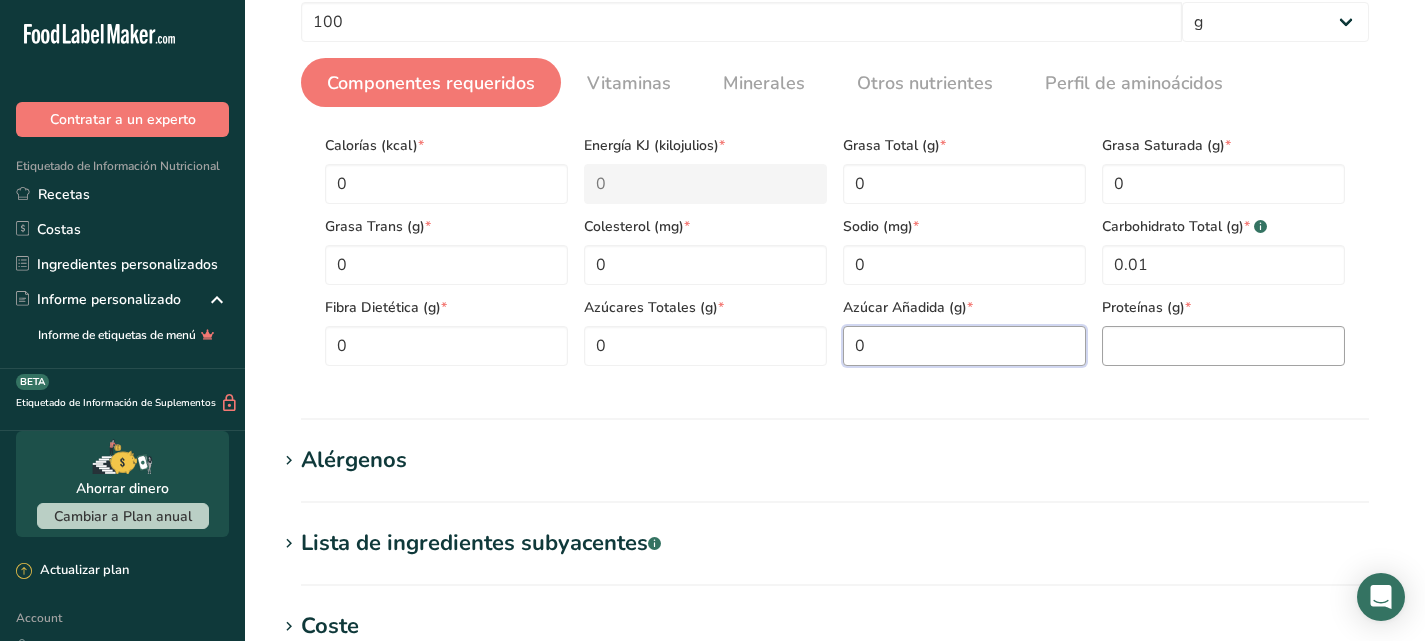 type on "0" 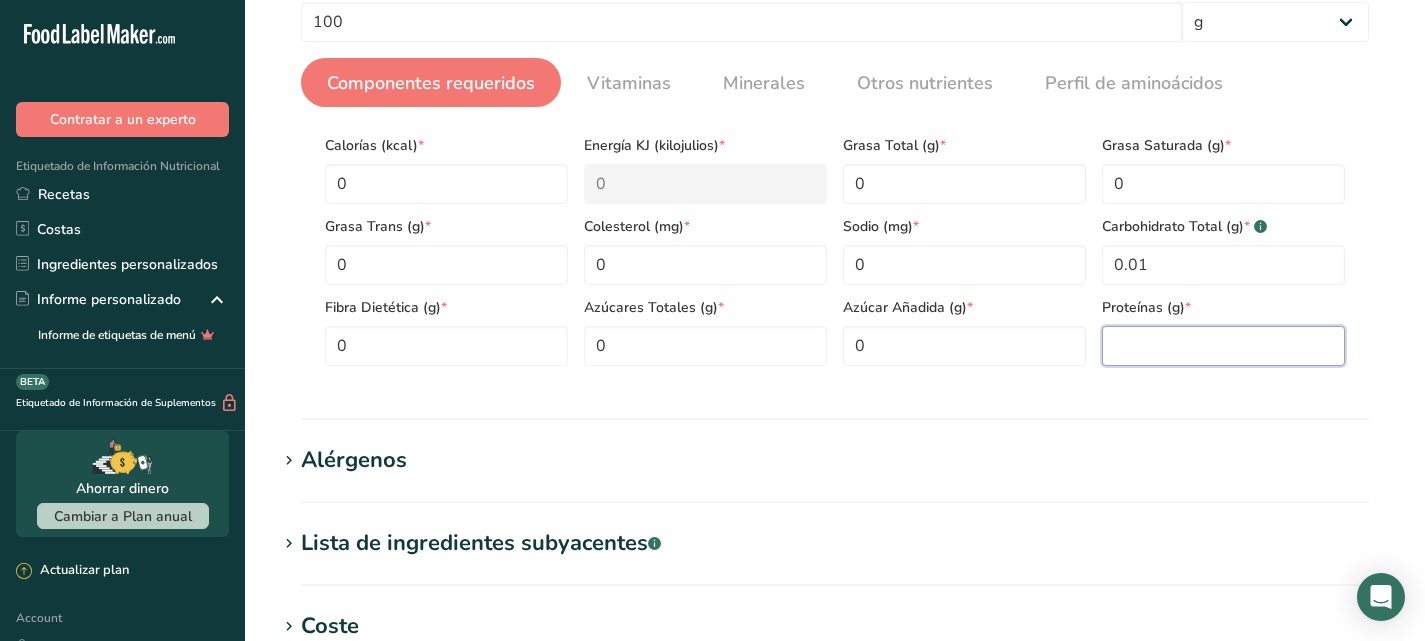 click at bounding box center [1223, 346] 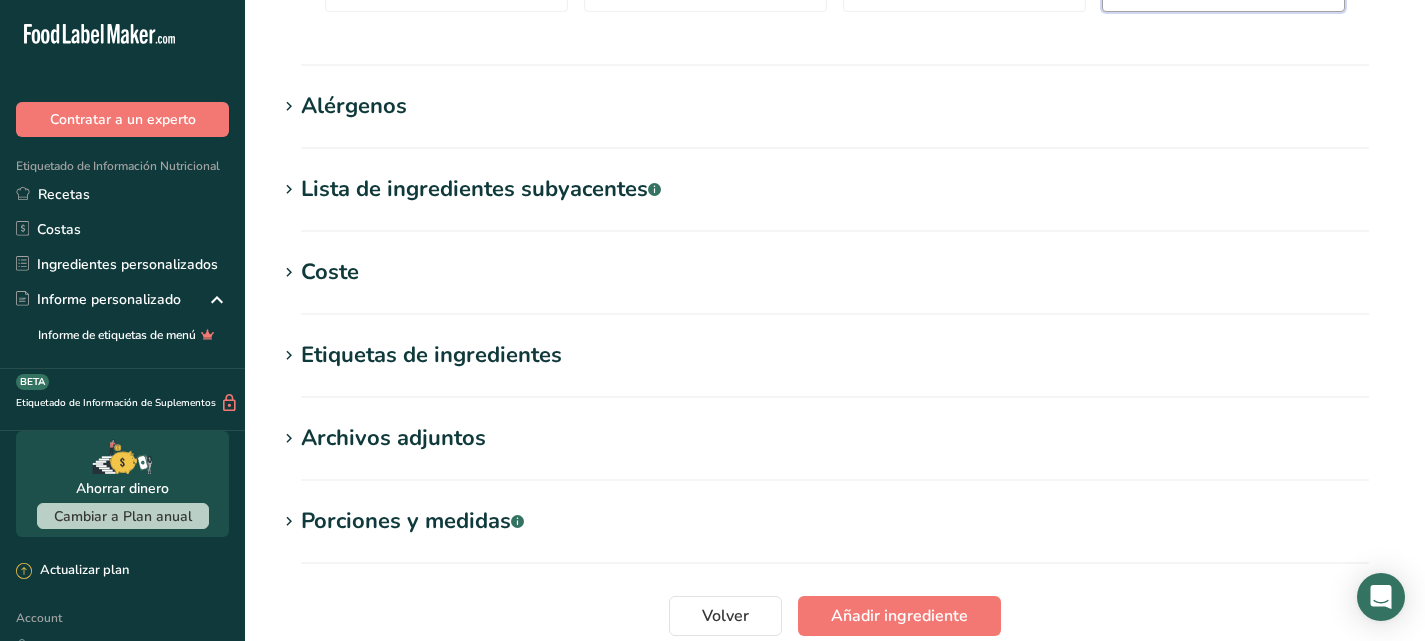 scroll, scrollTop: 734, scrollLeft: 0, axis: vertical 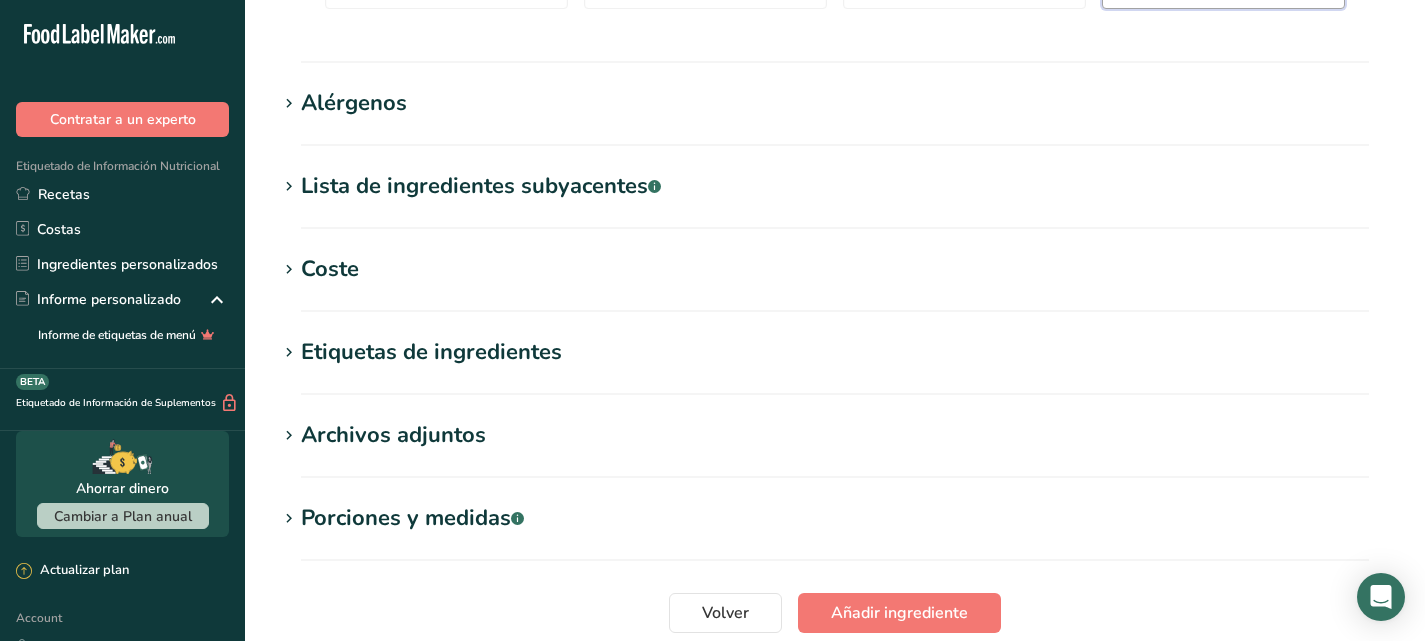 type on "0" 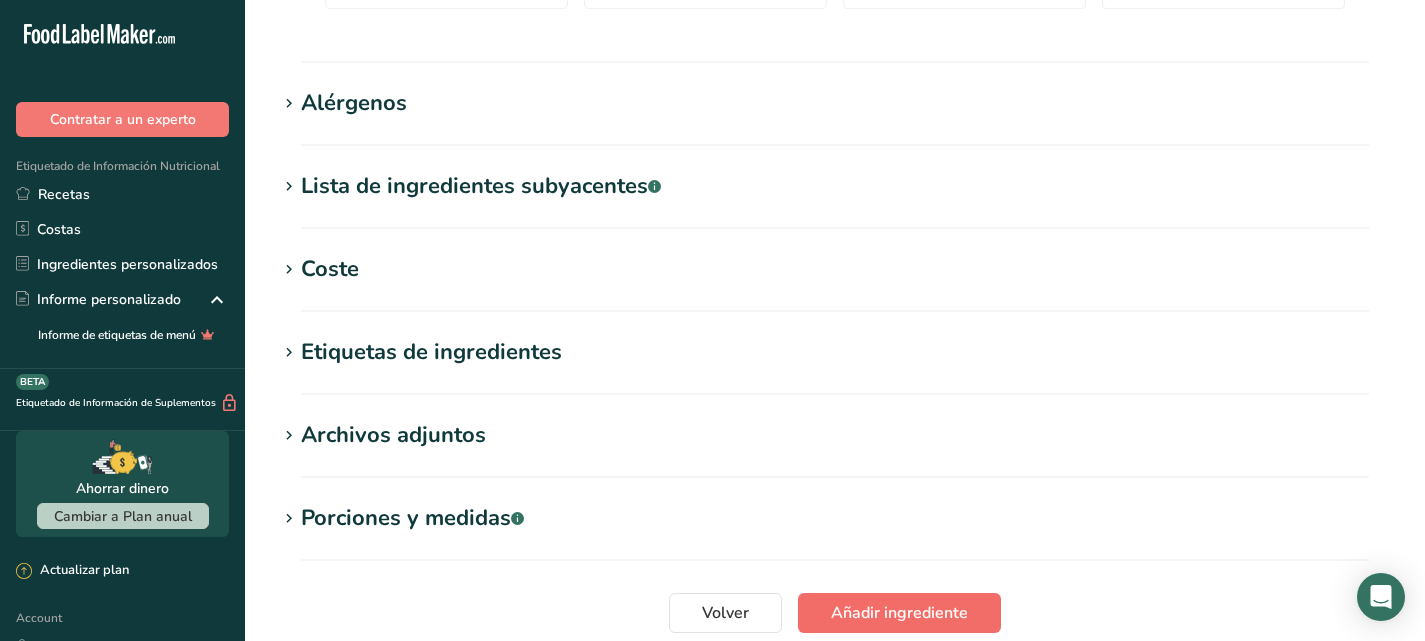 drag, startPoint x: 865, startPoint y: 585, endPoint x: 854, endPoint y: 614, distance: 31.016125 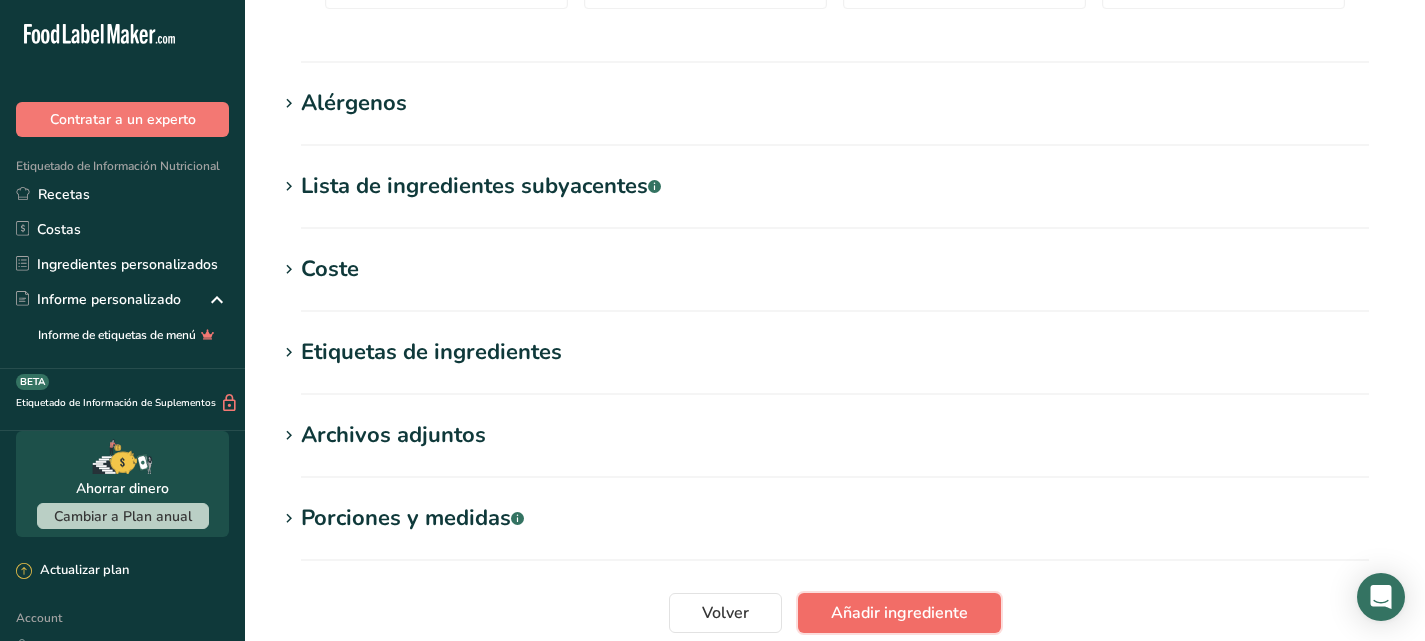 click on "Añadir ingrediente" at bounding box center [899, 613] 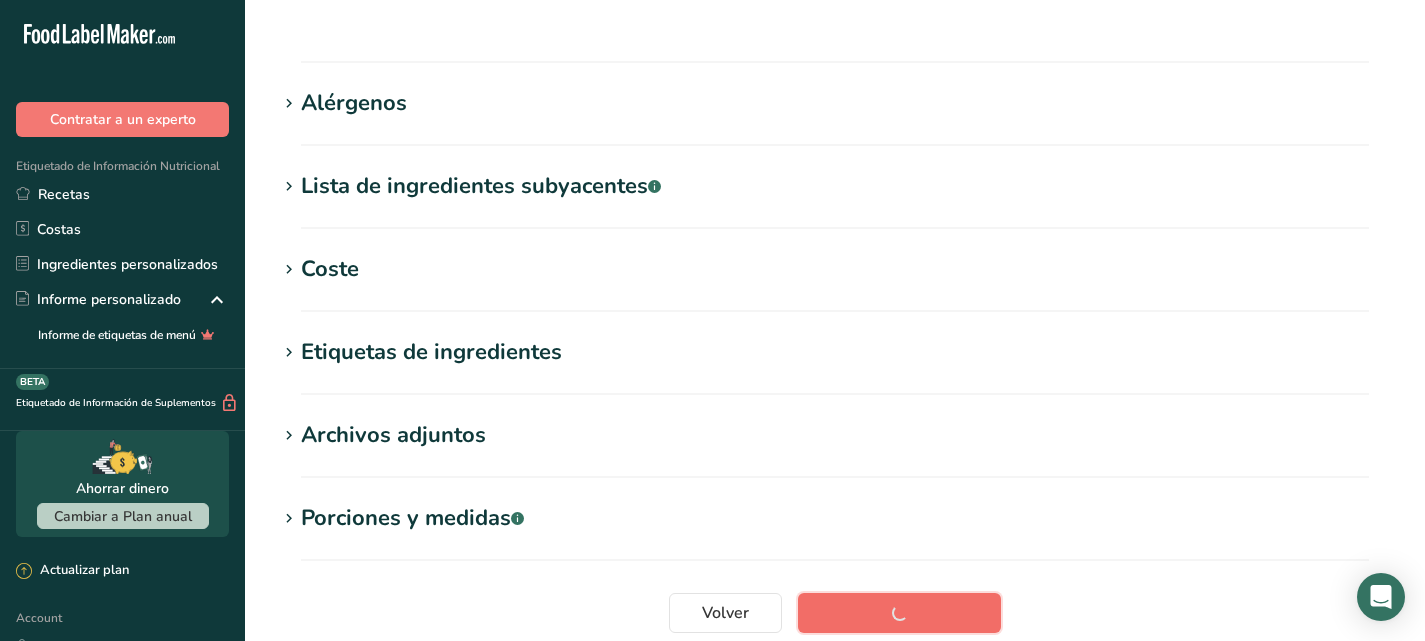 scroll, scrollTop: 433, scrollLeft: 0, axis: vertical 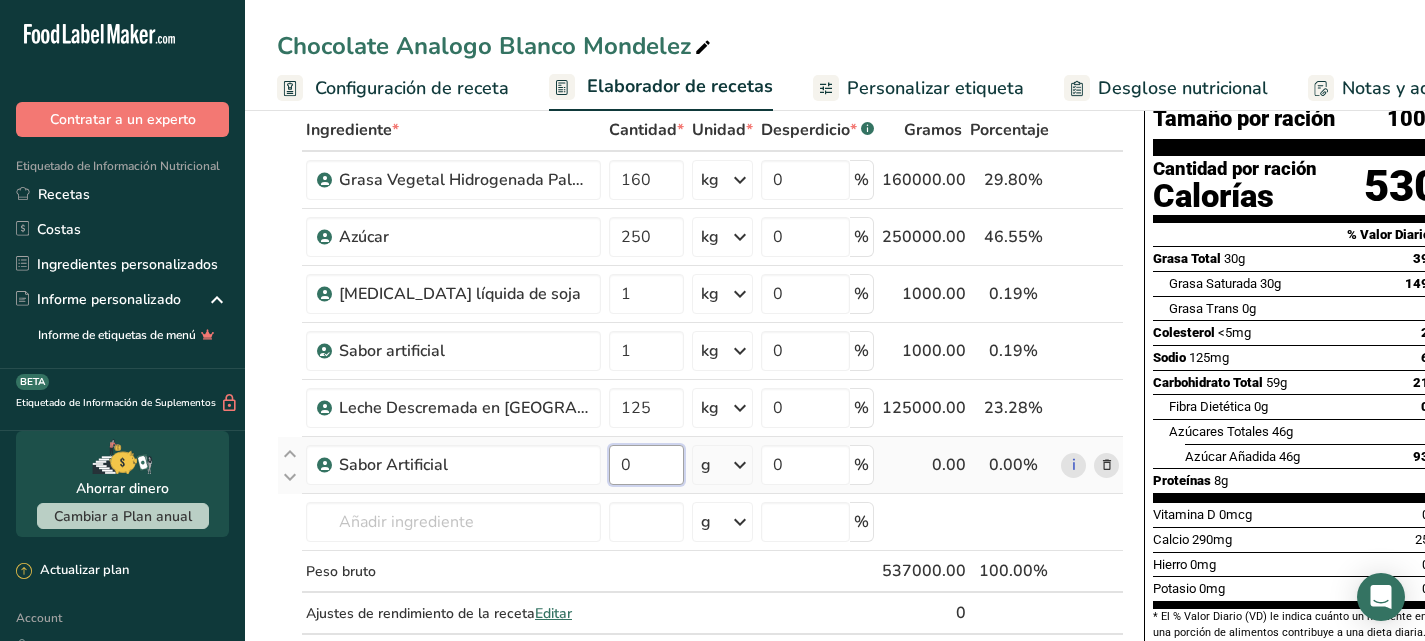 drag, startPoint x: 646, startPoint y: 450, endPoint x: 611, endPoint y: 450, distance: 35 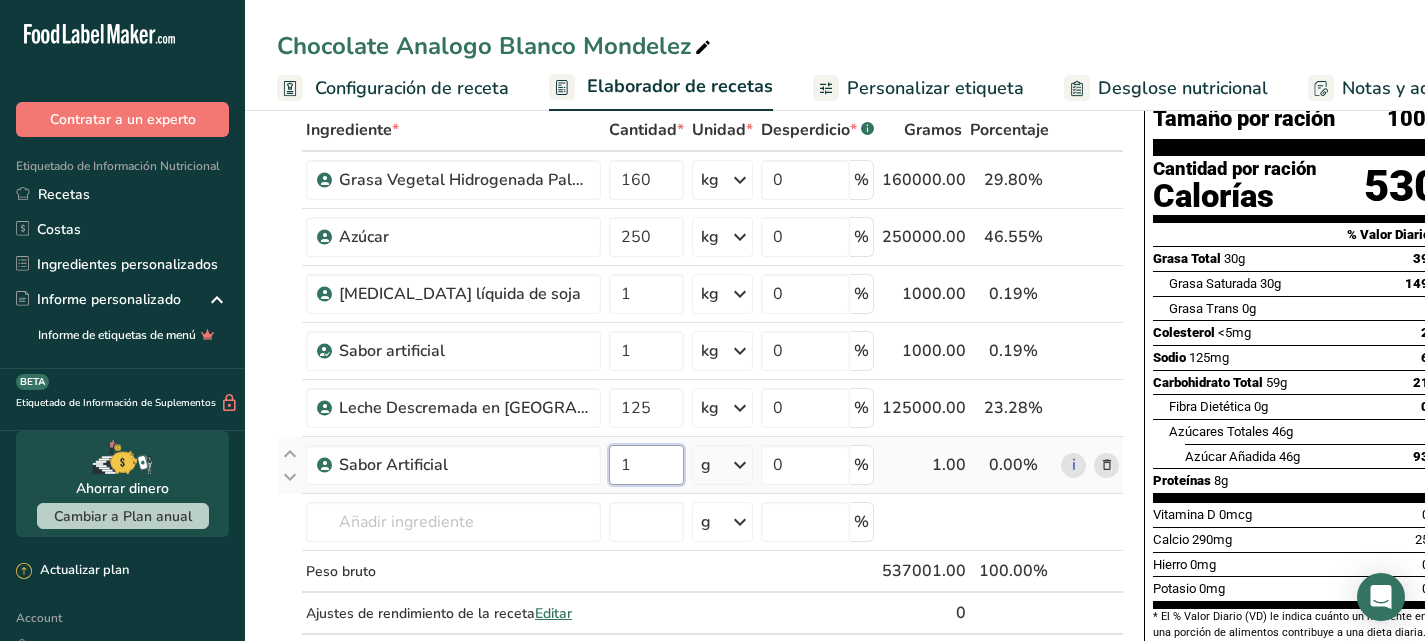 type on "1" 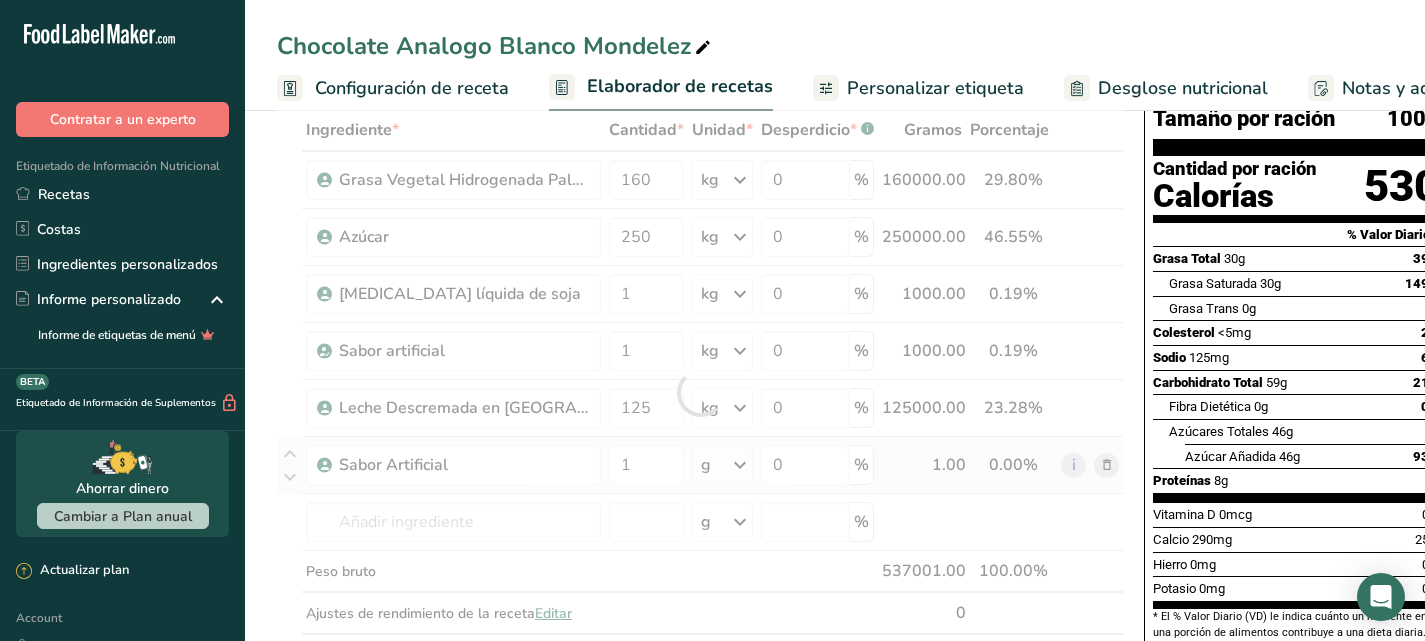 click on "Ingrediente *
Cantidad *
Unidad *
Desperdicio *   .a-a{fill:#347362;}.b-a{fill:#fff;}          Gramos
Porcentaje
Grasa Vegetal Hidrogenada Palmiste
160
kg
Unidades de peso
g
kg
mg
Ver más
Unidades de volumen
litro
mL
onza líquida
Ver más
0
%
160000.00
29.80%
i
Azúcar
250
kg
Unidades de peso
g
kg
mg
Ver más
Unidades de volumen
litro
mL
onza líquida
Ver más
0
%
250000.00" at bounding box center (700, 392) 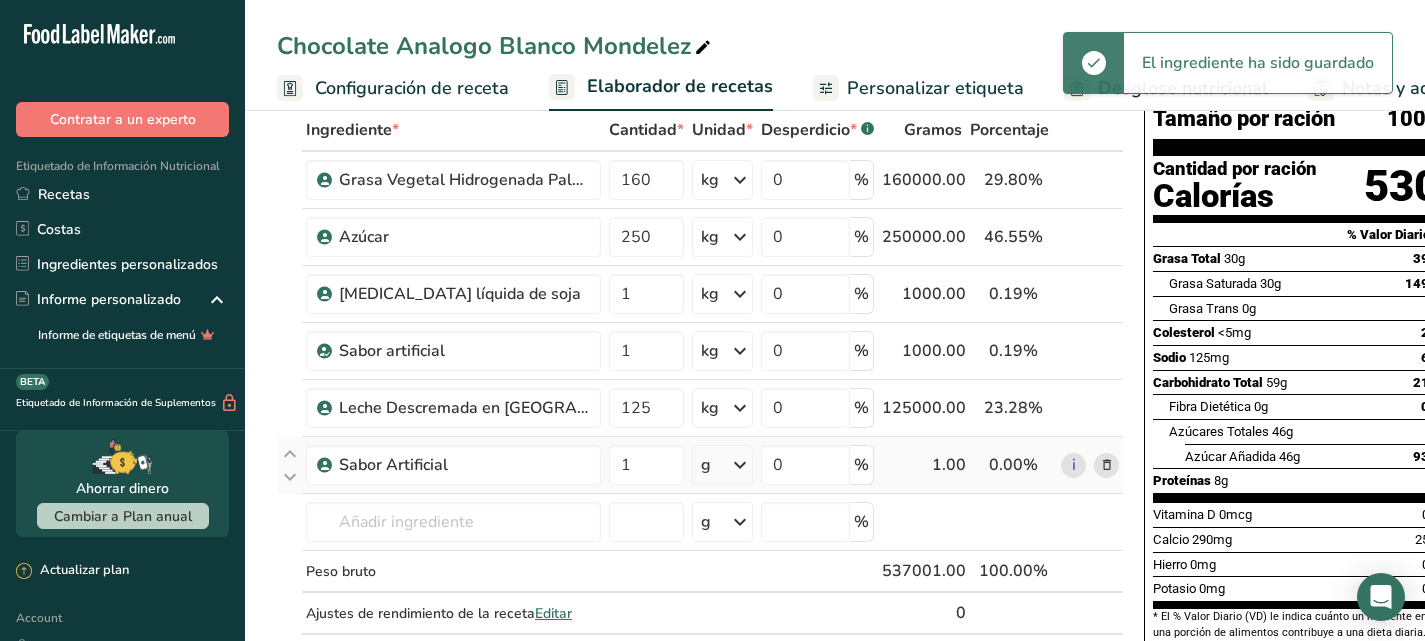 click at bounding box center [740, 465] 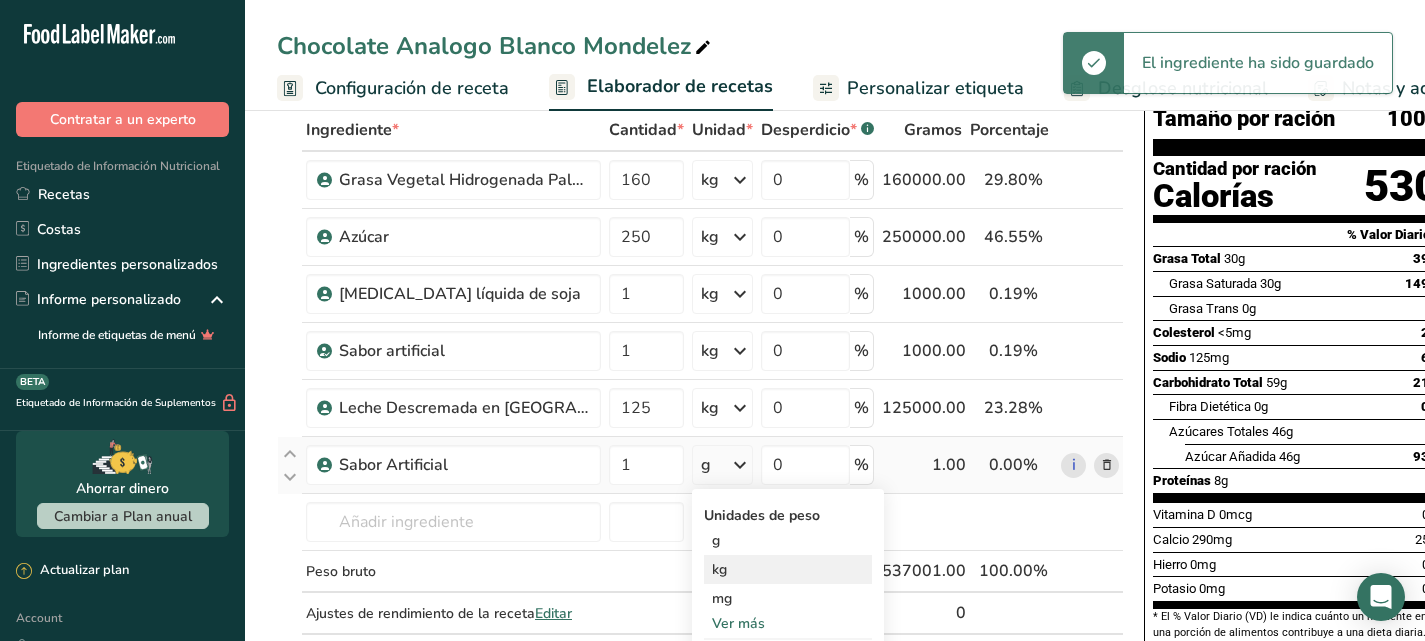 click on "kg" at bounding box center [788, 569] 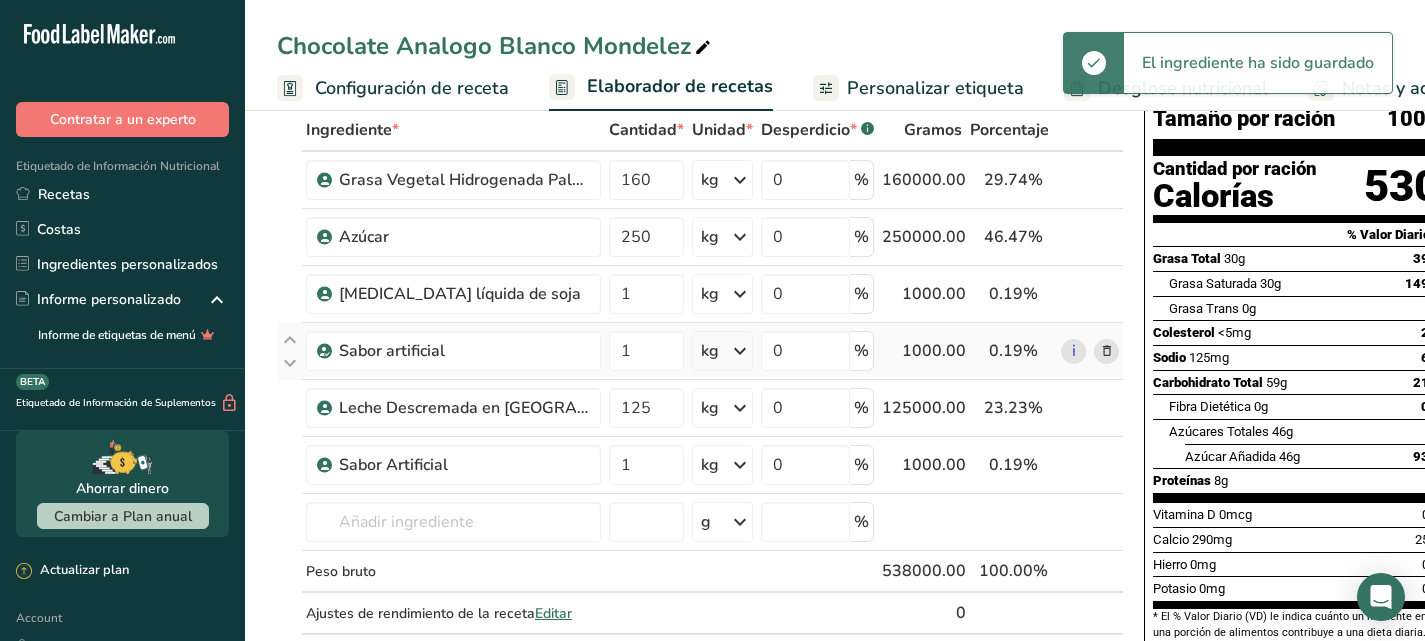 click at bounding box center [1107, 351] 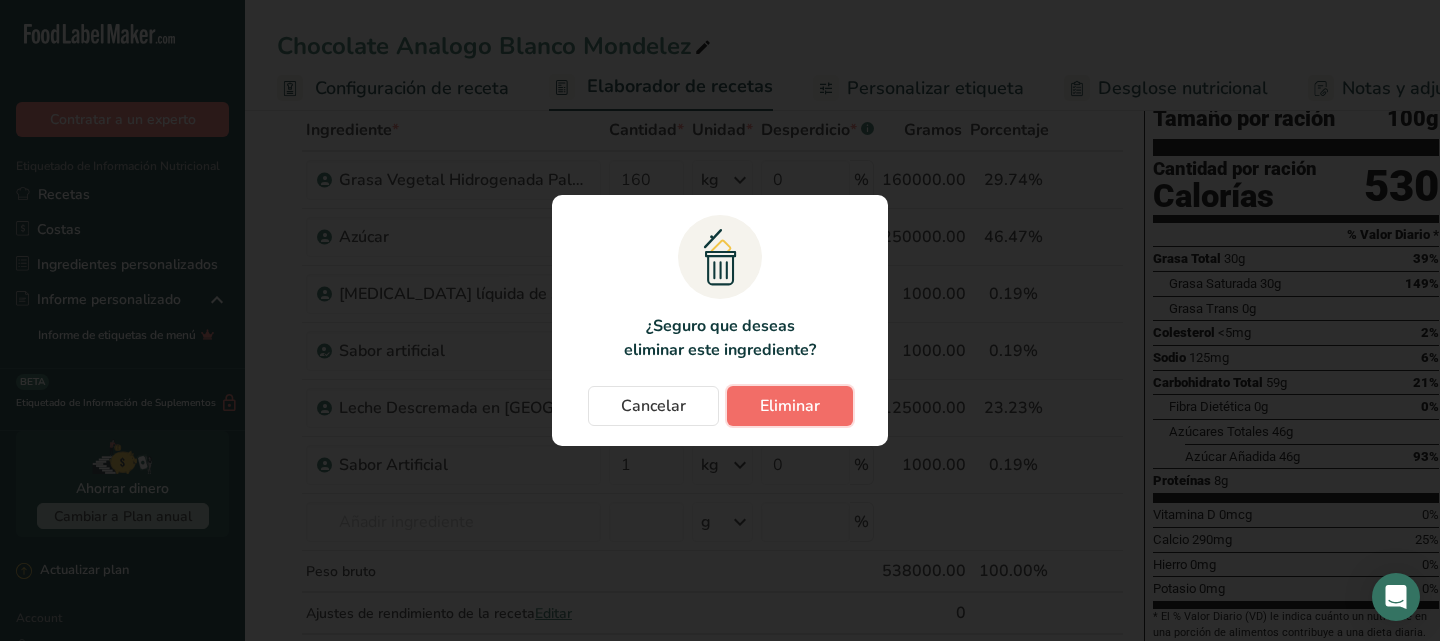 click on "Eliminar" at bounding box center [790, 406] 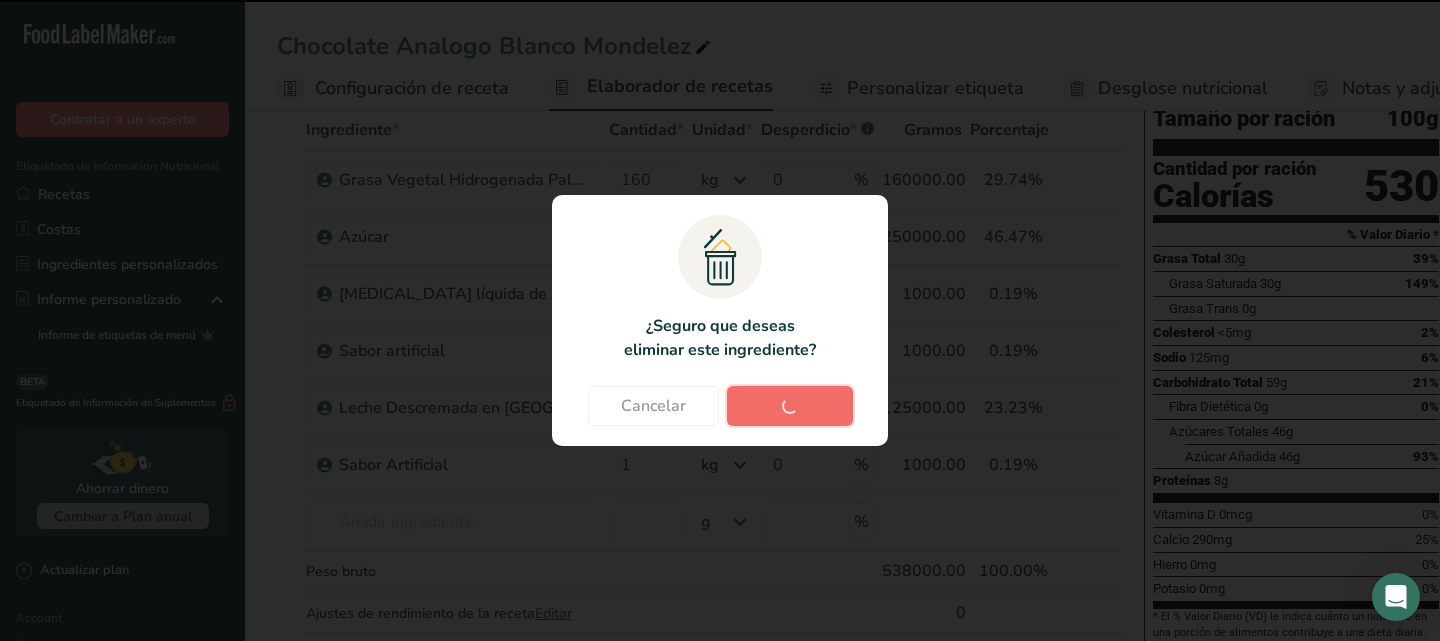 type on "125" 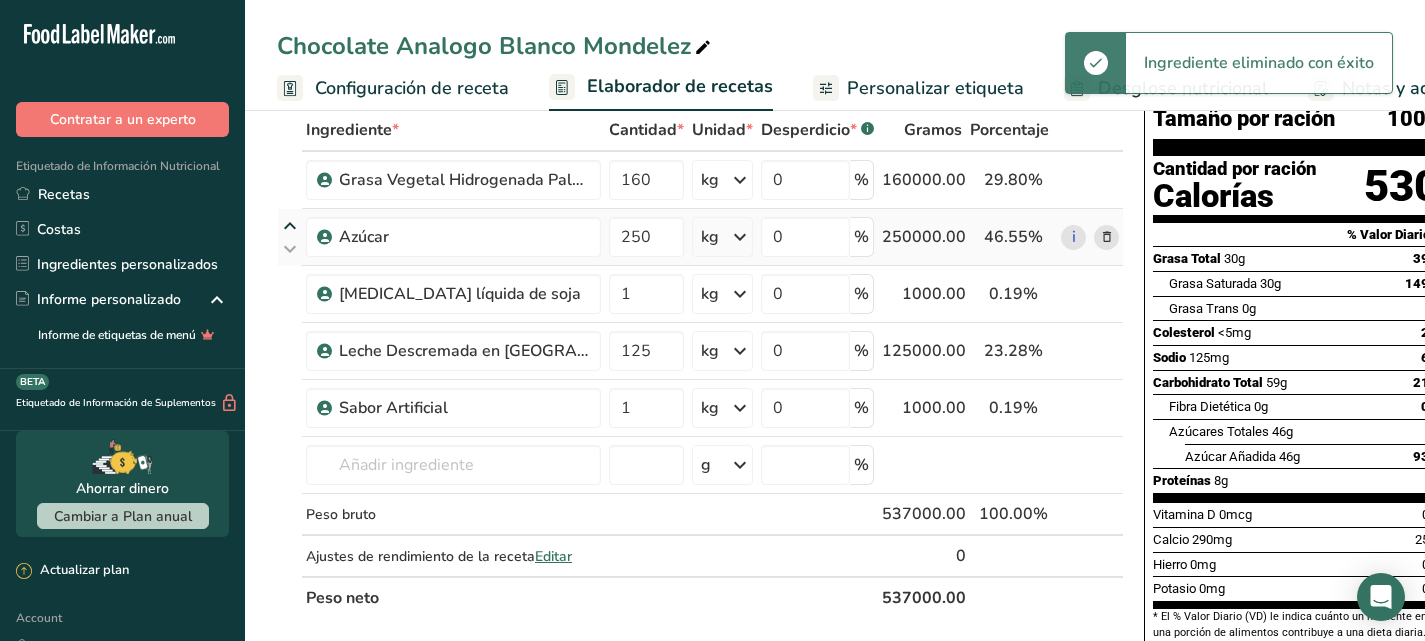 click at bounding box center [290, 226] 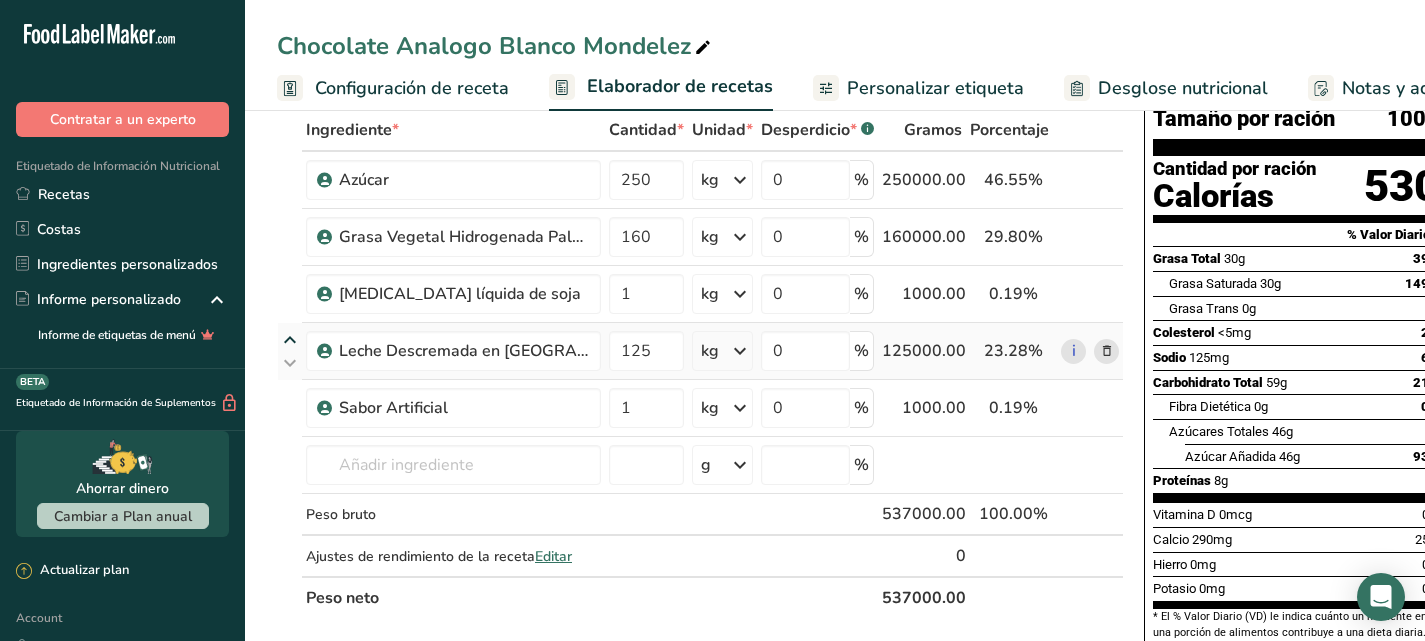 click at bounding box center [290, 340] 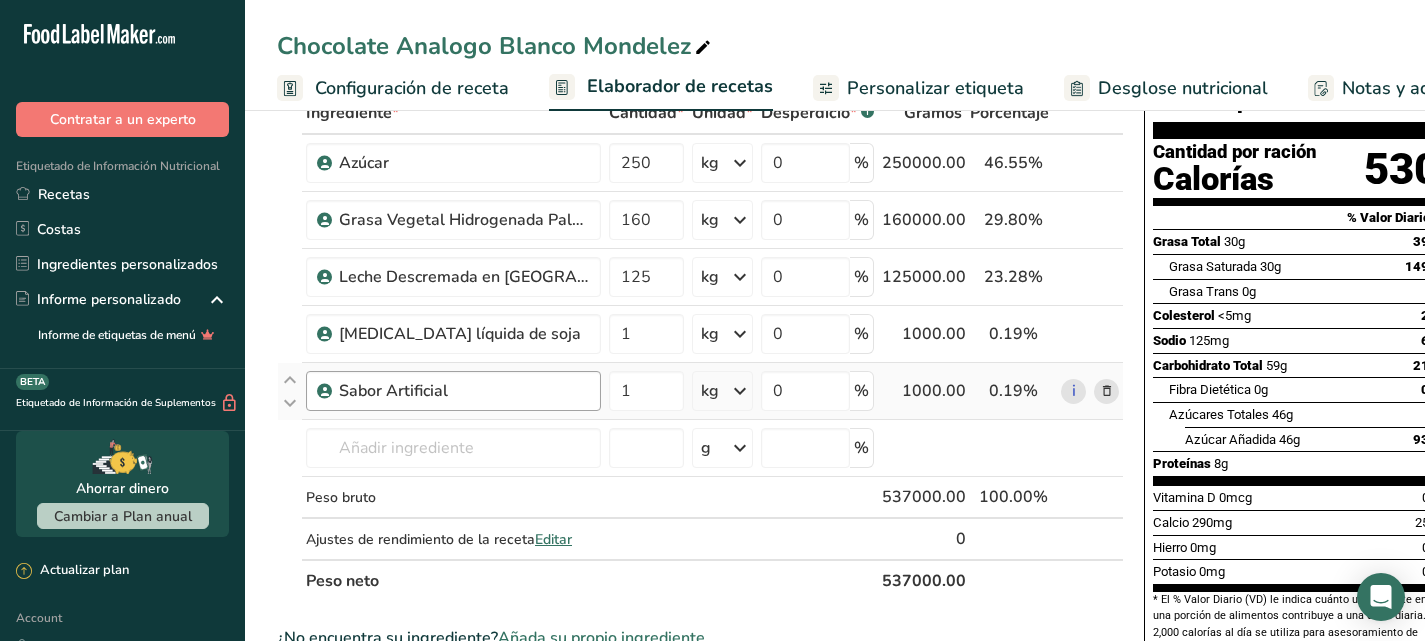 scroll, scrollTop: 0, scrollLeft: 0, axis: both 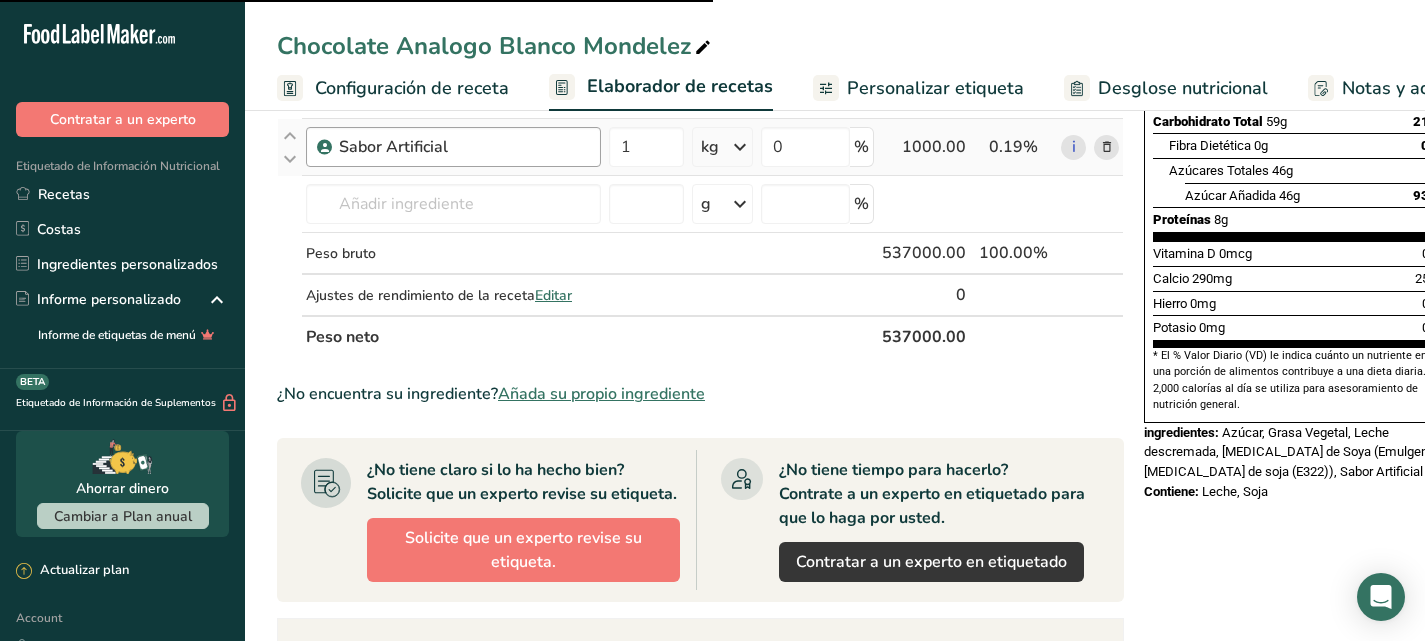 type on "1" 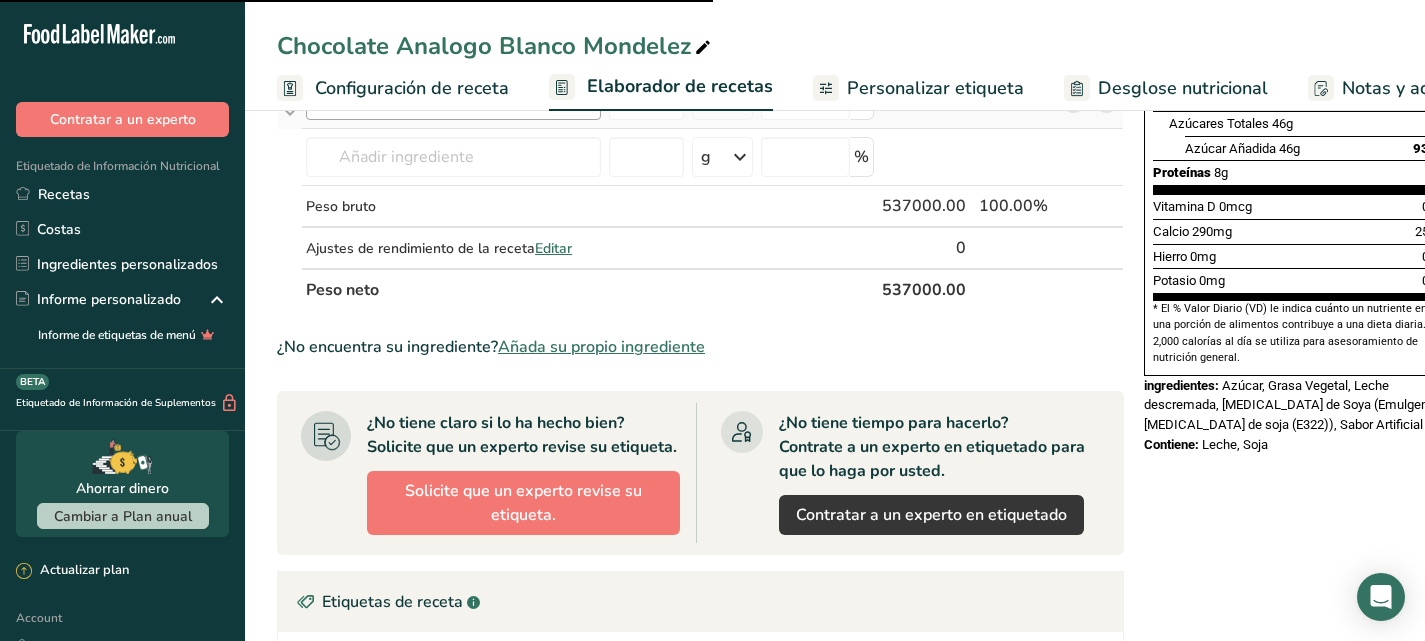 type on "125" 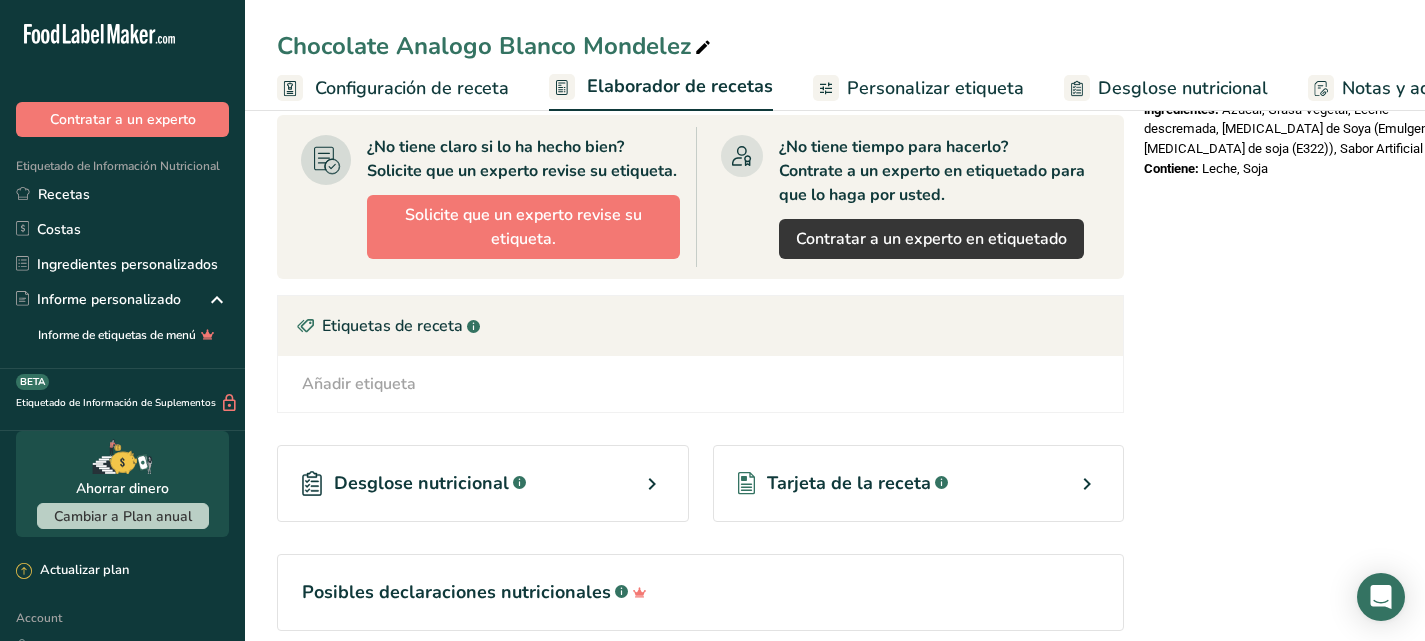 scroll, scrollTop: 689, scrollLeft: 0, axis: vertical 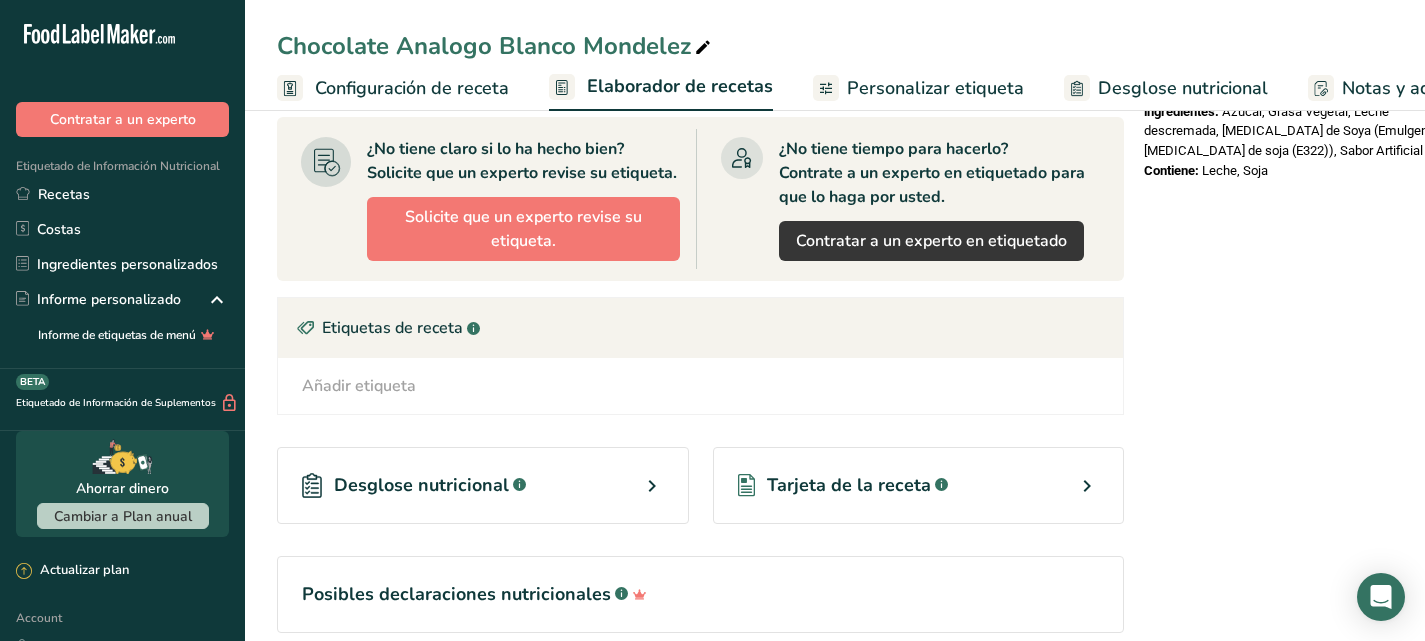 click on "Tarjeta de la receta" at bounding box center [849, 485] 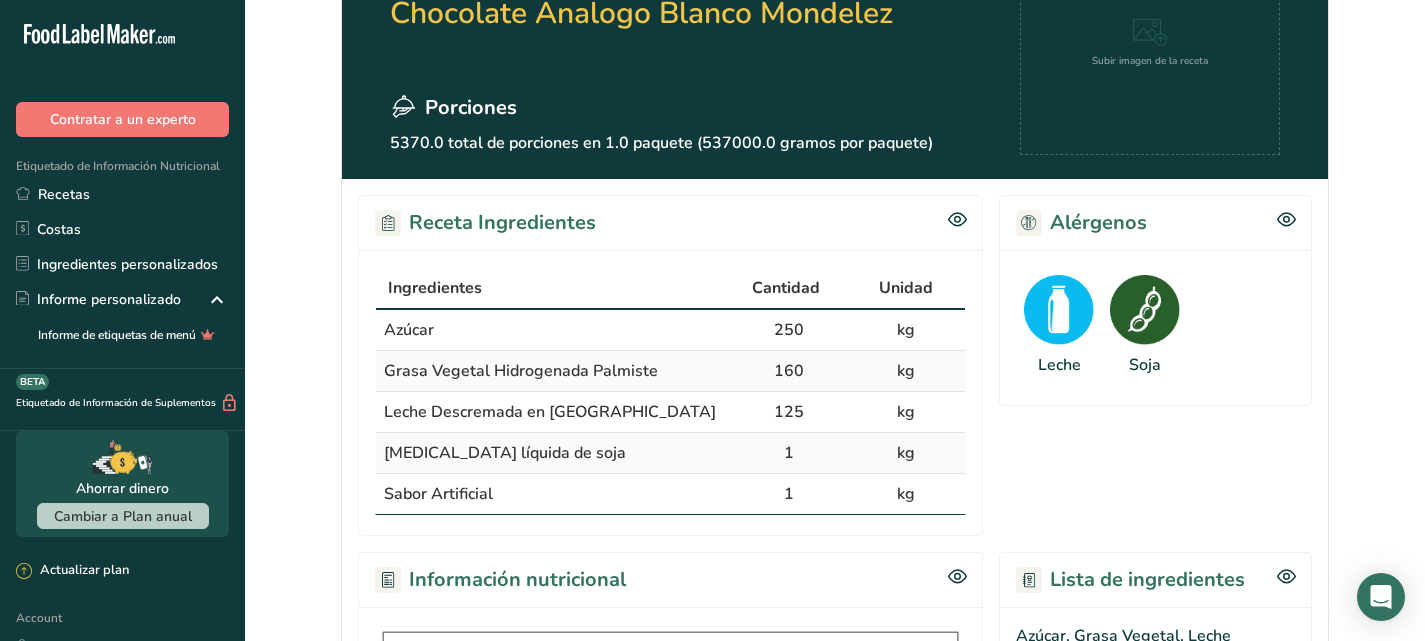 scroll, scrollTop: 0, scrollLeft: 0, axis: both 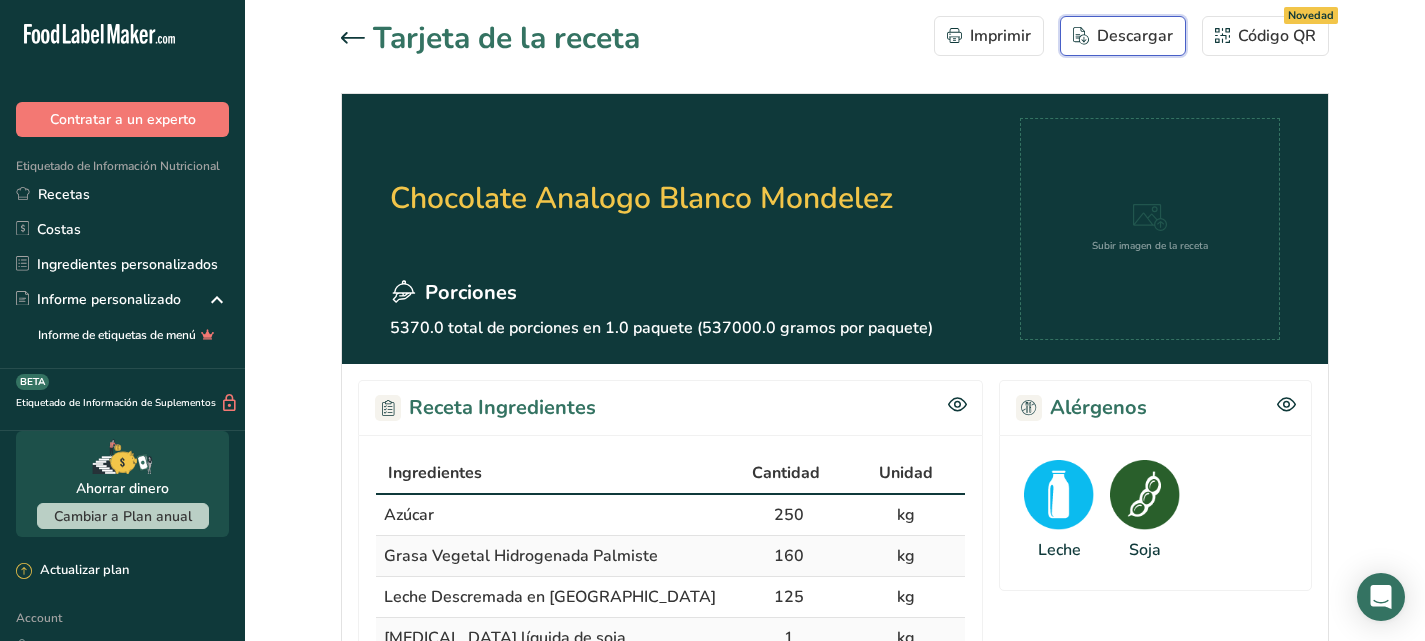 click on "Descargar" at bounding box center [1123, 36] 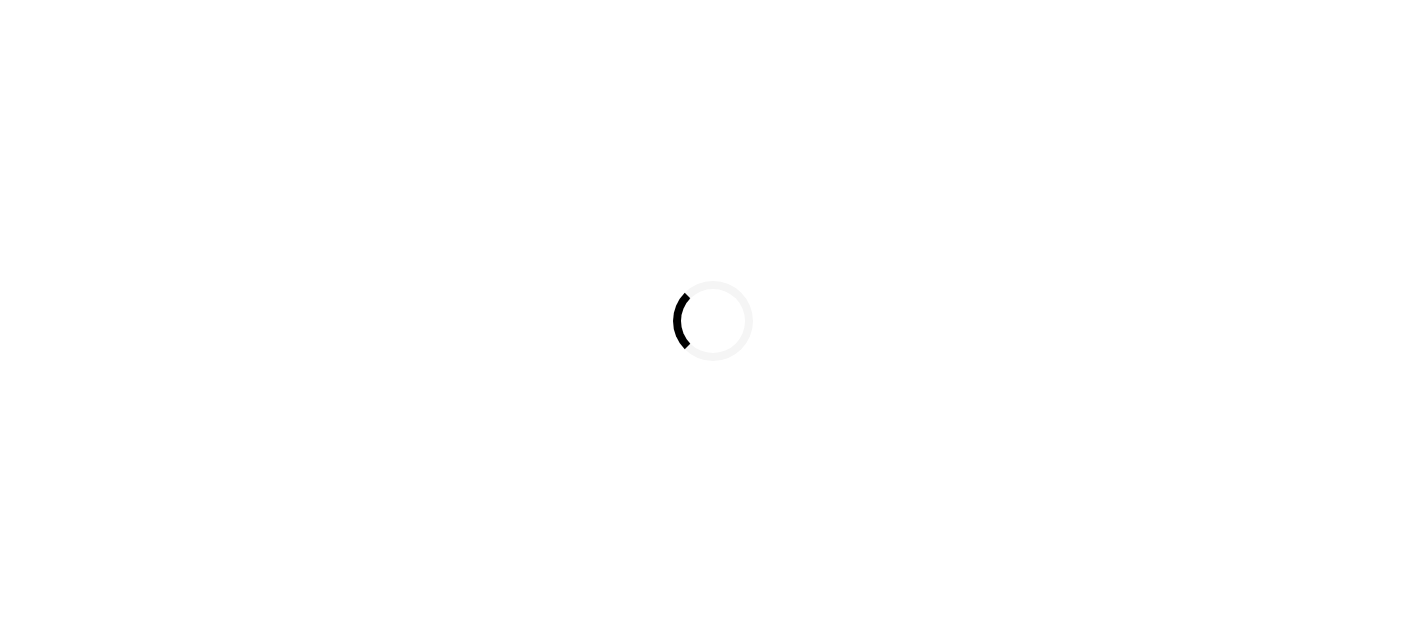 scroll, scrollTop: 0, scrollLeft: 0, axis: both 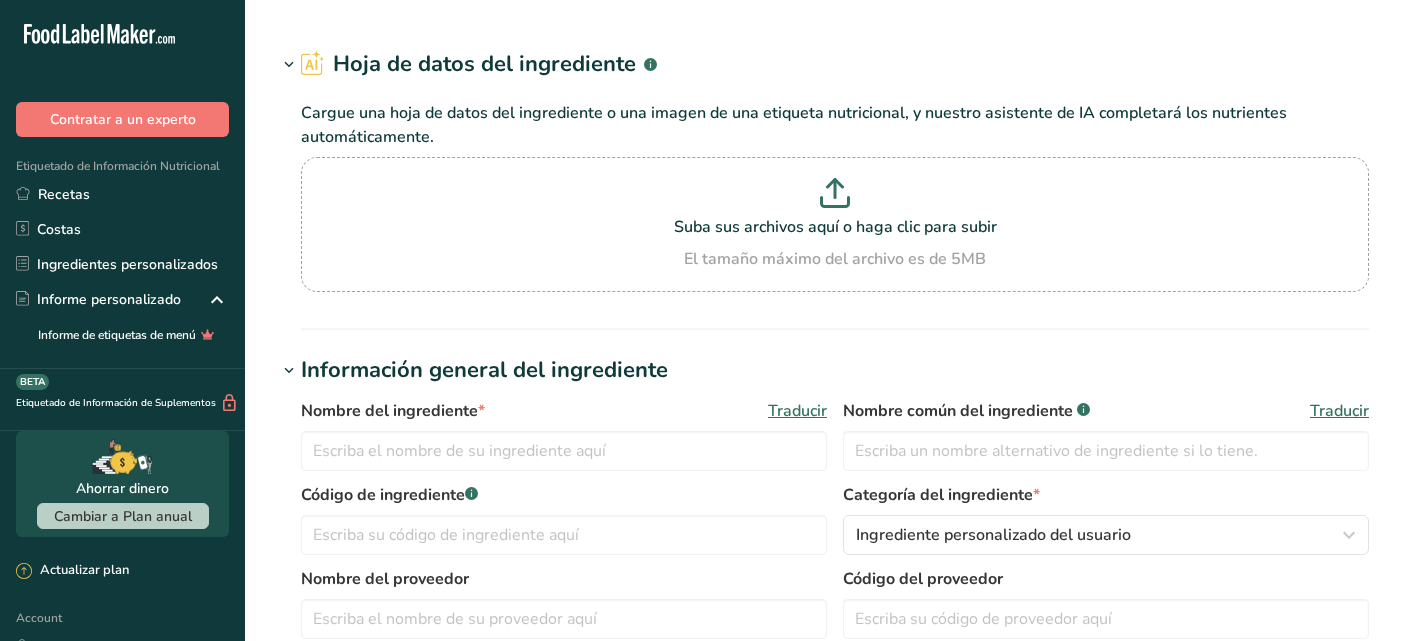 type on "Milk, dry, nonfat, calcium reduced" 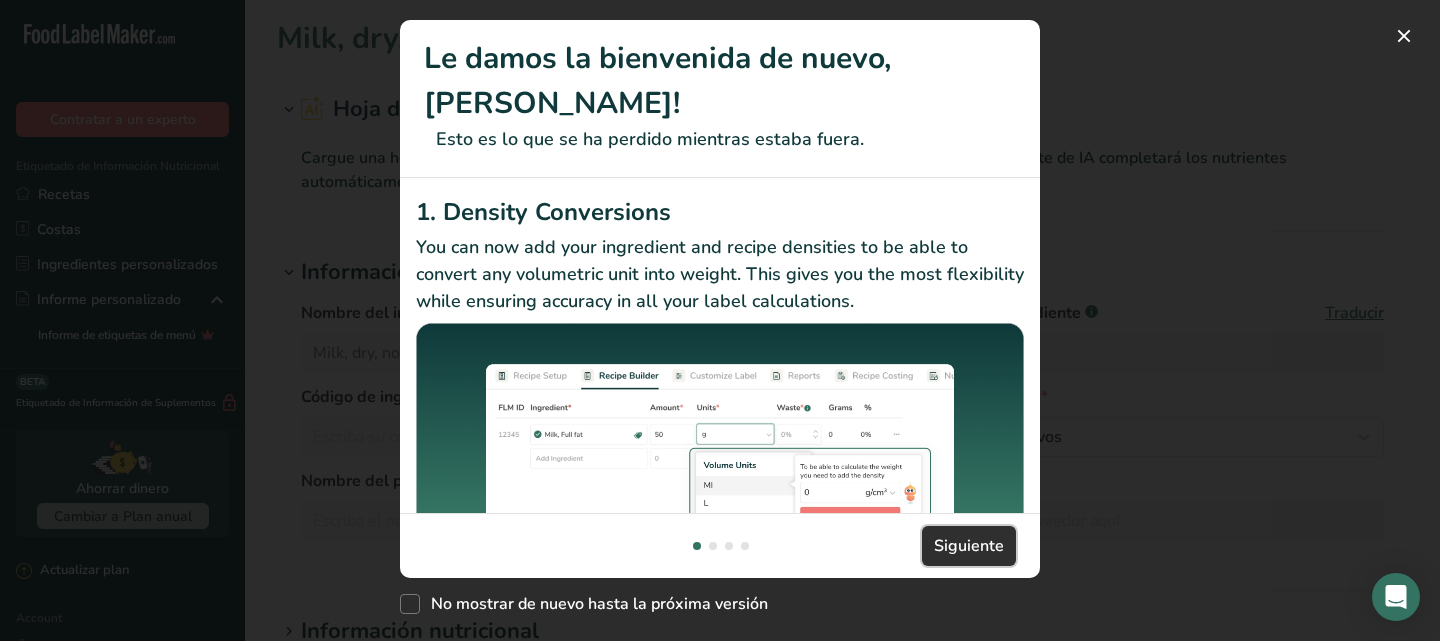 click on "Siguiente" at bounding box center [969, 546] 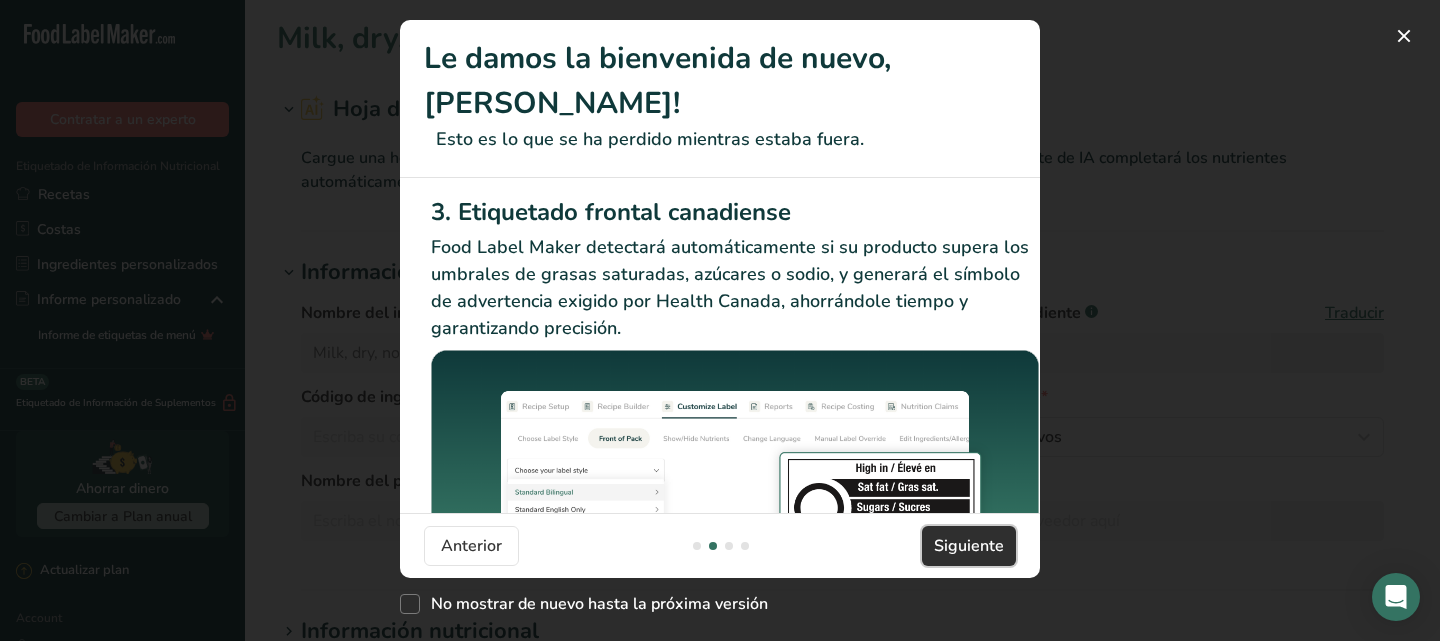 click on "Siguiente" at bounding box center [969, 546] 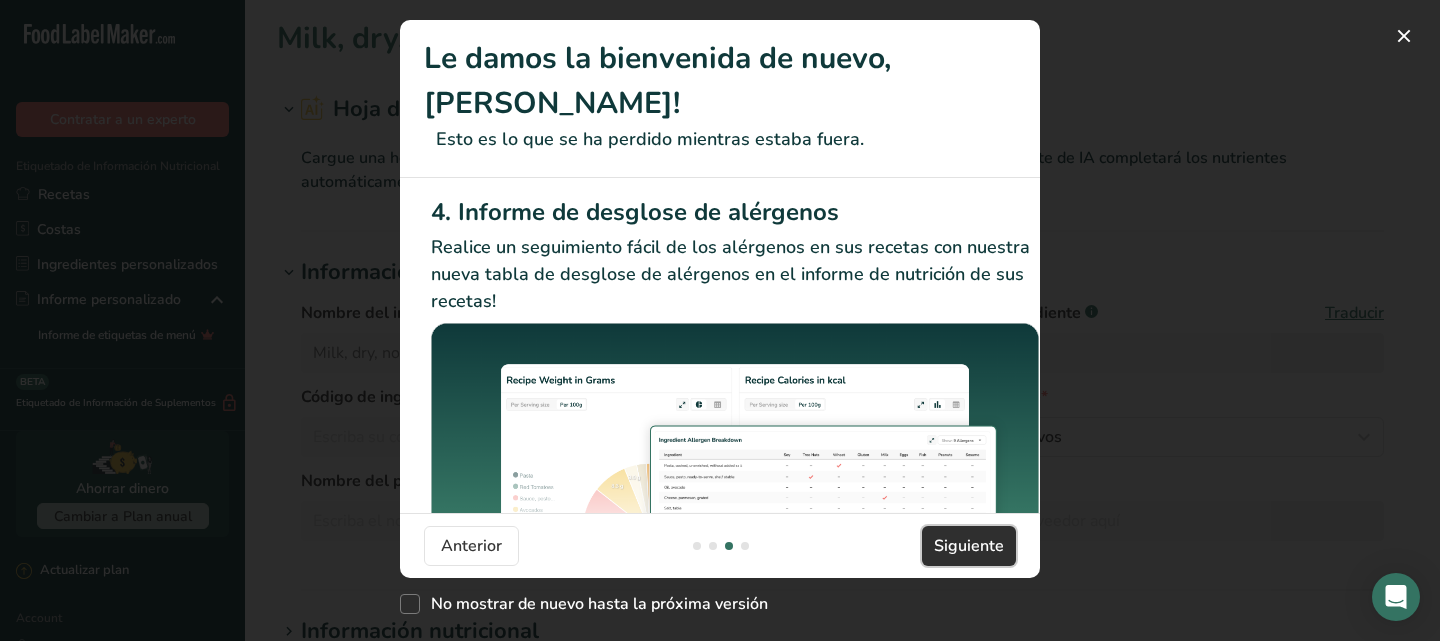 click on "Siguiente" at bounding box center [969, 546] 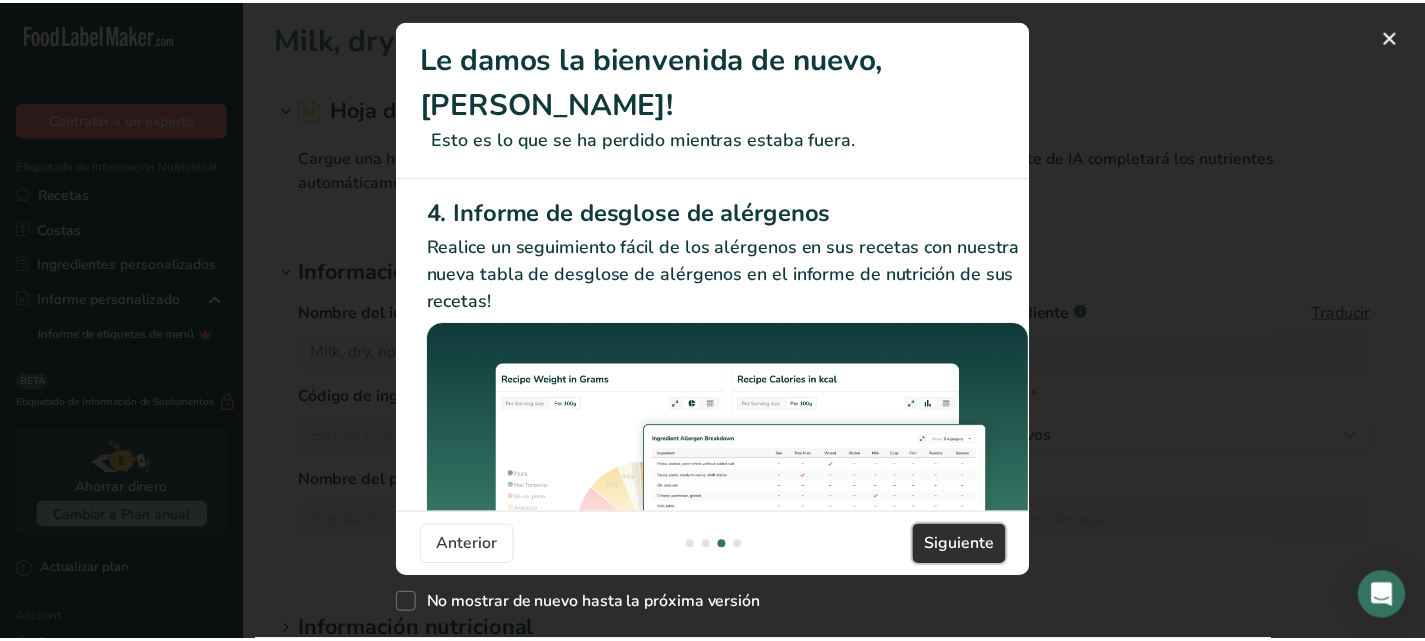 scroll, scrollTop: 0, scrollLeft: 1905, axis: horizontal 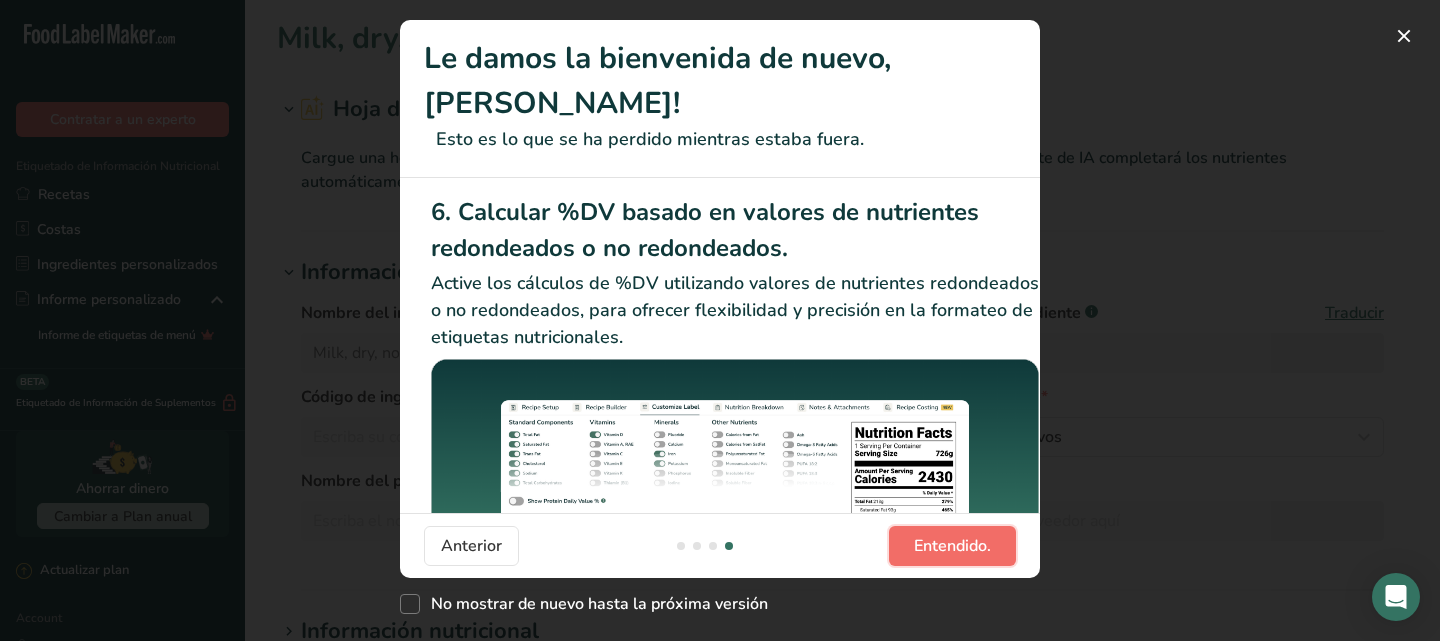 click on "Entendido." at bounding box center (952, 546) 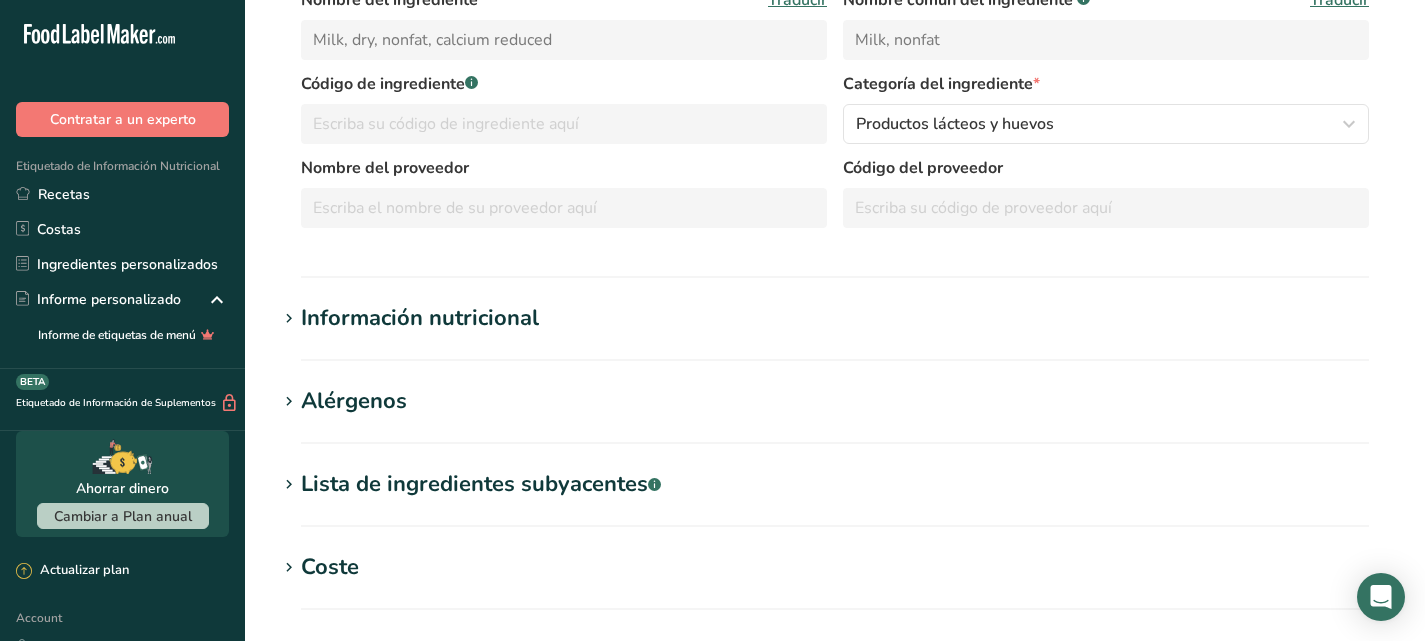 scroll, scrollTop: 314, scrollLeft: 0, axis: vertical 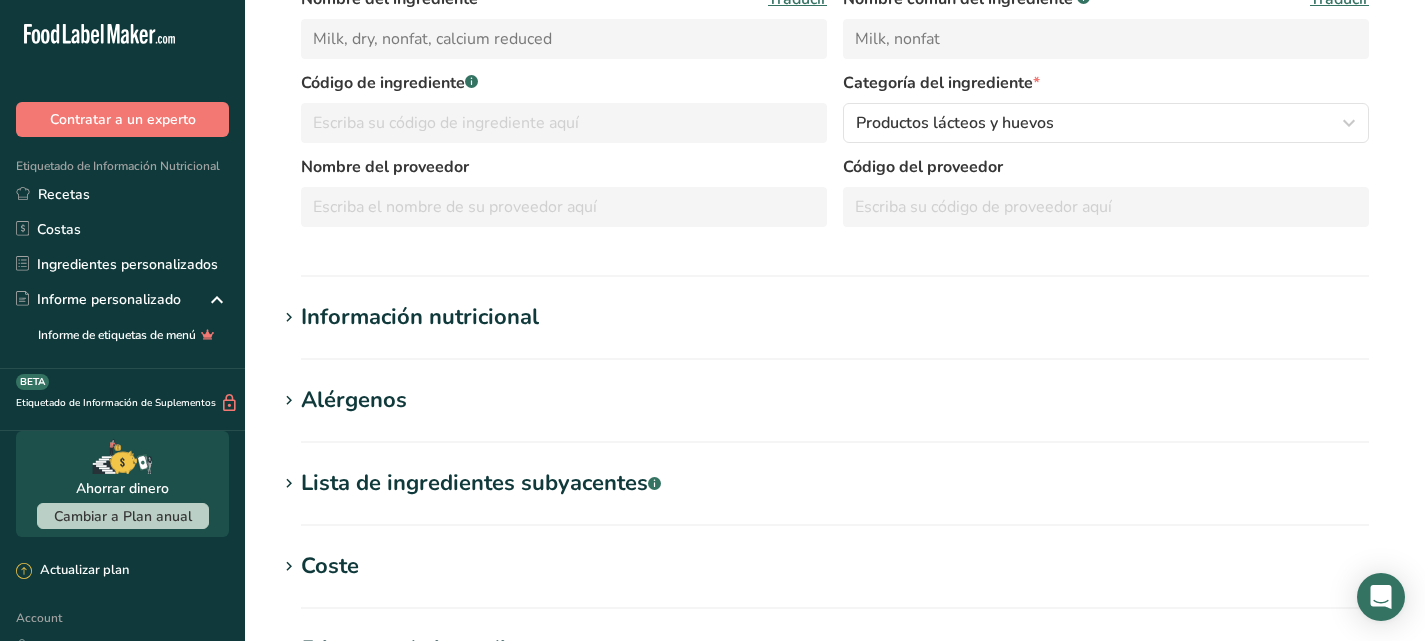 click at bounding box center [289, 318] 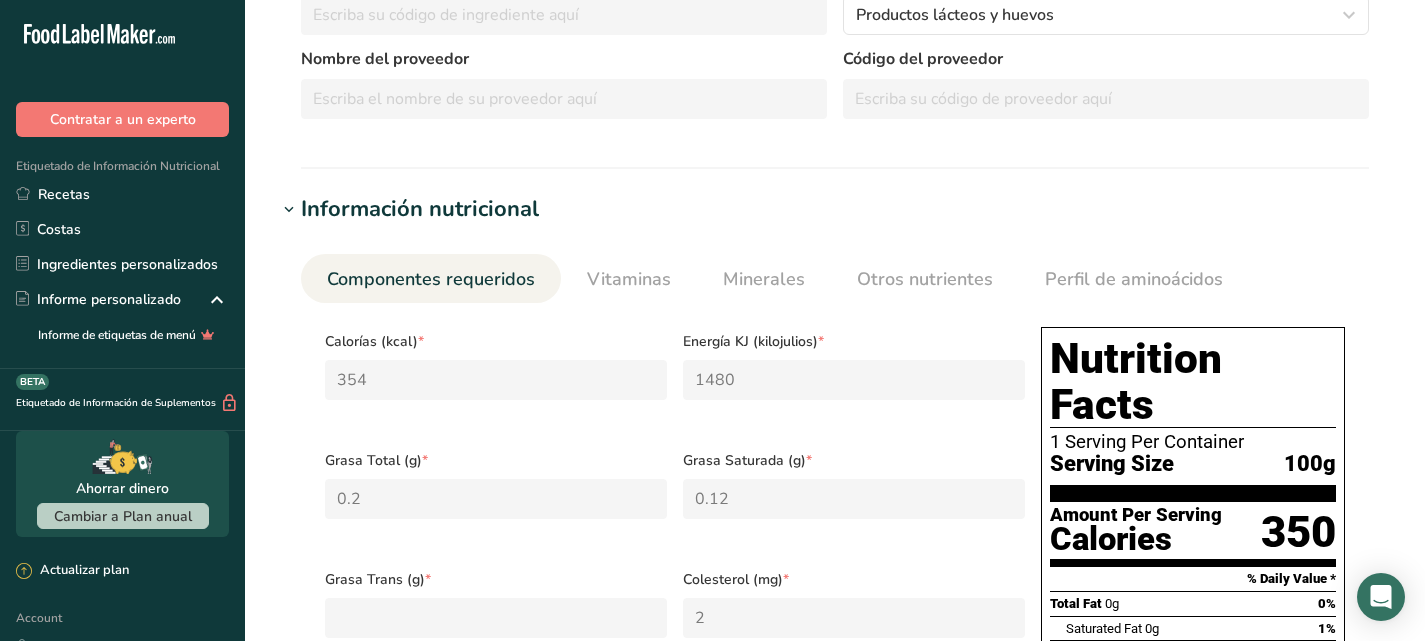 scroll, scrollTop: 0, scrollLeft: 0, axis: both 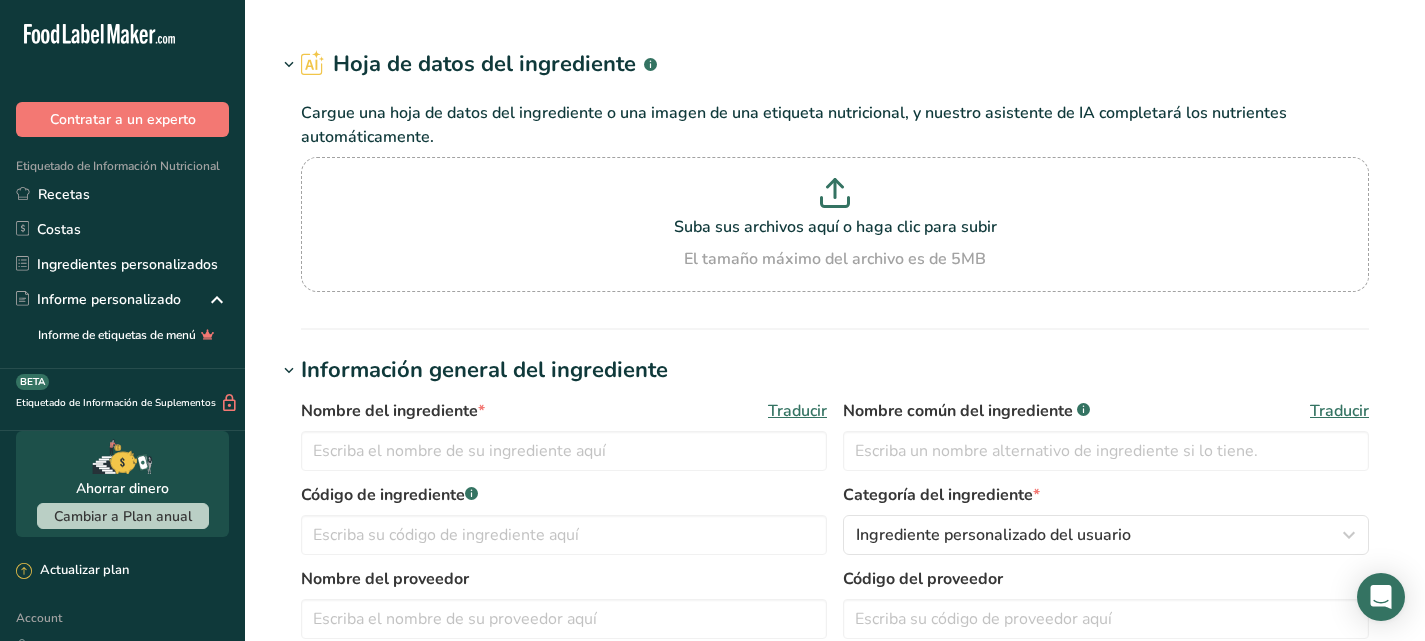 type on "Milk, dry, nonfat, instant, without added vitamin A and [MEDICAL_DATA]" 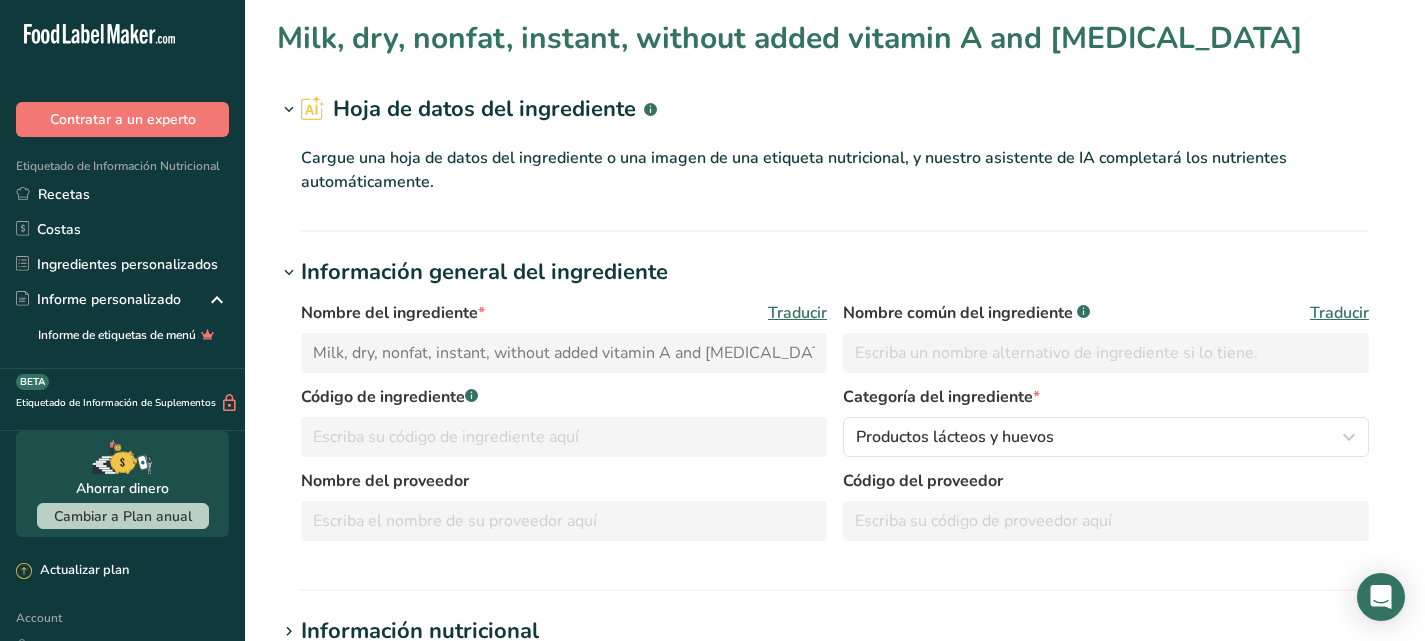 type on "358" 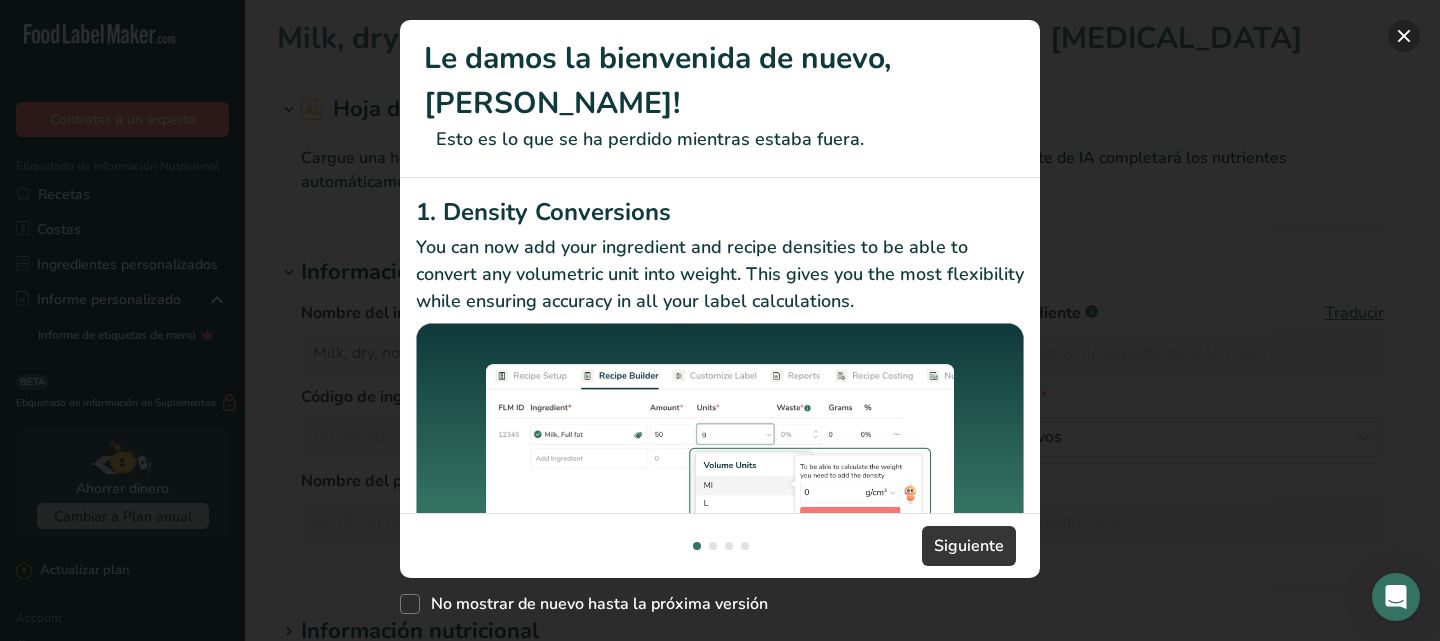click at bounding box center [1404, 36] 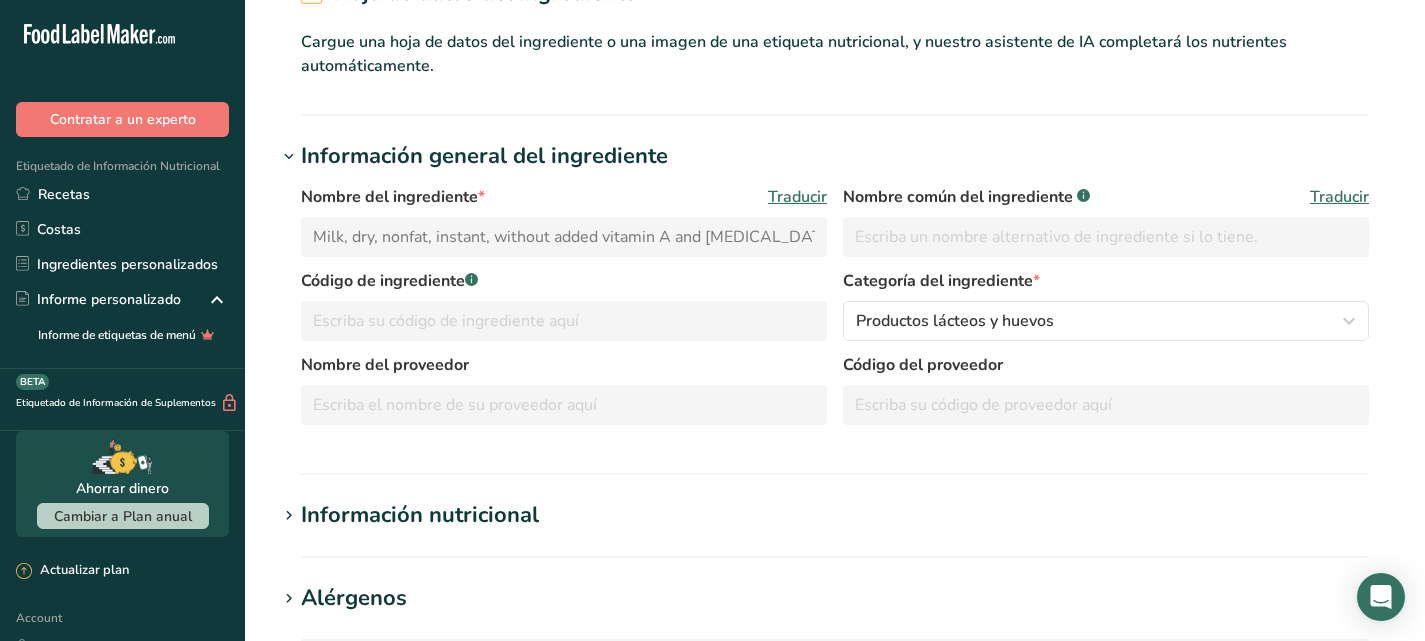 scroll, scrollTop: 118, scrollLeft: 0, axis: vertical 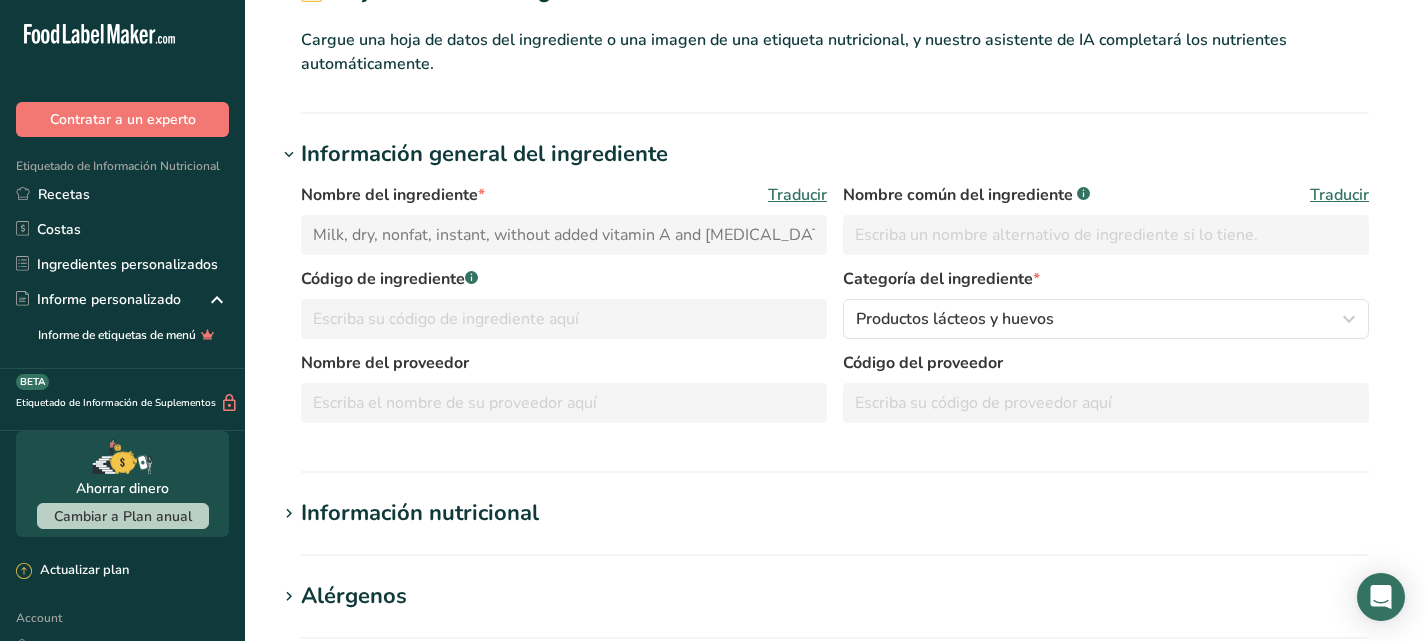 click at bounding box center [289, 514] 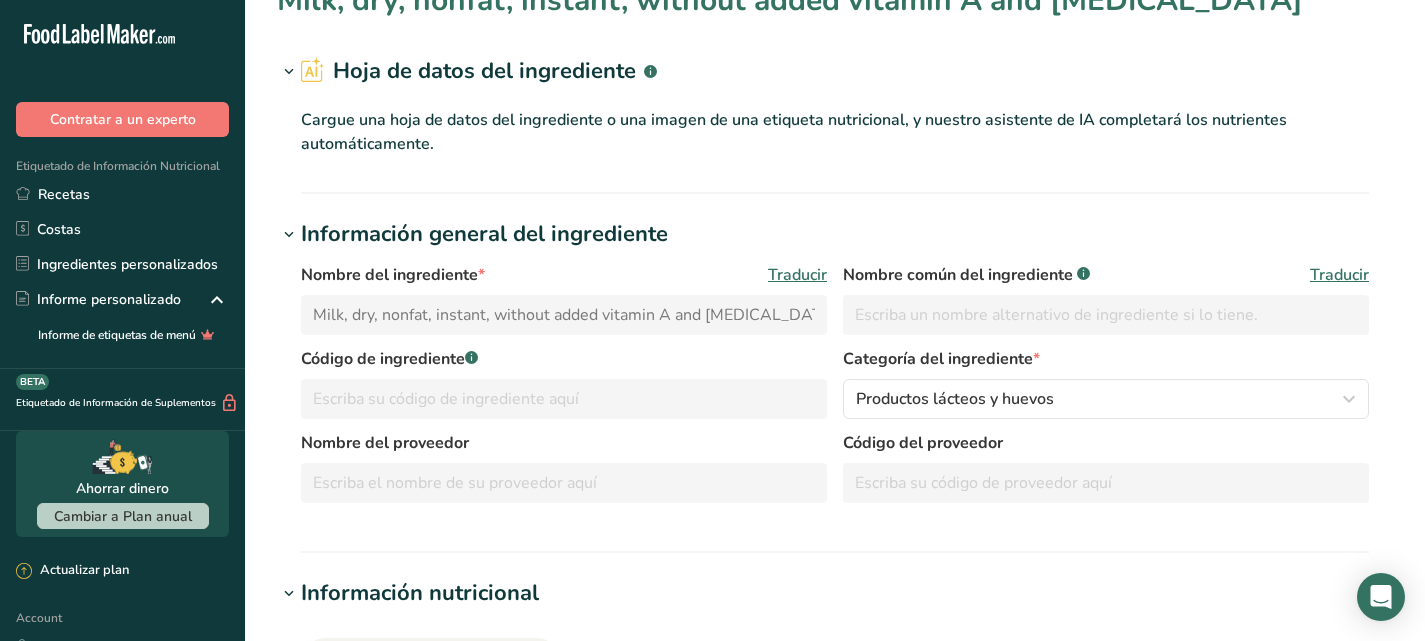 scroll, scrollTop: 0, scrollLeft: 0, axis: both 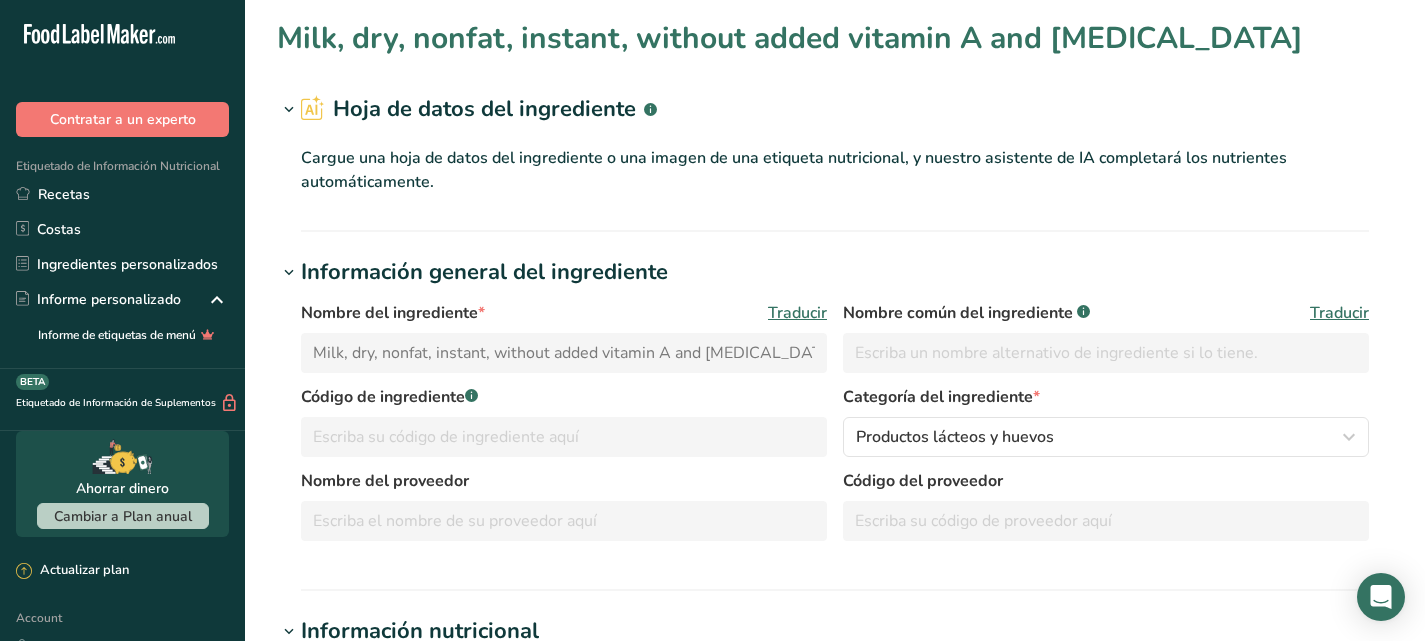 click at bounding box center (289, 273) 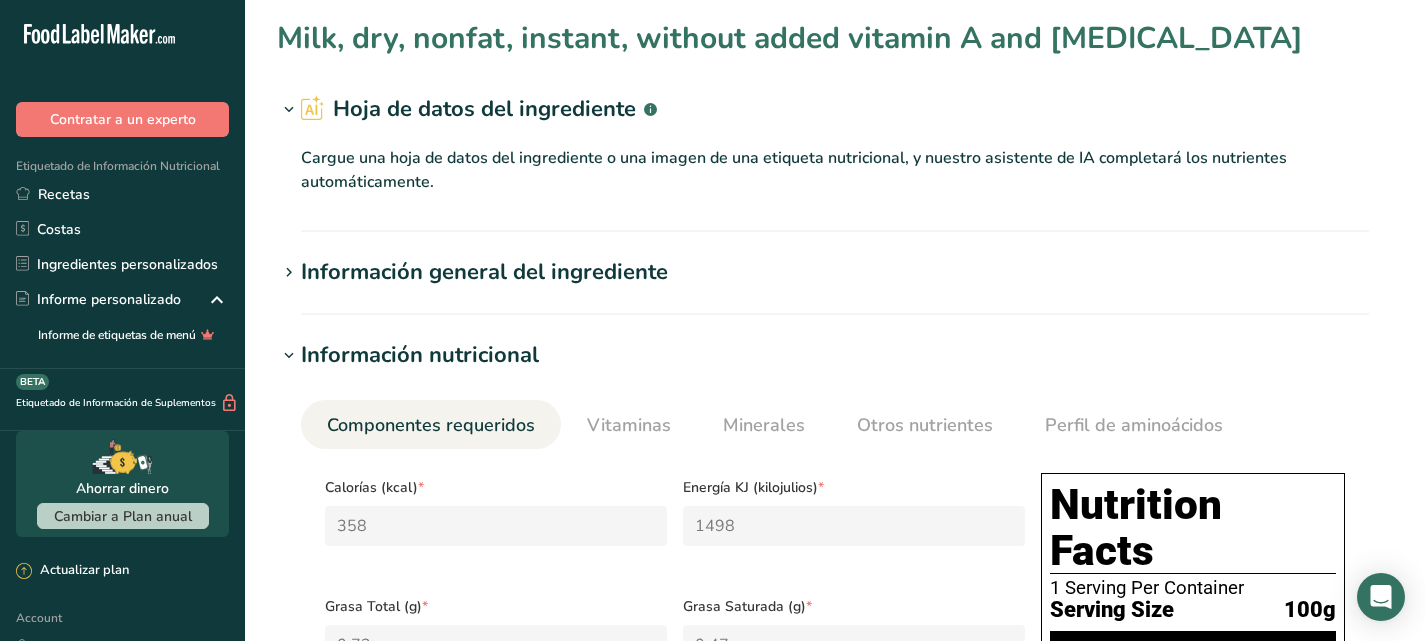 click at bounding box center [289, 273] 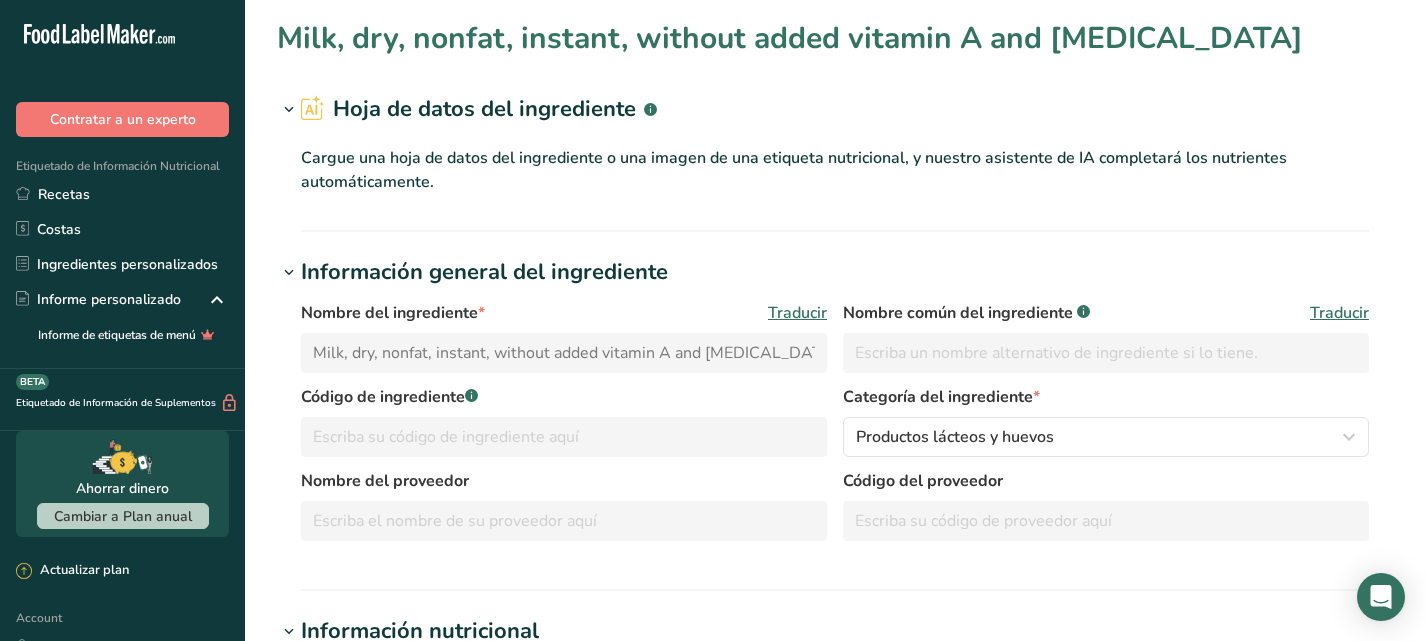 click at bounding box center (289, 273) 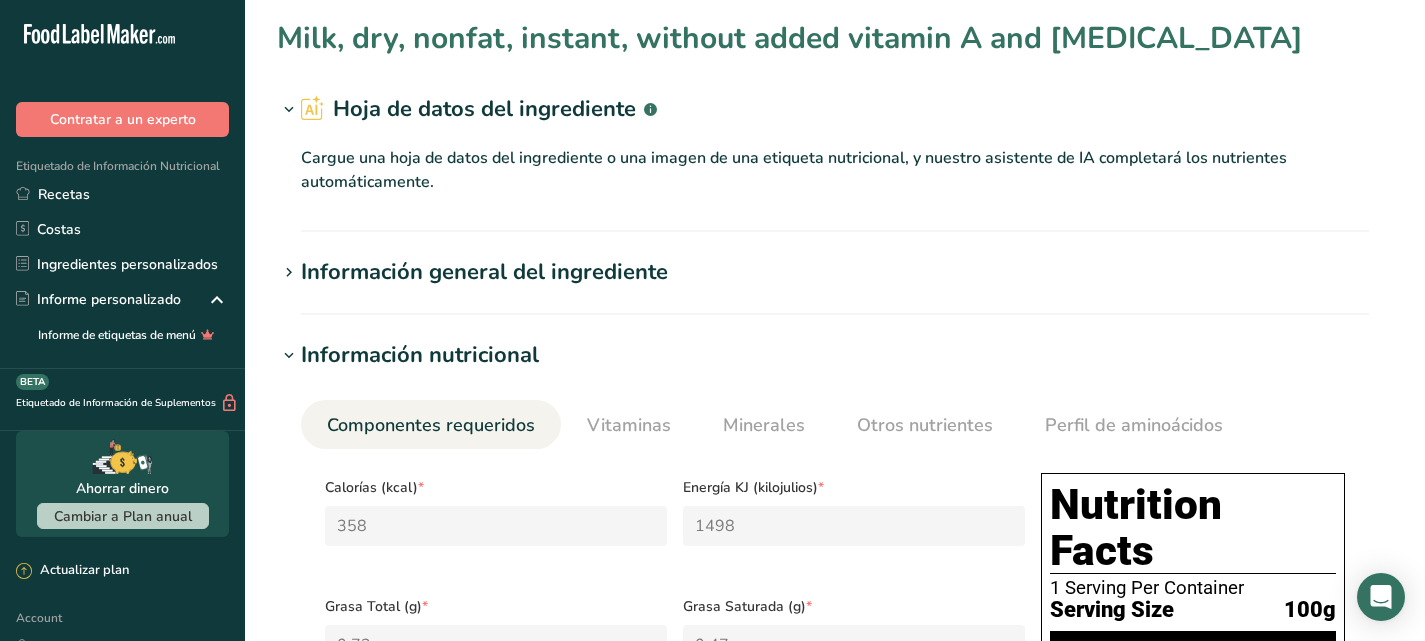 click at bounding box center (289, 273) 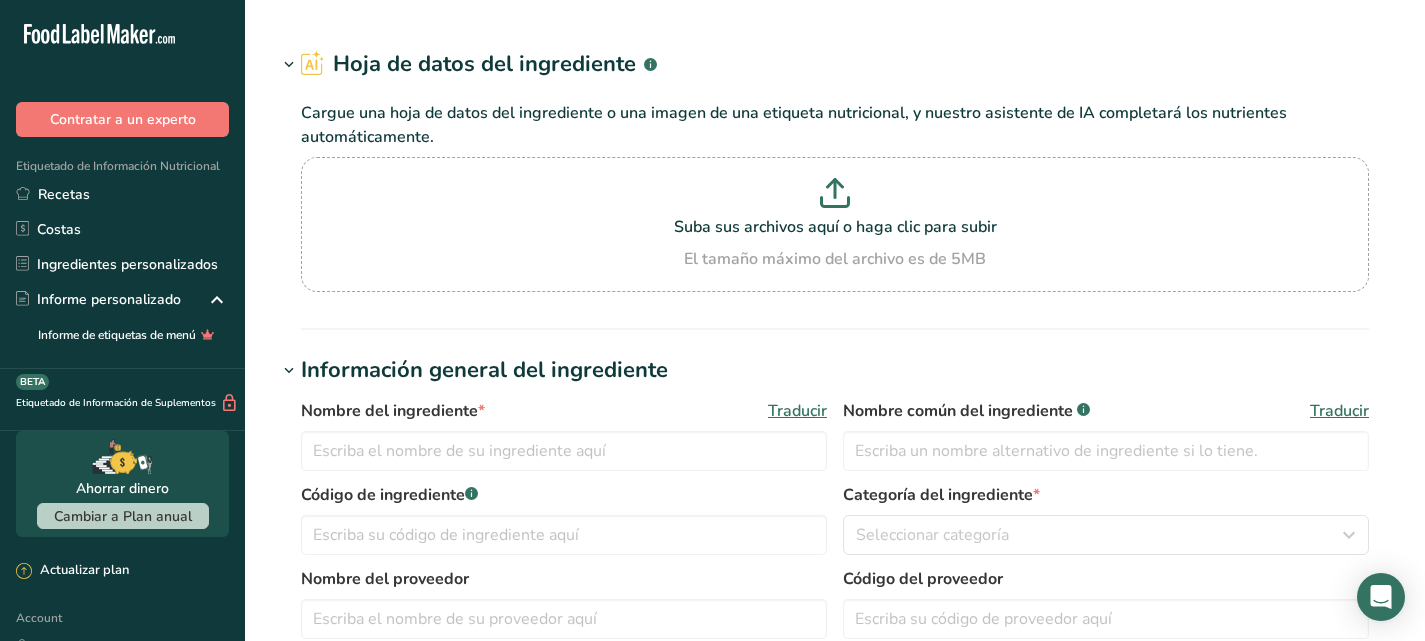 scroll, scrollTop: 0, scrollLeft: 0, axis: both 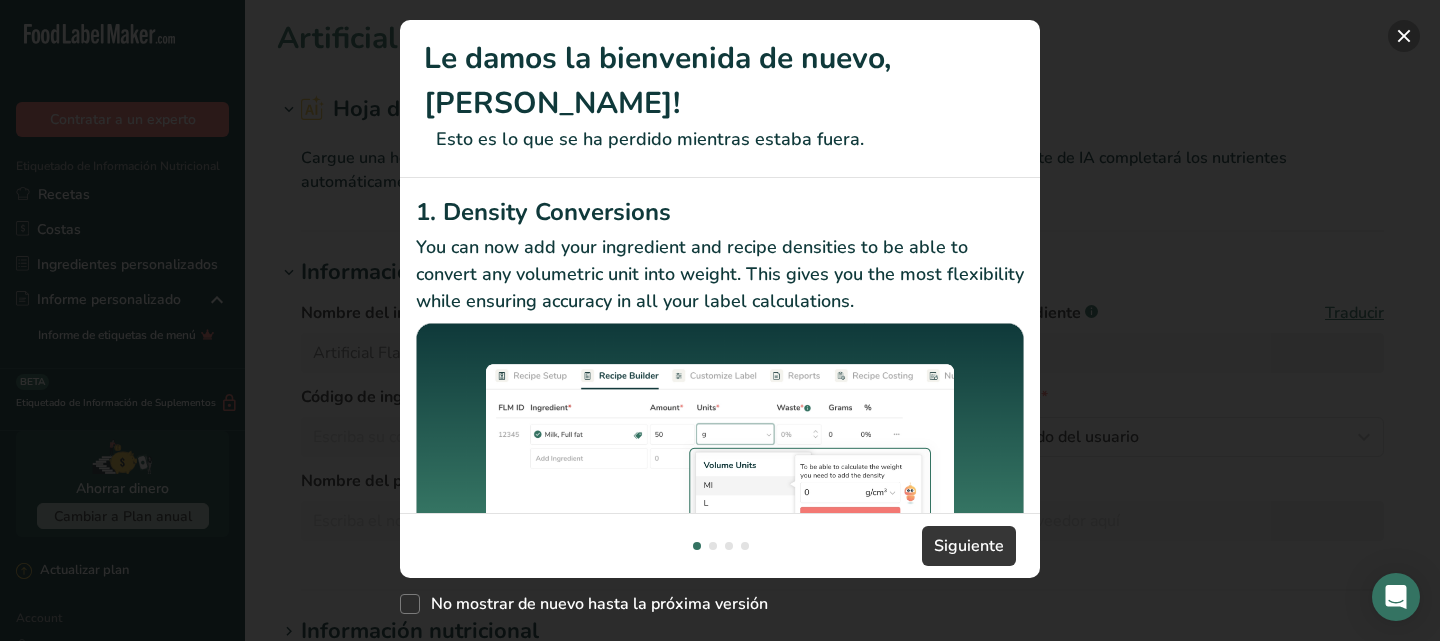 click at bounding box center (1404, 36) 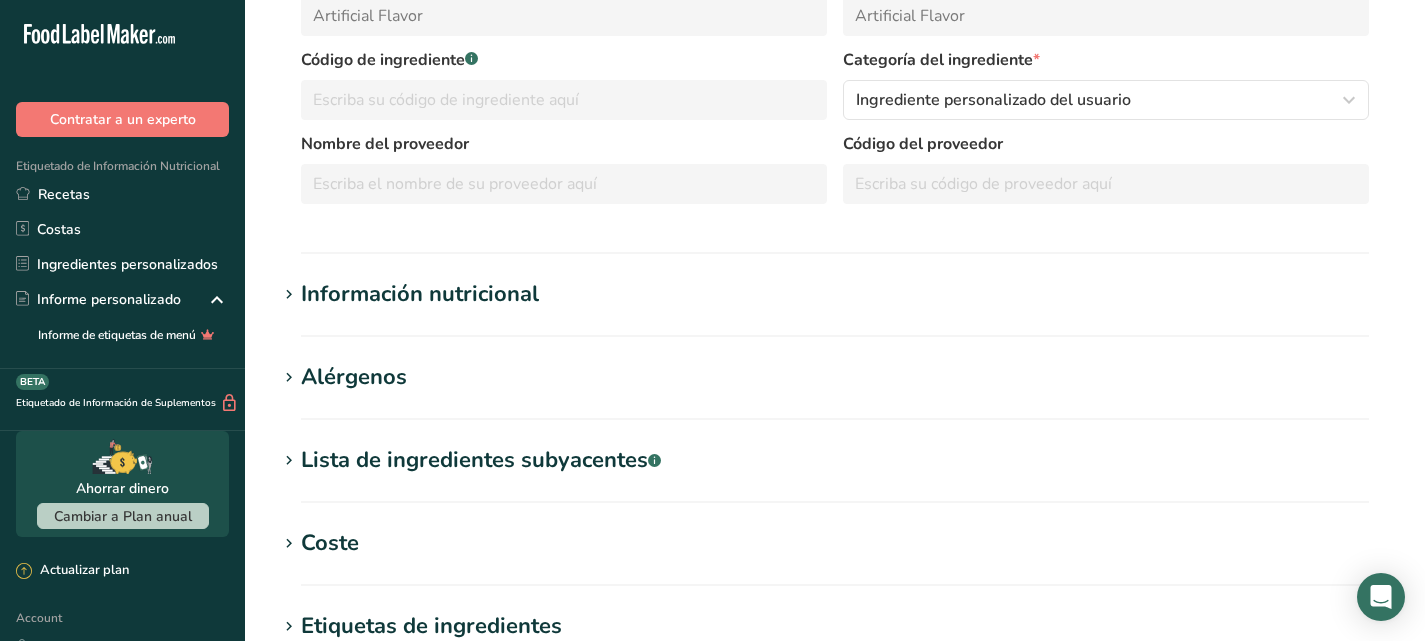 scroll, scrollTop: 388, scrollLeft: 0, axis: vertical 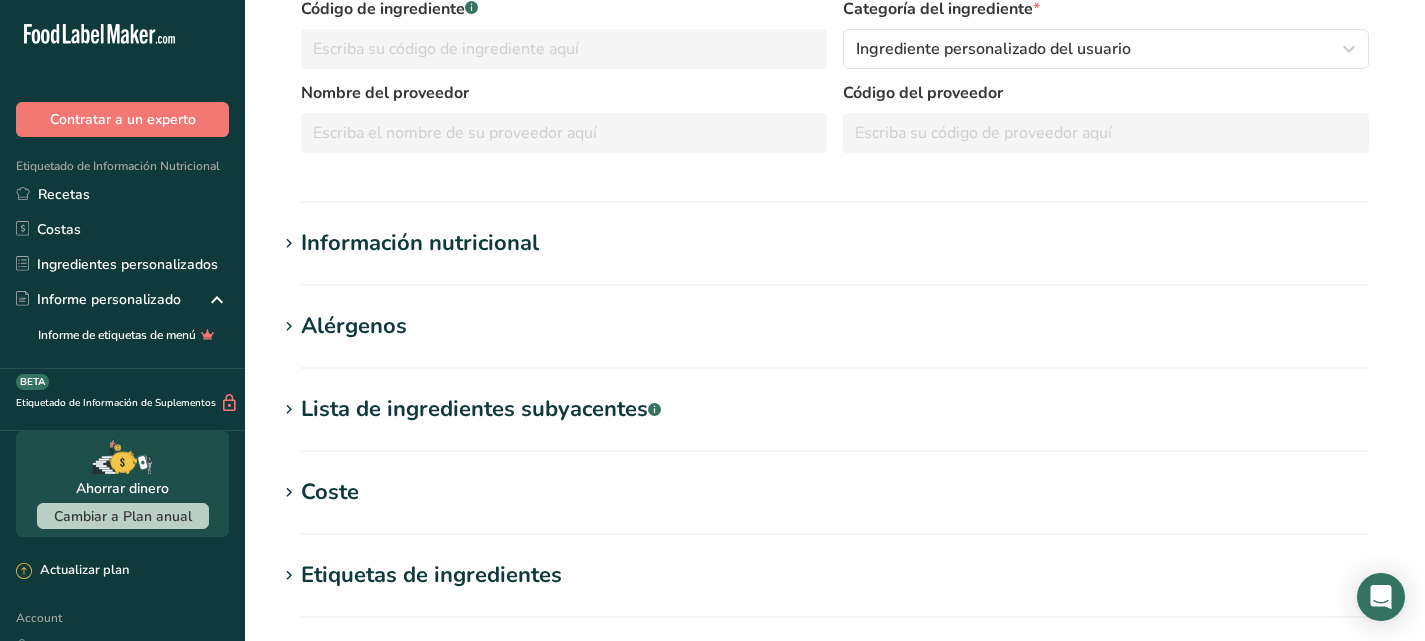 click at bounding box center [289, 244] 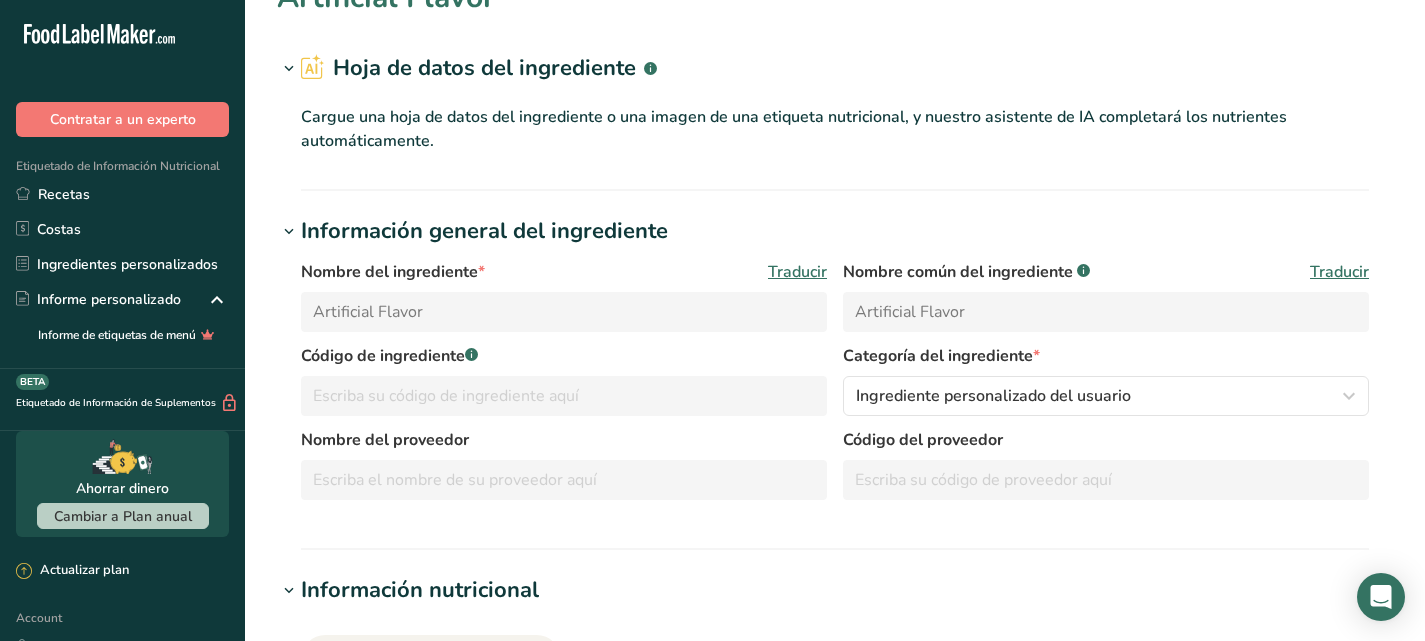 scroll, scrollTop: 0, scrollLeft: 0, axis: both 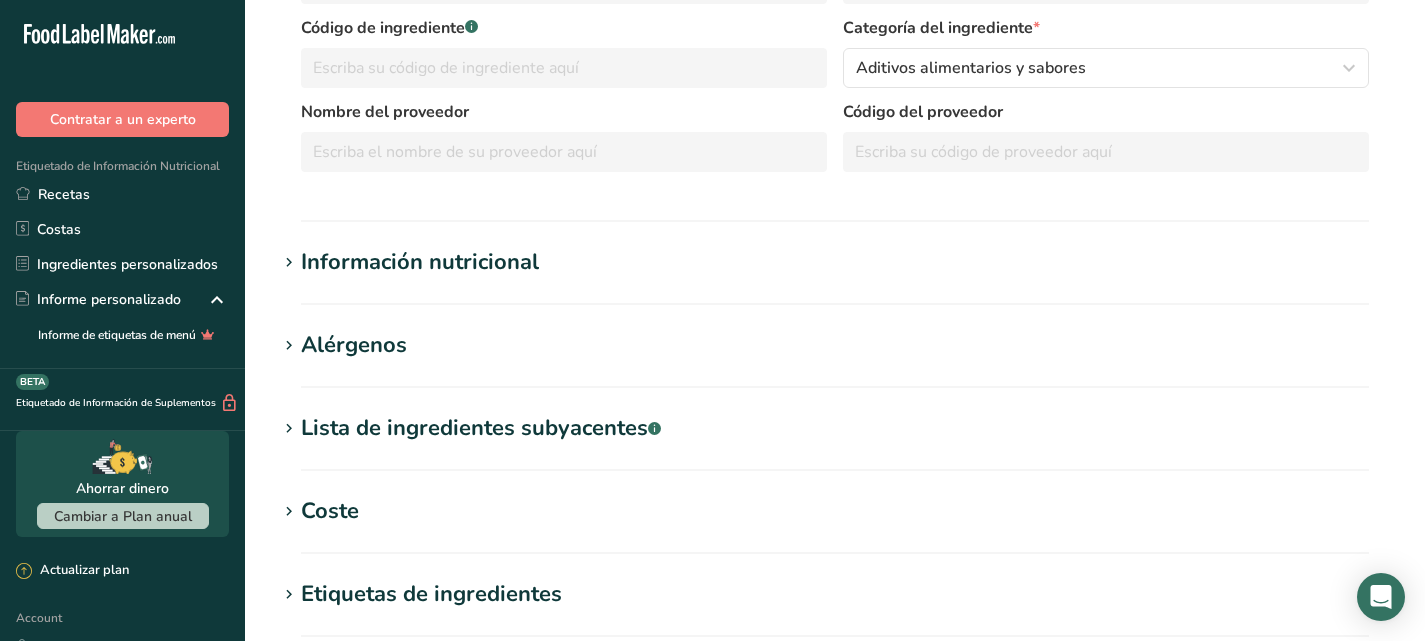 click at bounding box center [289, 263] 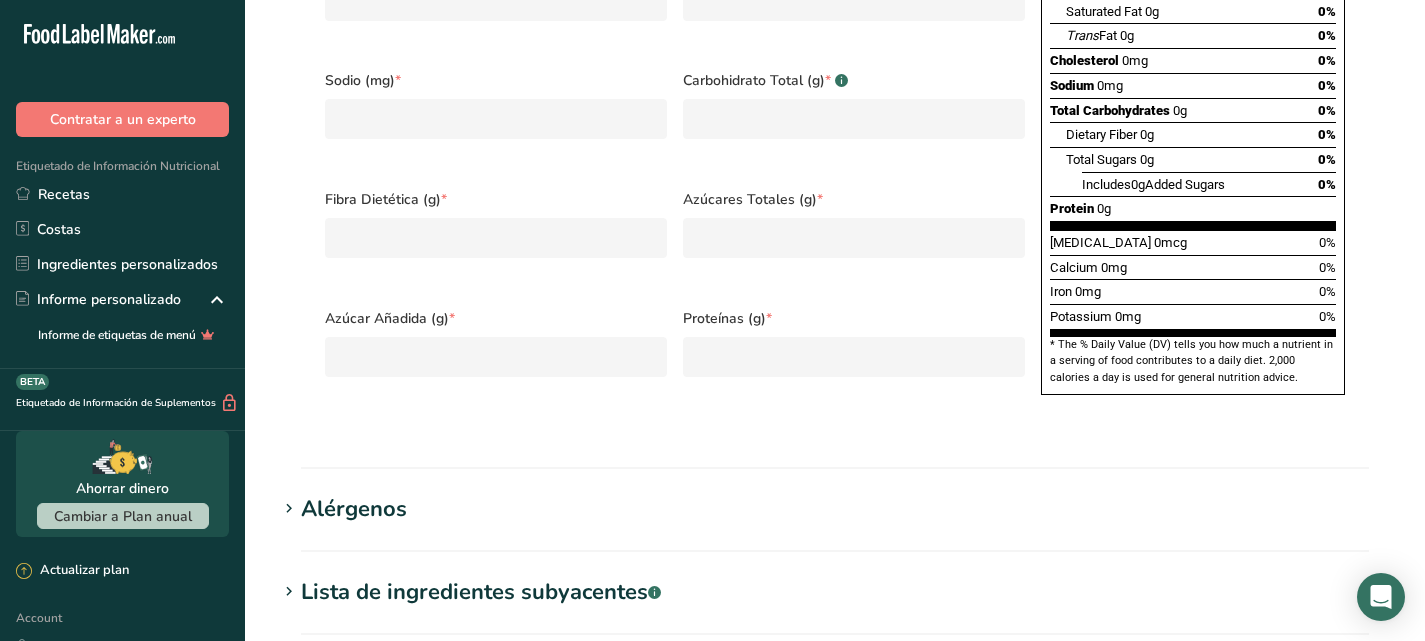 scroll, scrollTop: 1040, scrollLeft: 0, axis: vertical 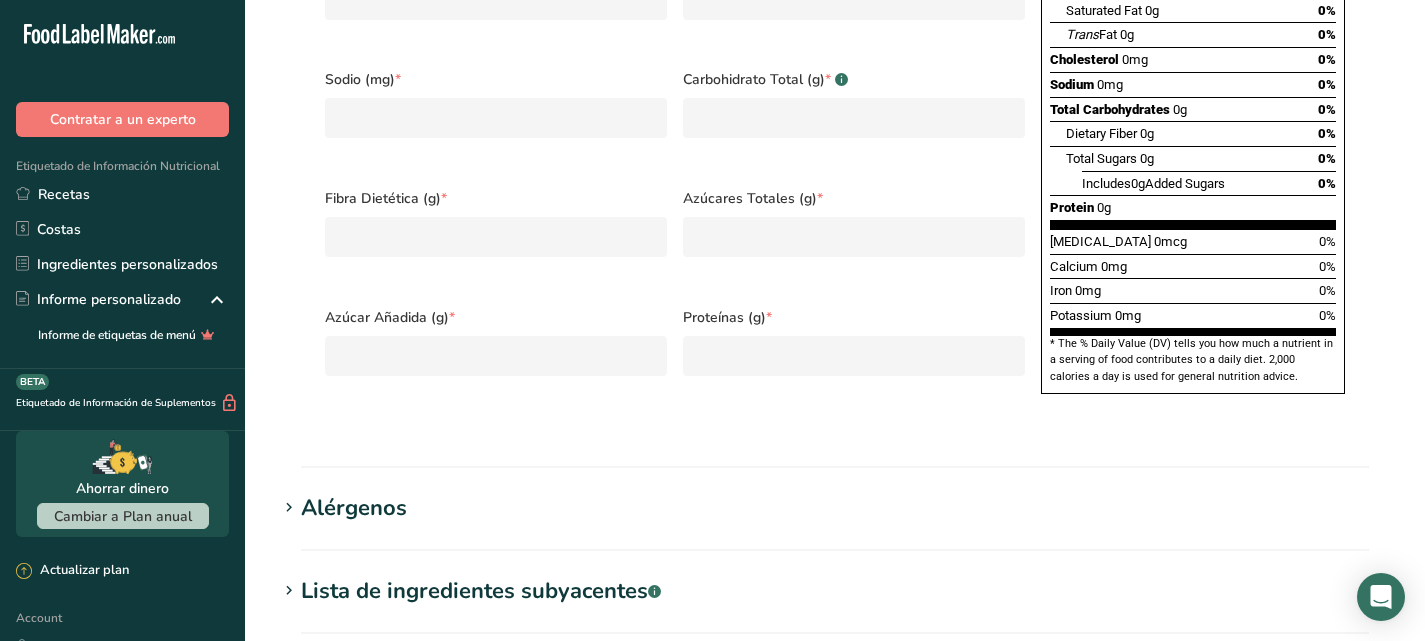 click at bounding box center (289, 508) 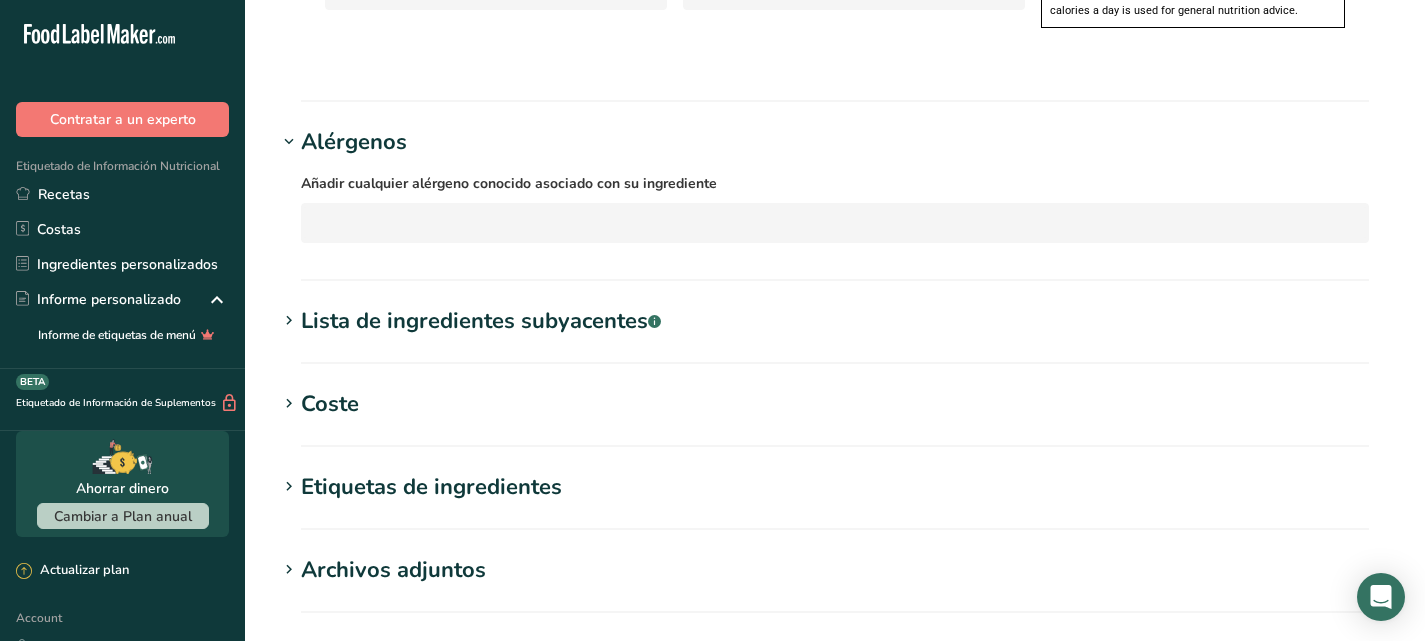 scroll, scrollTop: 1412, scrollLeft: 0, axis: vertical 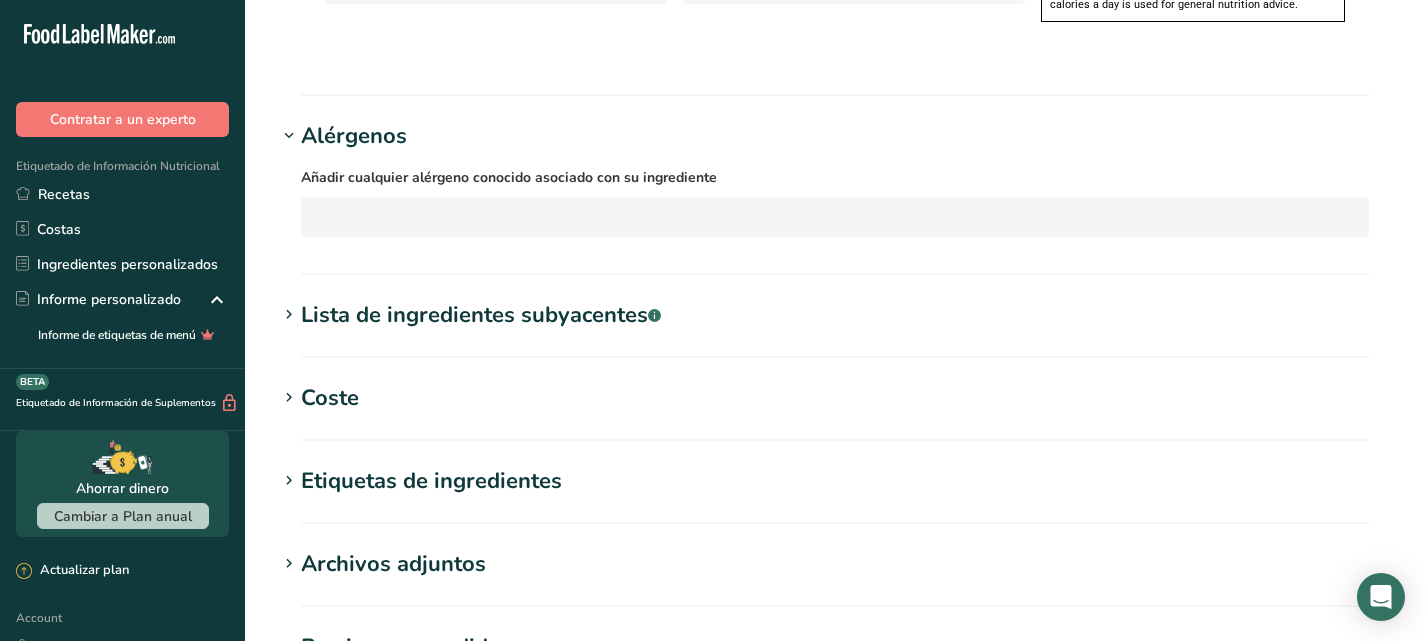 click at bounding box center (289, 315) 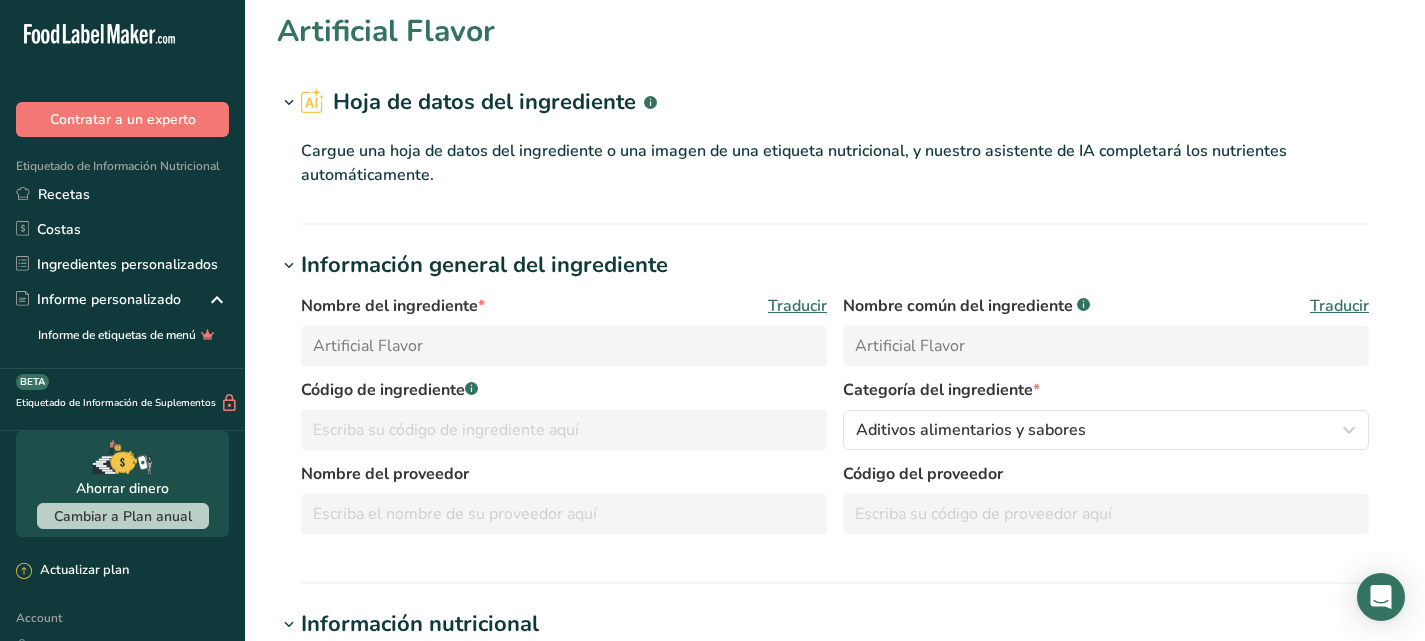 scroll, scrollTop: 0, scrollLeft: 0, axis: both 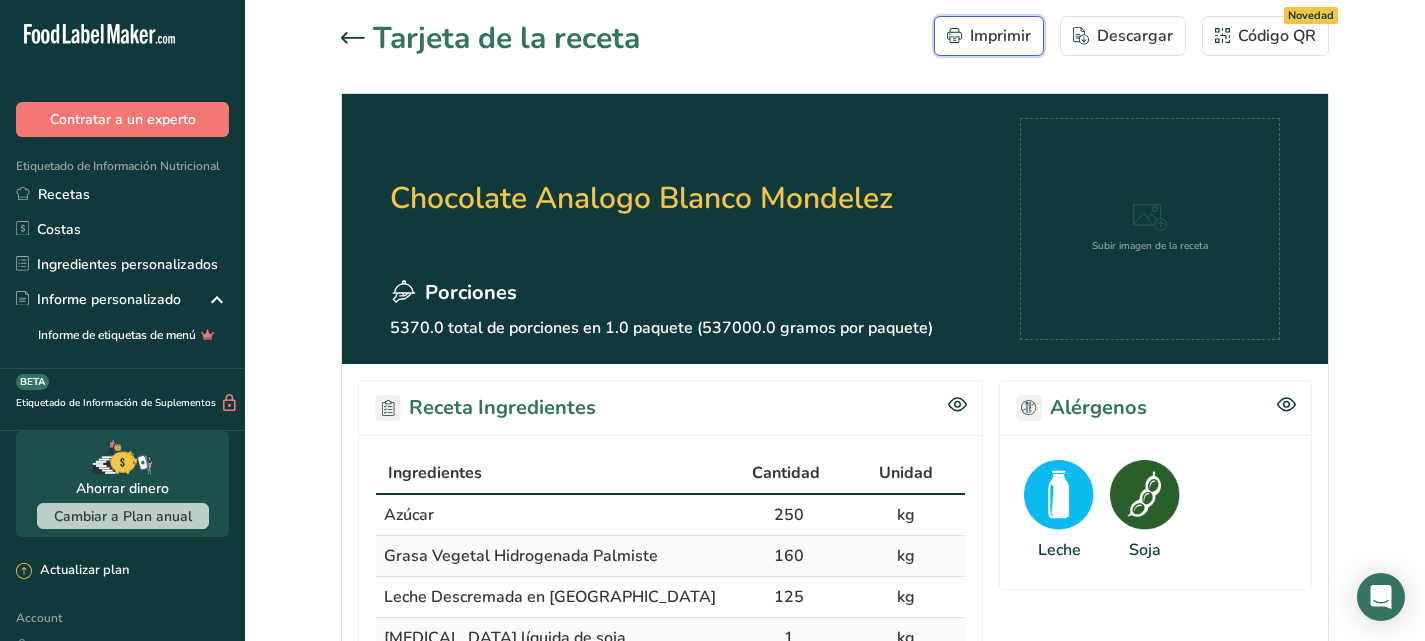 click on "Imprimir" at bounding box center [989, 36] 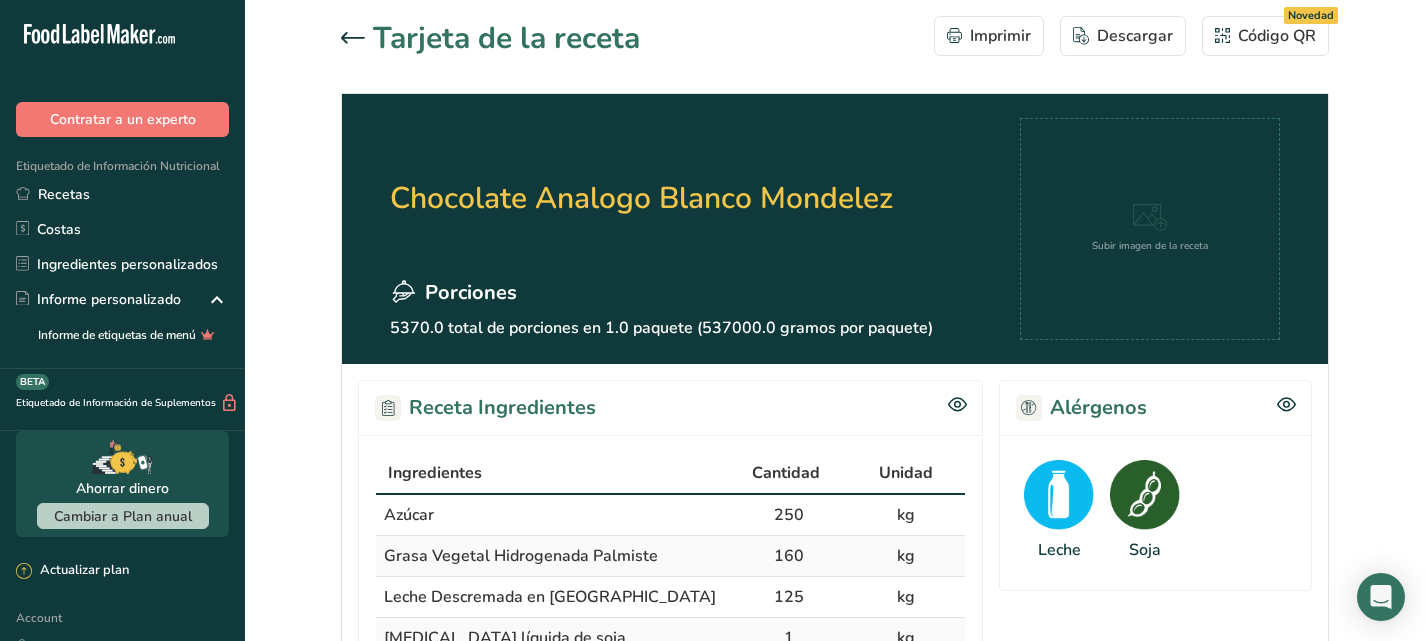 click at bounding box center [357, 39] 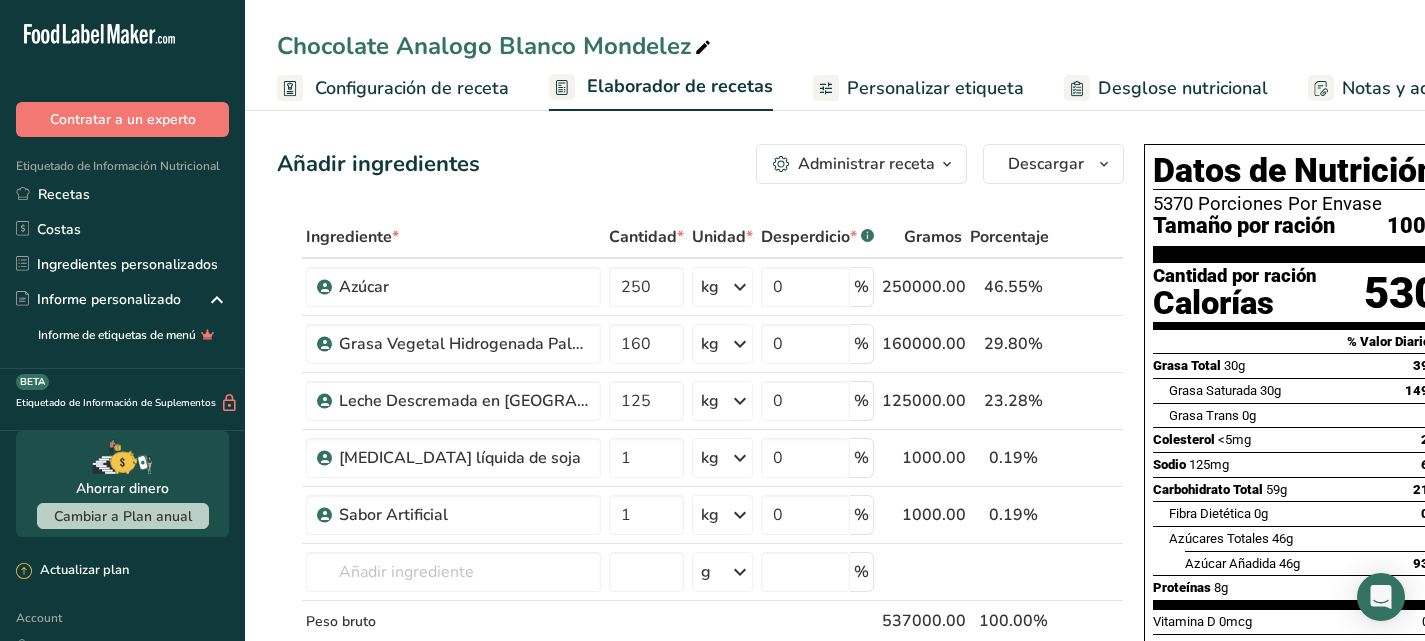 click on "Personalizar etiqueta" at bounding box center (935, 88) 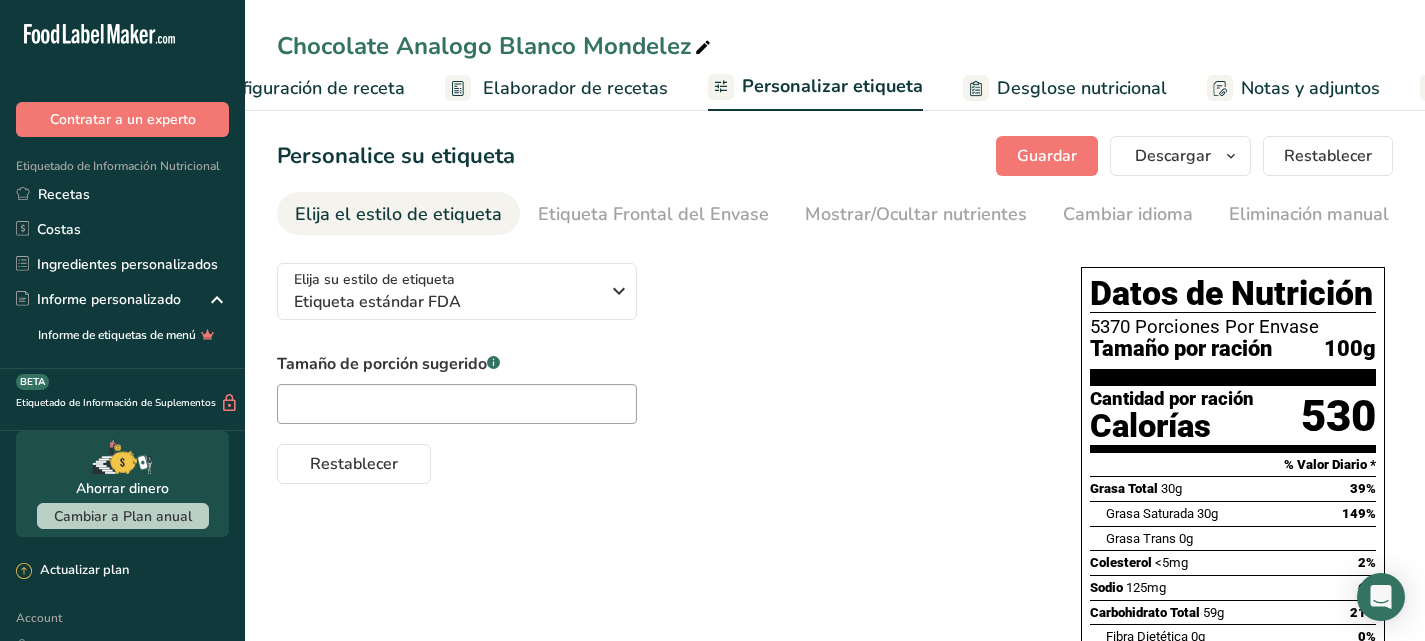 scroll, scrollTop: 0, scrollLeft: 319, axis: horizontal 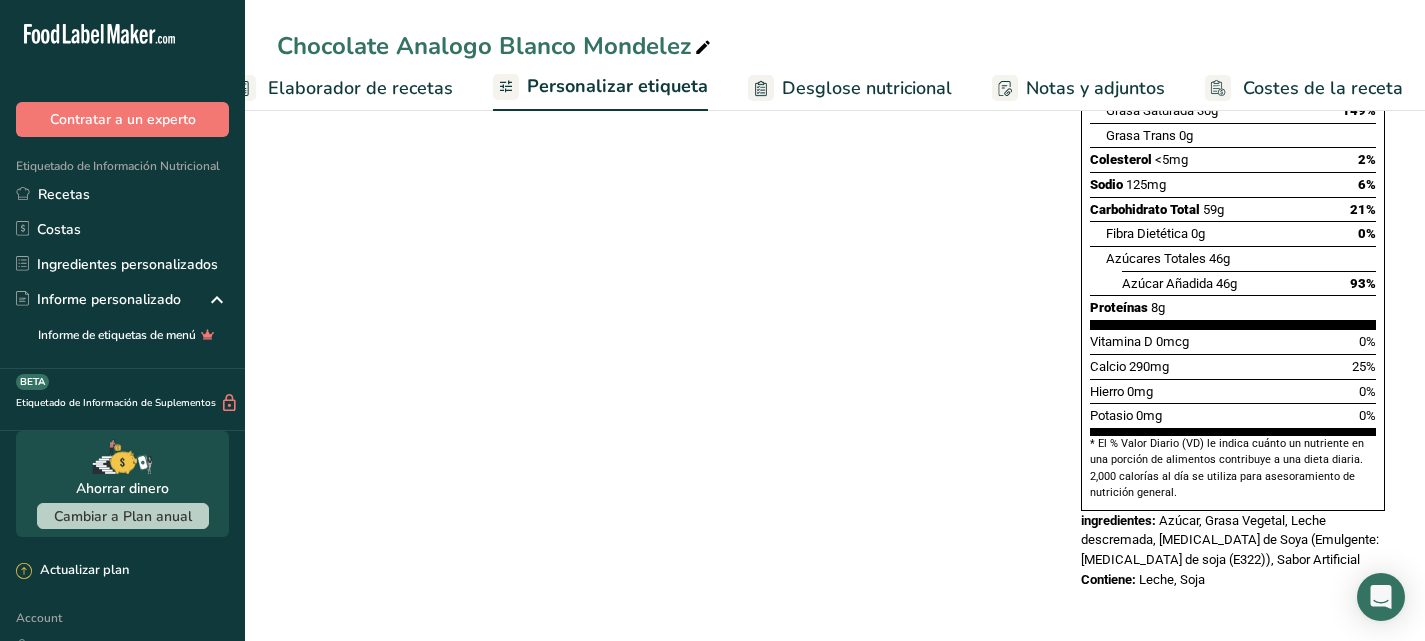 click on "Desglose nutricional" at bounding box center [867, 88] 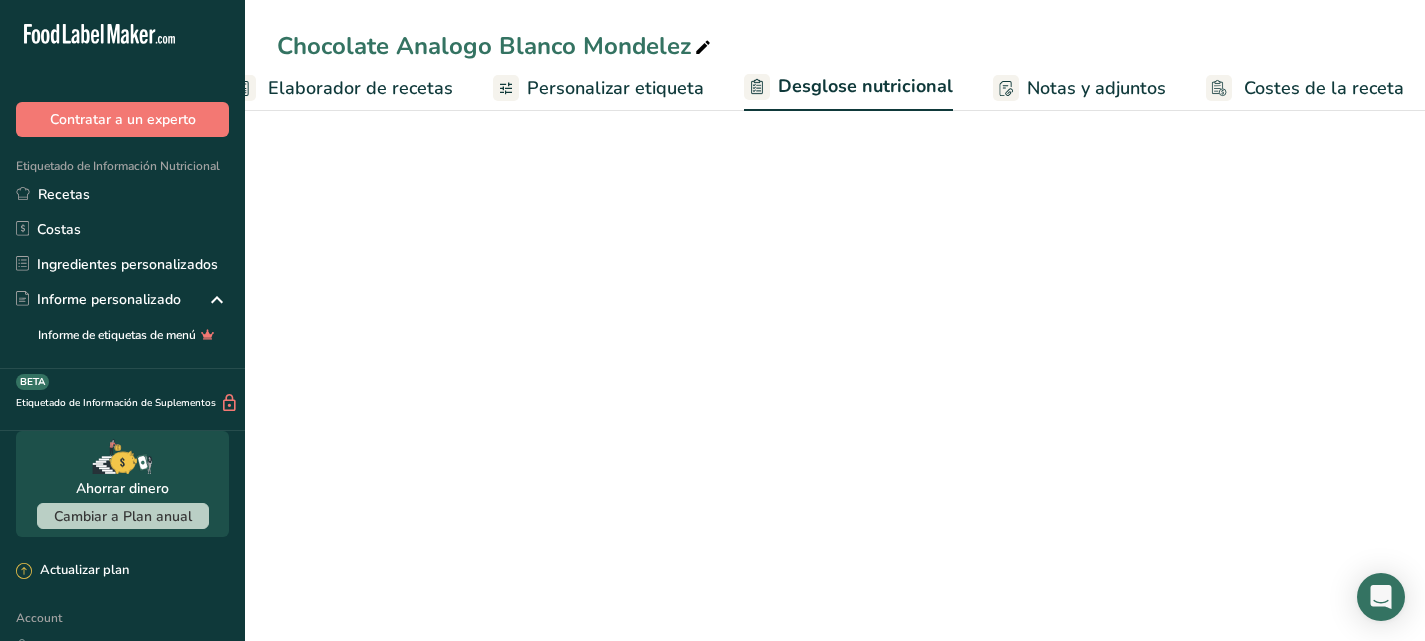 scroll, scrollTop: 0, scrollLeft: 318, axis: horizontal 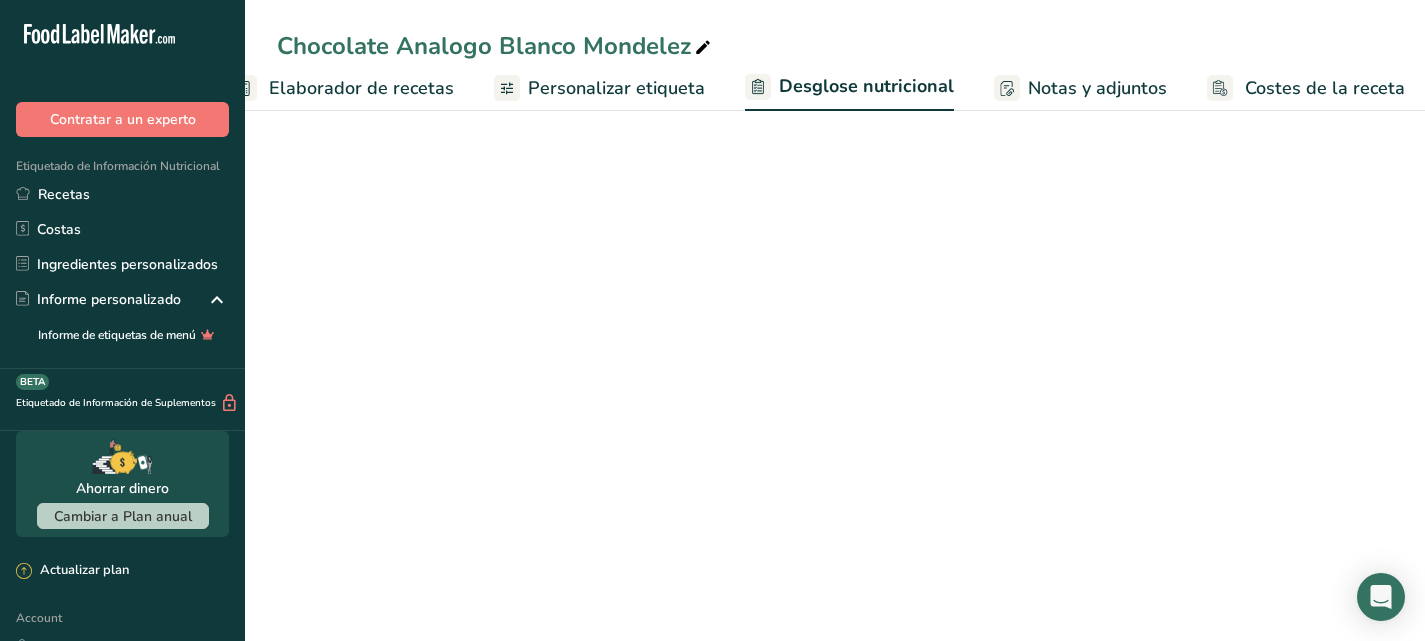 select on "Calories" 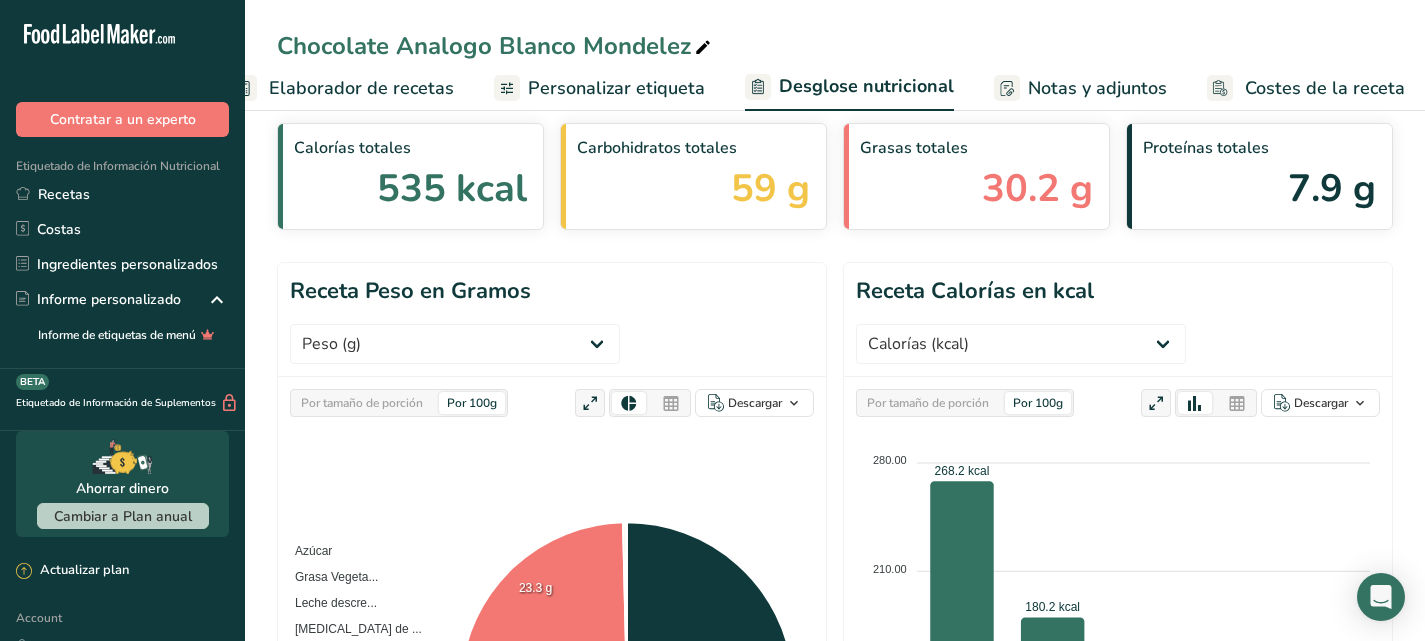scroll, scrollTop: 0, scrollLeft: 0, axis: both 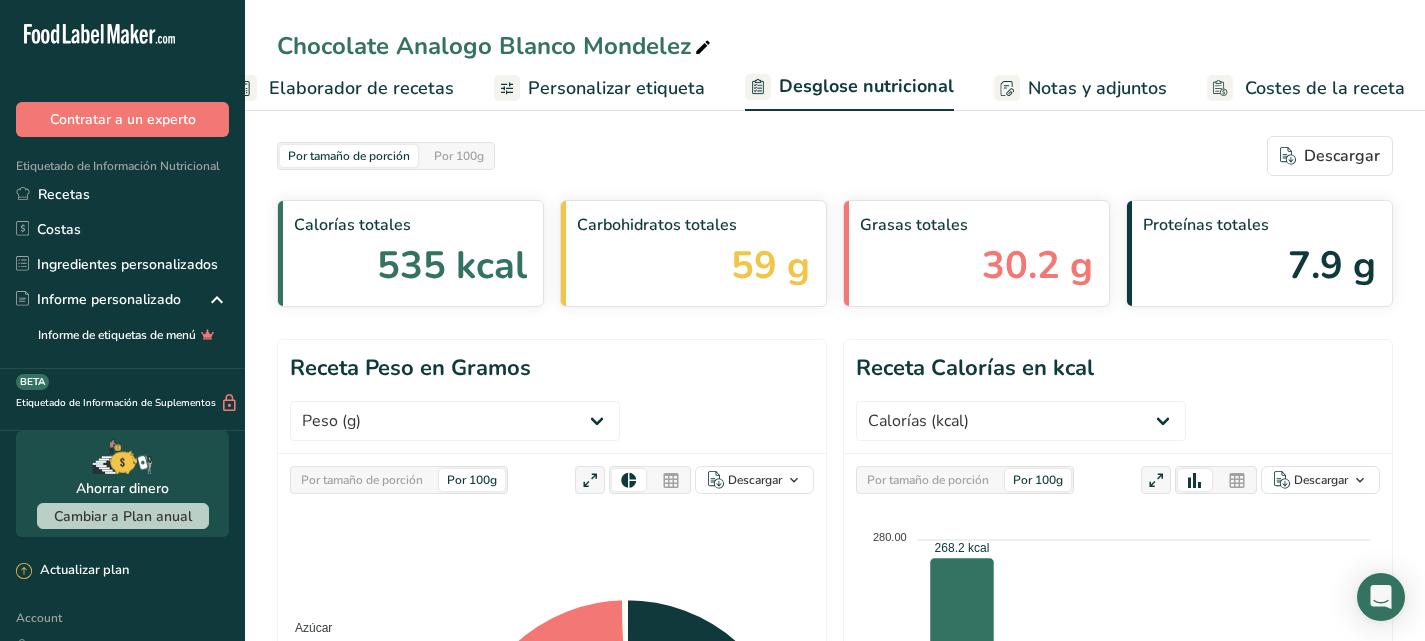 click on "Elaborador de recetas" at bounding box center [361, 88] 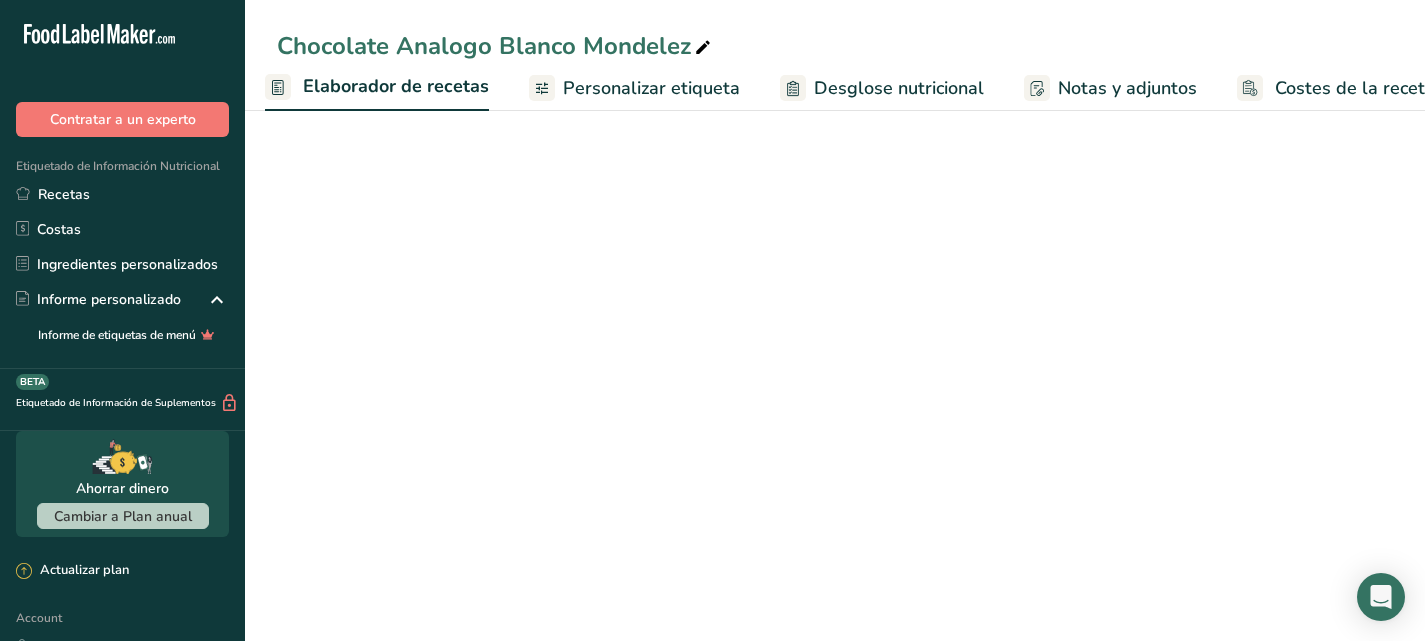 scroll, scrollTop: 0, scrollLeft: 278, axis: horizontal 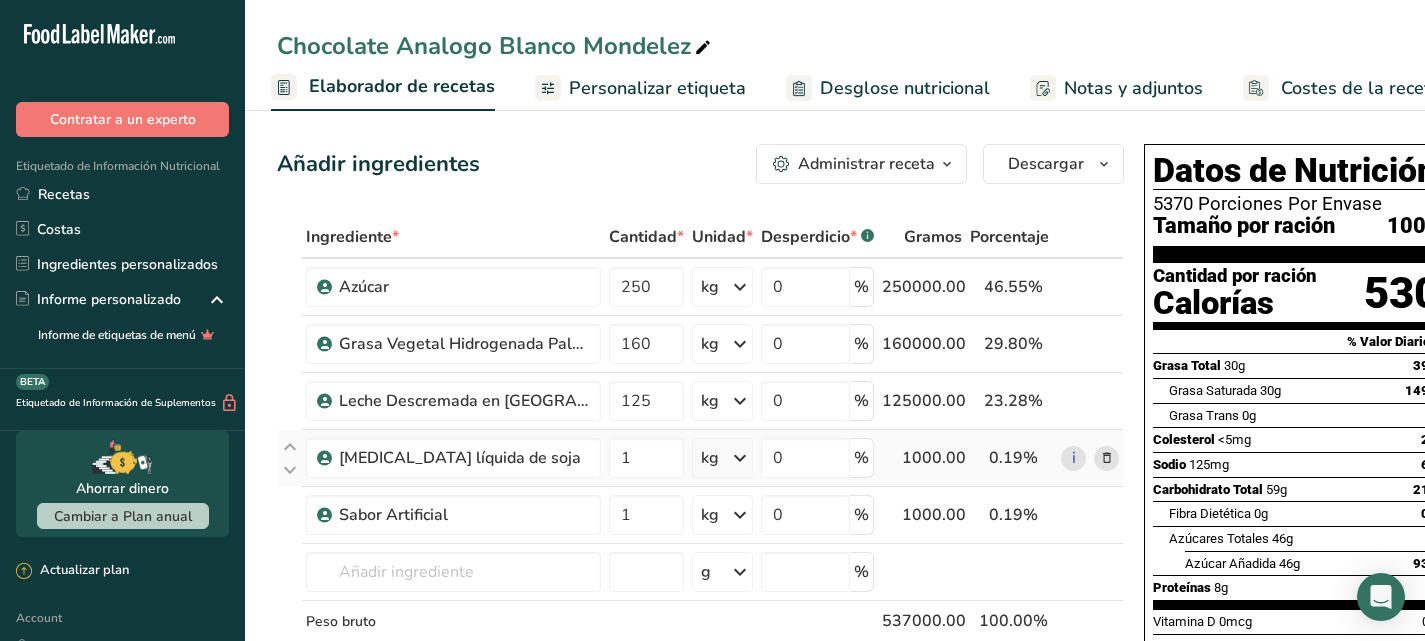 click at bounding box center (1107, 458) 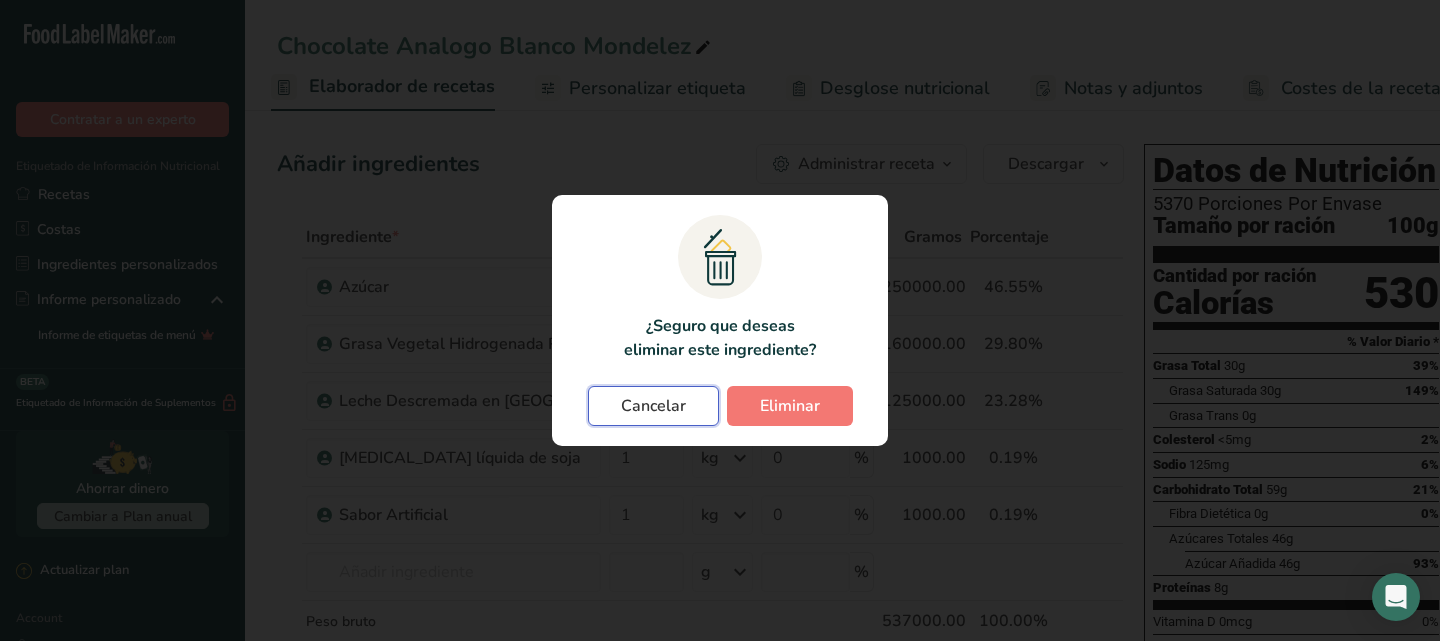 click on "Cancelar" at bounding box center (653, 406) 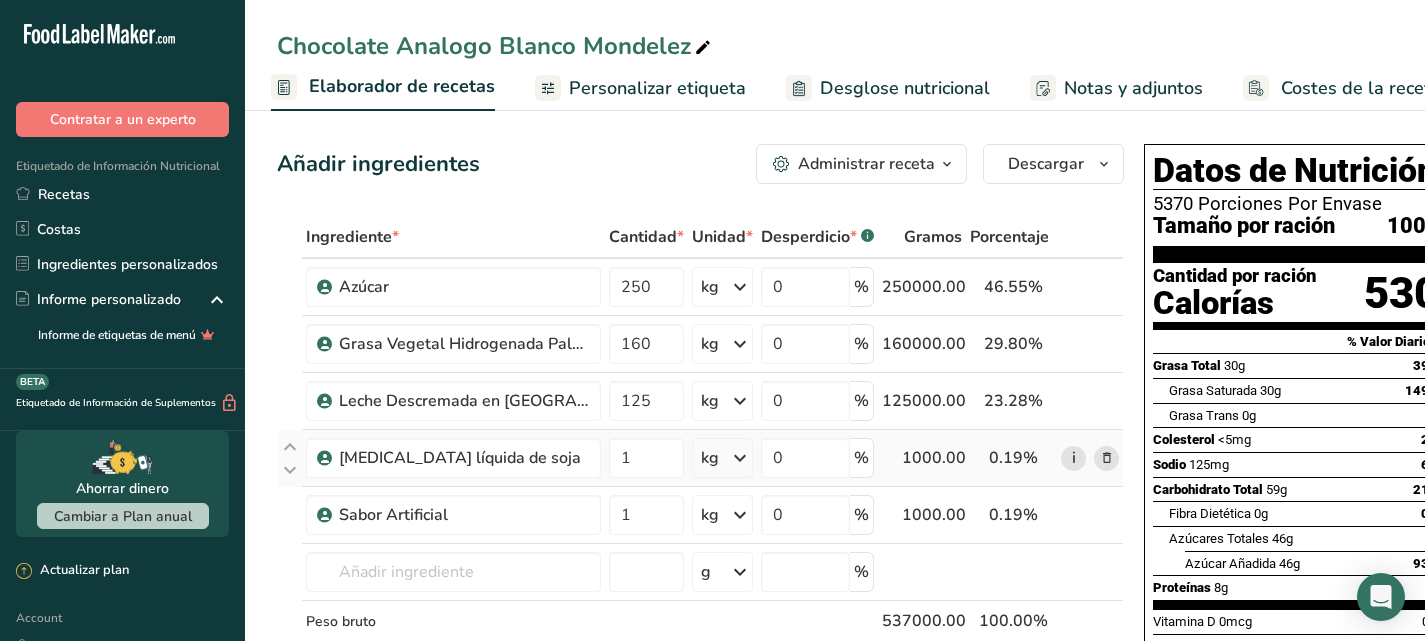 click on "i" at bounding box center [1073, 458] 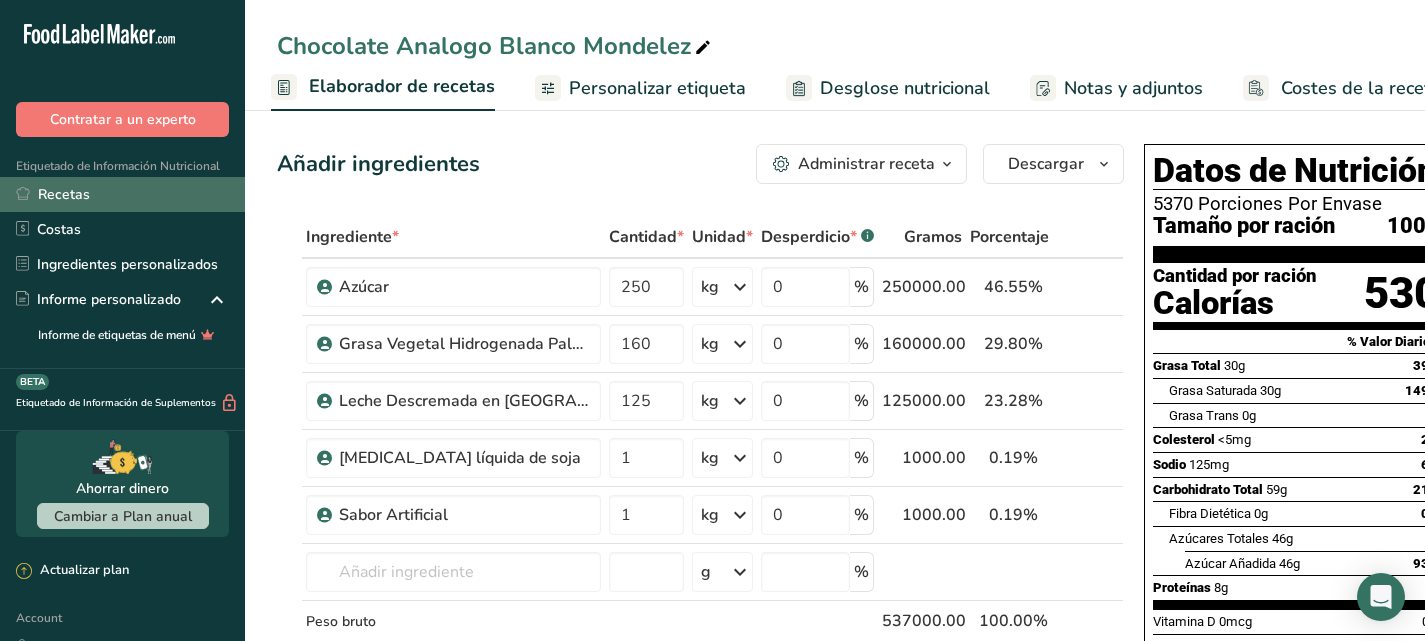 click on "Recetas" at bounding box center (122, 194) 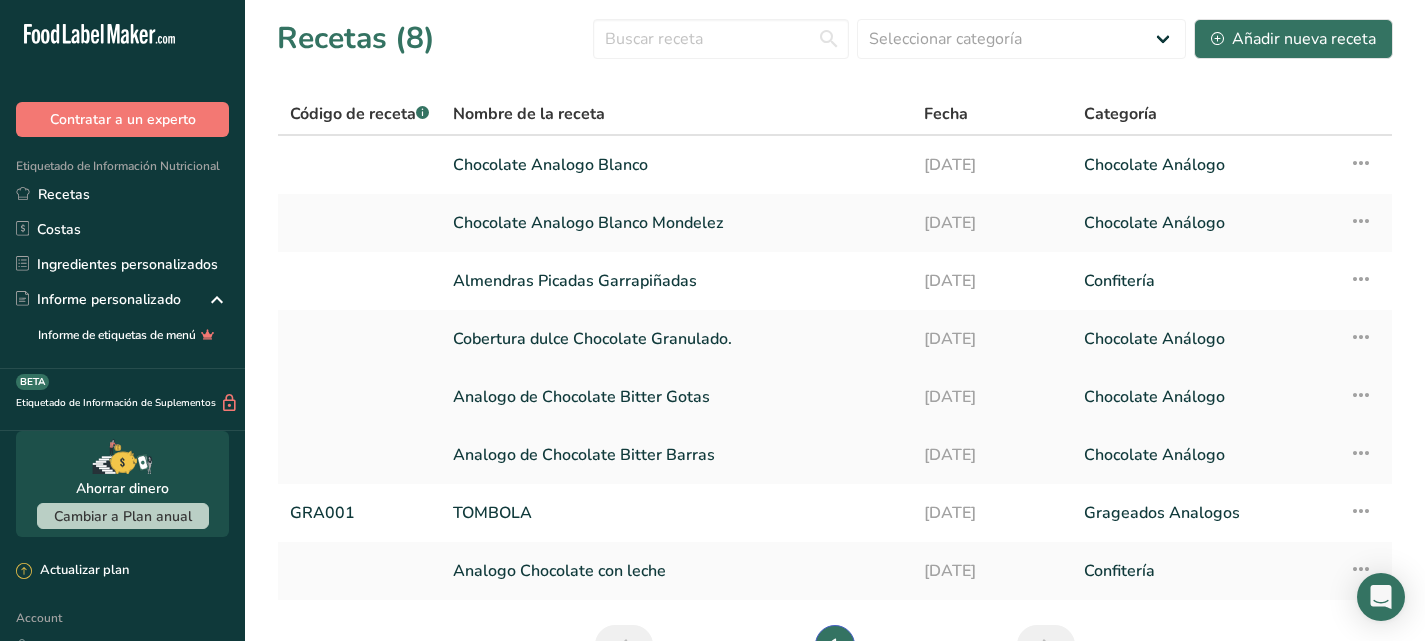 click on "Analogo de Chocolate Bitter Gotas" at bounding box center [676, 397] 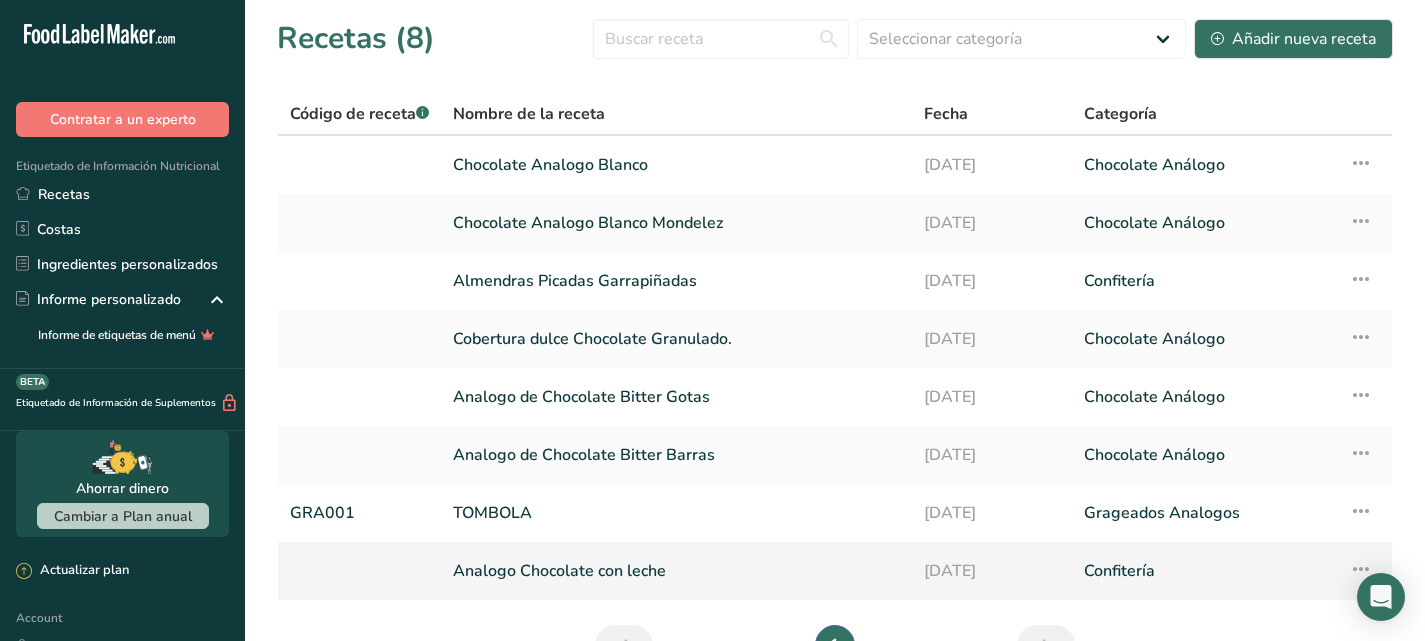 click on "Analogo Chocolate con leche" at bounding box center (676, 571) 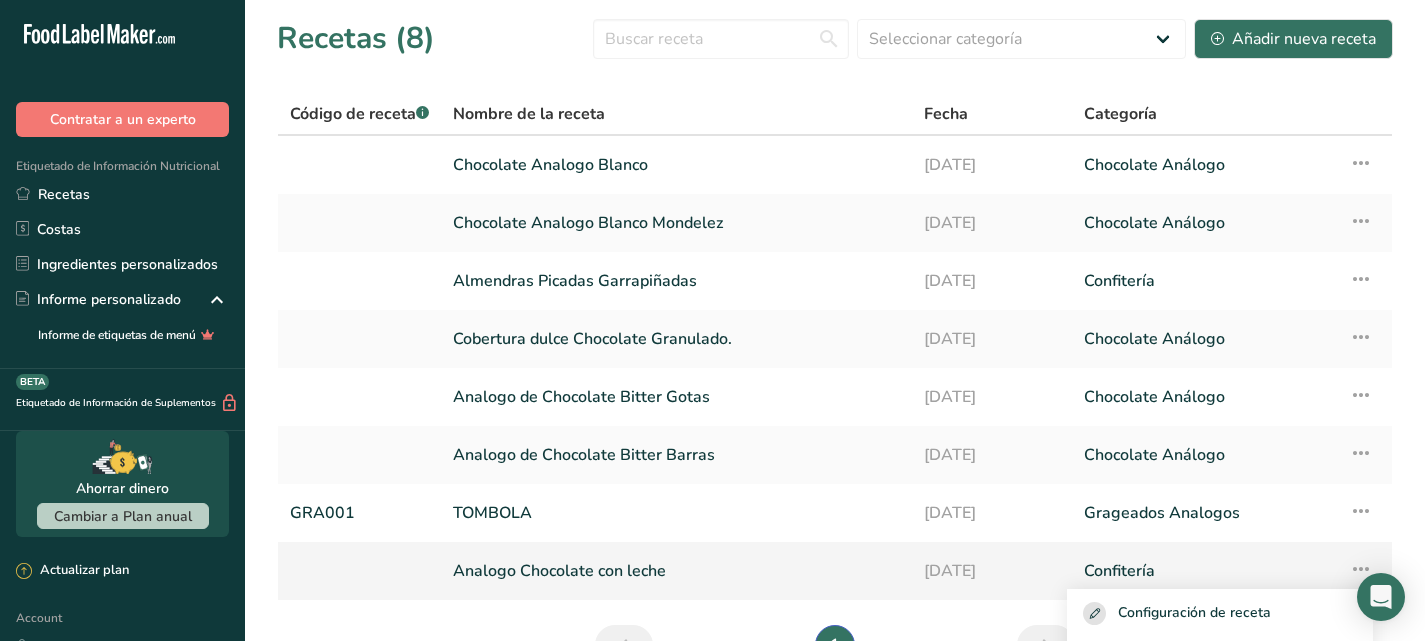 scroll, scrollTop: 265, scrollLeft: 0, axis: vertical 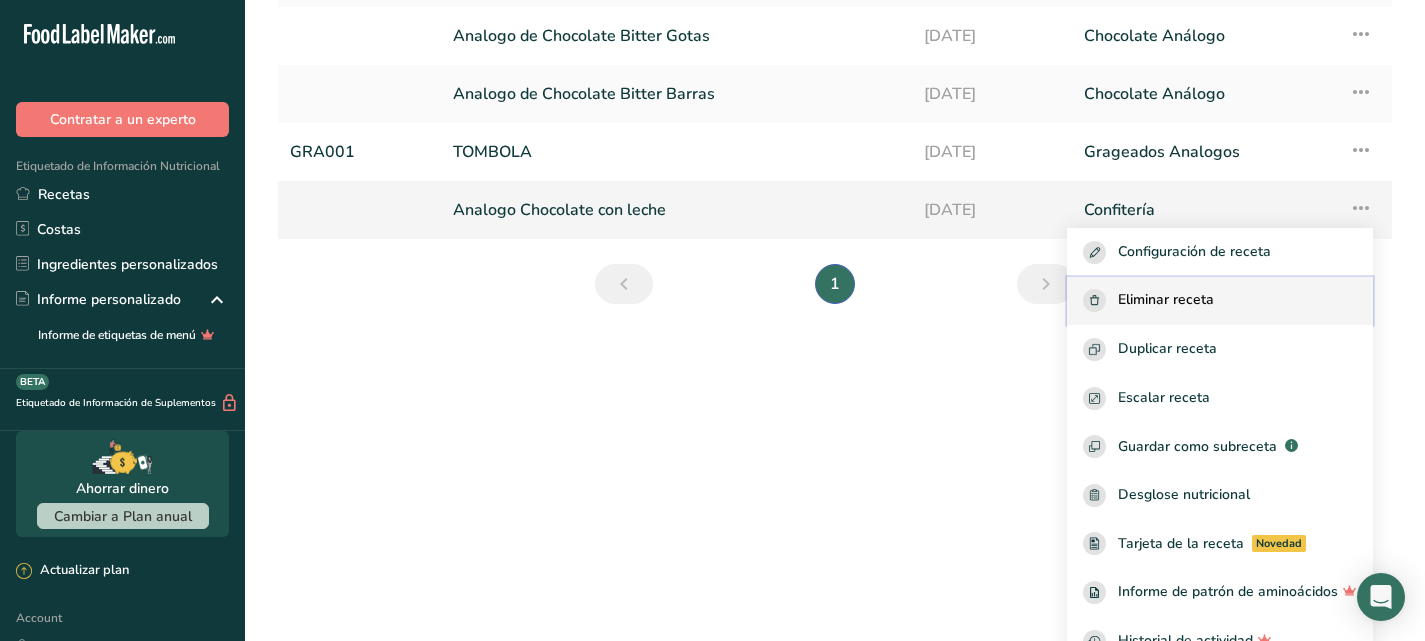 click on "Eliminar receta" at bounding box center [1220, 300] 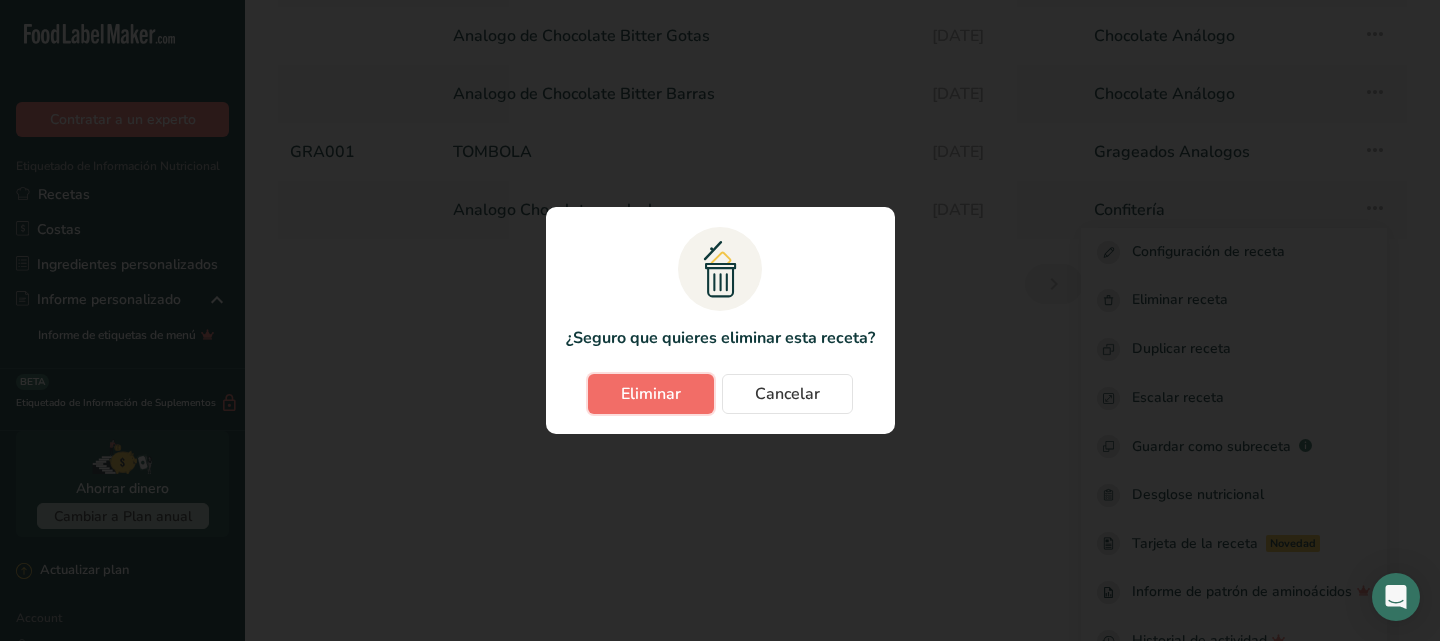 click on "Eliminar" at bounding box center (651, 394) 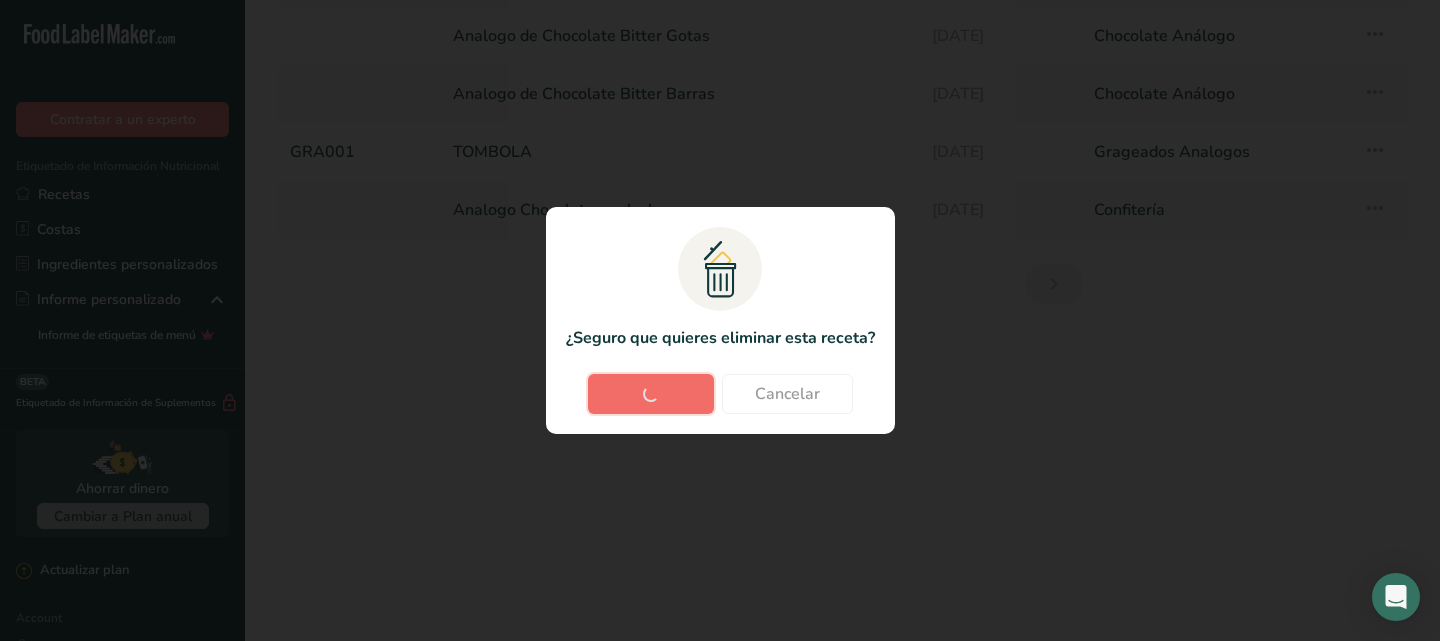 scroll, scrollTop: 0, scrollLeft: 0, axis: both 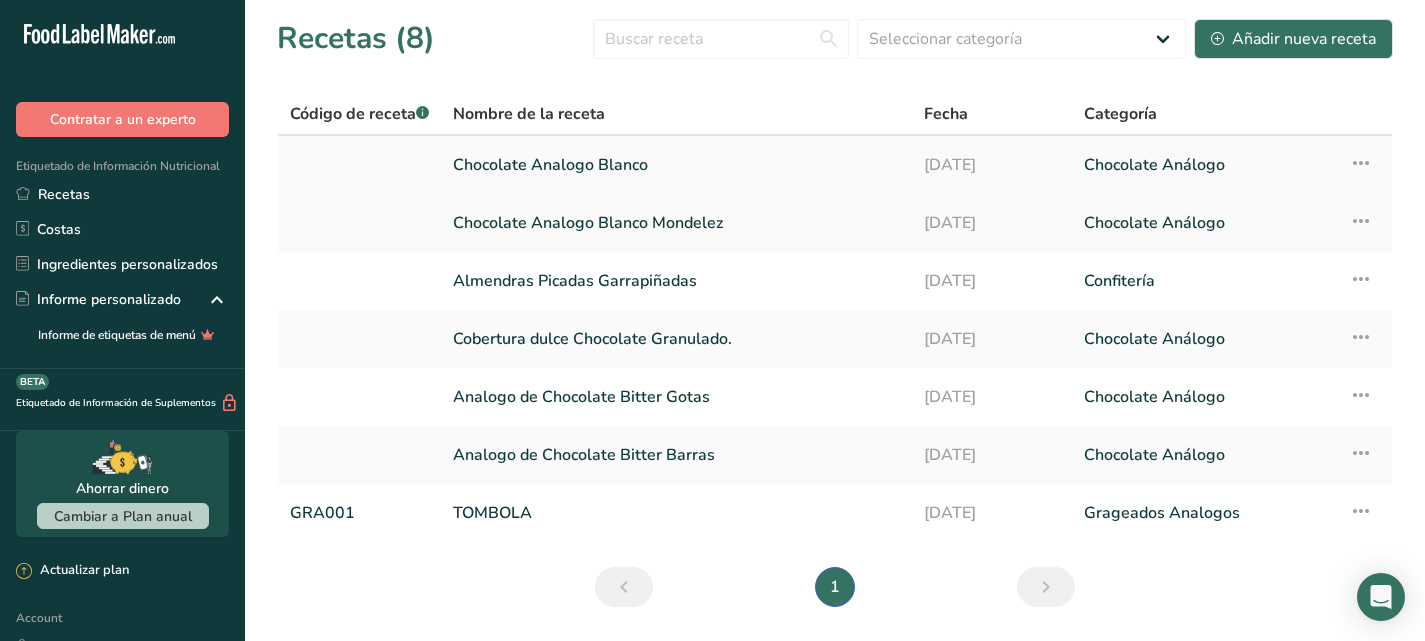 click at bounding box center (1361, 163) 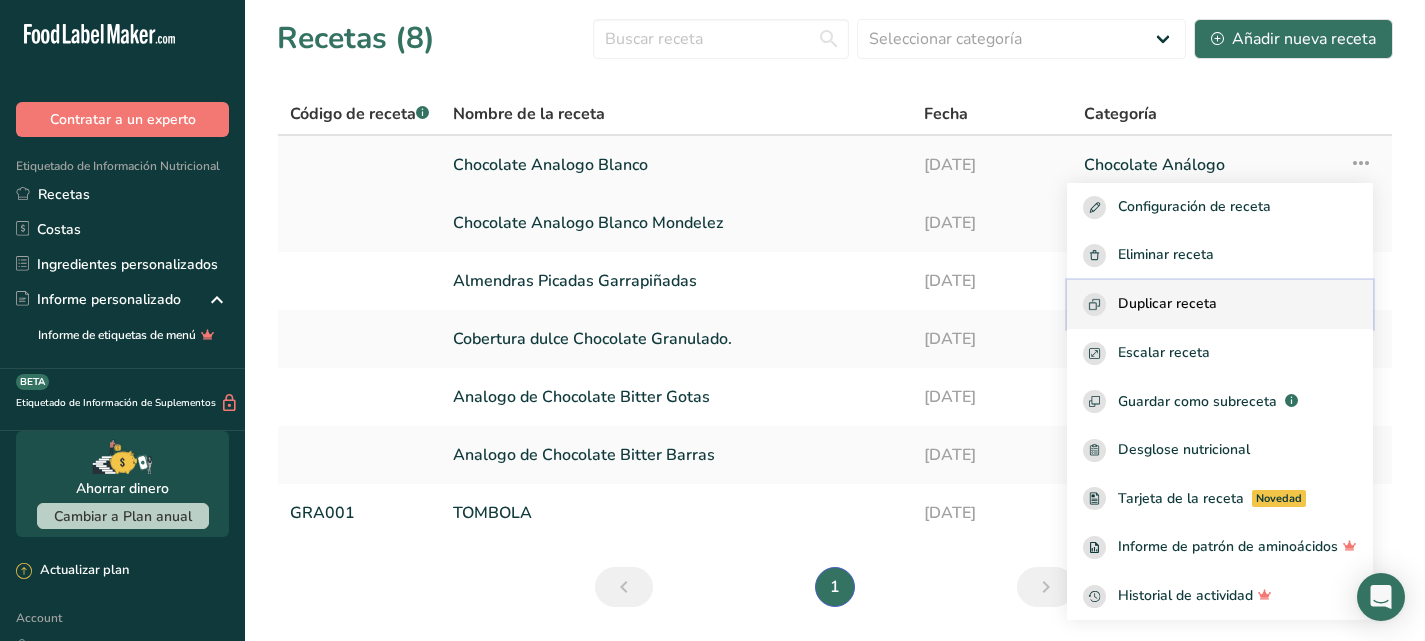 click on "Duplicar receta" at bounding box center [1220, 304] 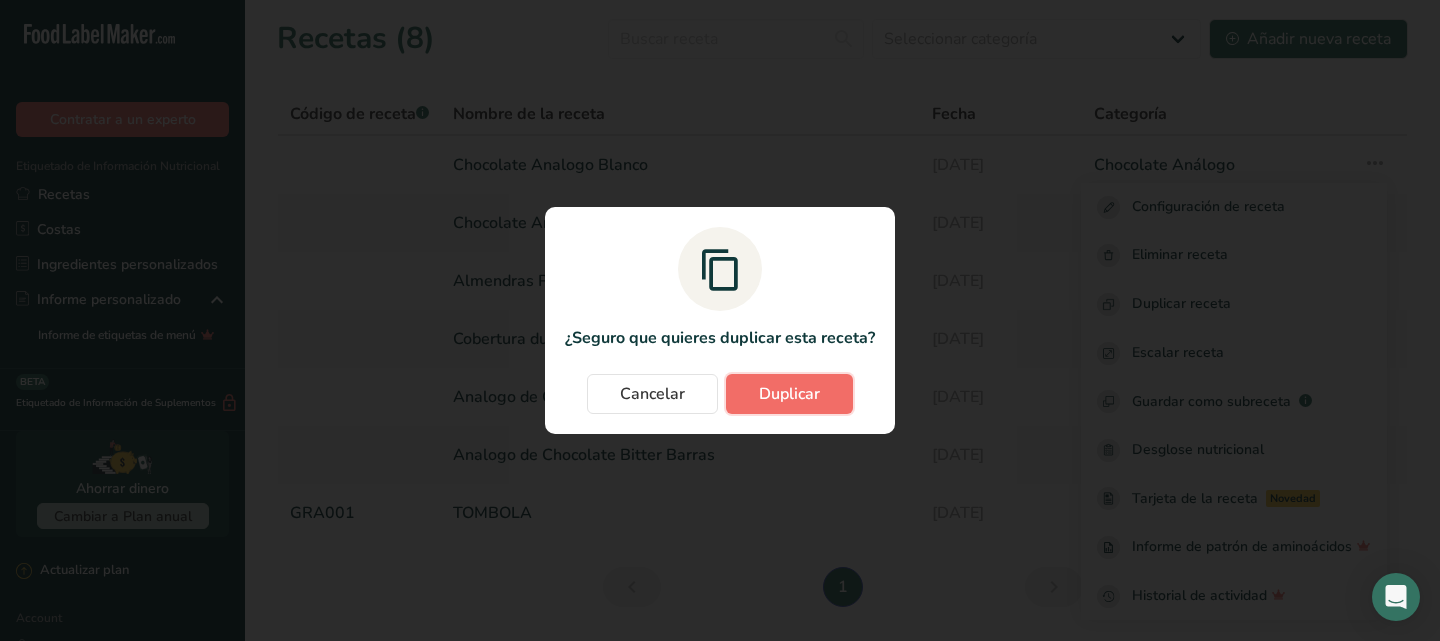 click on "Duplicar" at bounding box center (789, 394) 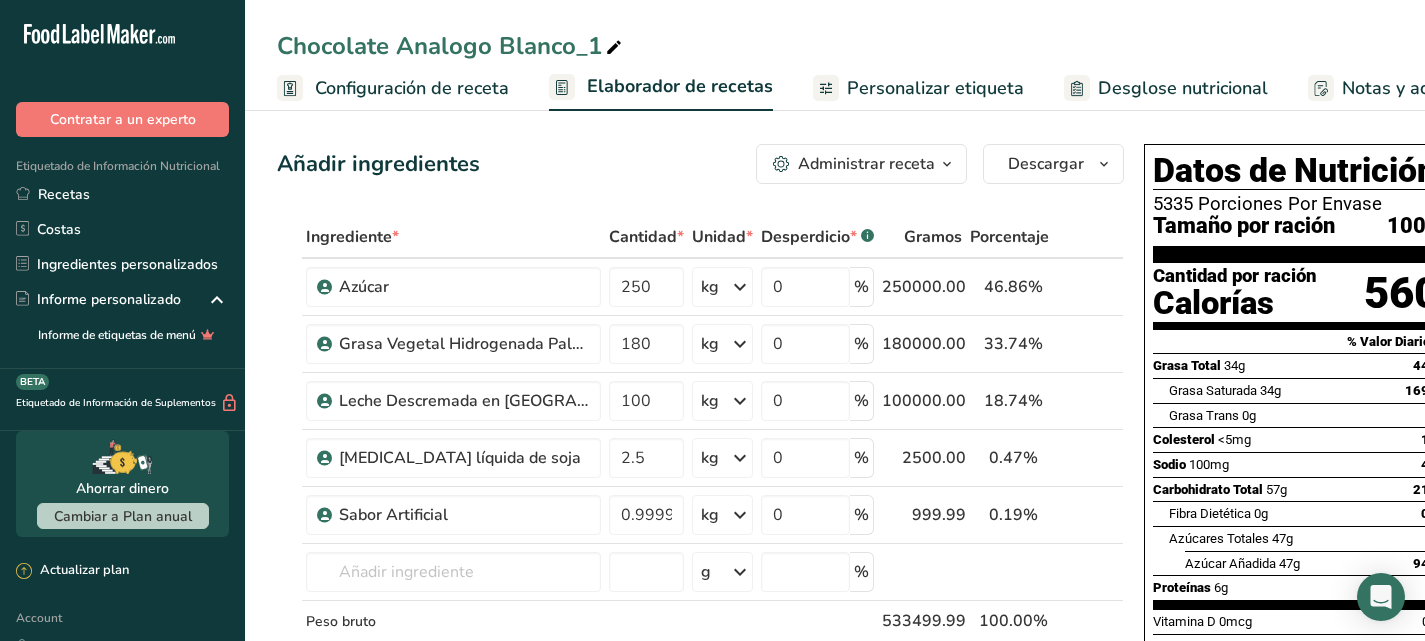 click on "Chocolate Analogo Blanco_1" at bounding box center [835, 46] 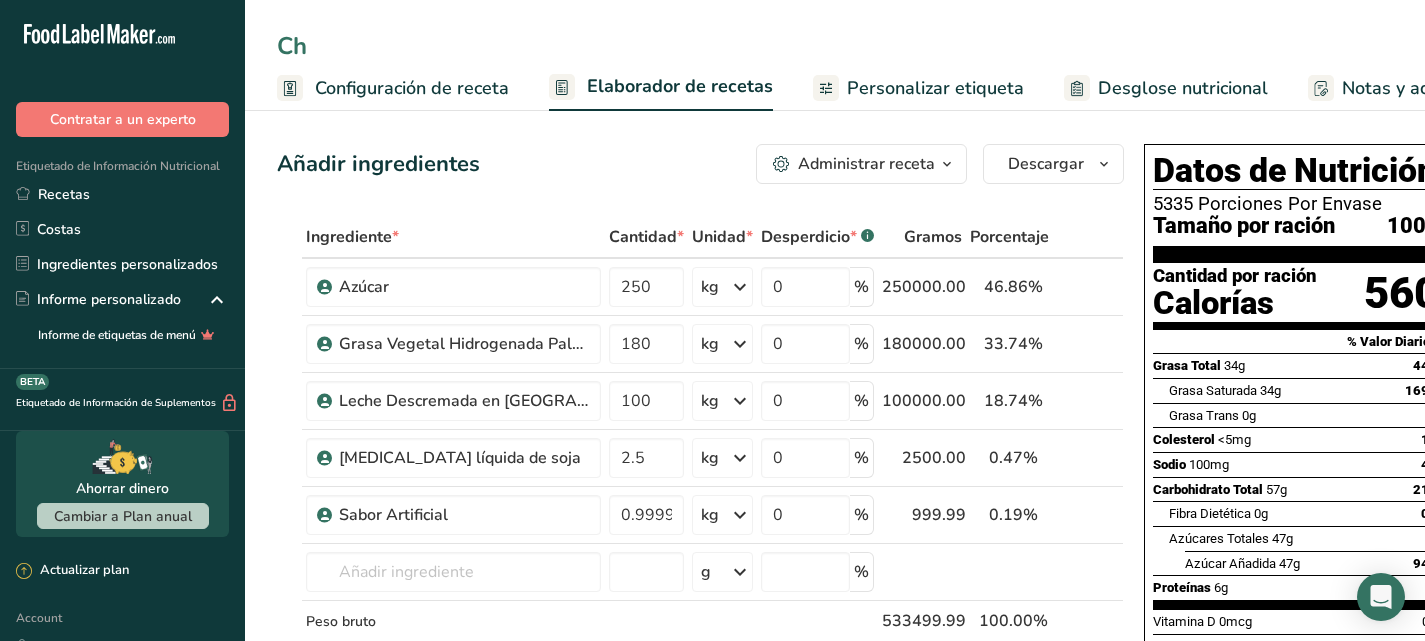 type on "C" 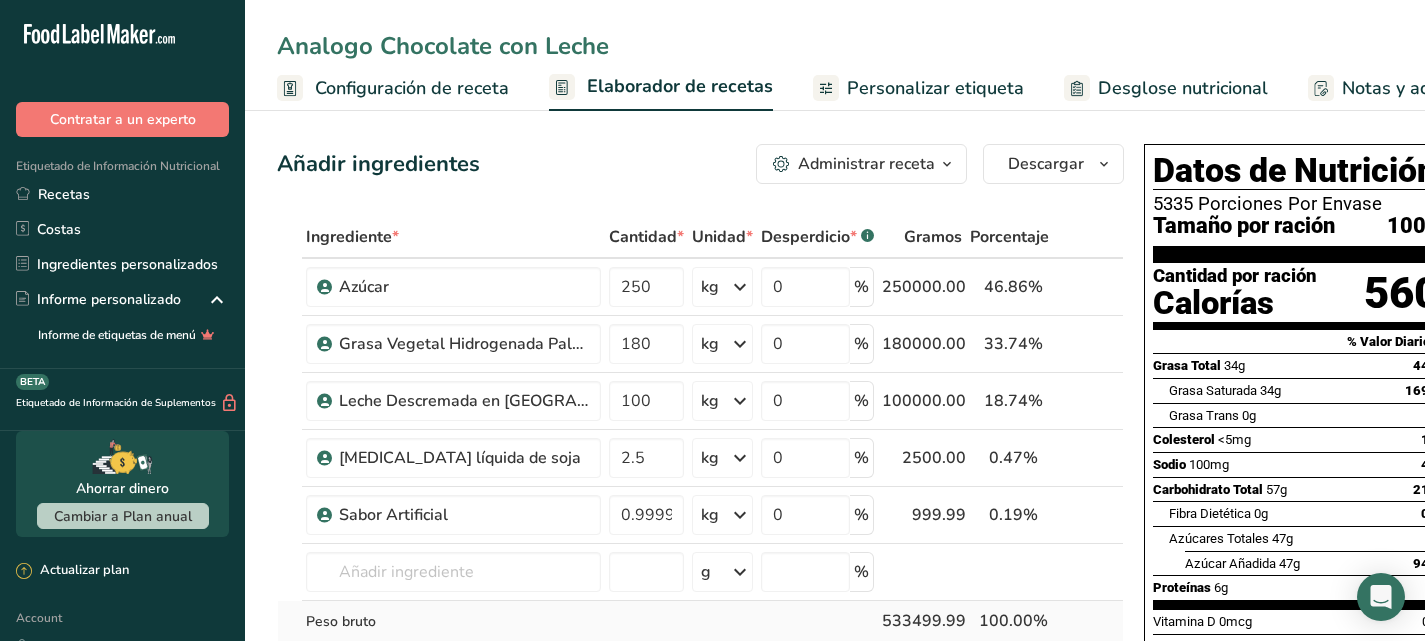 type on "Analogo Chocolate con Leche" 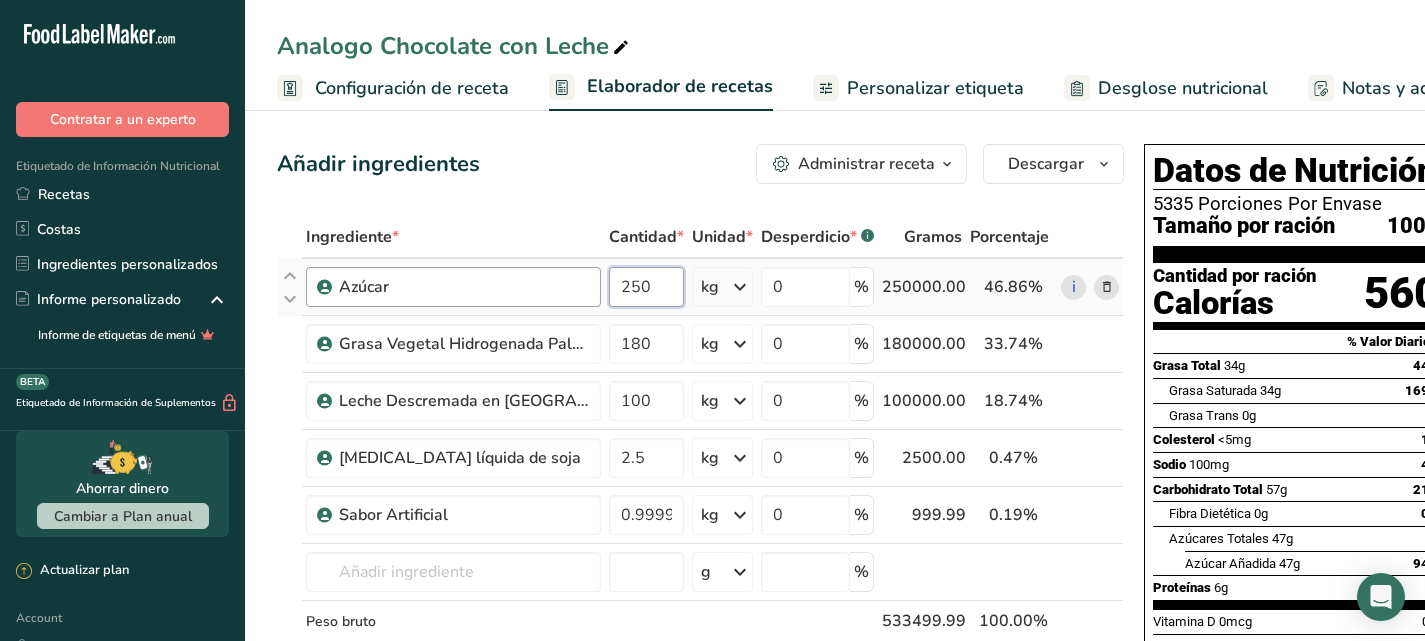 drag, startPoint x: 660, startPoint y: 283, endPoint x: 598, endPoint y: 278, distance: 62.201286 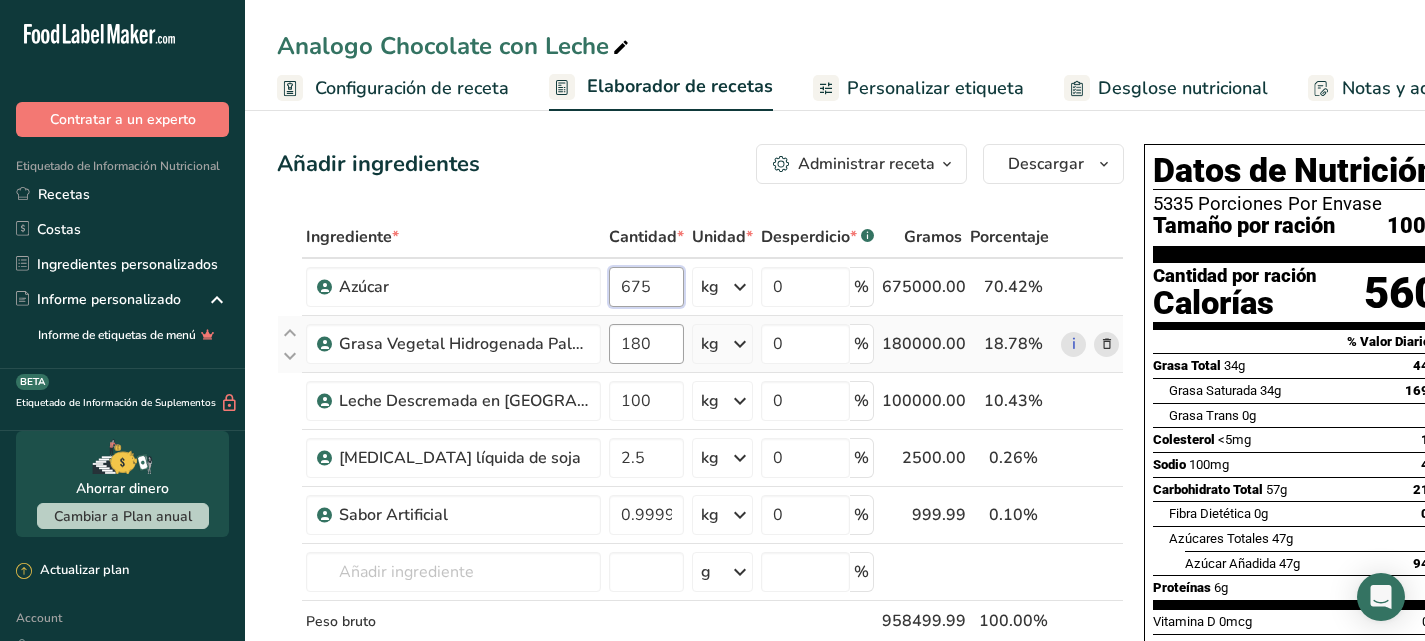type on "675" 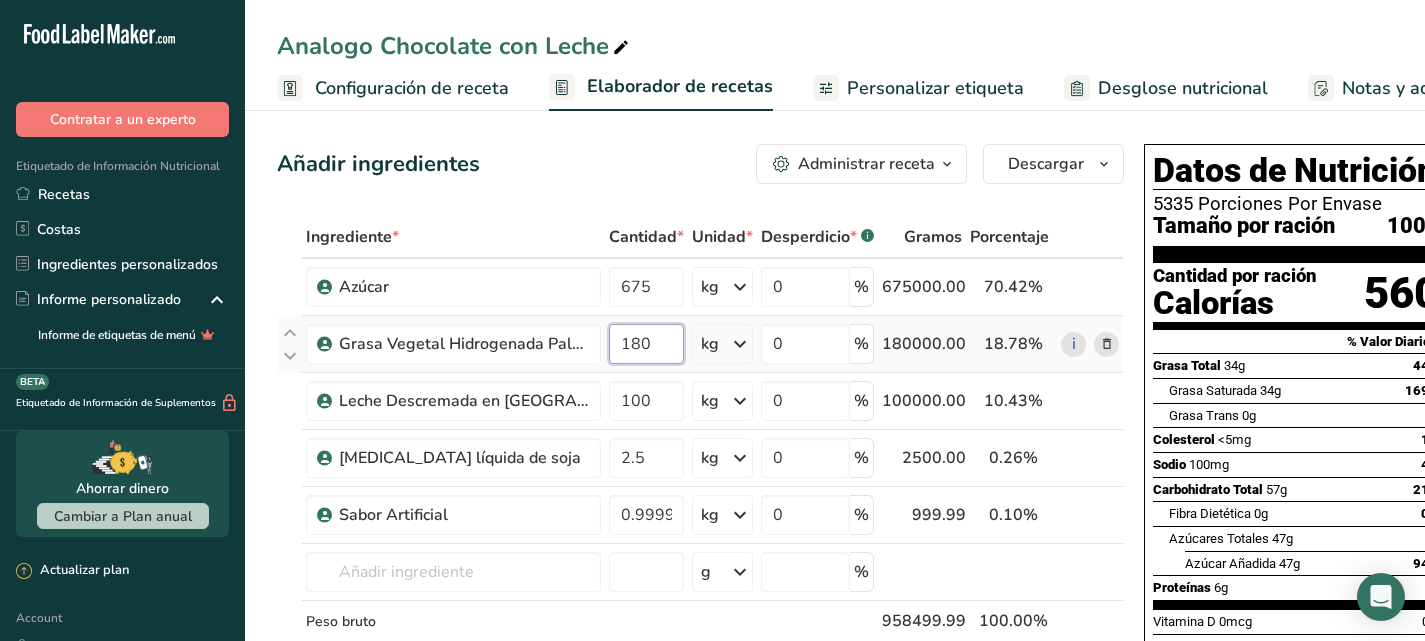 click on "Ingrediente *
Cantidad *
Unidad *
Desperdicio *   .a-a{fill:#347362;}.b-a{fill:#fff;}          Gramos
Porcentaje
Azúcar
675
kg
Unidades de peso
g
kg
mg
Ver más
Unidades de volumen
litro
mL
onza líquida
Ver más
0
%
675000.00
70.42%
i
Grasa Vegetal Hidrogenada Palmiste
180
kg
Unidades de peso
g
kg
mg
Ver más
Unidades de volumen
litro
mL
onza líquida
Ver más
0
%
180000.00" at bounding box center [700, 471] 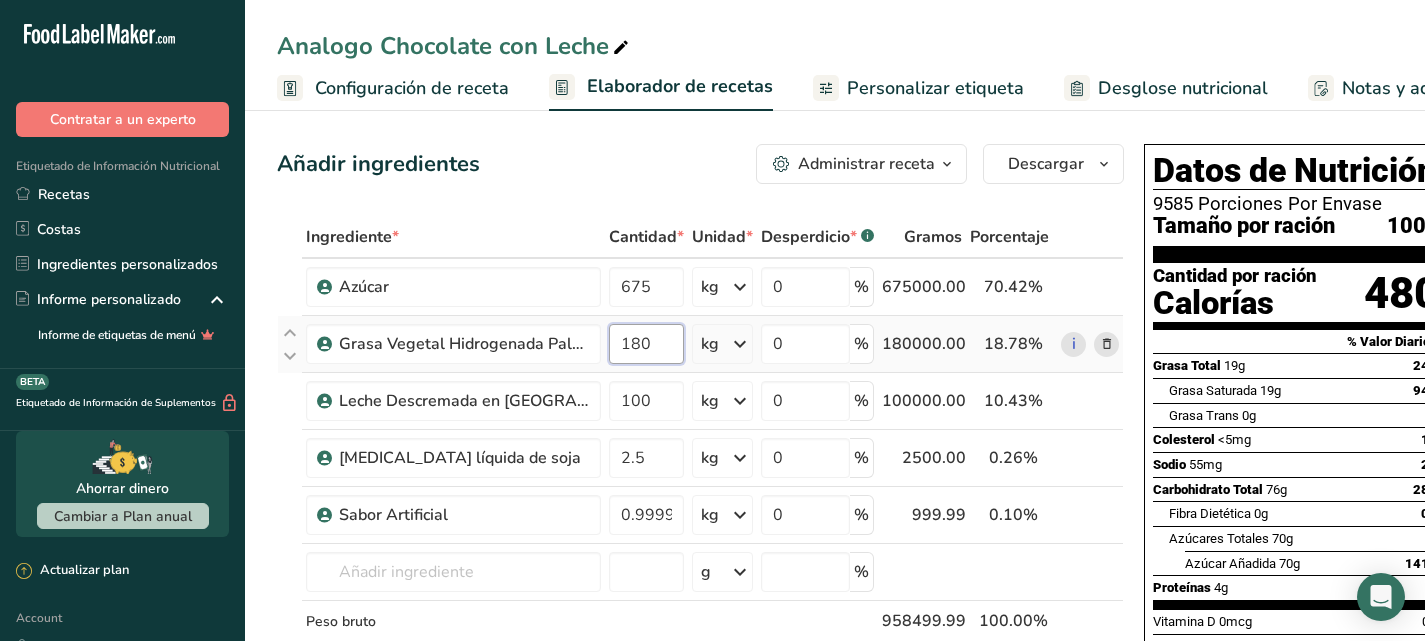 drag, startPoint x: 658, startPoint y: 347, endPoint x: 611, endPoint y: 339, distance: 47.67599 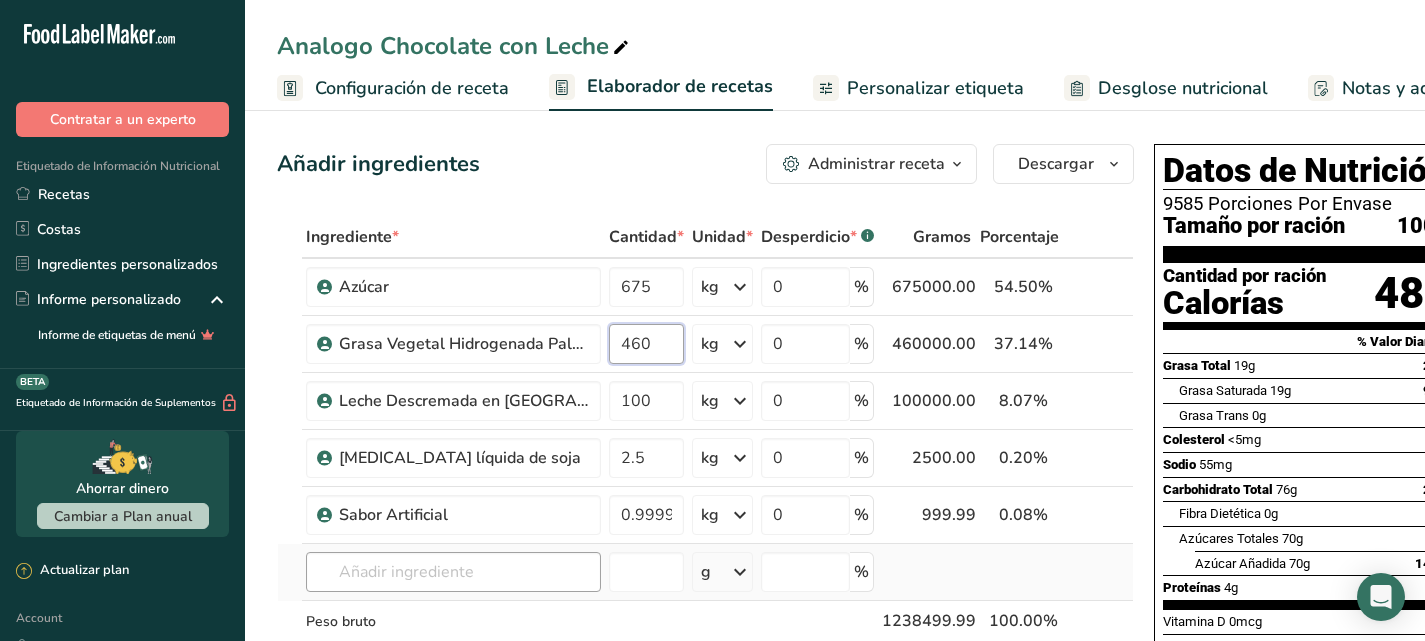 type on "460" 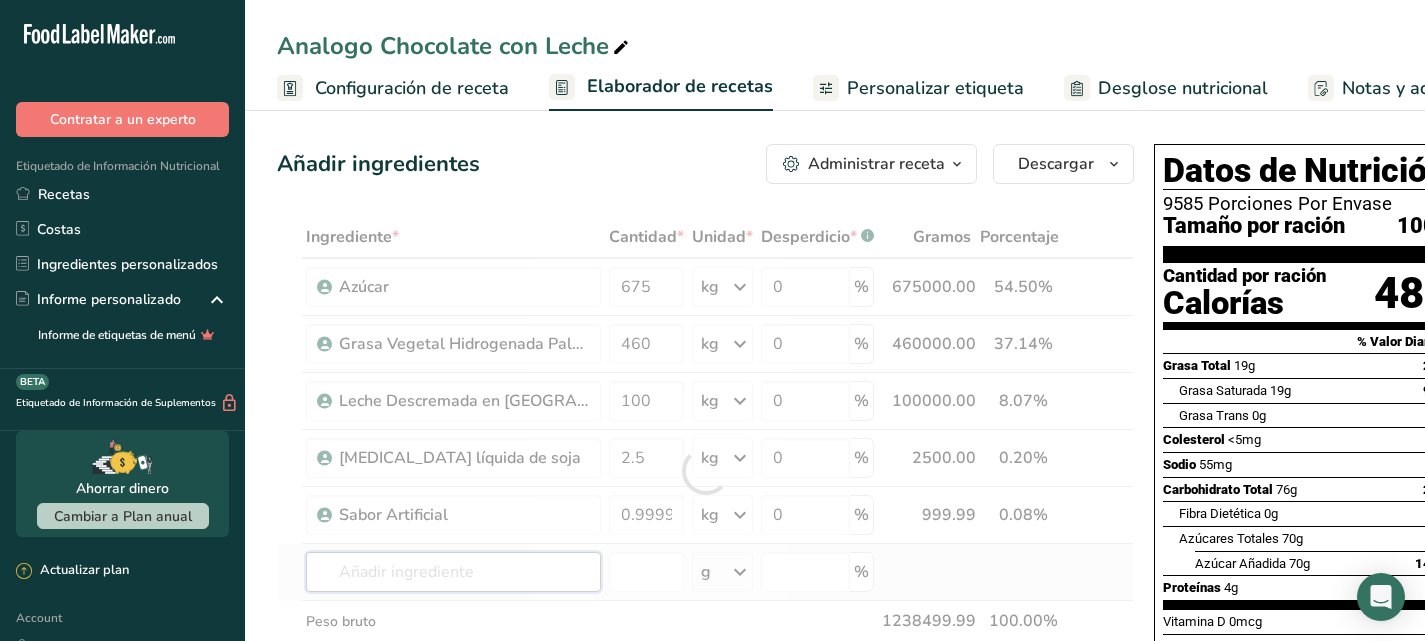 click on "Ingrediente *
Cantidad *
Unidad *
Desperdicio *   .a-a{fill:#347362;}.b-a{fill:#fff;}          Gramos
Porcentaje
Azúcar
675
kg
Unidades de peso
g
kg
mg
Ver más
Unidades de volumen
litro
mL
onza líquida
Ver más
0
%
675000.00
54.50%
i
Grasa Vegetal Hidrogenada Palmiste
460
kg
Unidades de peso
g
kg
mg
Ver más
Unidades de volumen
litro
mL
onza líquida
Ver más
0
%
460000.00" at bounding box center (705, 471) 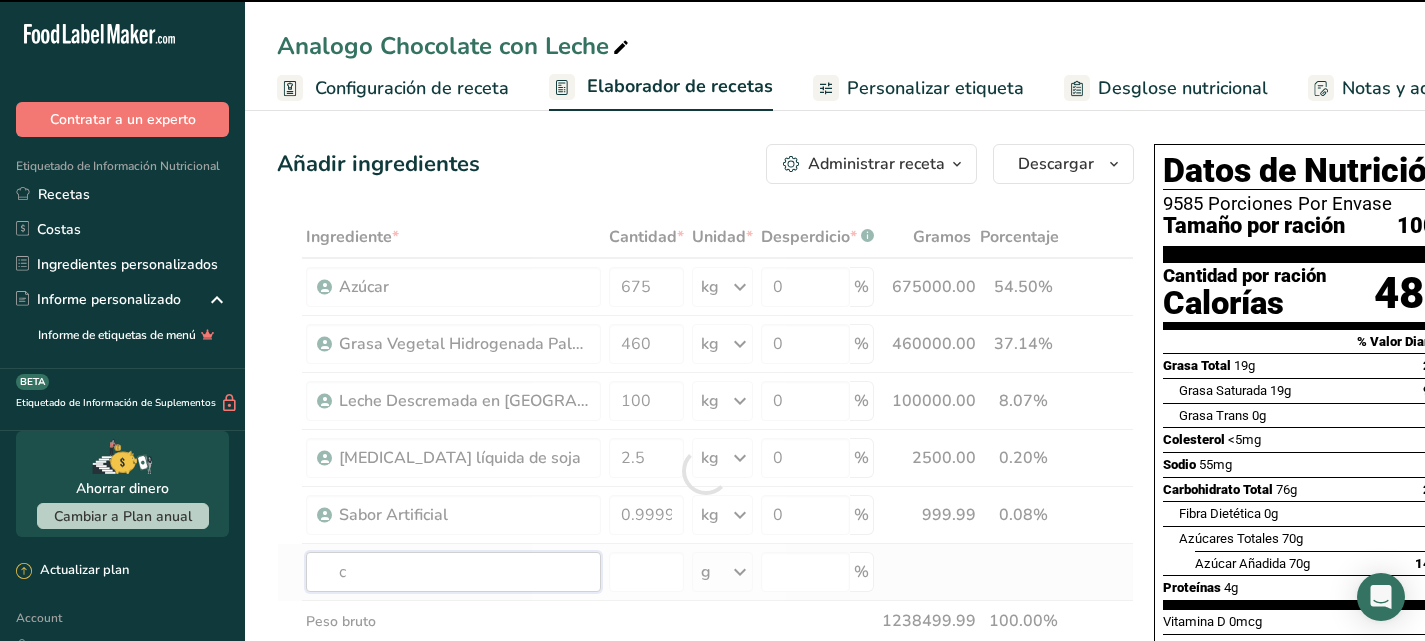 type on "ca" 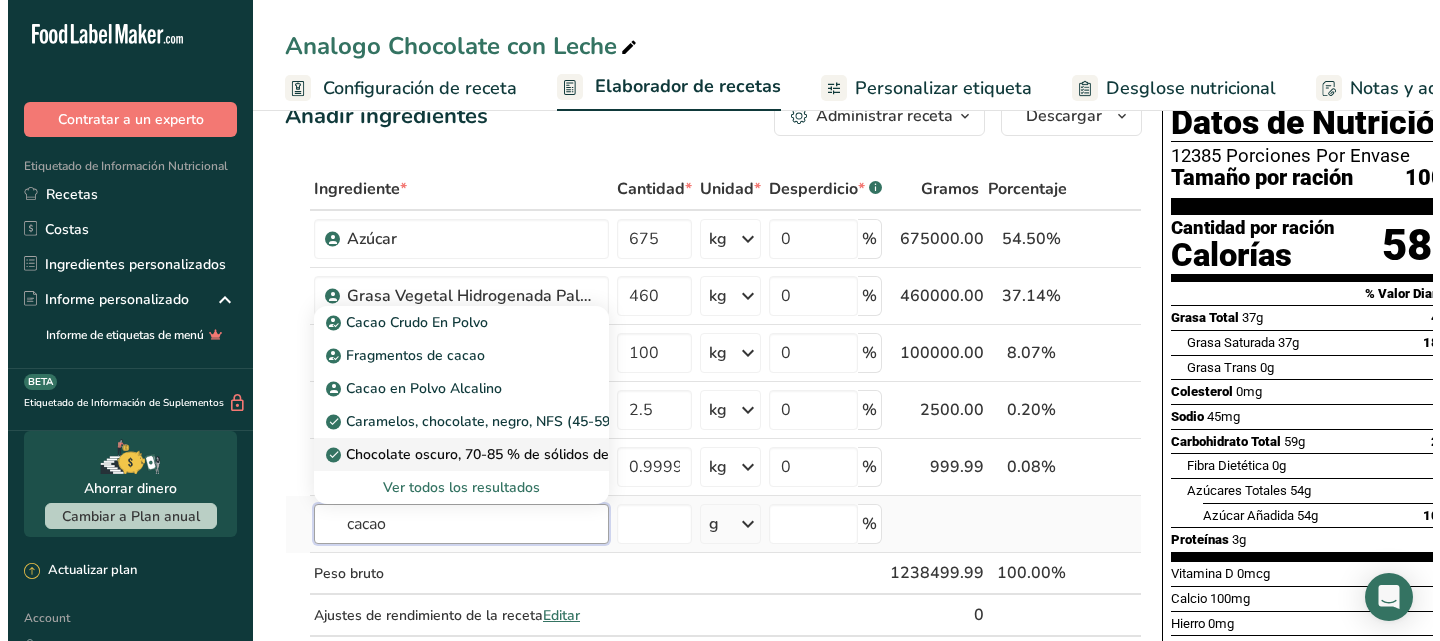 scroll, scrollTop: 50, scrollLeft: 0, axis: vertical 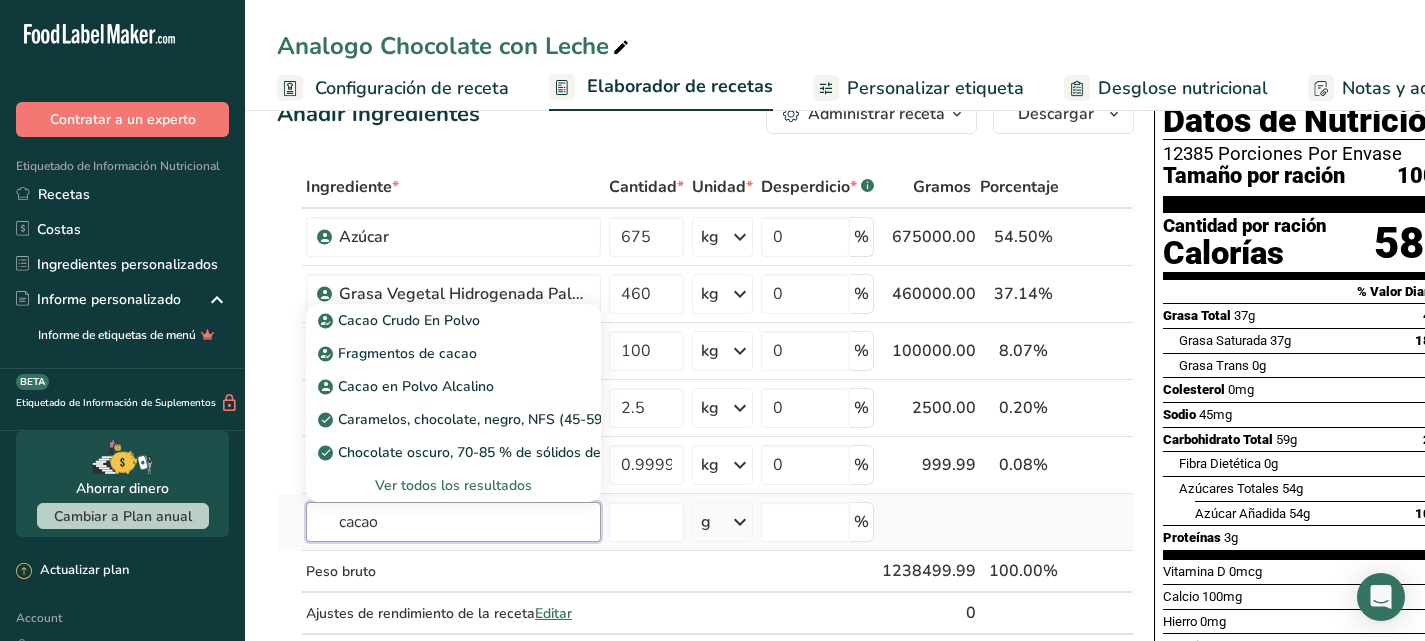 type on "cacao" 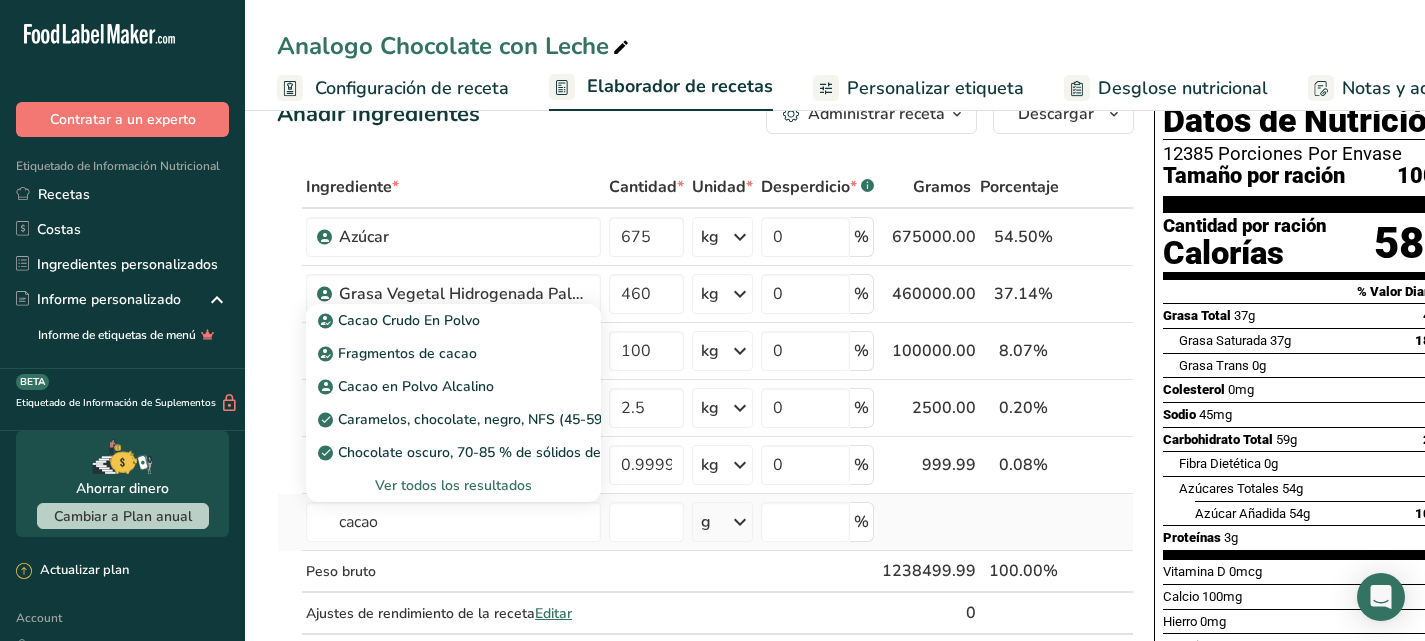 type 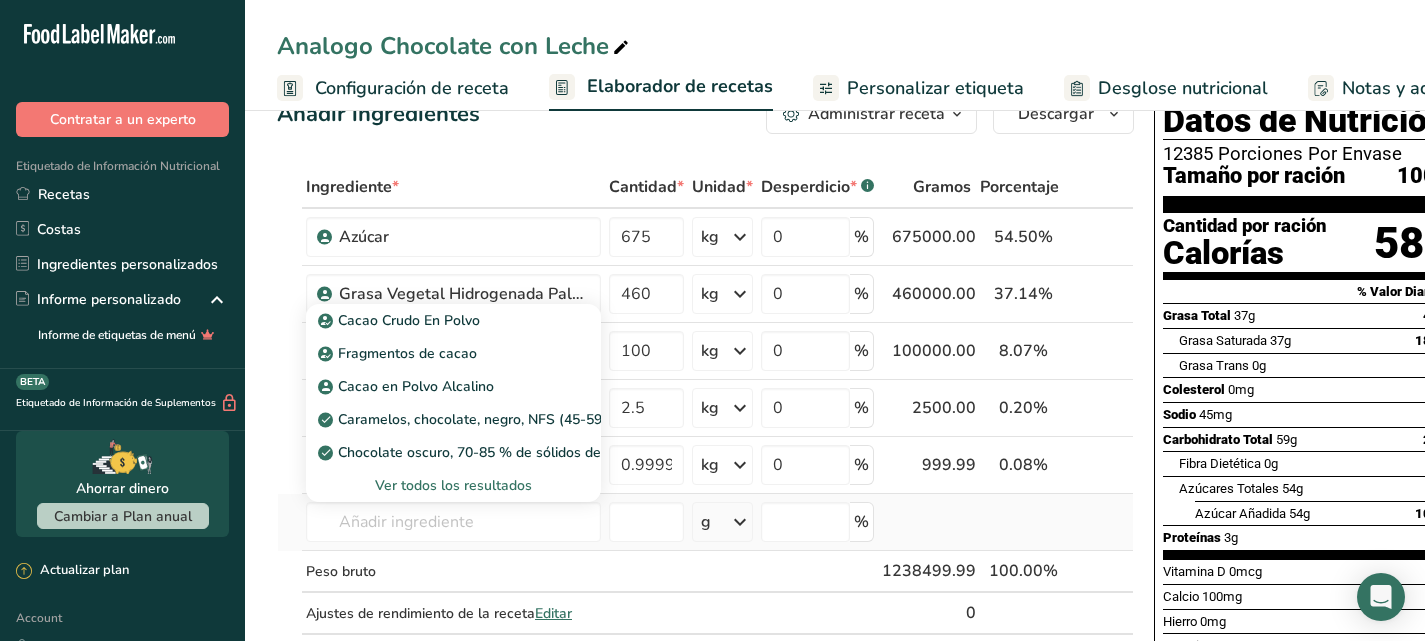click on "Ver todos los resultados" at bounding box center [453, 485] 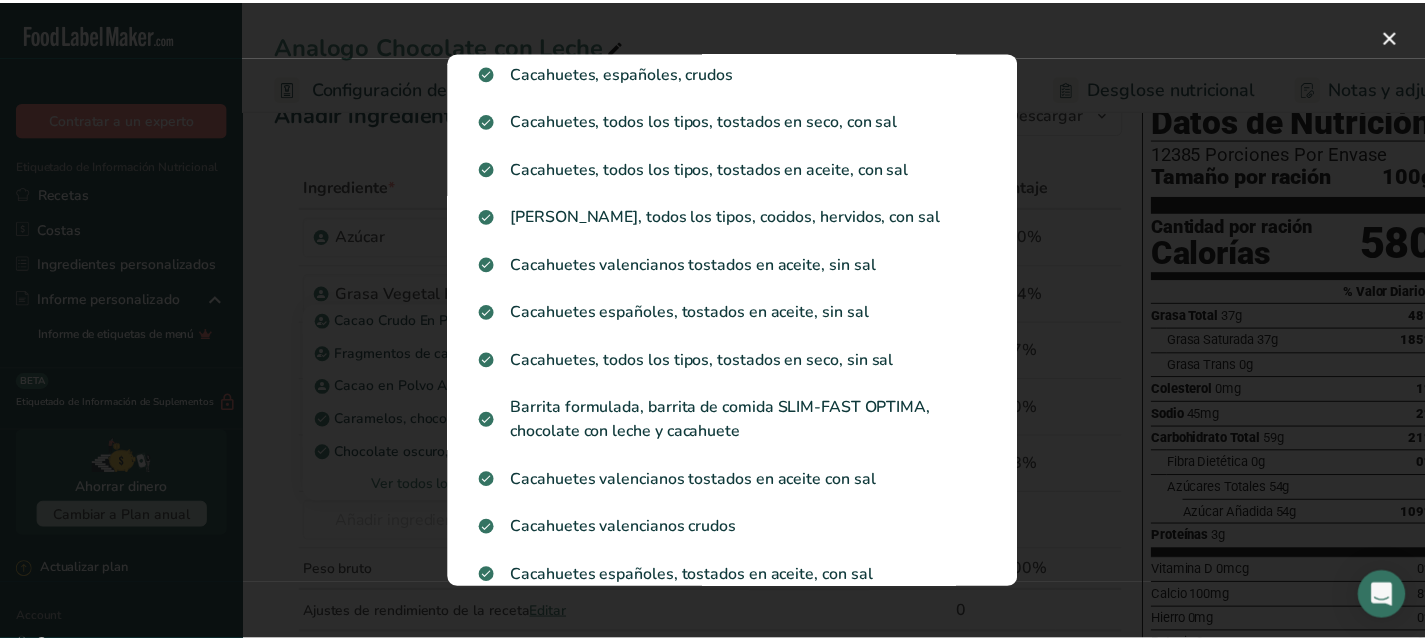 scroll, scrollTop: 1907, scrollLeft: 0, axis: vertical 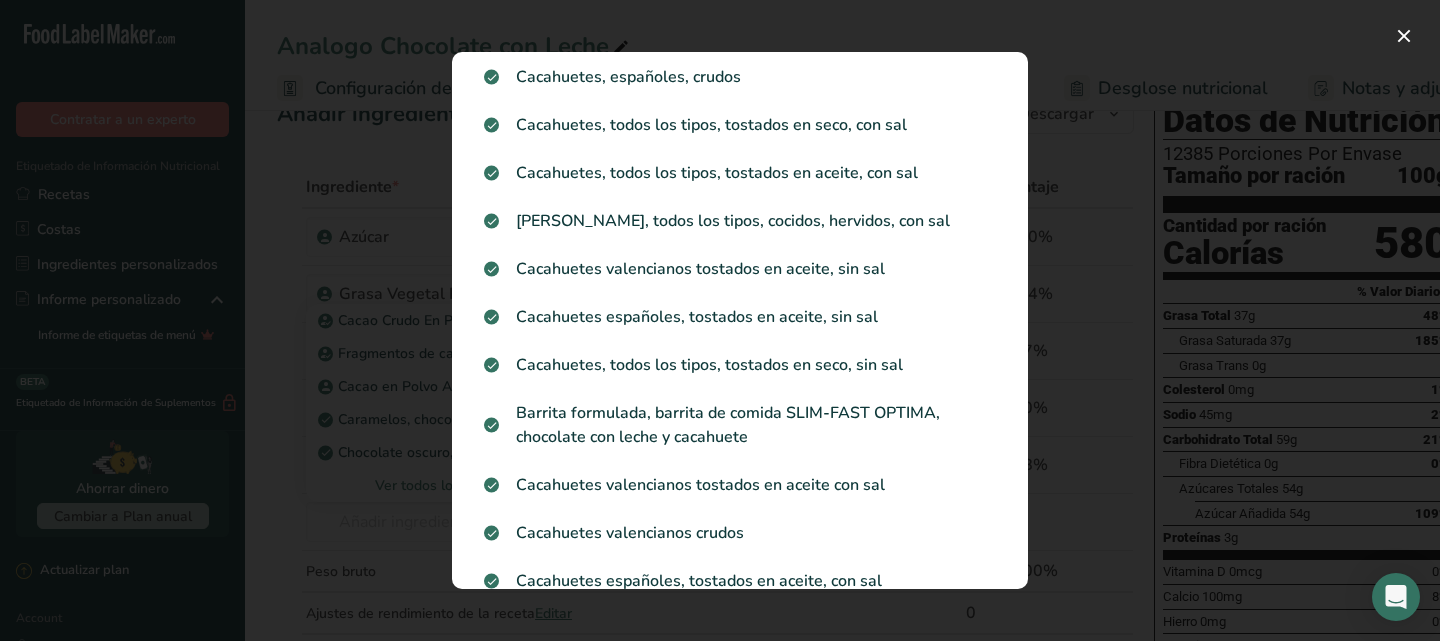click at bounding box center (720, 320) 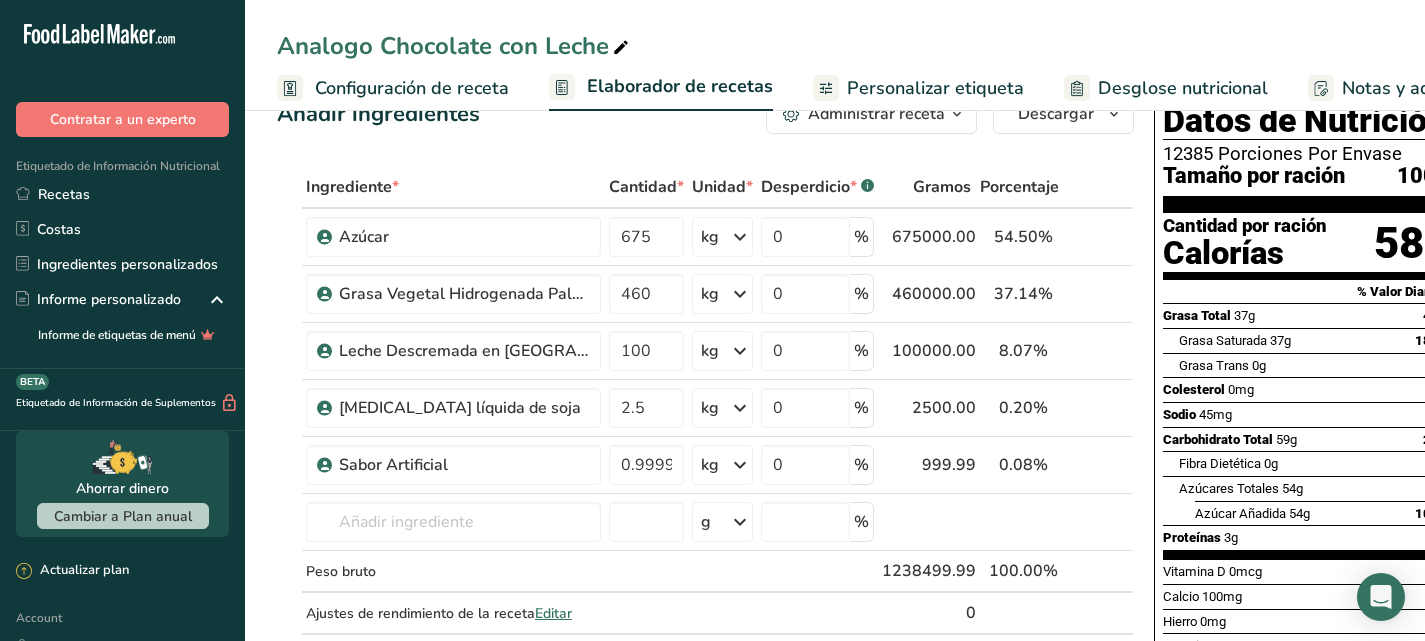 click at bounding box center (621, 48) 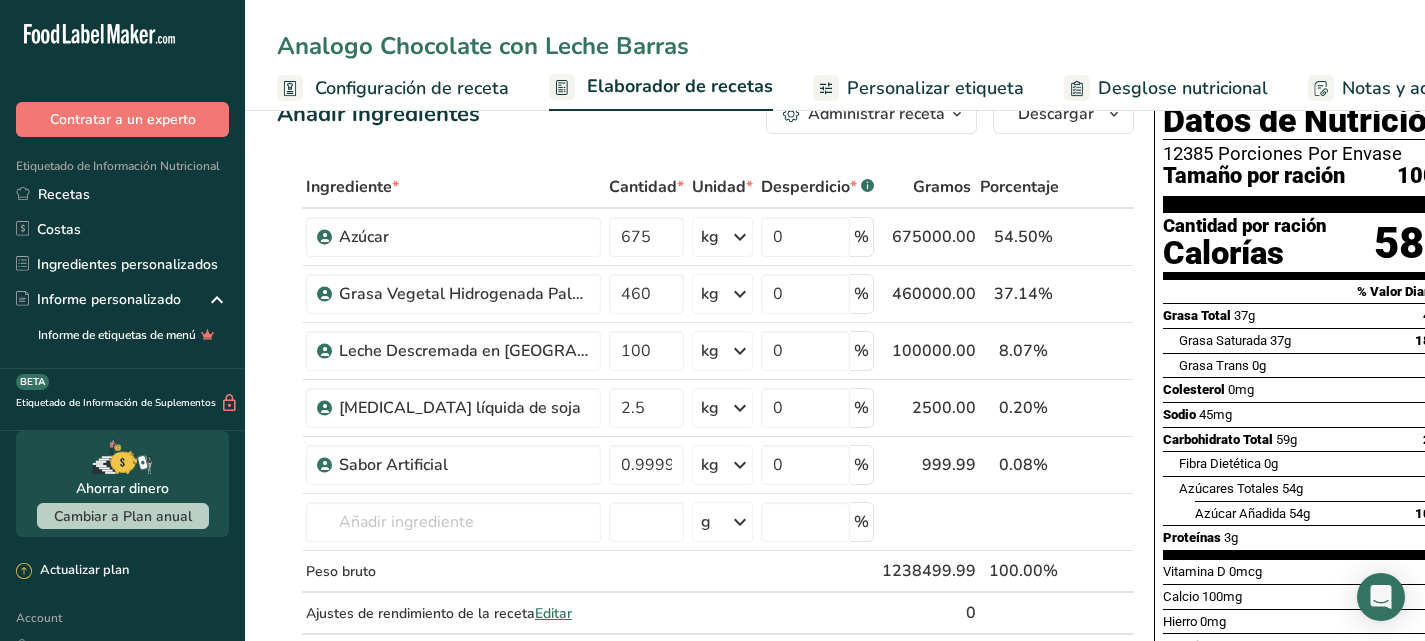 type on "Analogo Chocolate con Leche Barras" 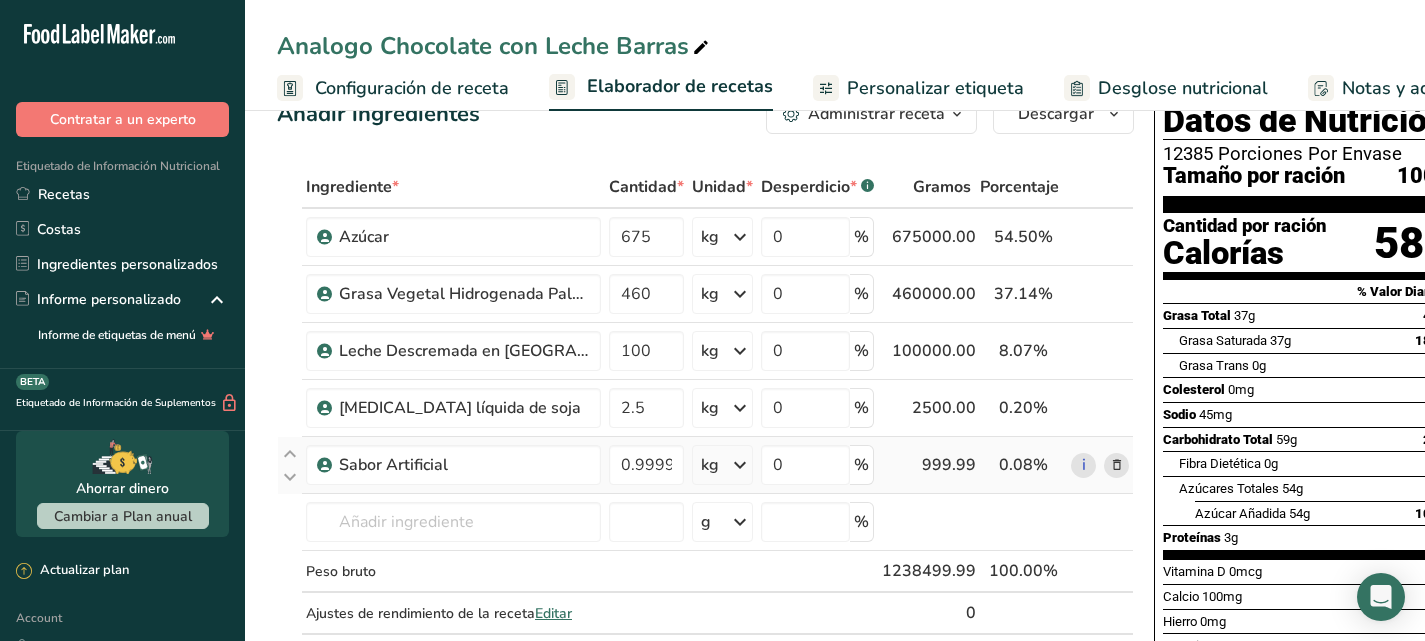 click at bounding box center [1117, 465] 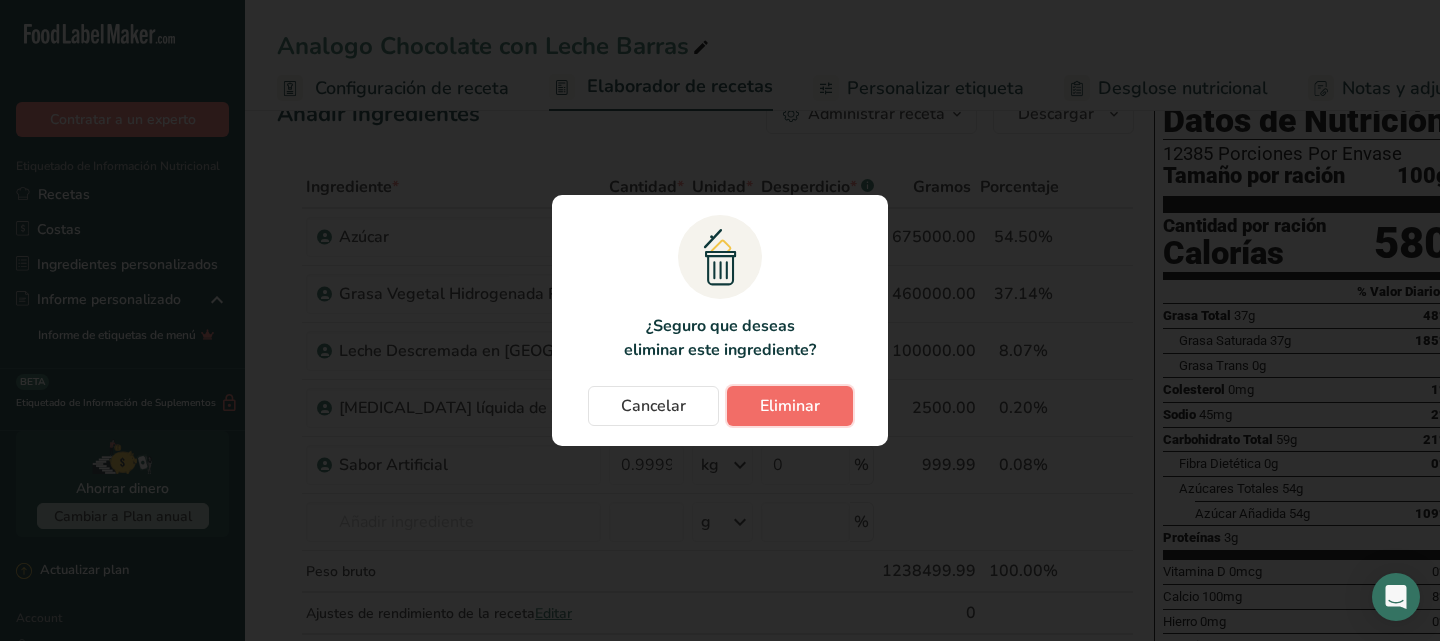 click on "Eliminar" at bounding box center [790, 406] 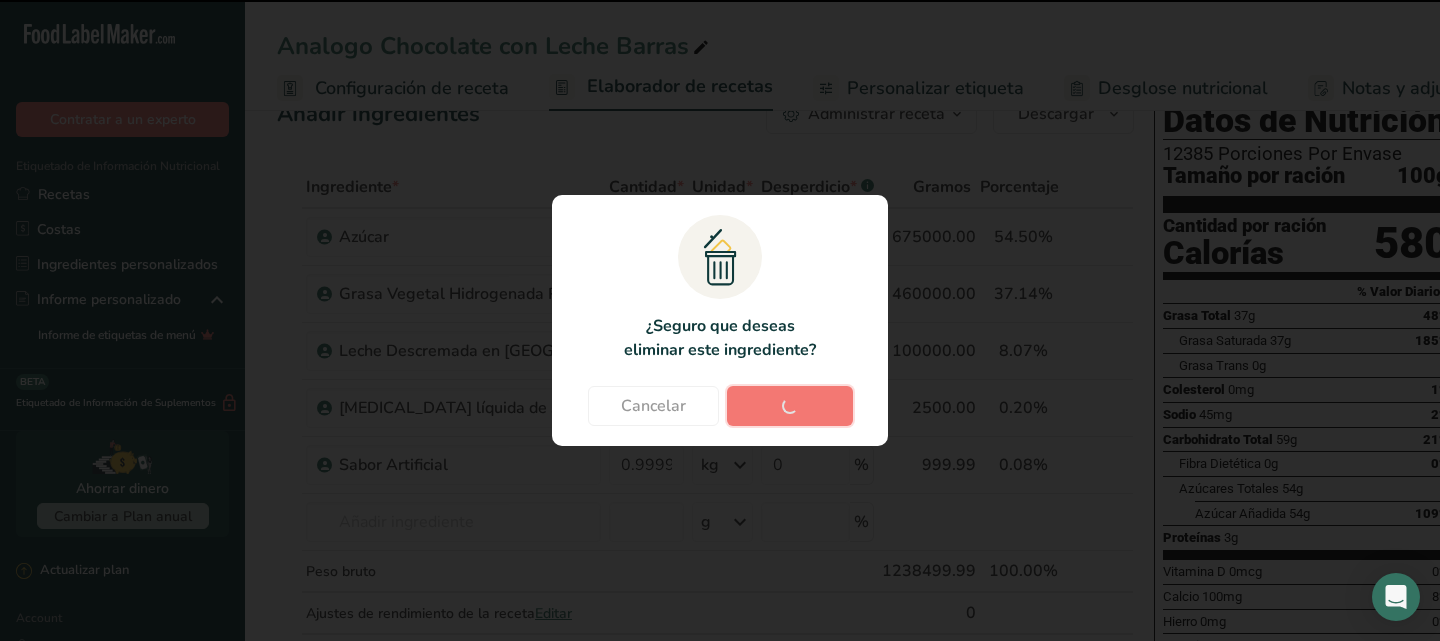 type 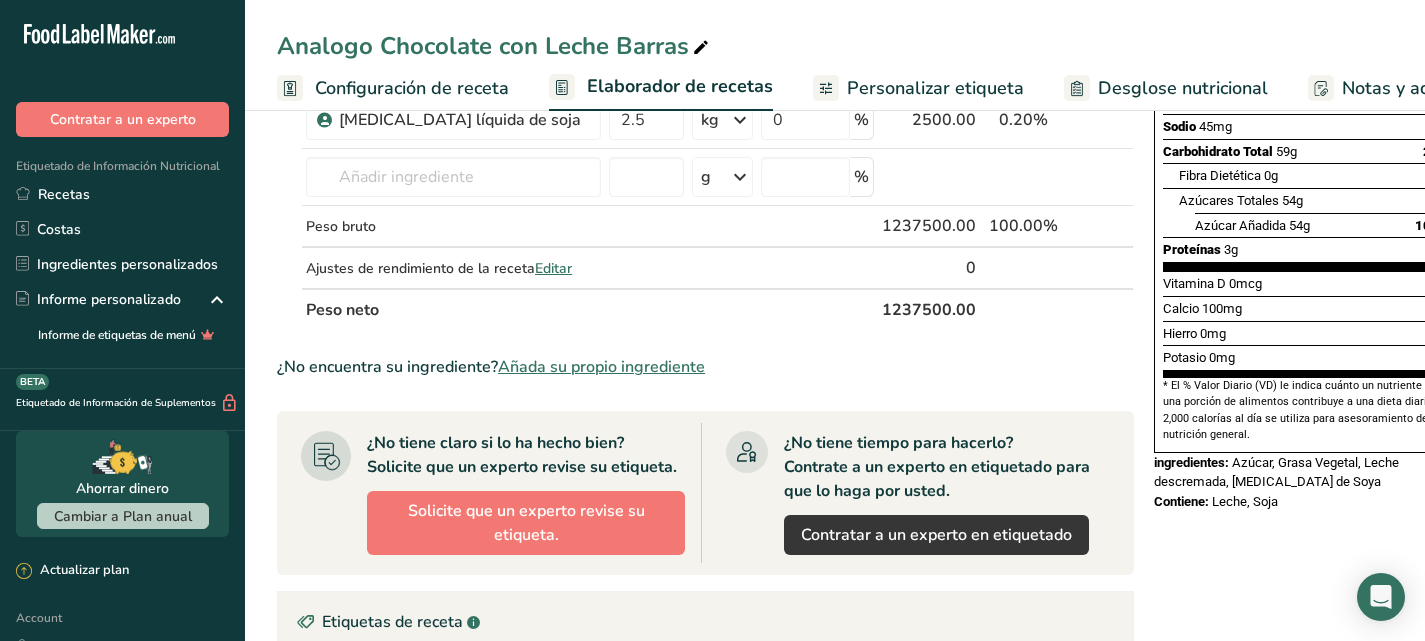 scroll, scrollTop: 332, scrollLeft: 0, axis: vertical 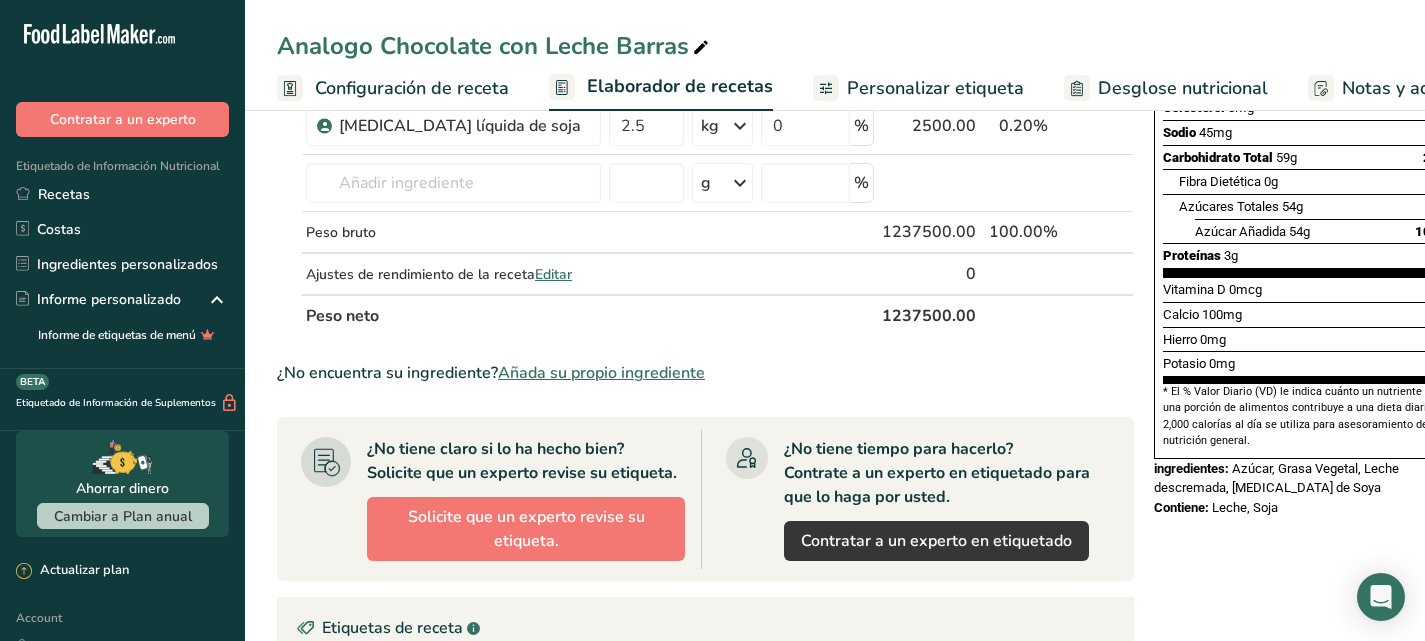 click on "Añada su propio ingrediente" at bounding box center (601, 373) 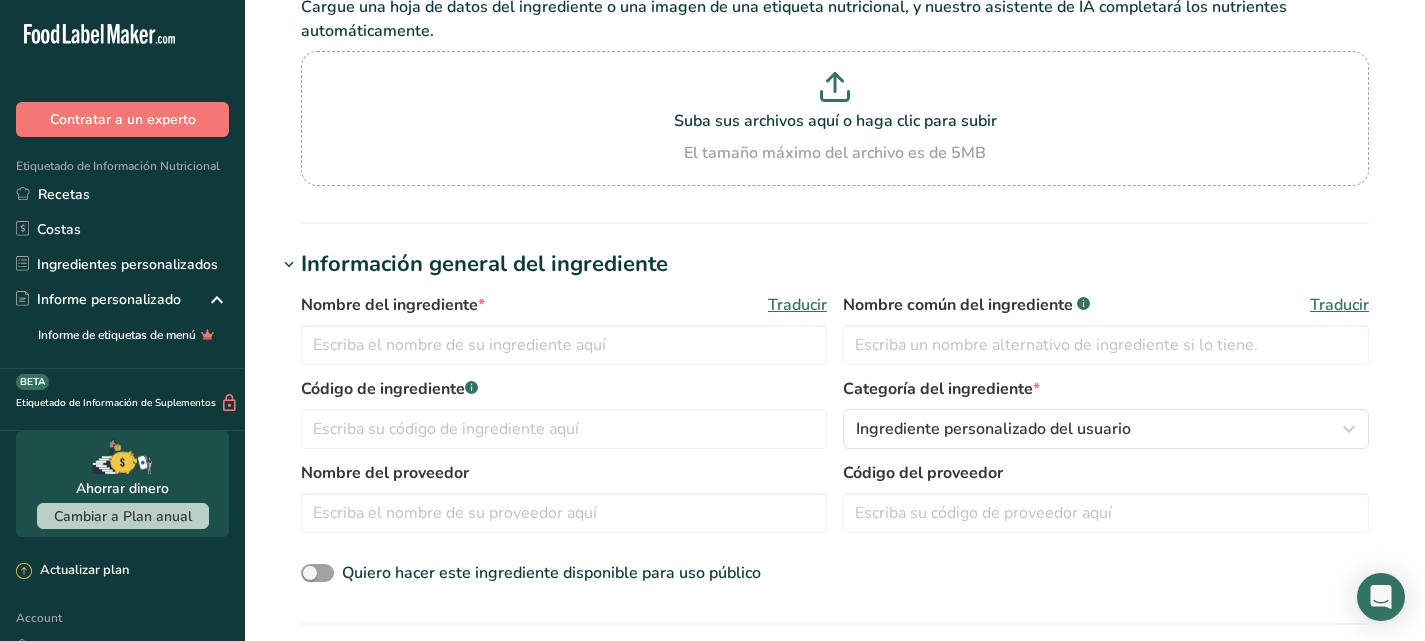 scroll, scrollTop: 0, scrollLeft: 0, axis: both 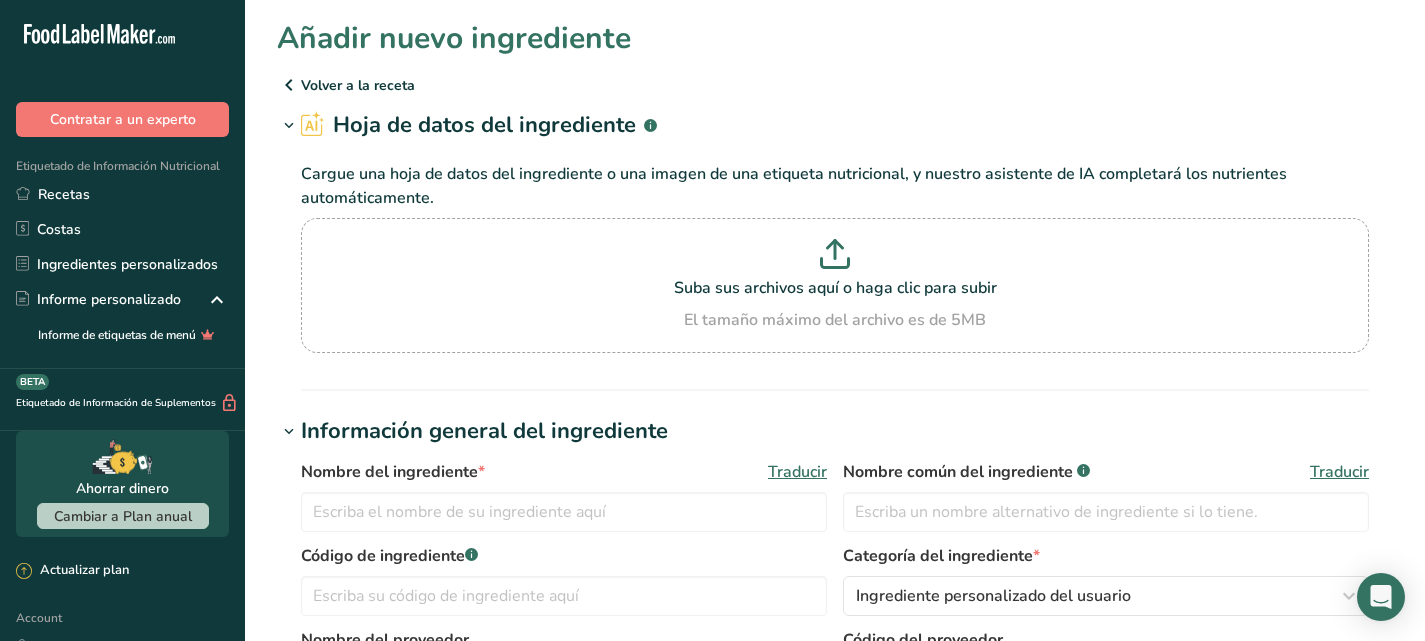 click at bounding box center [289, 85] 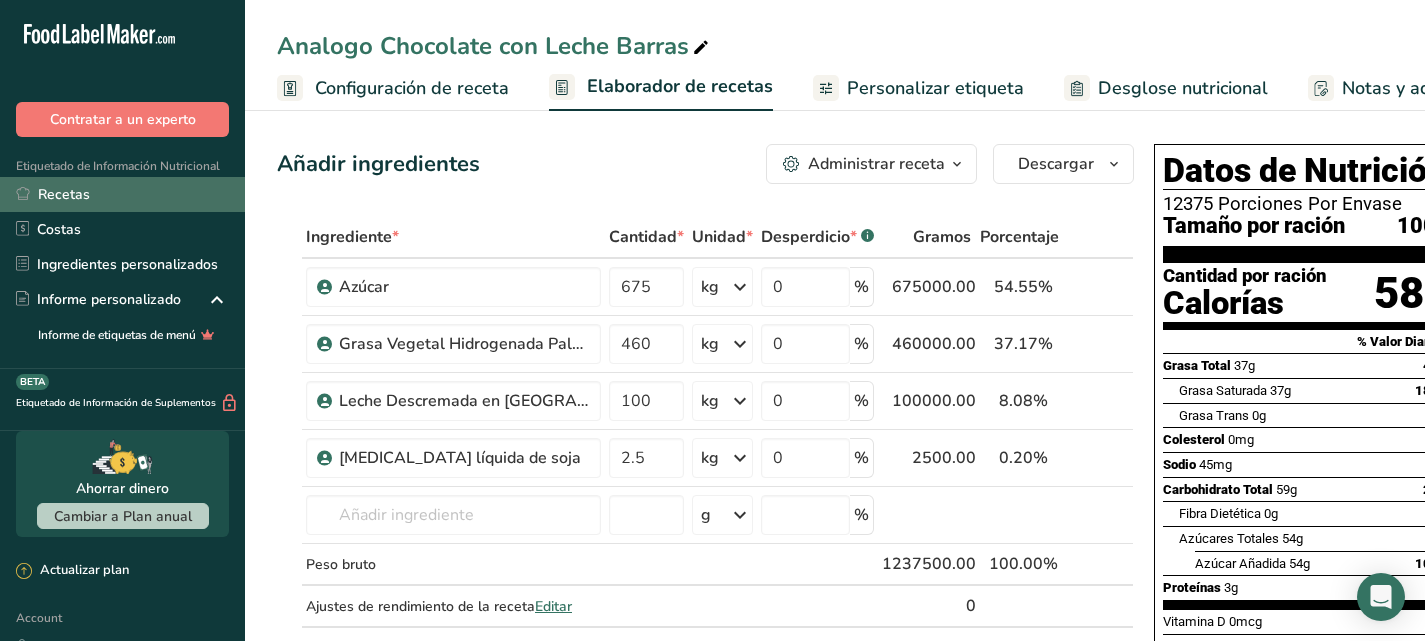 click on "Recetas" at bounding box center [122, 194] 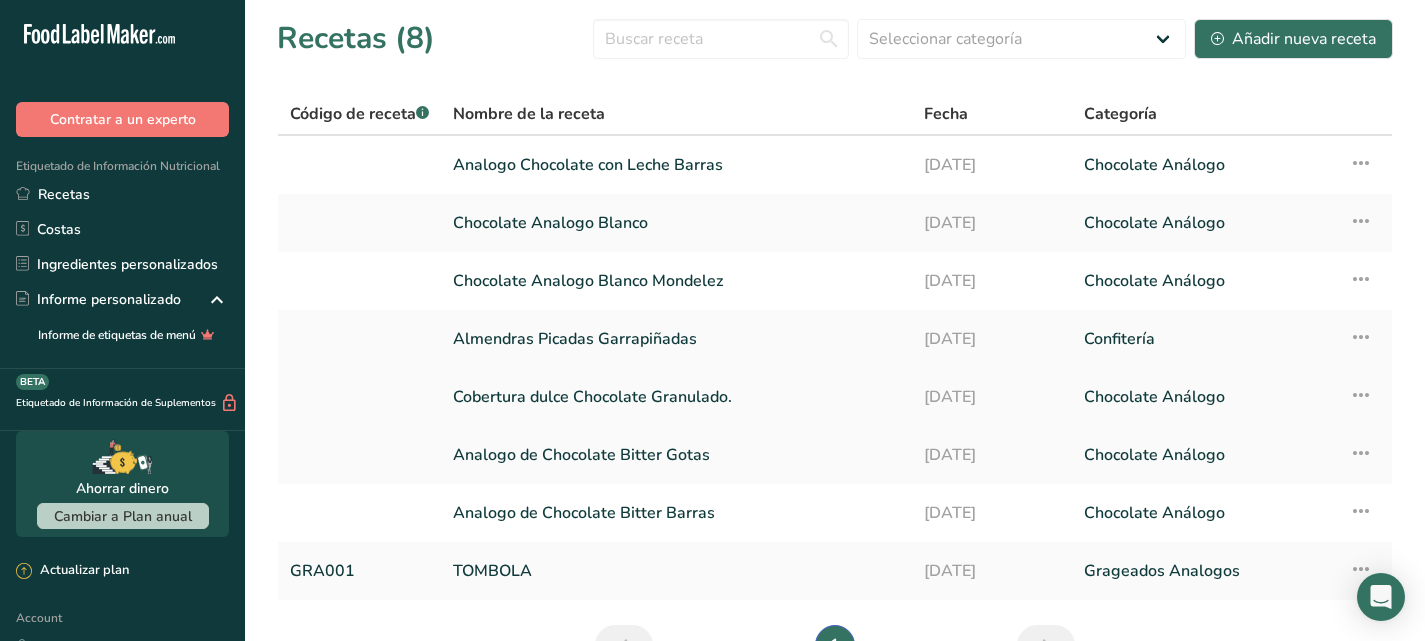 click on "Cobertura dulce Chocolate Granulado." at bounding box center [676, 397] 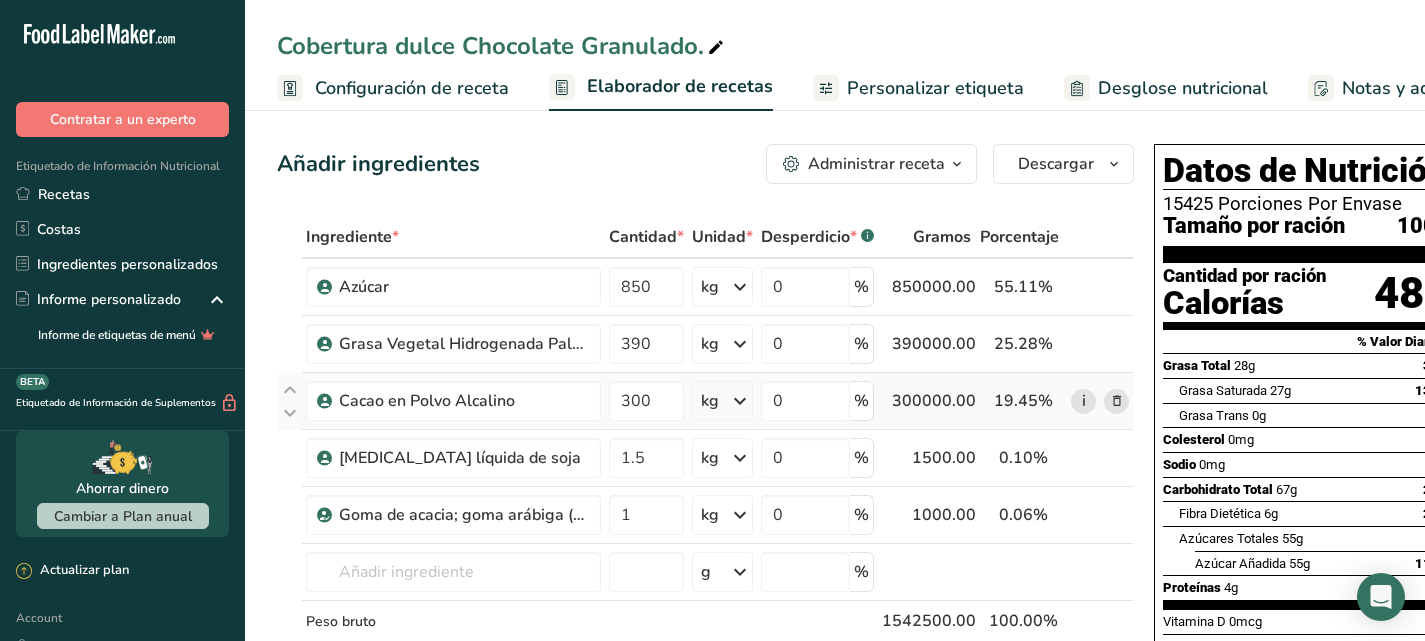 click on "i" at bounding box center (1083, 401) 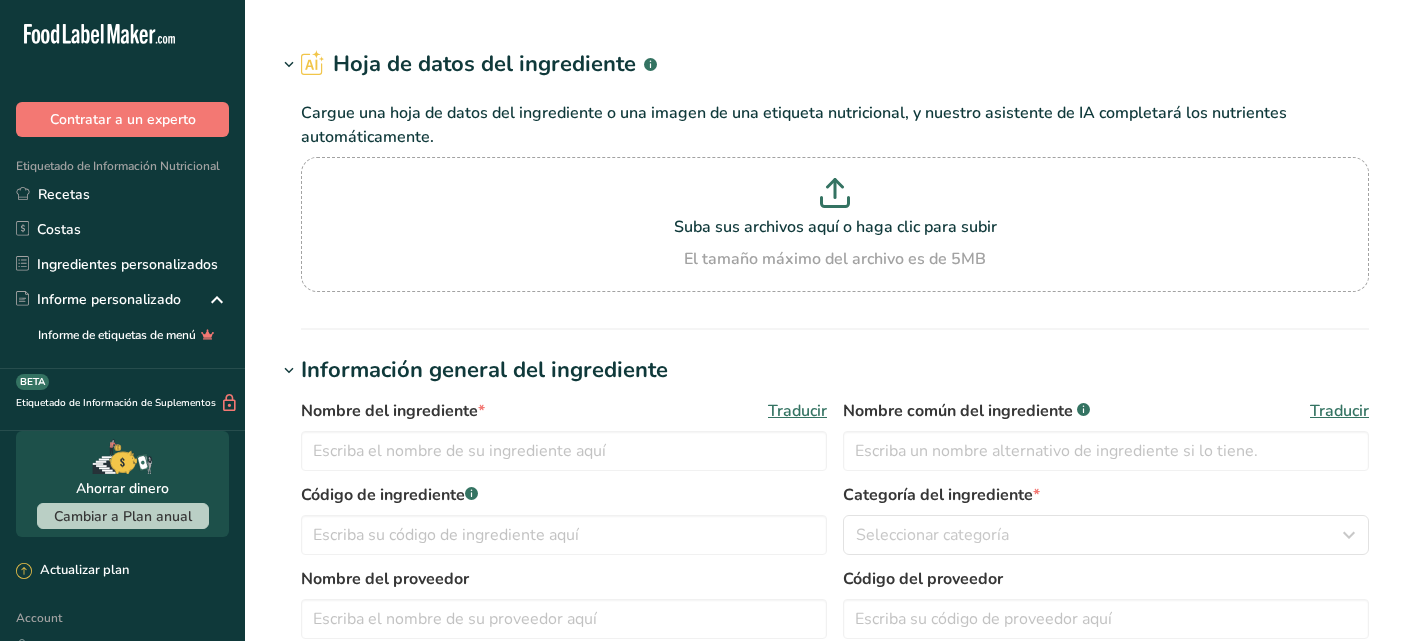 scroll, scrollTop: 0, scrollLeft: 0, axis: both 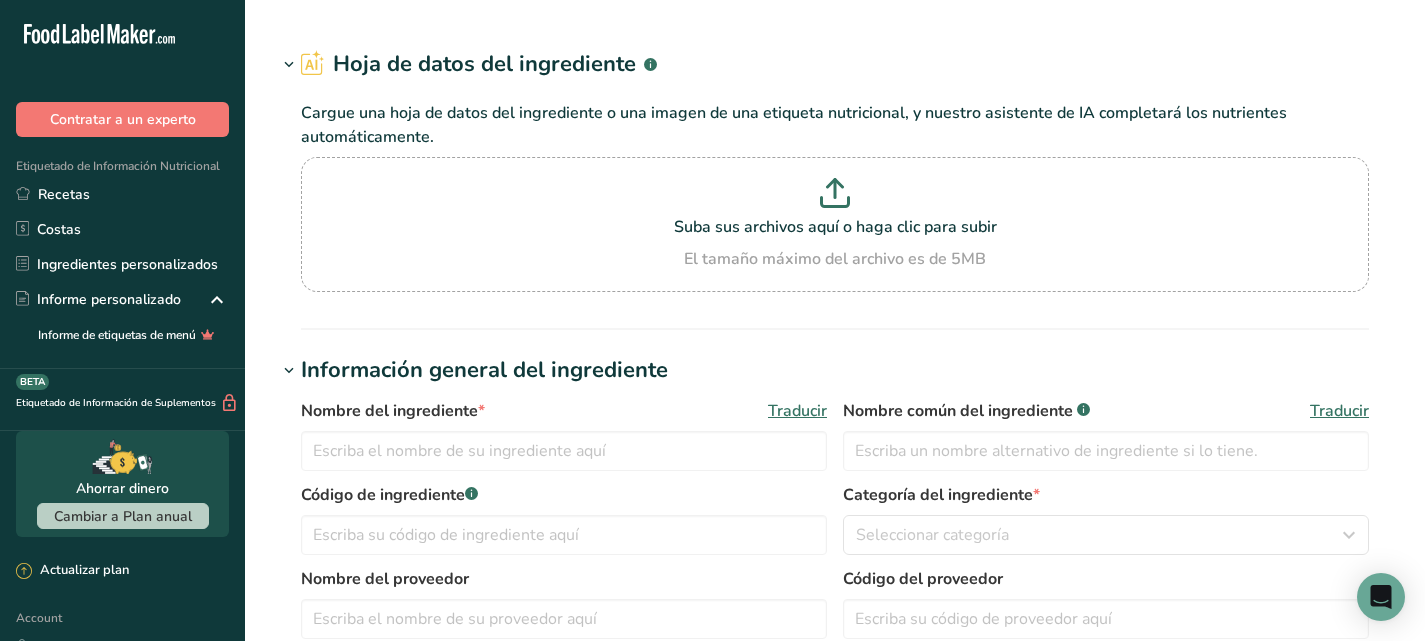 type on "[MEDICAL_DATA] líquida de soja" 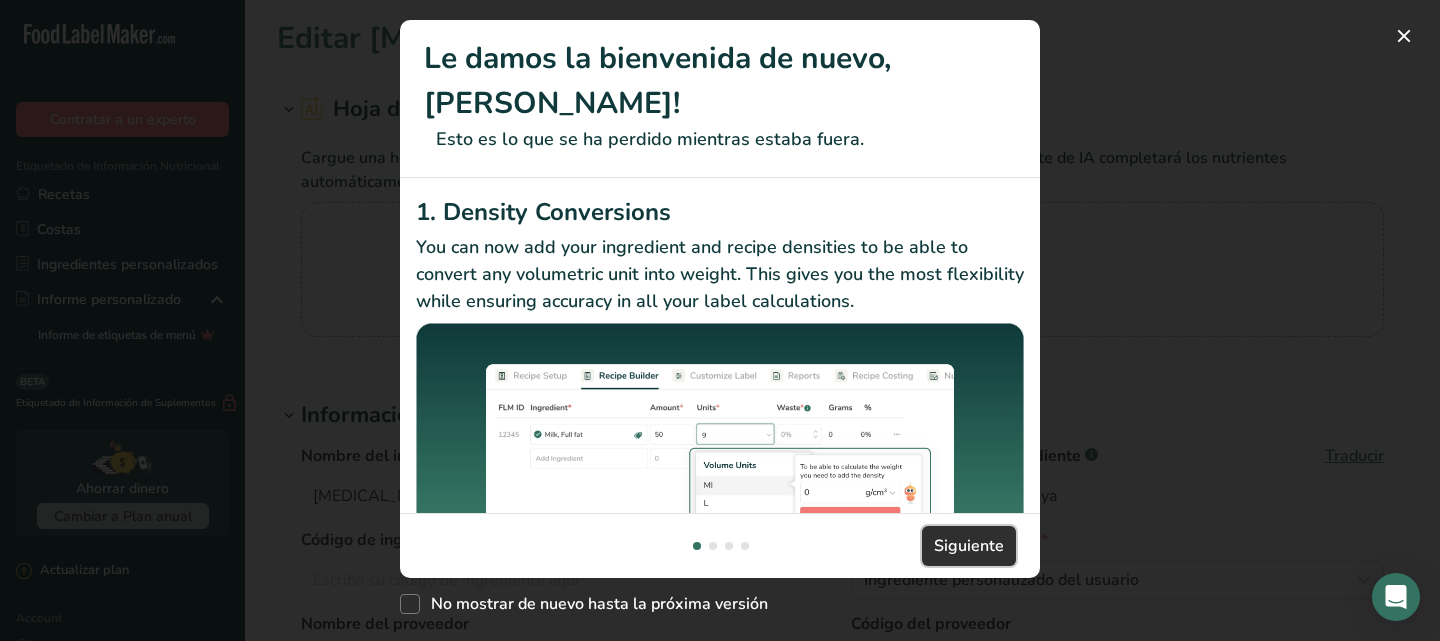 click on "Siguiente" at bounding box center [969, 546] 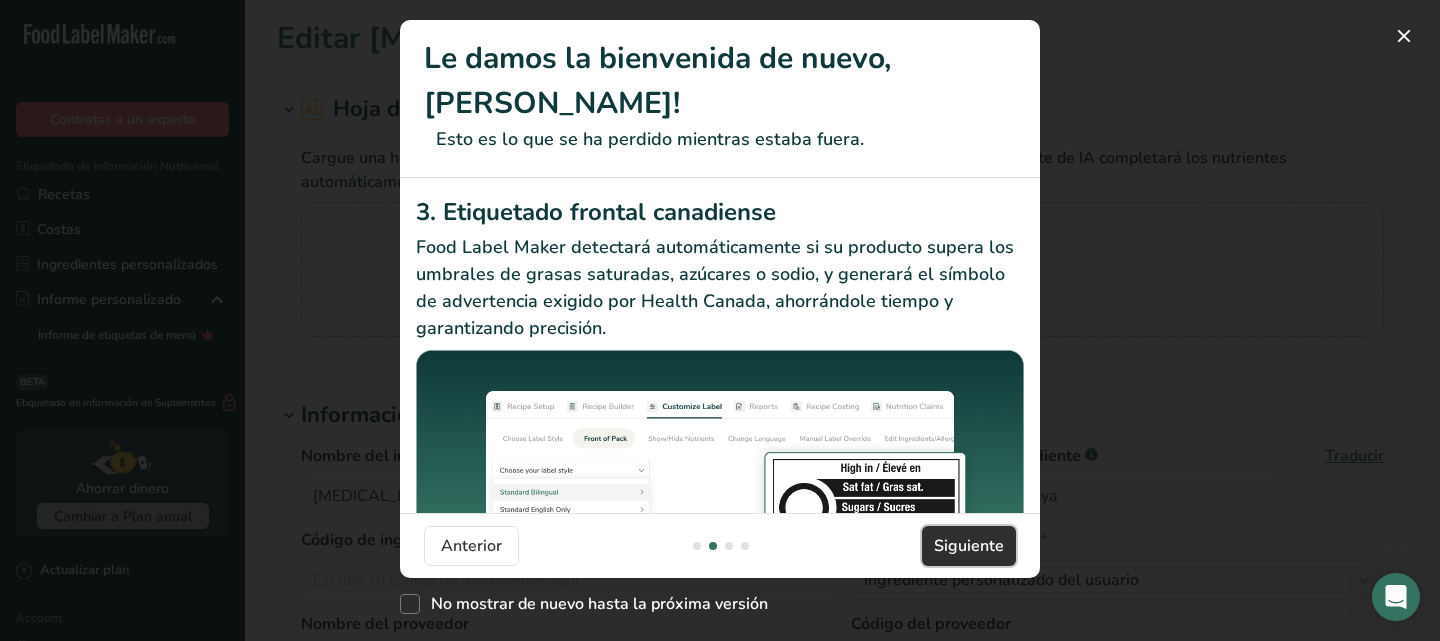 click on "Siguiente" at bounding box center (969, 546) 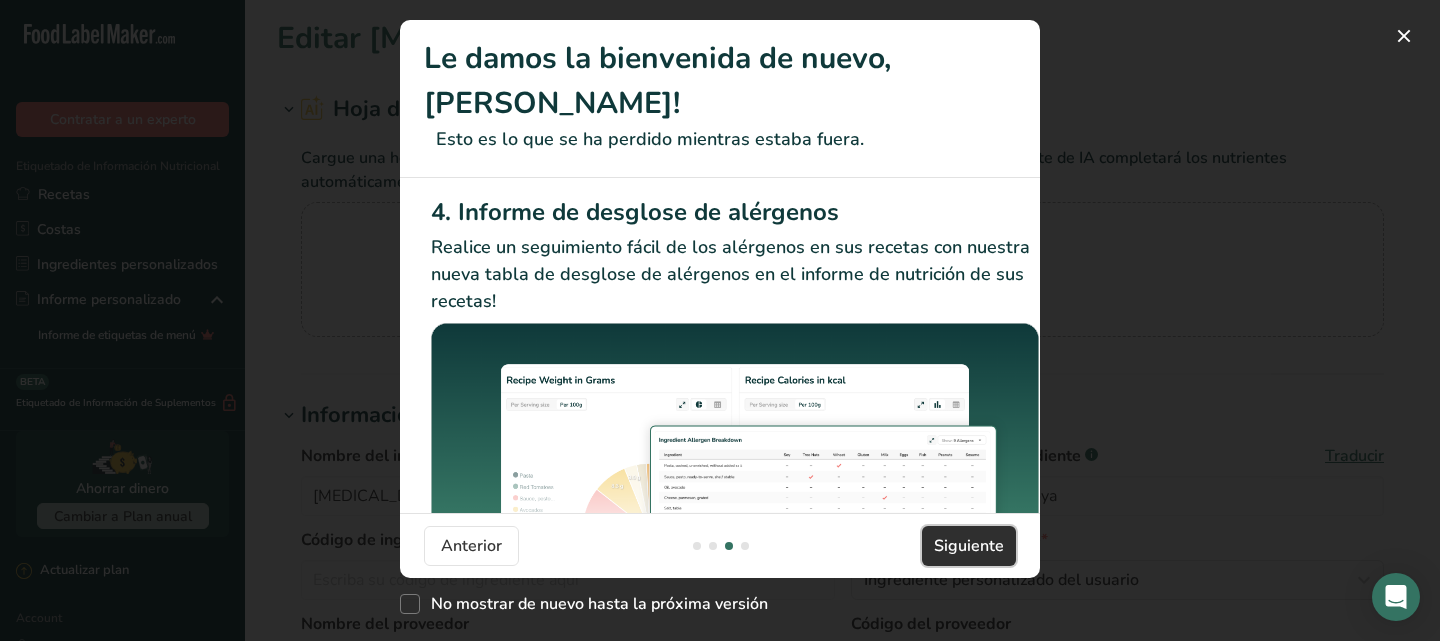 click on "Siguiente" at bounding box center [969, 546] 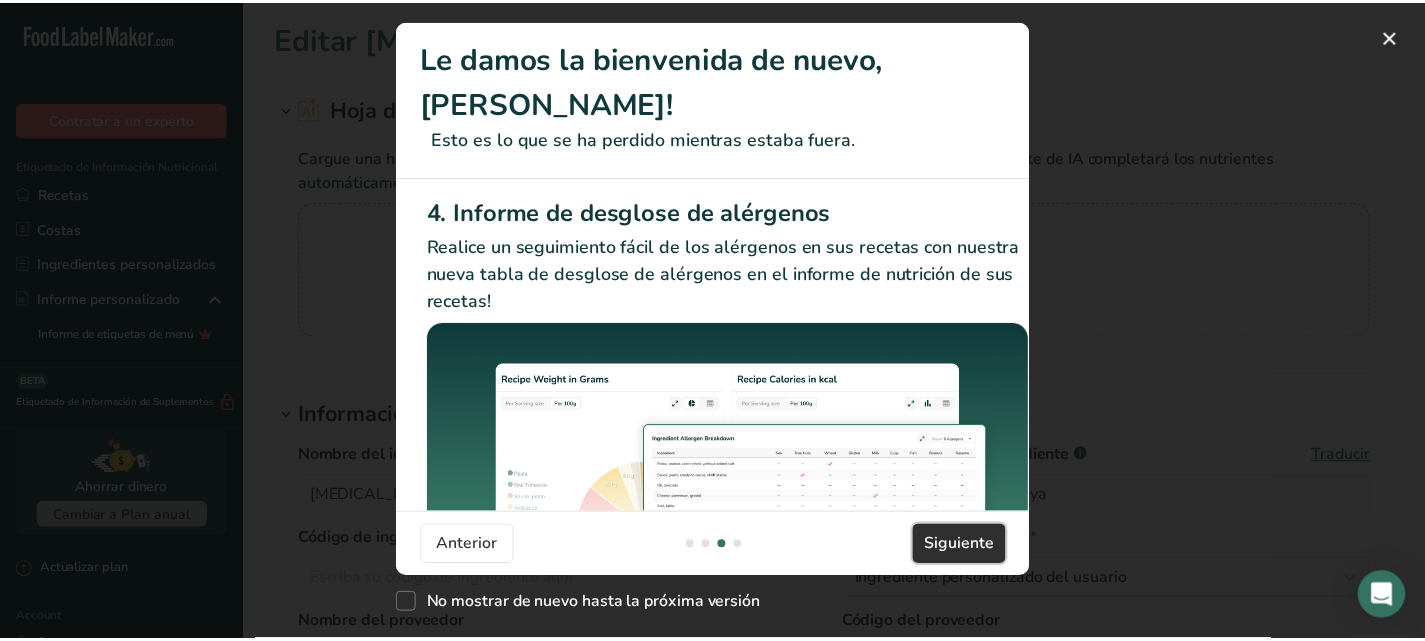 scroll, scrollTop: 0, scrollLeft: 1905, axis: horizontal 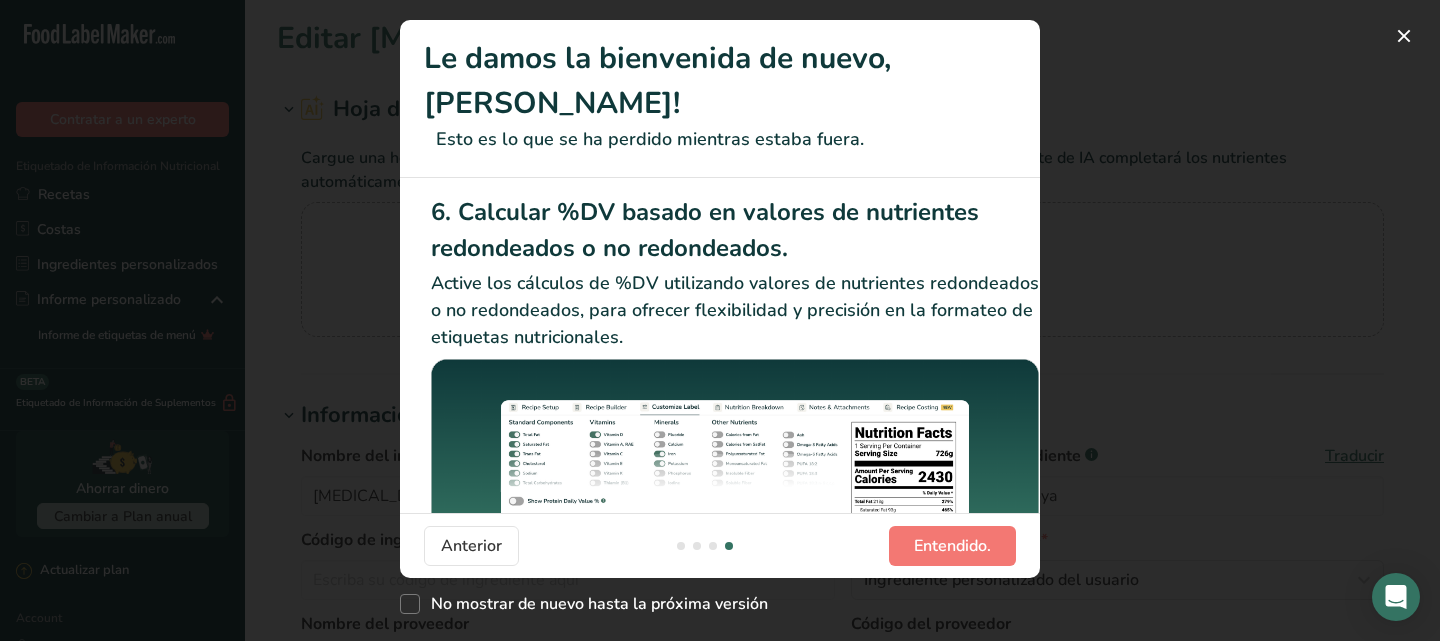 click at bounding box center [720, 320] 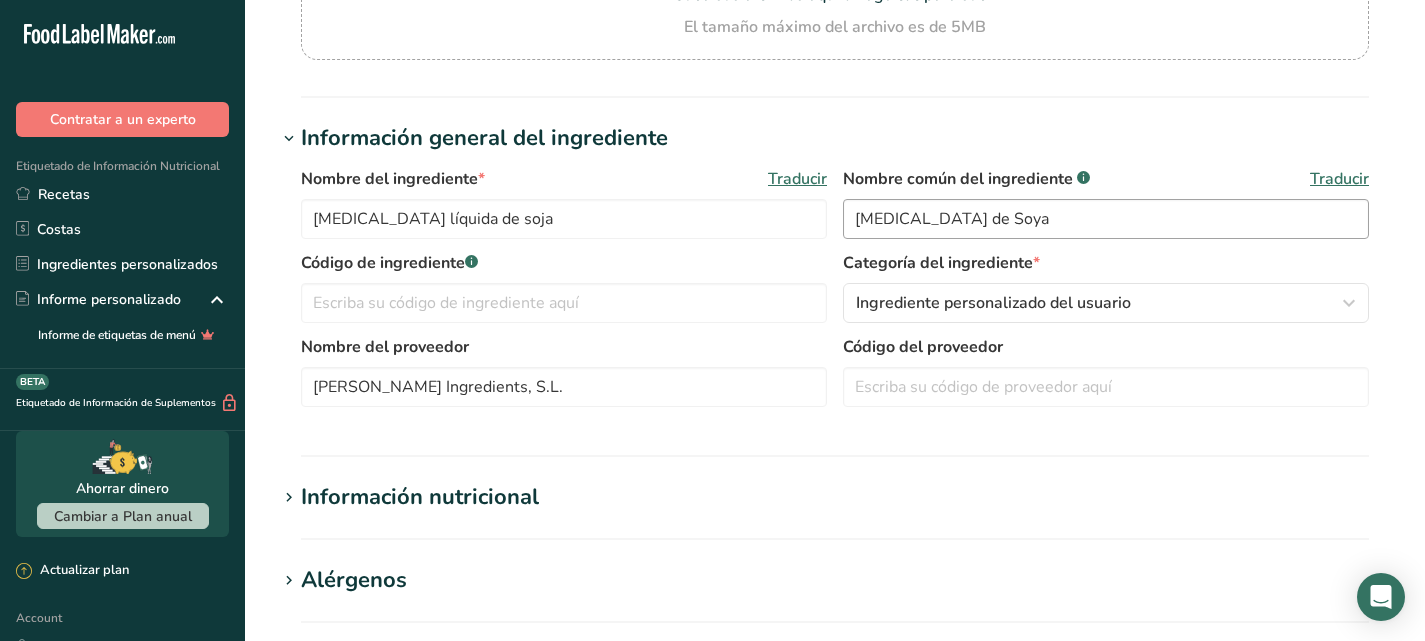 scroll, scrollTop: 279, scrollLeft: 0, axis: vertical 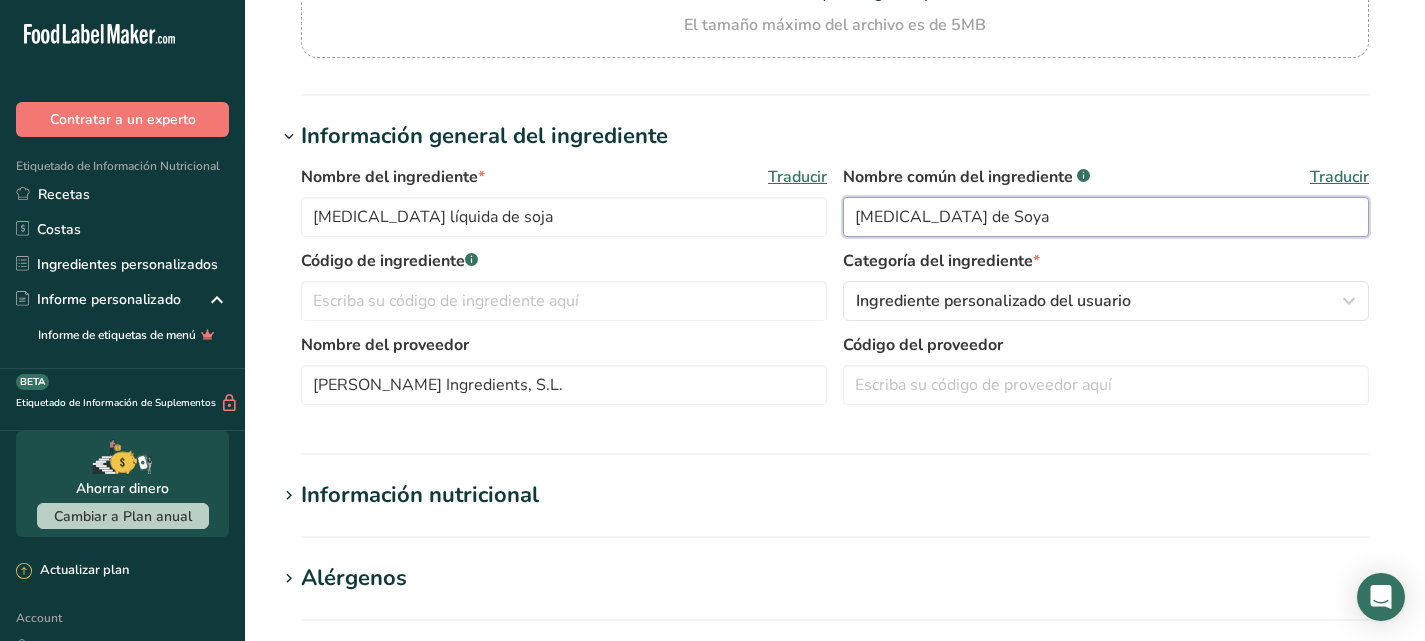 click on "[MEDICAL_DATA] de Soya" at bounding box center [1106, 217] 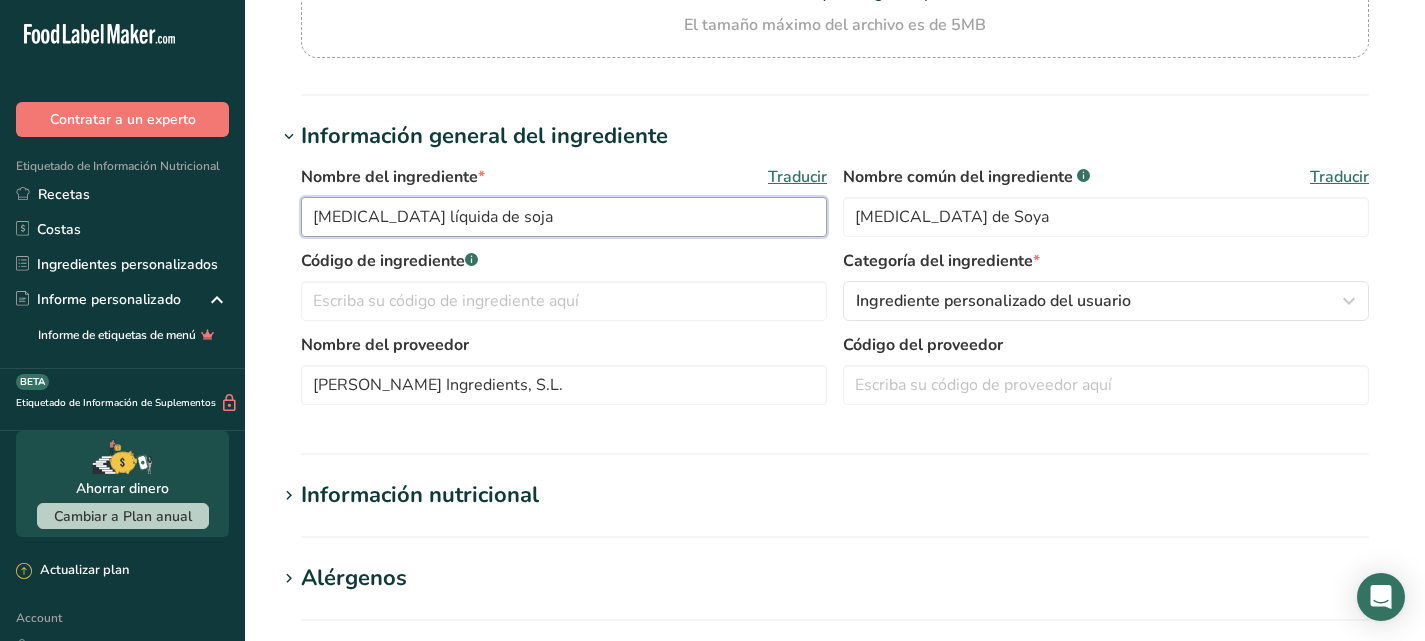 click on "[MEDICAL_DATA] líquida de soja" at bounding box center (564, 217) 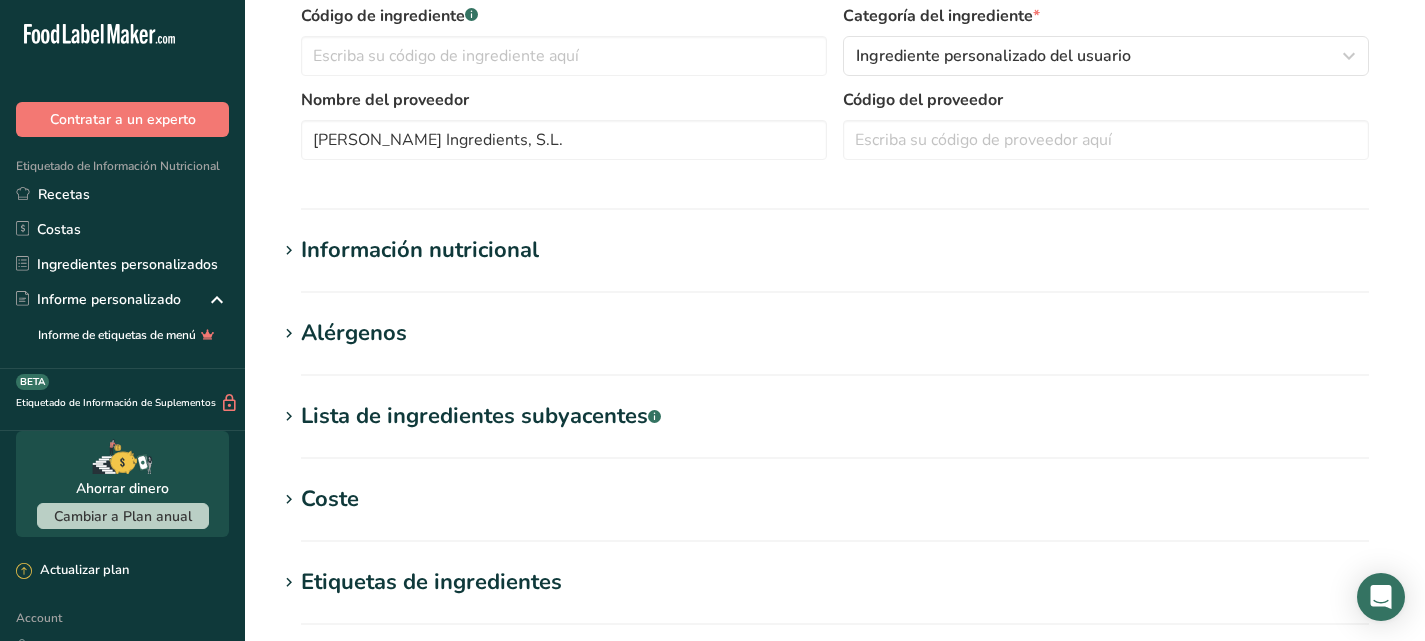 scroll, scrollTop: 562, scrollLeft: 0, axis: vertical 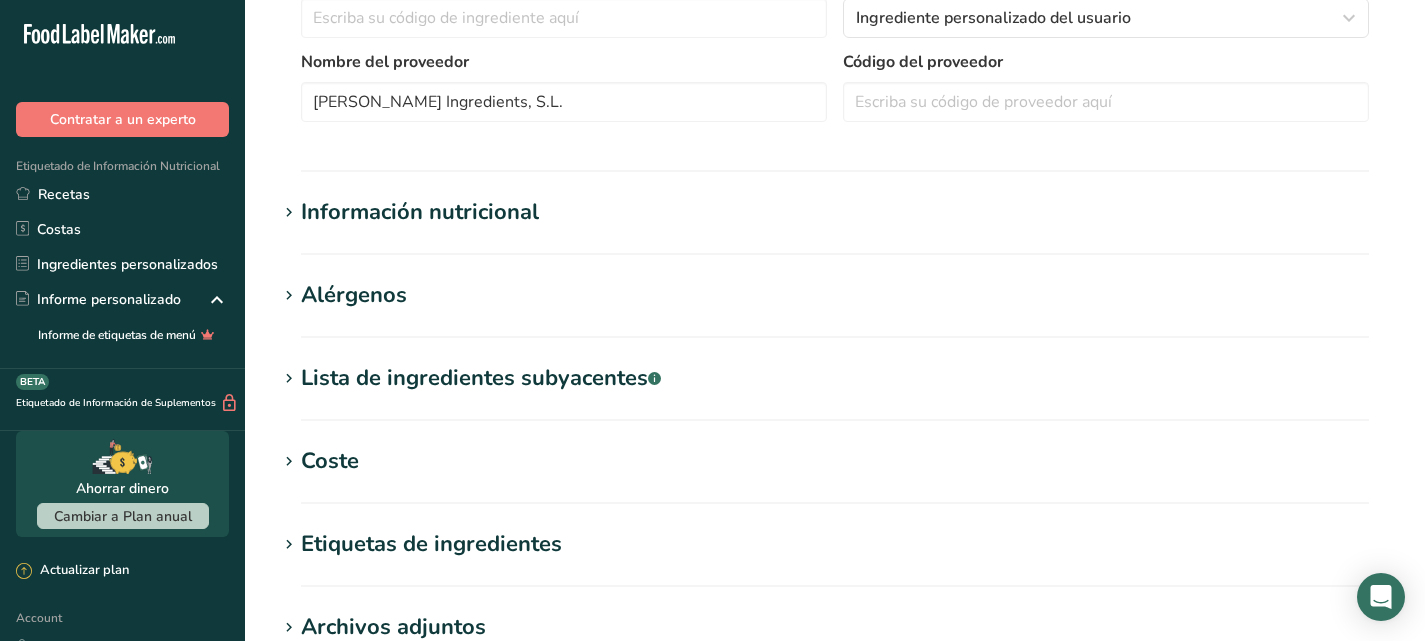 click at bounding box center (289, 213) 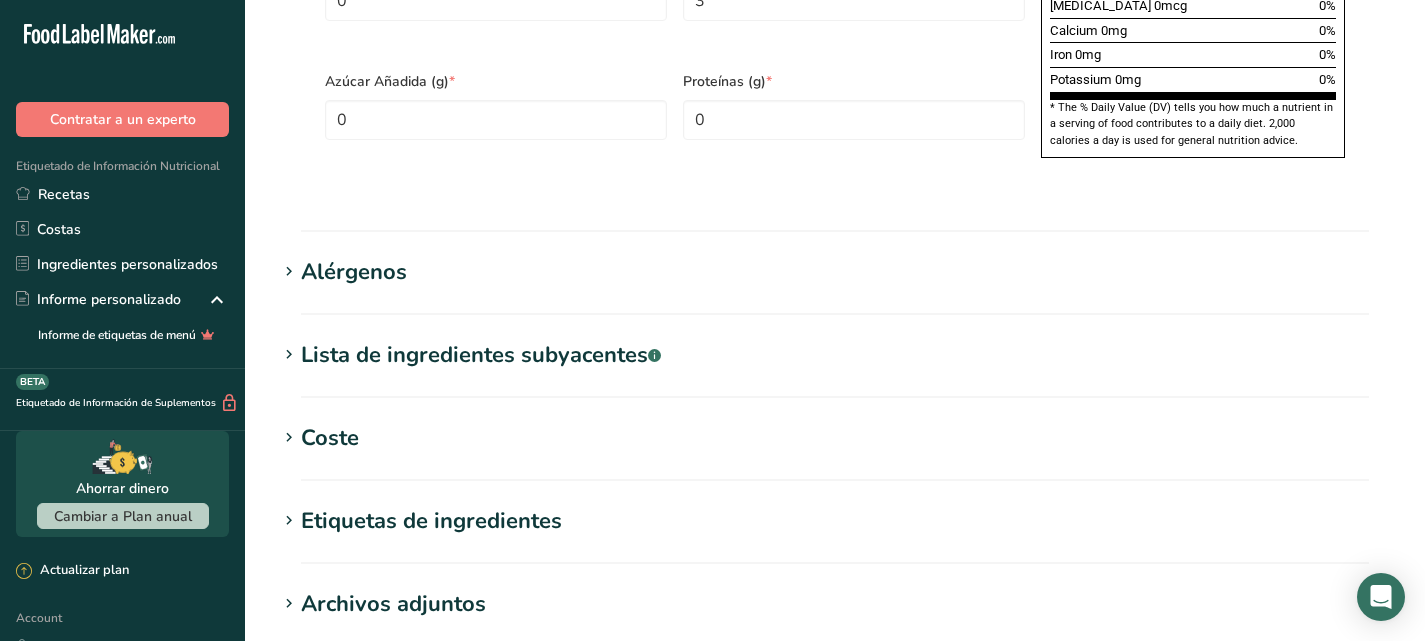 scroll, scrollTop: 1519, scrollLeft: 0, axis: vertical 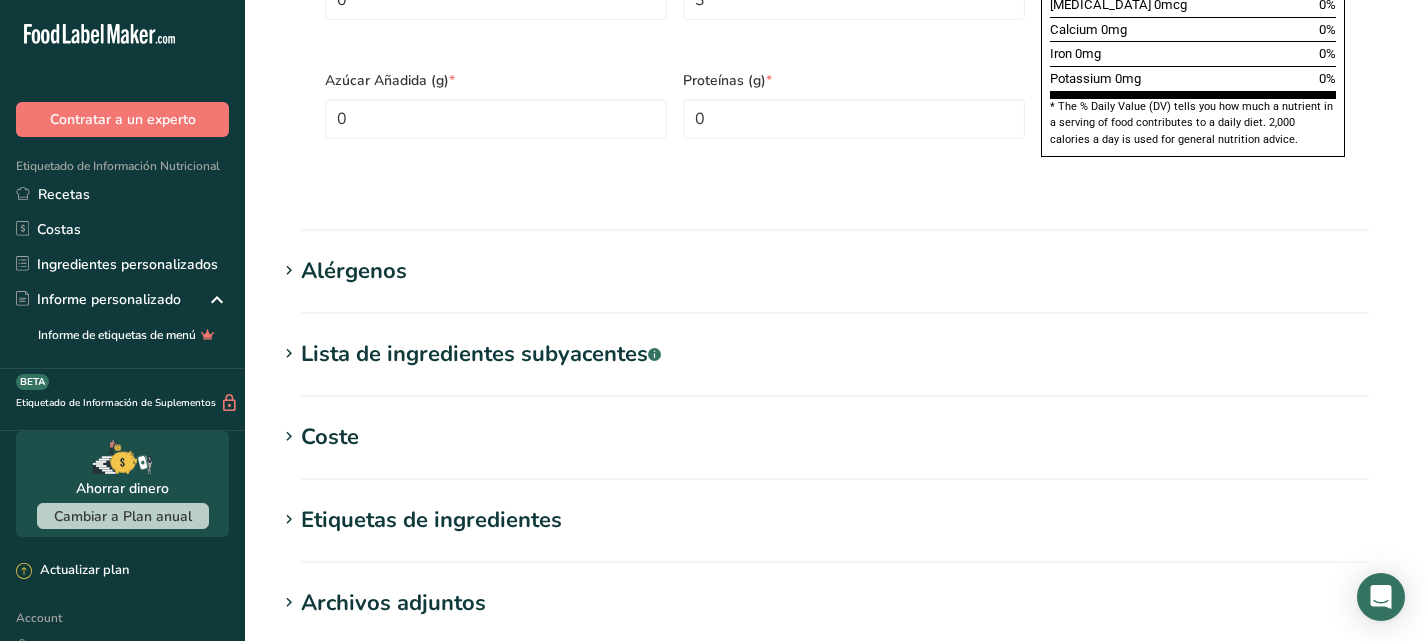 click at bounding box center (289, 354) 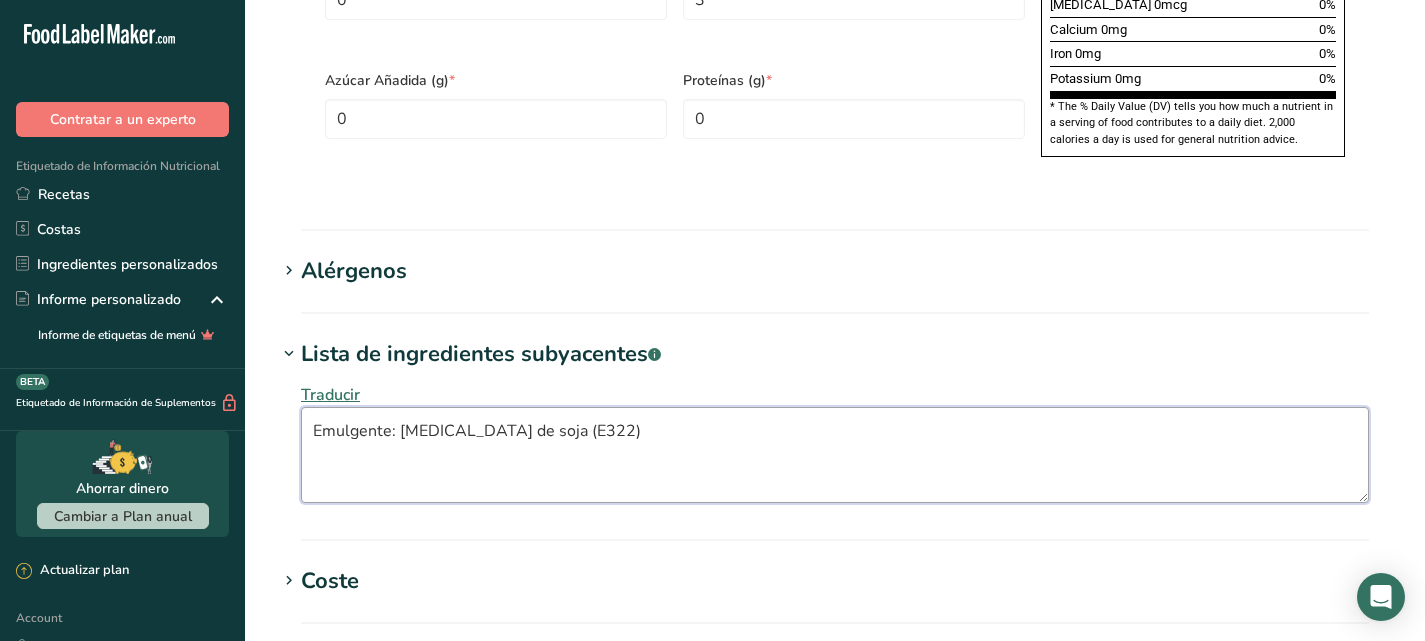 drag, startPoint x: 579, startPoint y: 380, endPoint x: 258, endPoint y: 373, distance: 321.07632 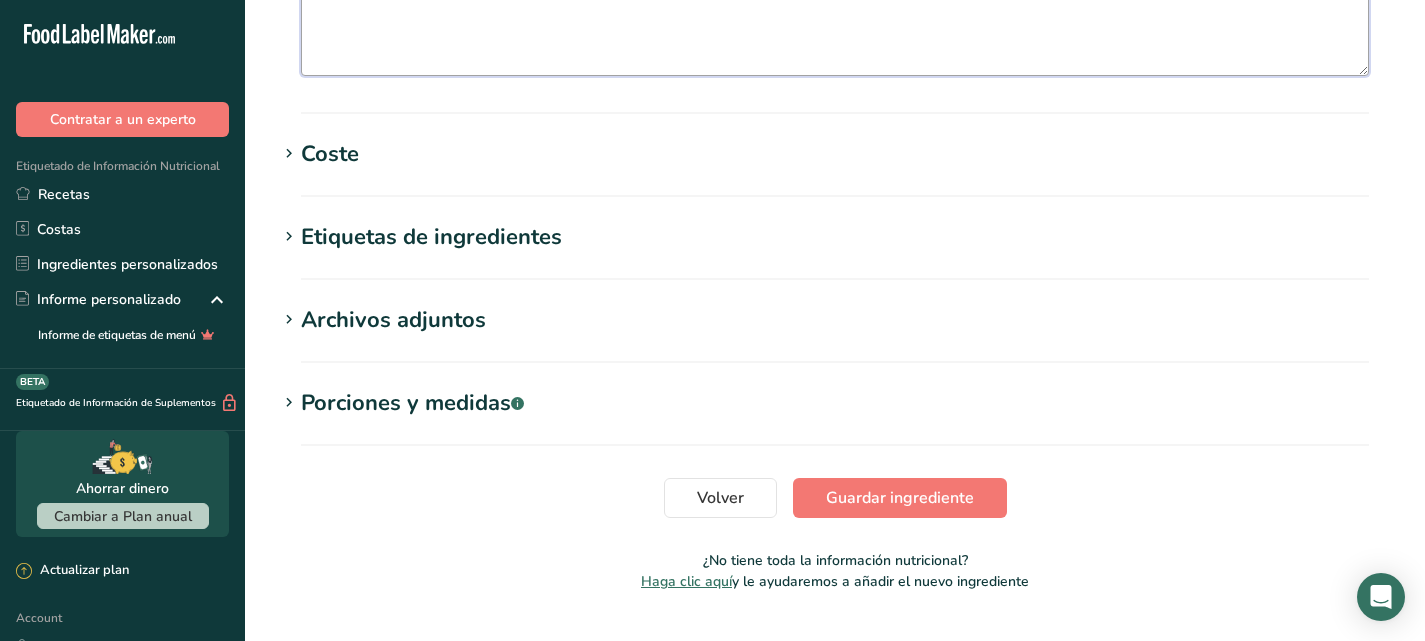 scroll, scrollTop: 1947, scrollLeft: 0, axis: vertical 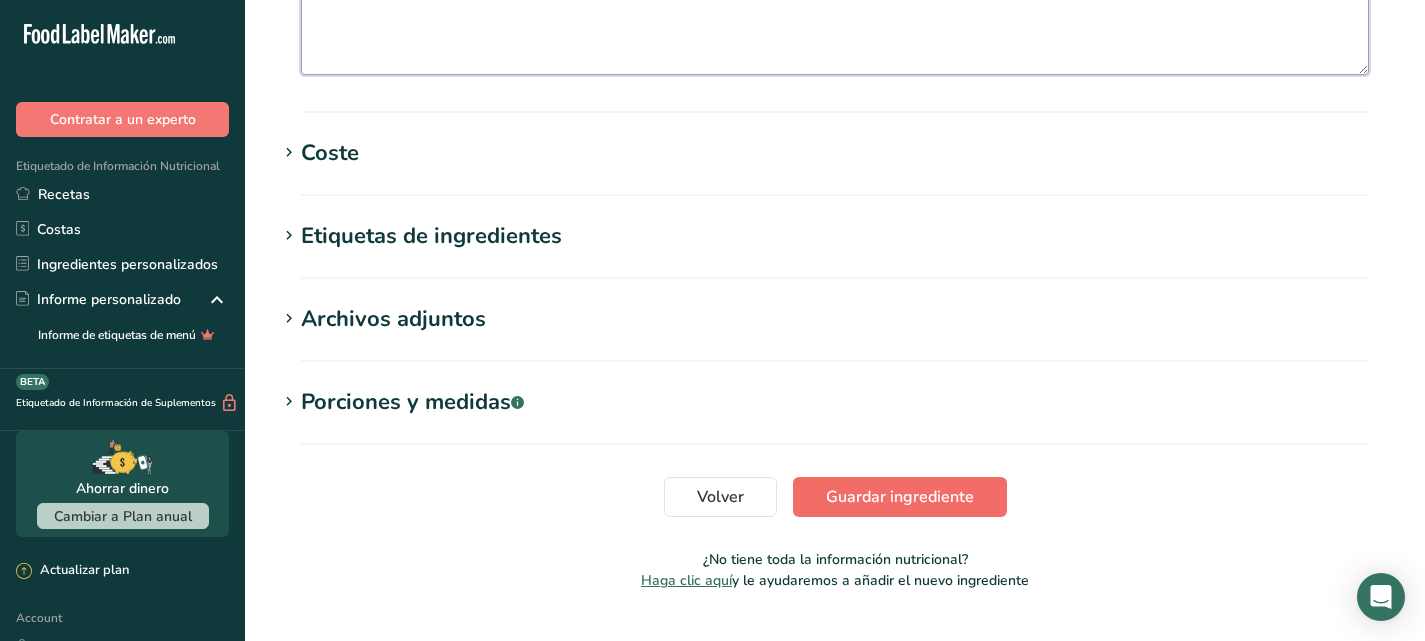 type 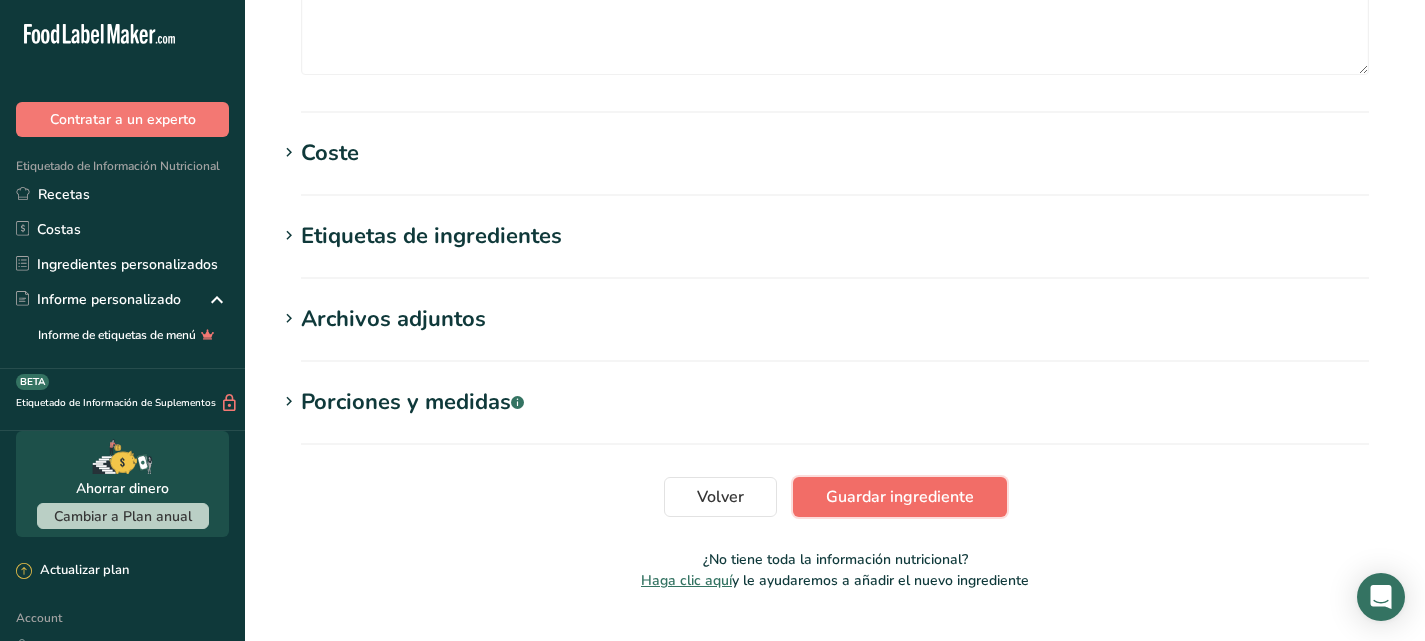 click on "Guardar ingrediente" at bounding box center (900, 497) 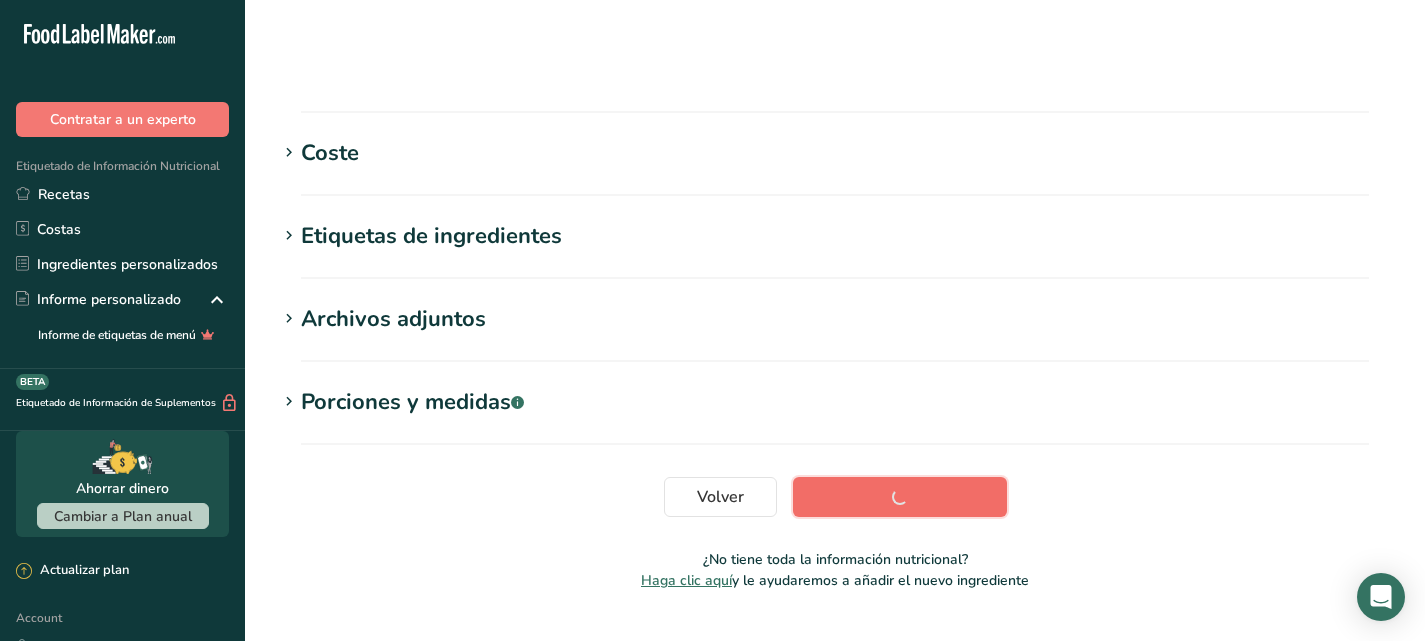 scroll, scrollTop: 417, scrollLeft: 0, axis: vertical 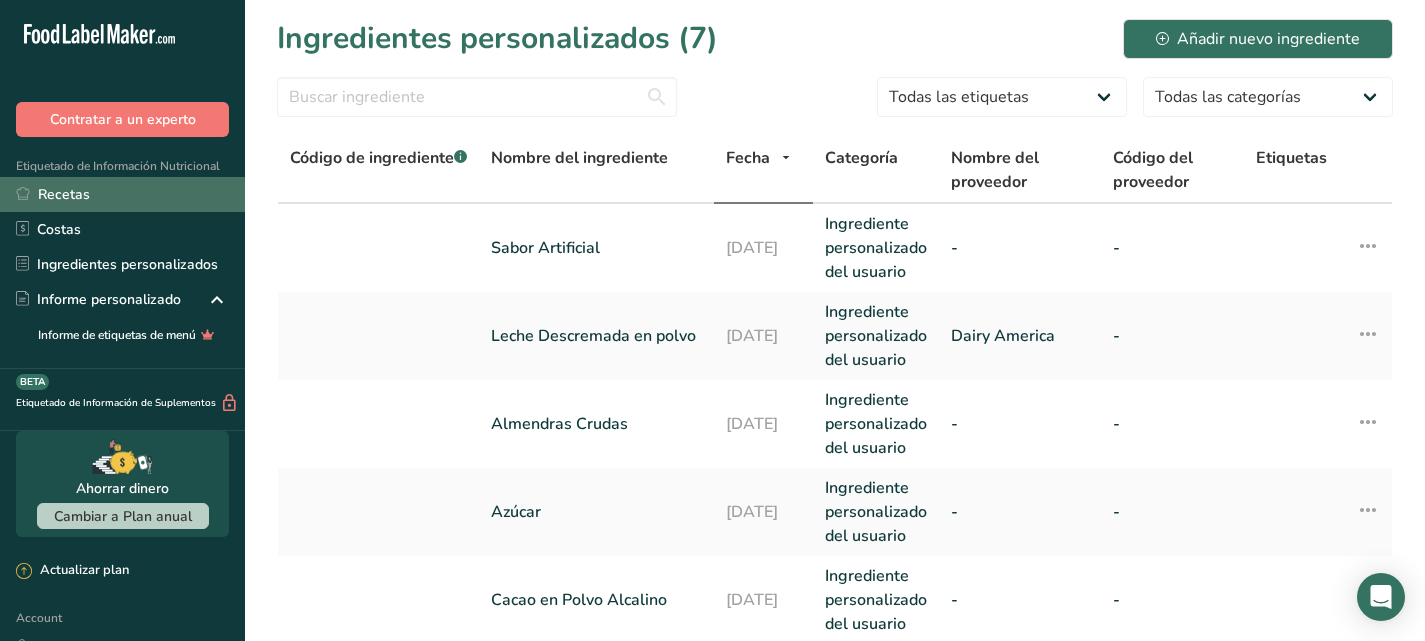 click on "Recetas" at bounding box center [122, 194] 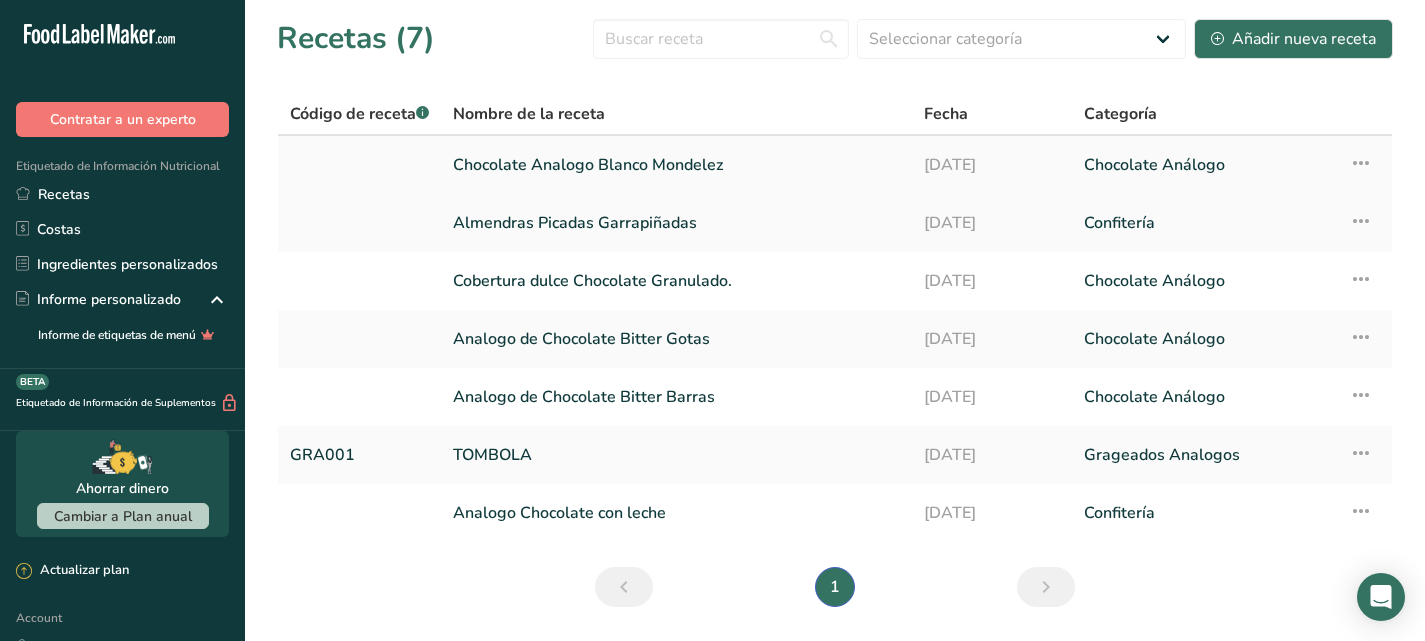 click on "Chocolate Analogo Blanco Mondelez" at bounding box center [676, 165] 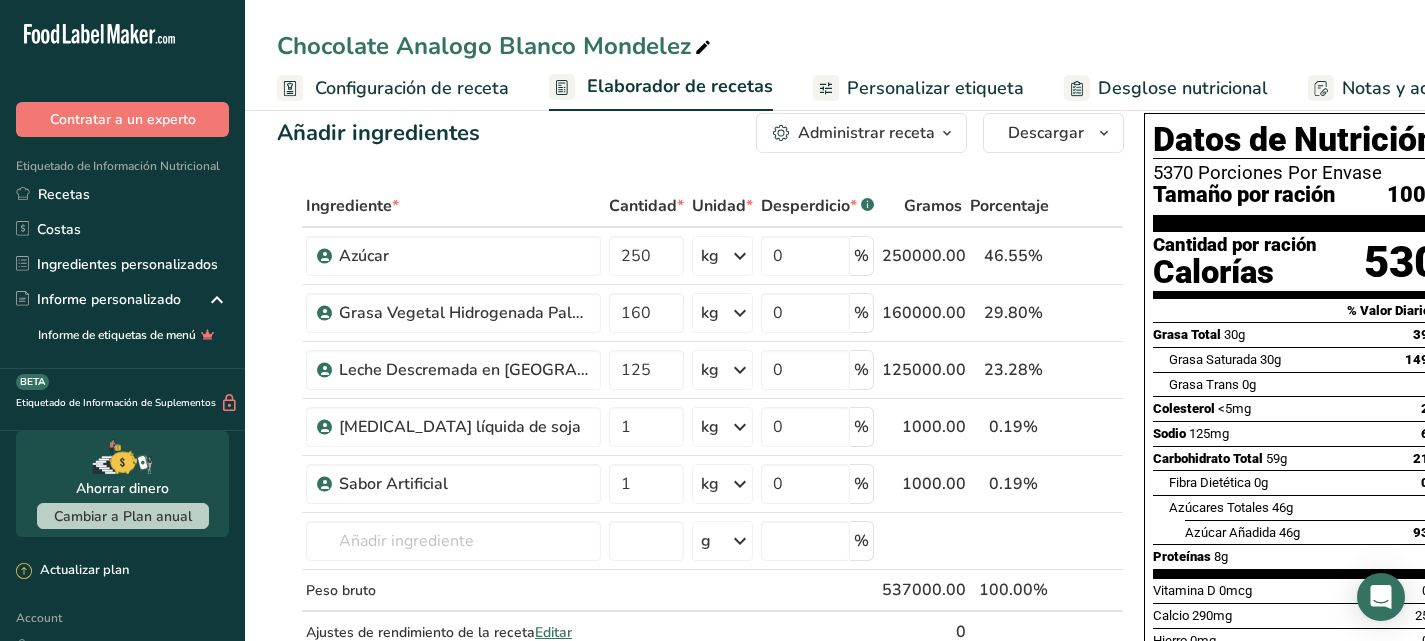 scroll, scrollTop: 0, scrollLeft: 0, axis: both 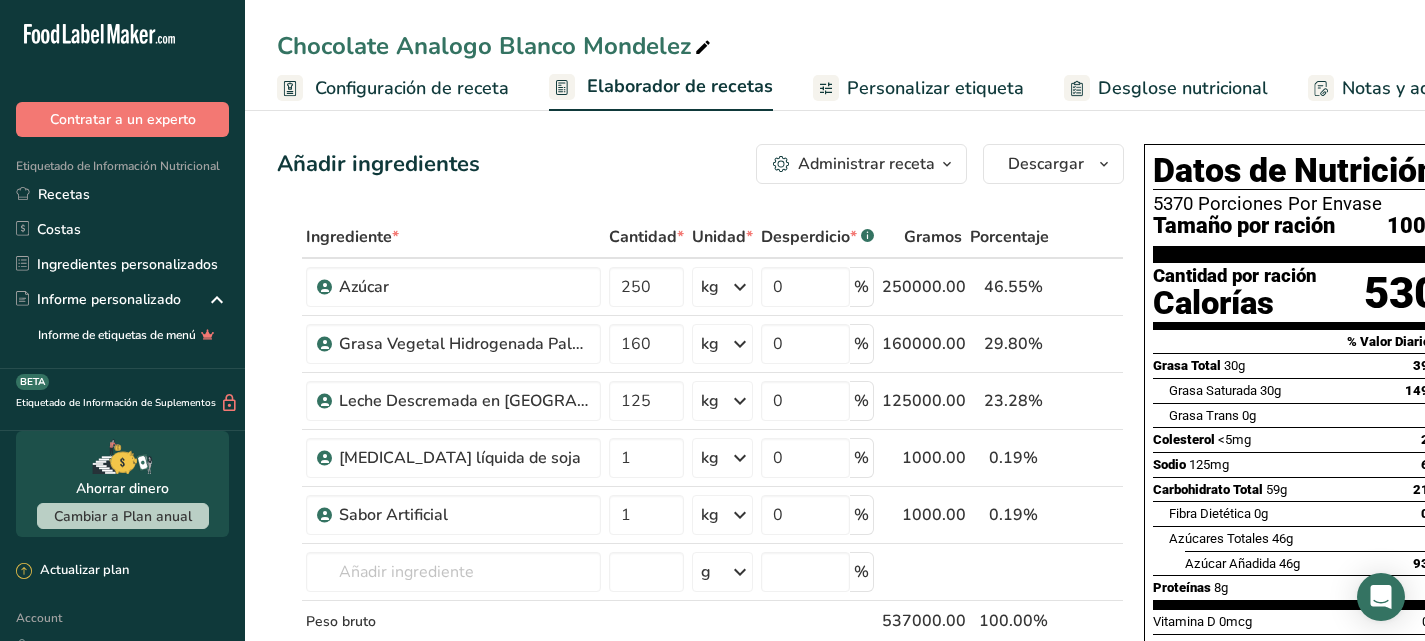 click on "Configuración de receta" at bounding box center [412, 88] 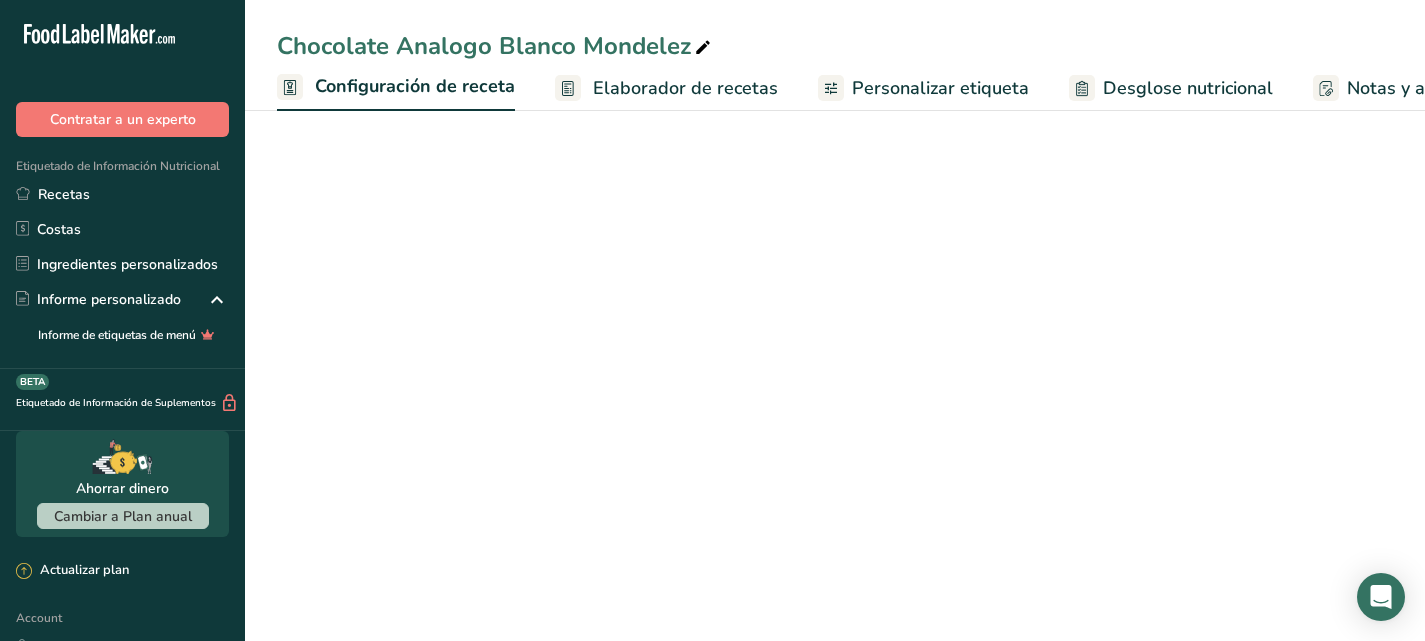scroll, scrollTop: 0, scrollLeft: 7, axis: horizontal 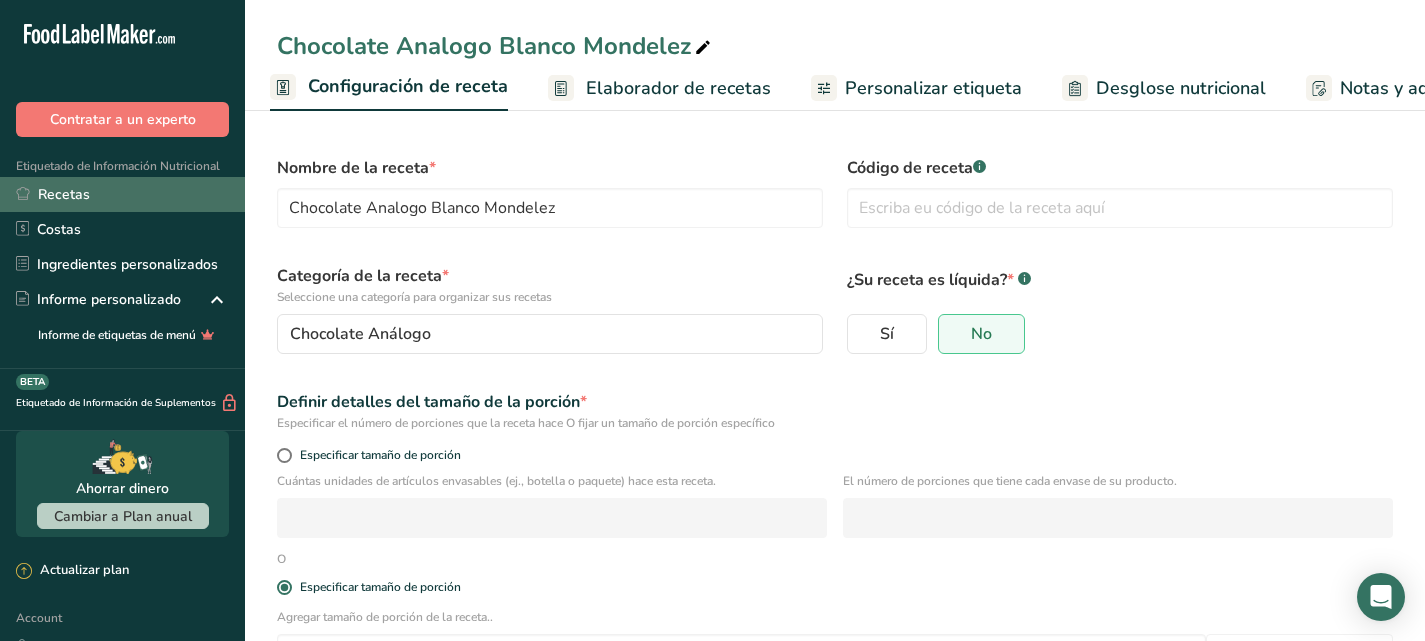 click on "Recetas" at bounding box center [122, 194] 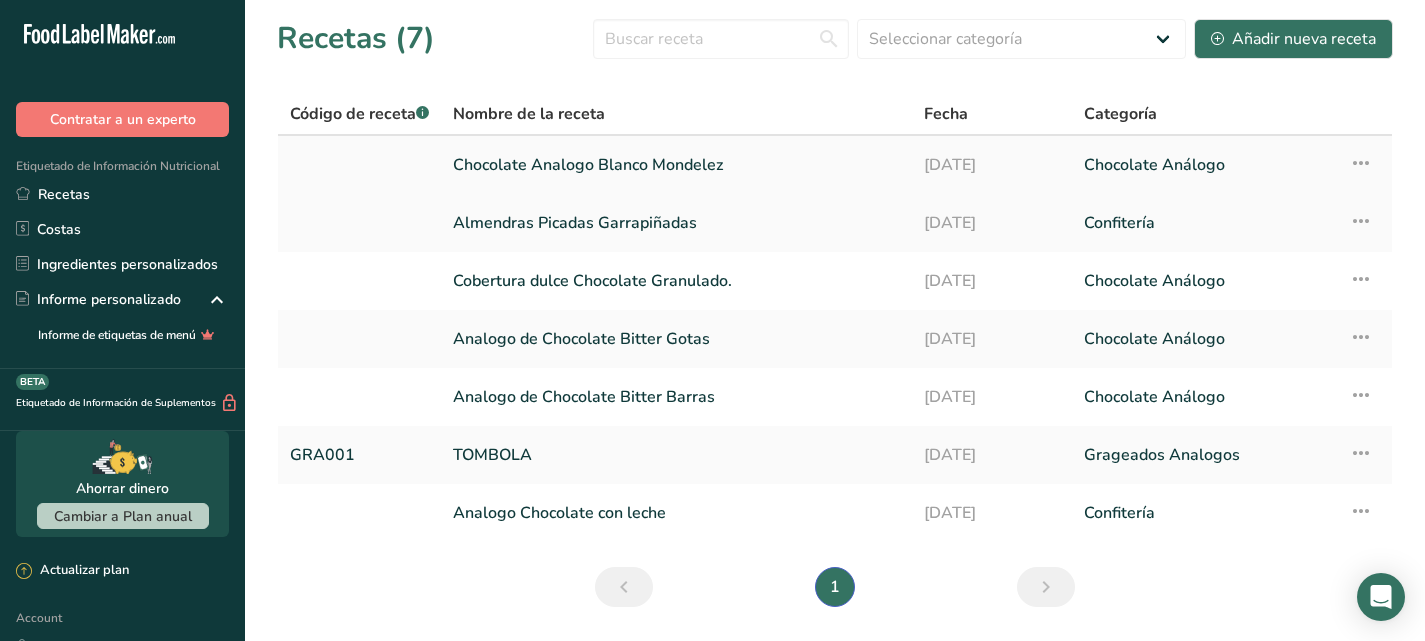 click at bounding box center [1361, 163] 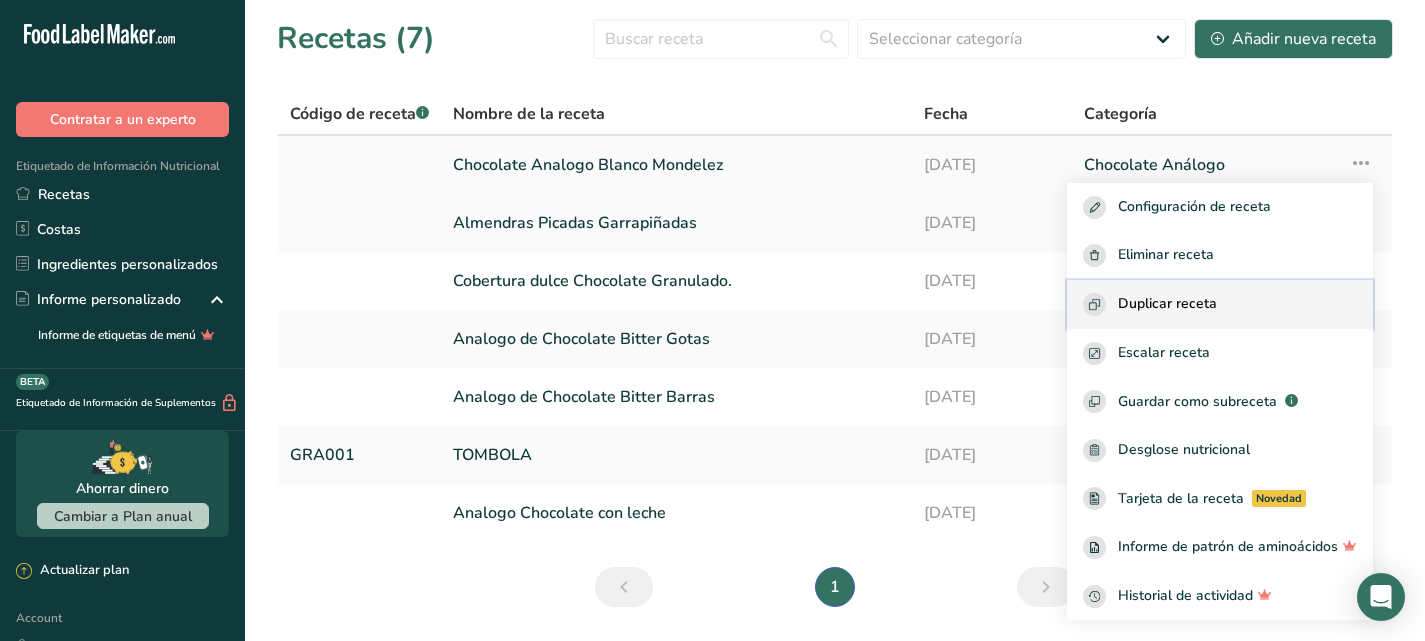 click on "Duplicar receta" at bounding box center [1220, 304] 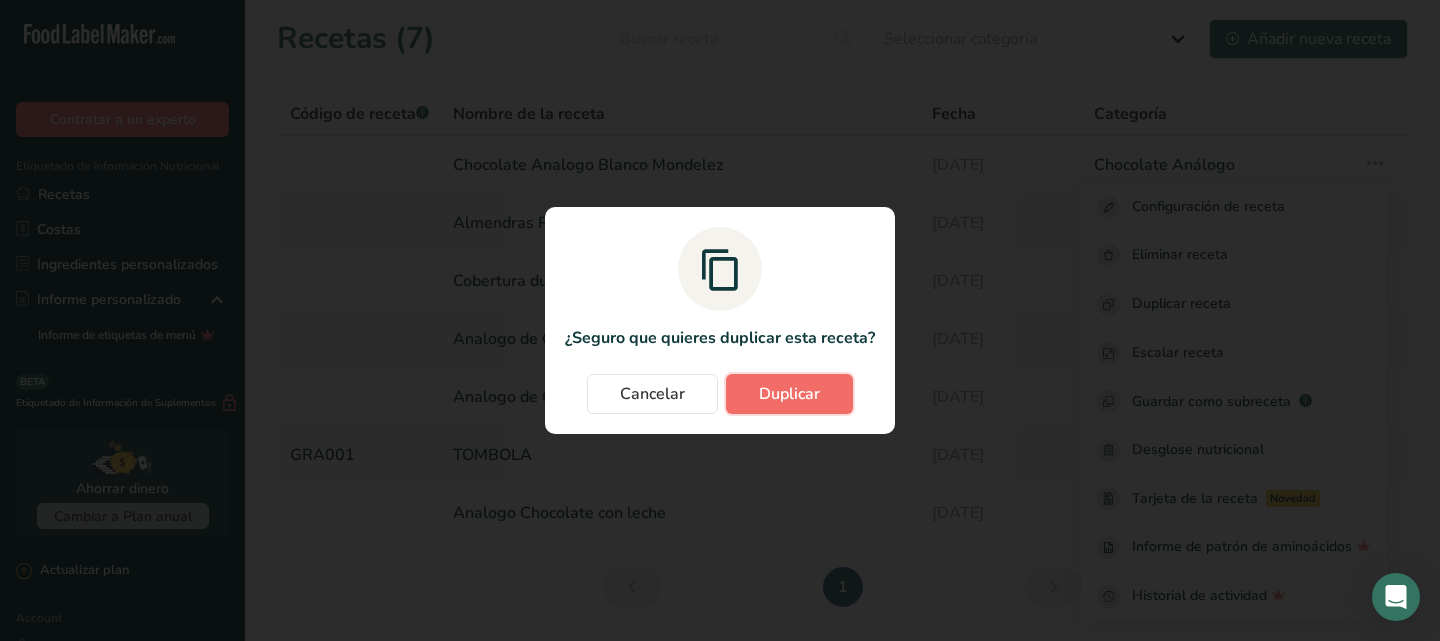 click on "Duplicar" at bounding box center (789, 394) 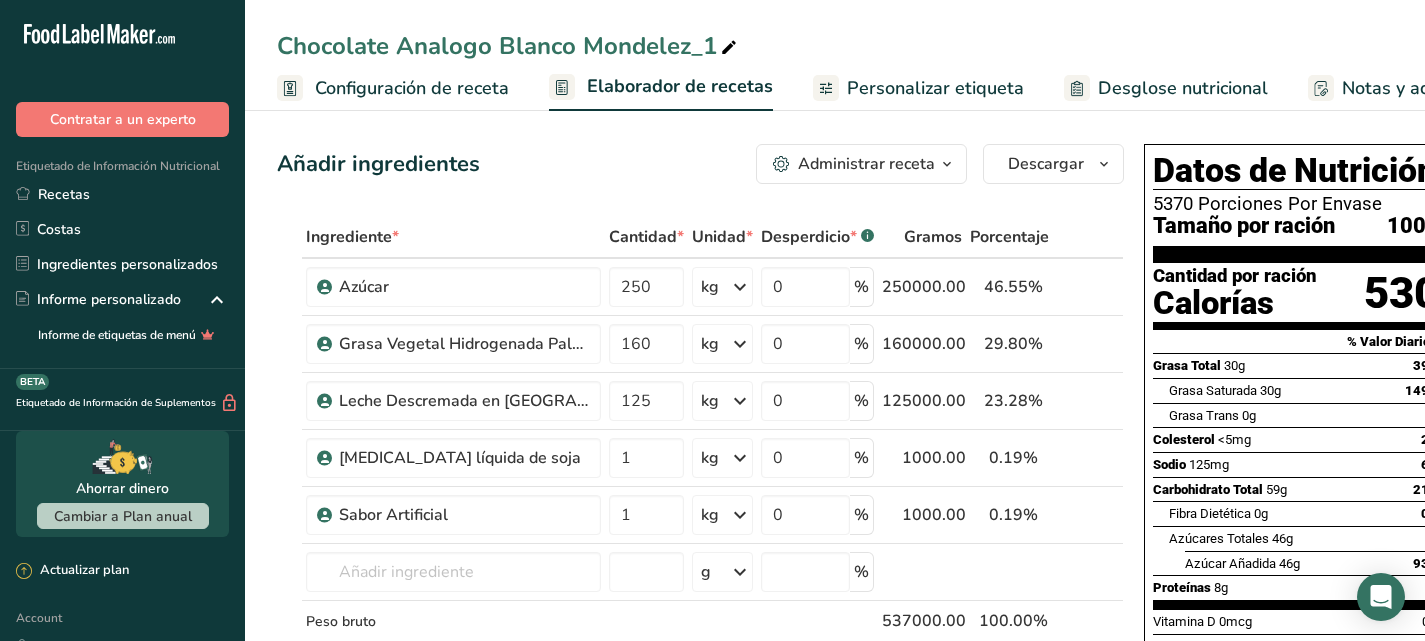 click on "Chocolate Analogo Blanco Mondelez_1" at bounding box center [509, 46] 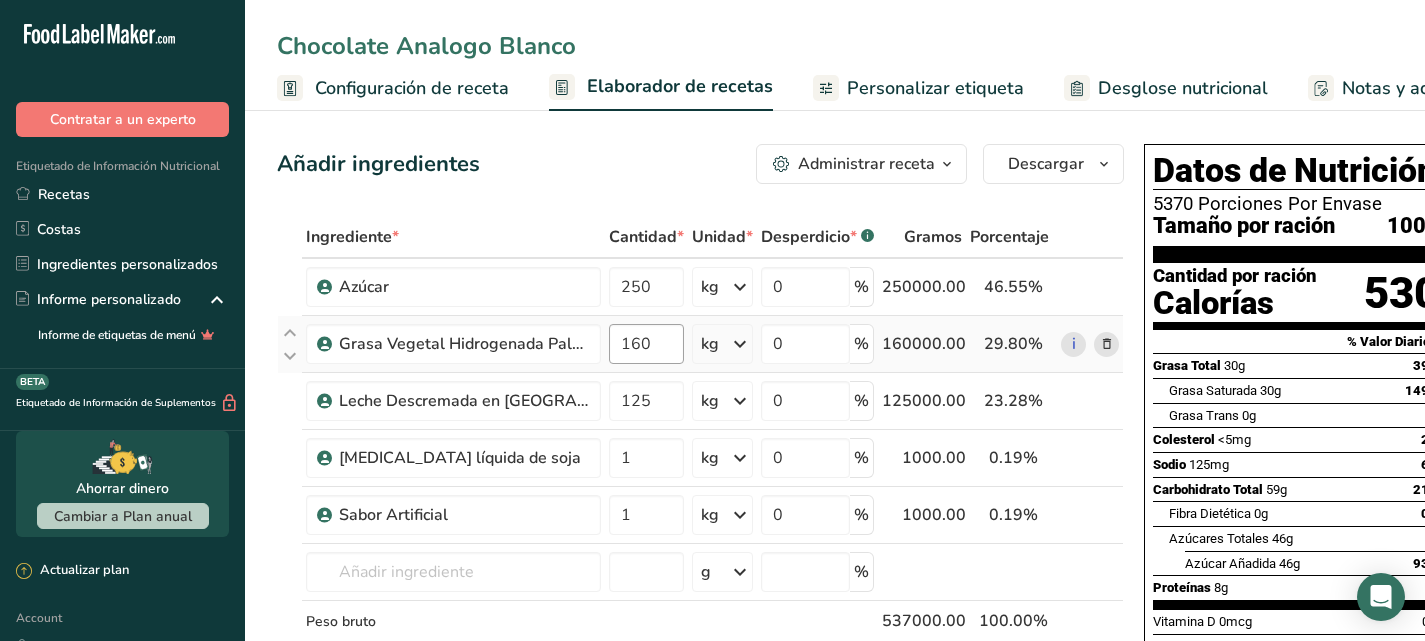 type on "Chocolate Analogo Blanco" 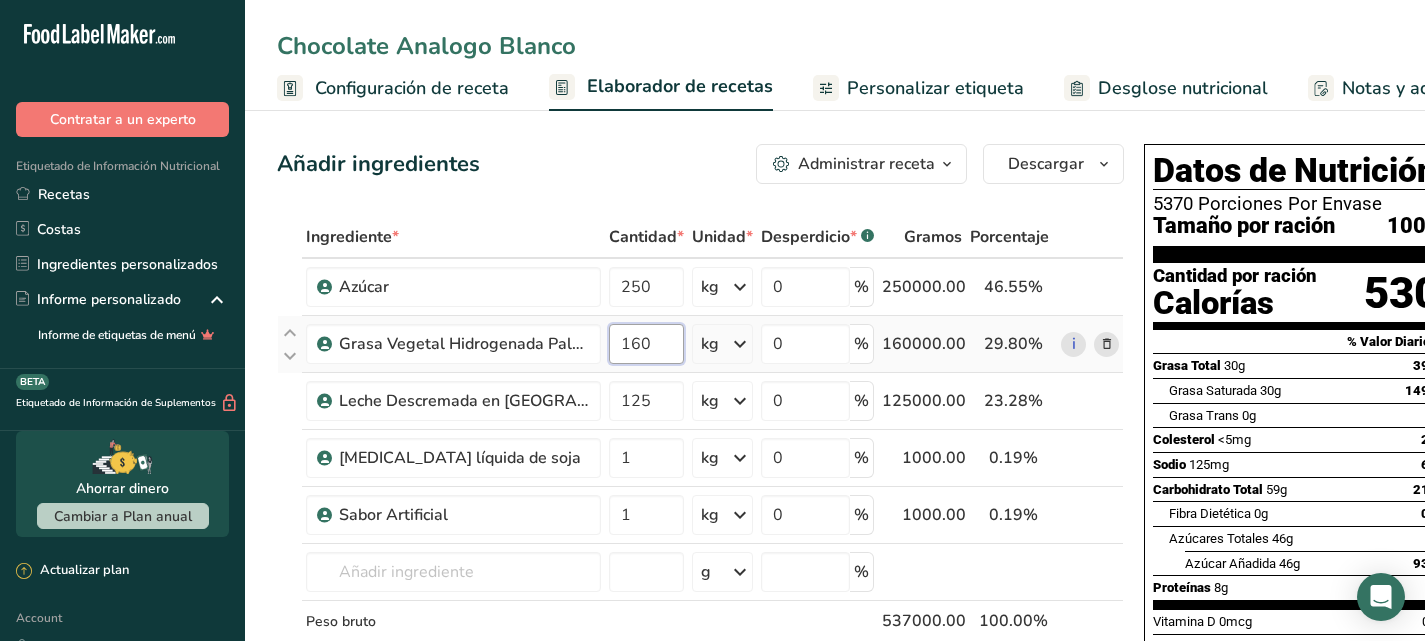 click on "160" at bounding box center (646, 344) 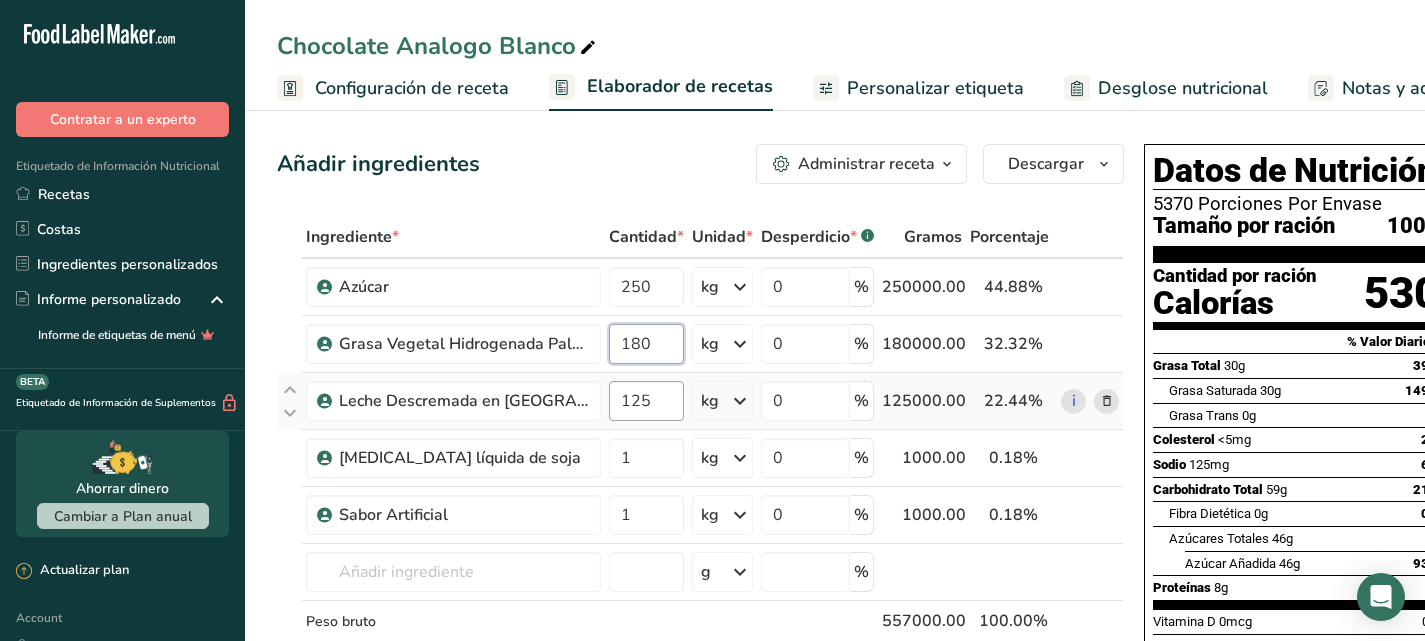 type on "180" 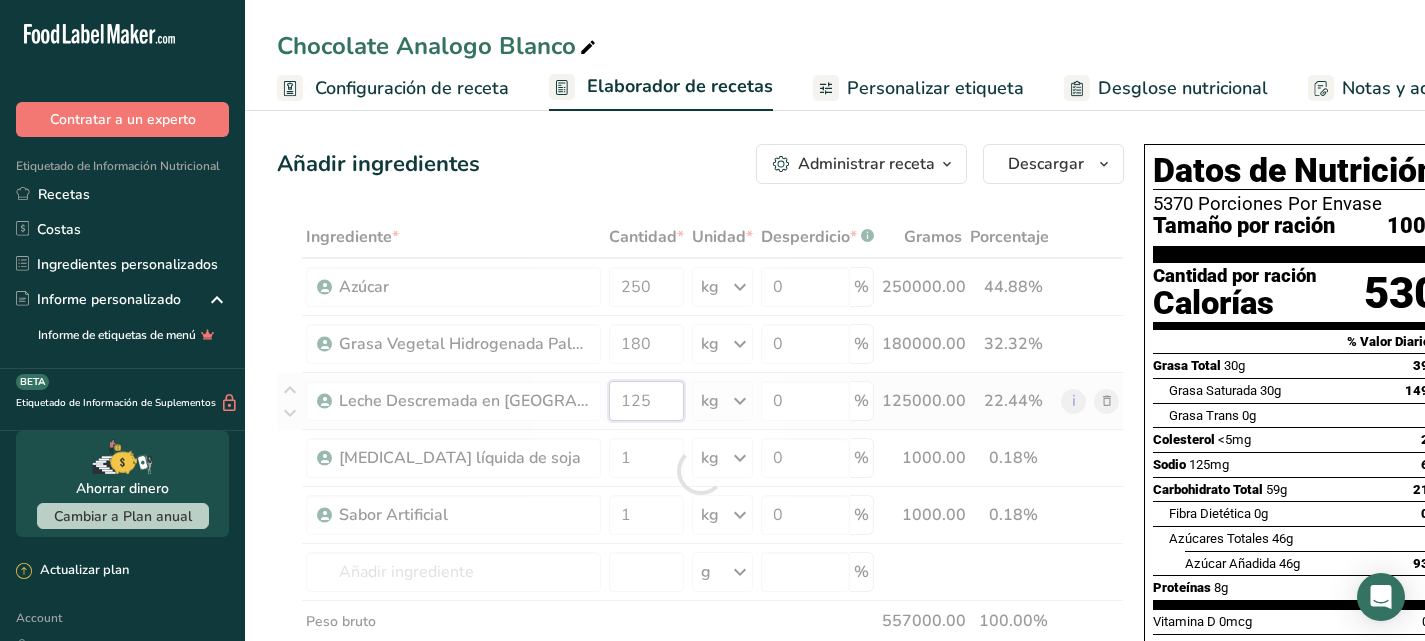 click on "Ingrediente *
Cantidad *
Unidad *
Desperdicio *   .a-a{fill:#347362;}.b-a{fill:#fff;}          Gramos
Porcentaje
Azúcar
250
kg
Unidades de peso
g
kg
mg
Ver más
Unidades de volumen
[GEOGRAPHIC_DATA]
mL
onza líquida
Ver más
0
%
250000.00
44.88%
i
Grasa Vegetal Hidrogenada Palmiste
180
kg
Unidades de peso
g
kg
mg
Ver más
Unidades de volumen
[GEOGRAPHIC_DATA]
mL
onza líquida
Ver más
0
%
180000.00" at bounding box center (700, 471) 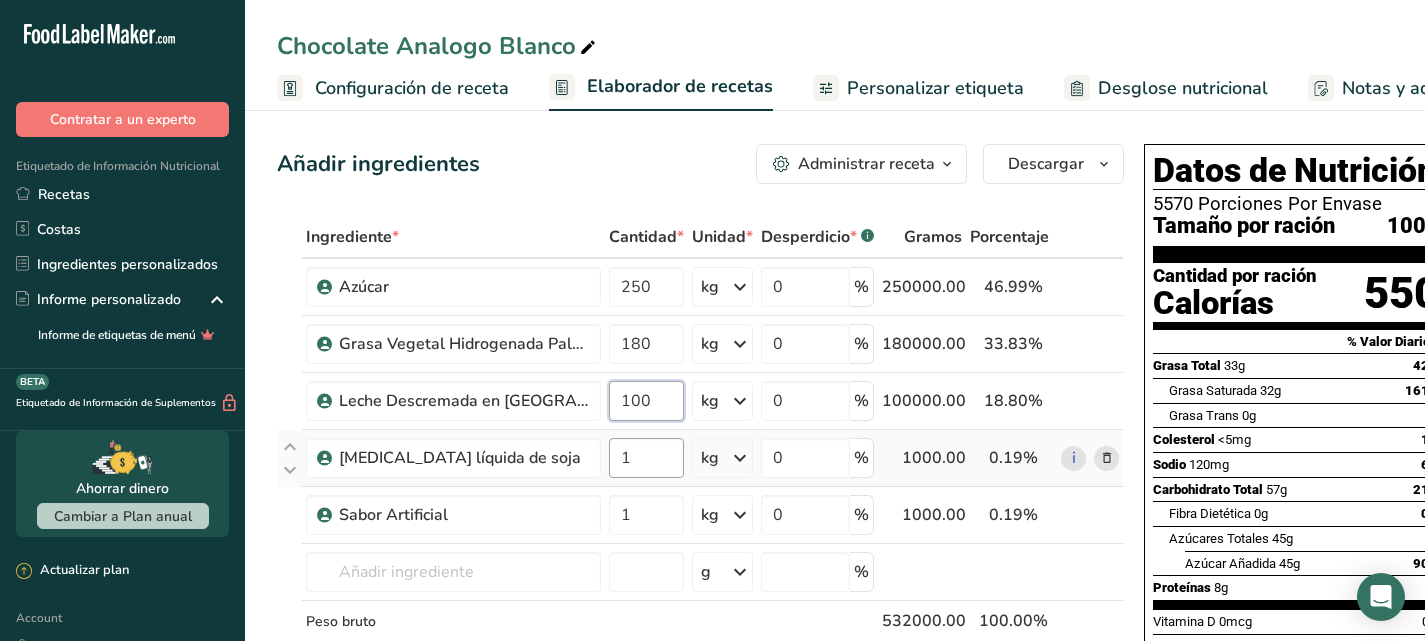 type on "100" 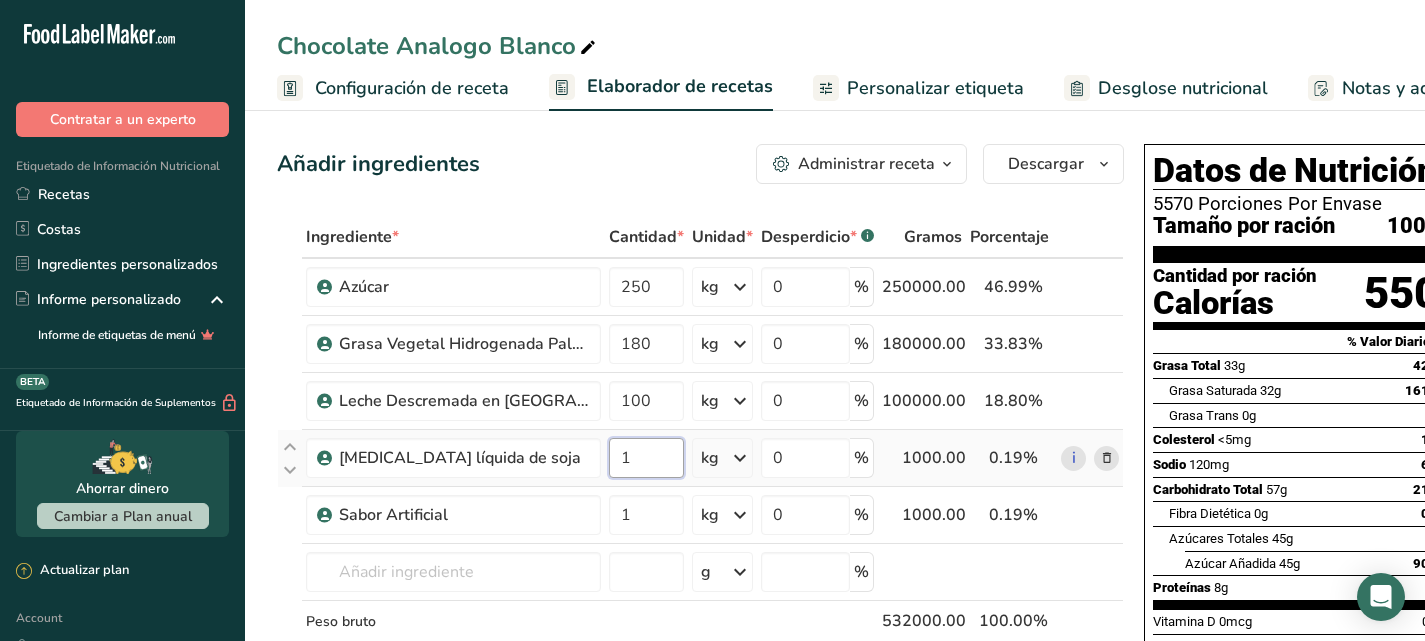 click on "Ingrediente *
Cantidad *
Unidad *
Desperdicio *   .a-a{fill:#347362;}.b-a{fill:#fff;}          Gramos
Porcentaje
Azúcar
250
kg
Unidades de peso
g
kg
mg
Ver más
Unidades de volumen
[GEOGRAPHIC_DATA]
mL
onza líquida
Ver más
0
%
250000.00
46.99%
i
Grasa Vegetal Hidrogenada Palmiste
180
kg
Unidades de peso
g
kg
mg
Ver más
Unidades de volumen
[GEOGRAPHIC_DATA]
mL
onza líquida
Ver más
0
%
180000.00" at bounding box center [700, 471] 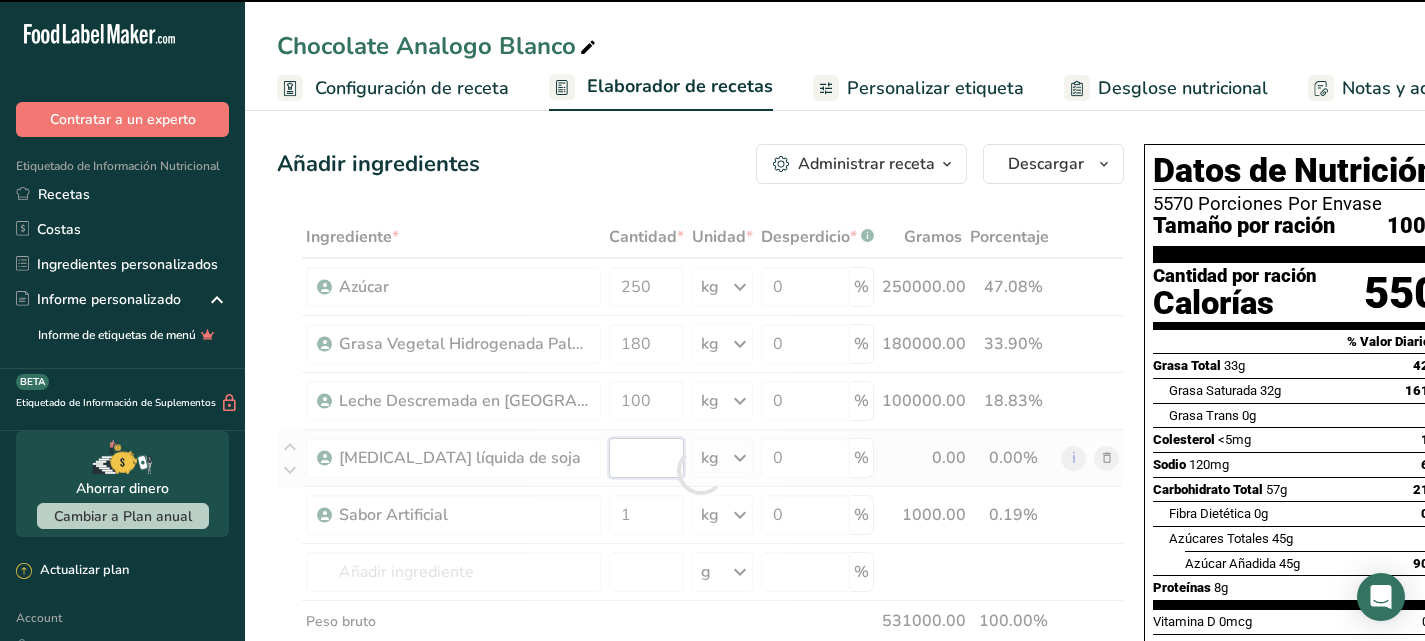 type on "1" 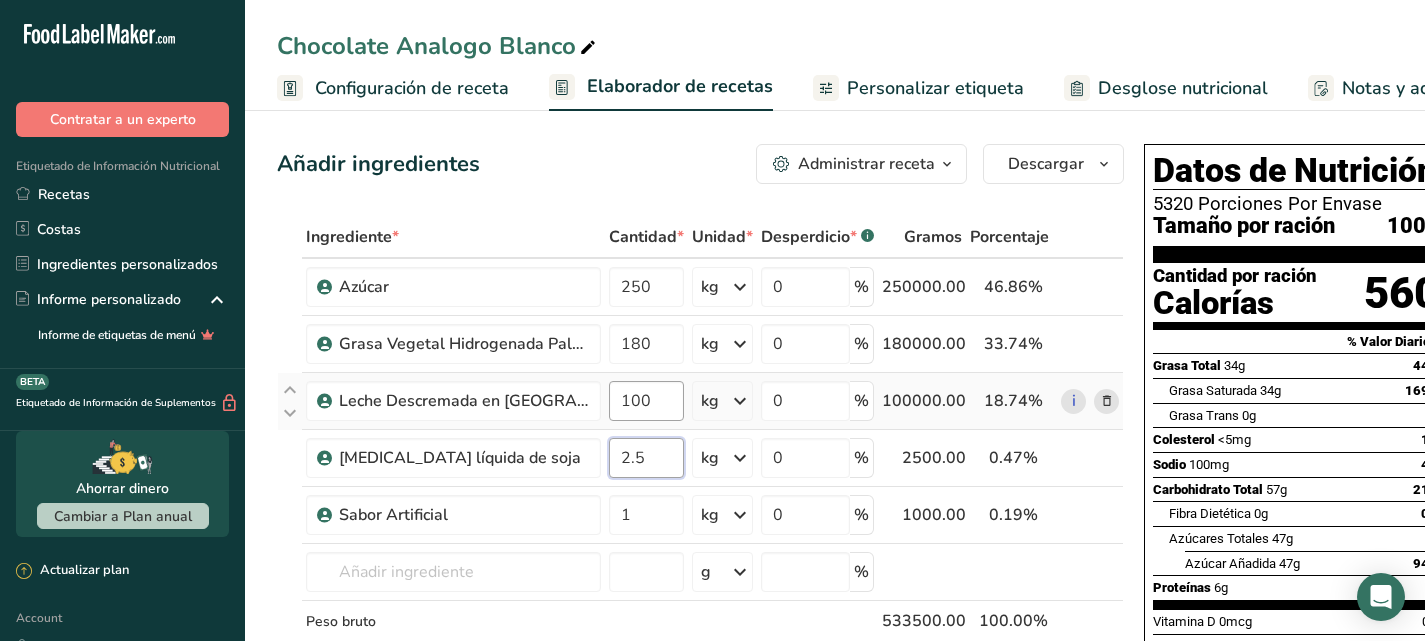type on "2" 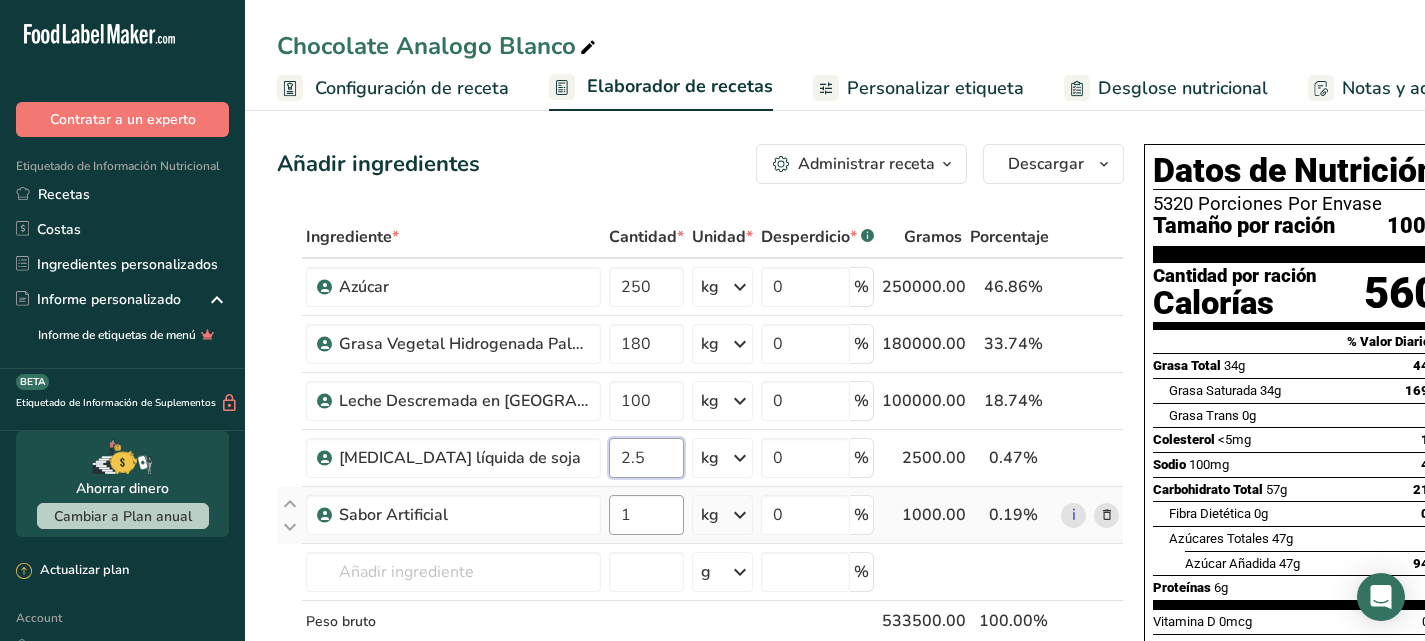 type on "2.5" 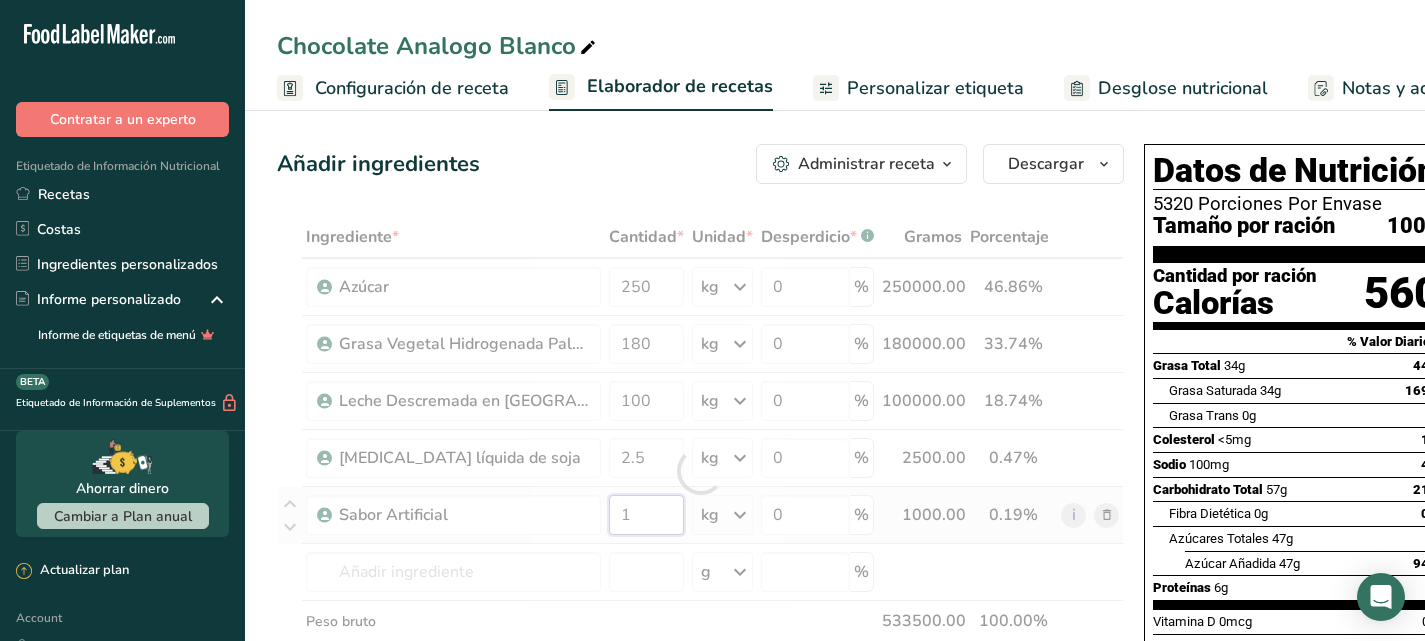 click on "Ingrediente *
Cantidad *
Unidad *
Desperdicio *   .a-a{fill:#347362;}.b-a{fill:#fff;}          Gramos
Porcentaje
Azúcar
250
kg
Unidades de peso
g
kg
mg
Ver más
Unidades de volumen
[GEOGRAPHIC_DATA]
mL
onza líquida
Ver más
0
%
250000.00
46.86%
i
Grasa Vegetal Hidrogenada Palmiste
180
kg
Unidades de peso
g
kg
mg
Ver más
Unidades de volumen
[GEOGRAPHIC_DATA]
mL
onza líquida
Ver más
0
%
180000.00" at bounding box center [700, 471] 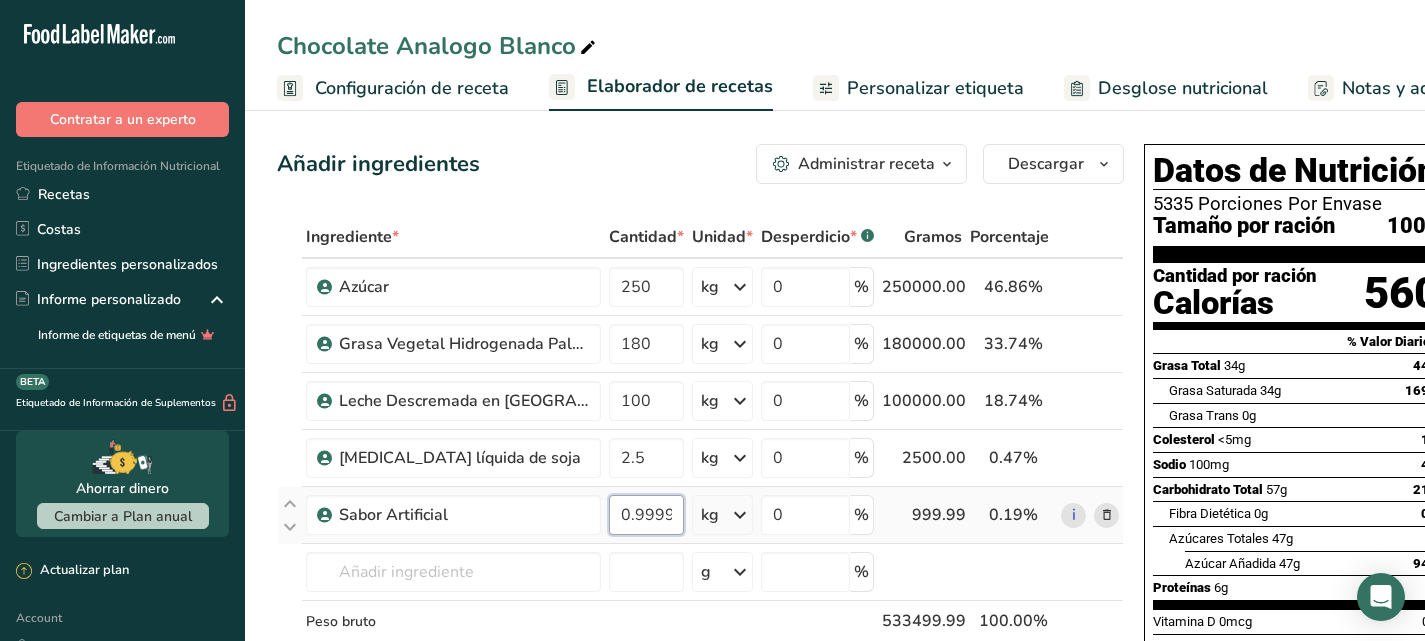 scroll, scrollTop: 49, scrollLeft: 0, axis: vertical 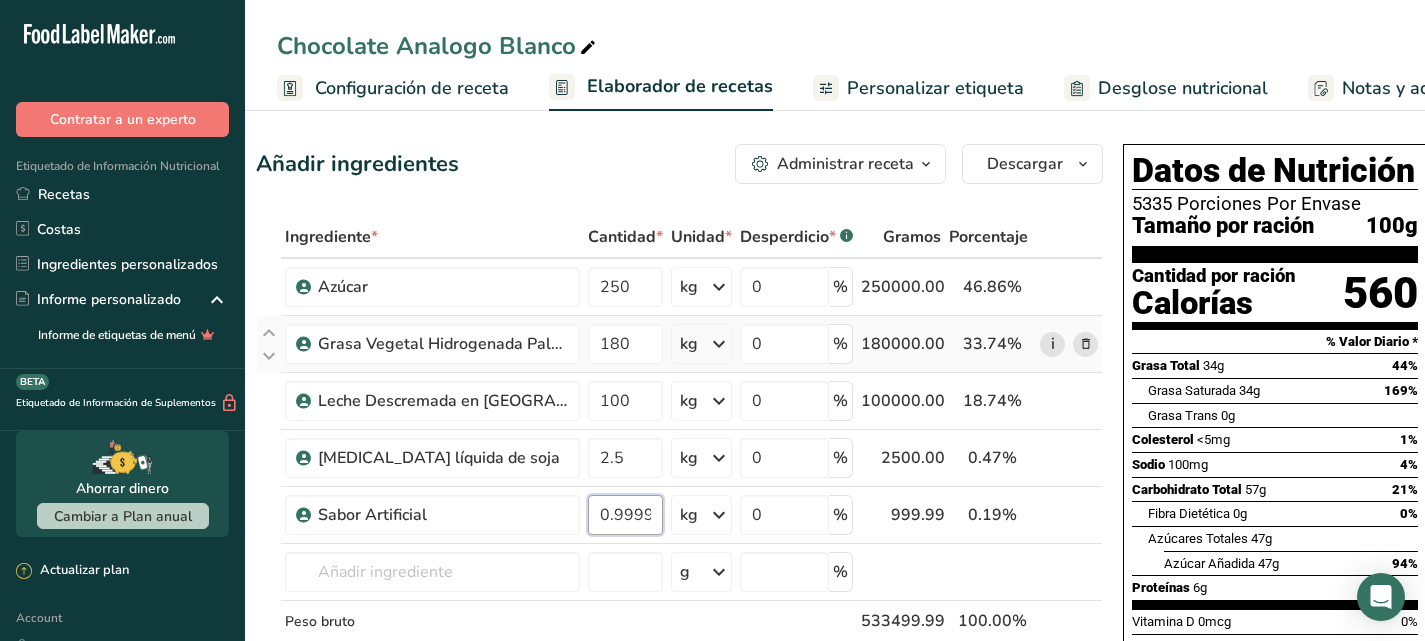 type on "0.999991" 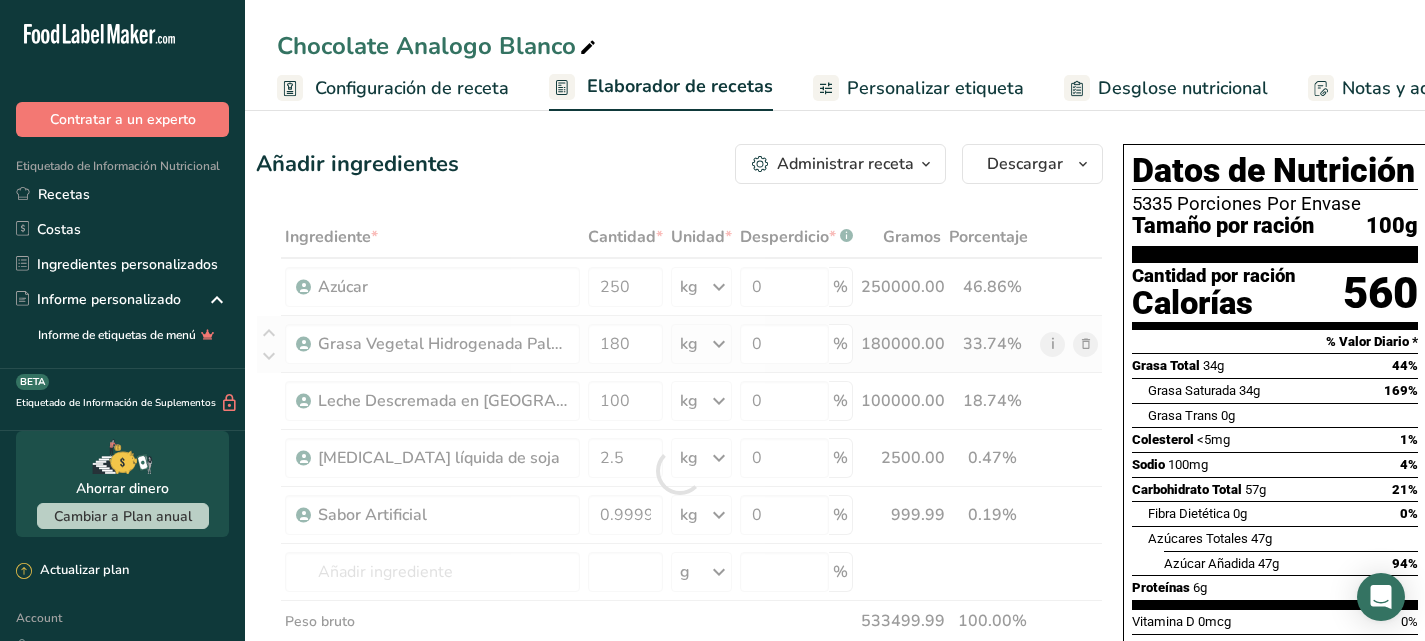 click on "Ingrediente *
Cantidad *
Unidad *
Desperdicio *   .a-a{fill:#347362;}.b-a{fill:#fff;}          Gramos
Porcentaje
Azúcar
250
kg
Unidades de peso
g
kg
mg
Ver más
Unidades de volumen
[GEOGRAPHIC_DATA]
mL
onza líquida
Ver más
0
%
250000.00
46.86%
i
Grasa Vegetal Hidrogenada Palmiste
180
kg
Unidades de peso
g
kg
mg
Ver más
Unidades de volumen
[GEOGRAPHIC_DATA]
mL
onza líquida
Ver más
0
%
180000.00" at bounding box center [679, 471] 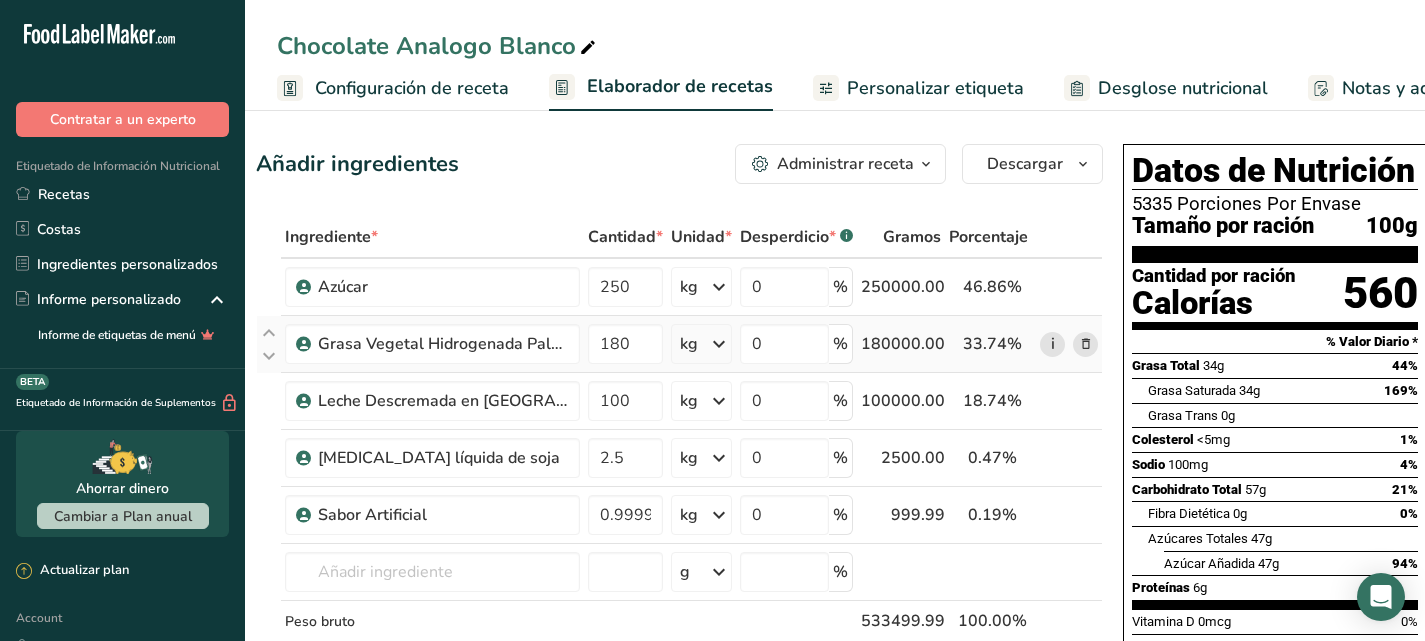 click on "i" at bounding box center (1052, 344) 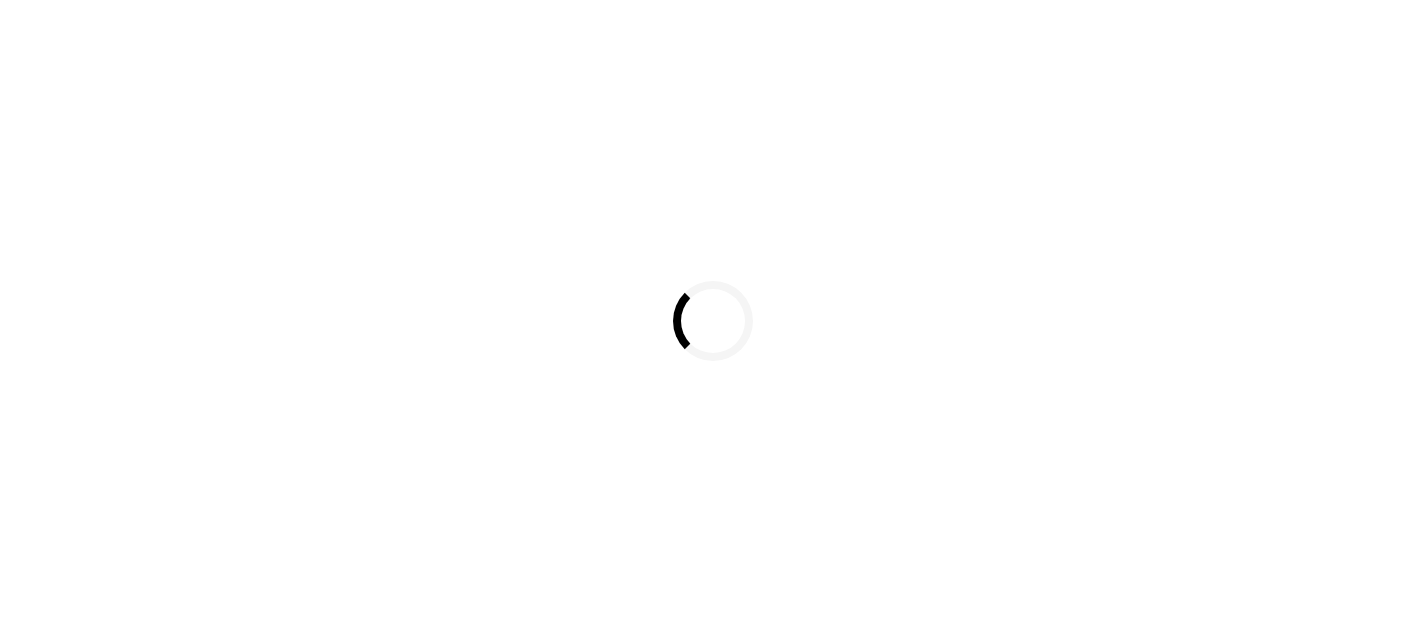 scroll, scrollTop: 0, scrollLeft: 0, axis: both 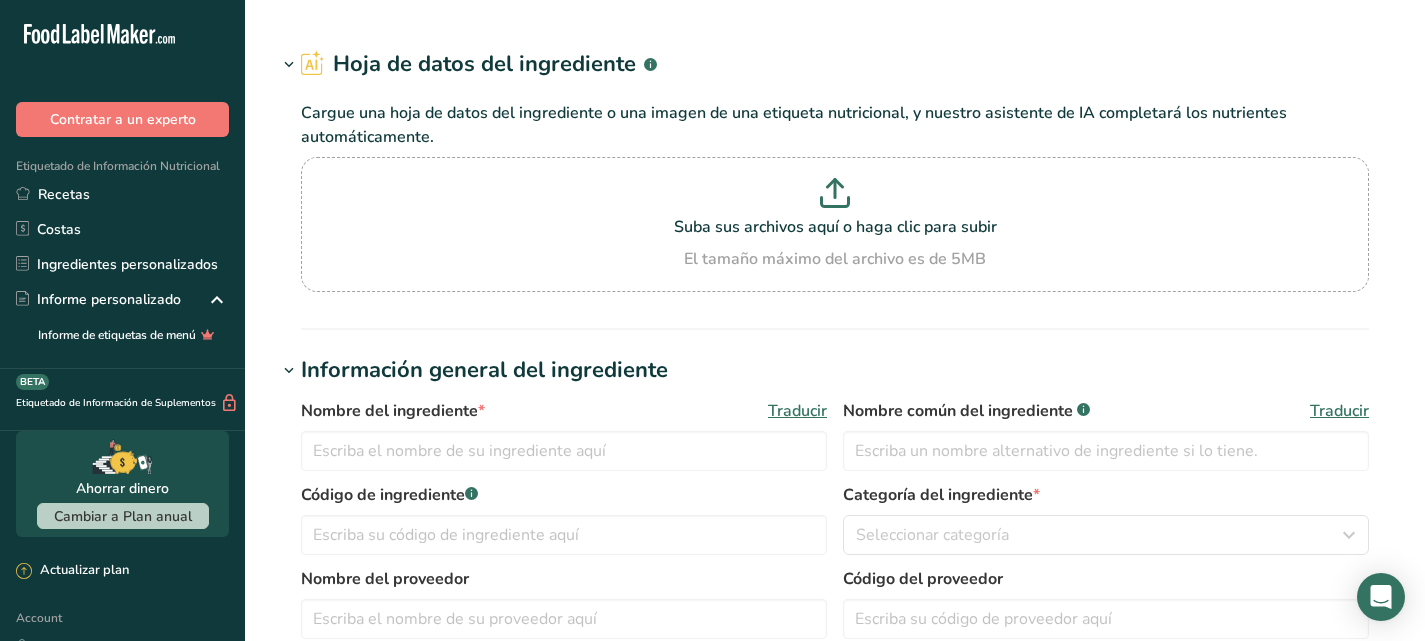 type on "Grasa Vegetal Hidrogenada Palmiste" 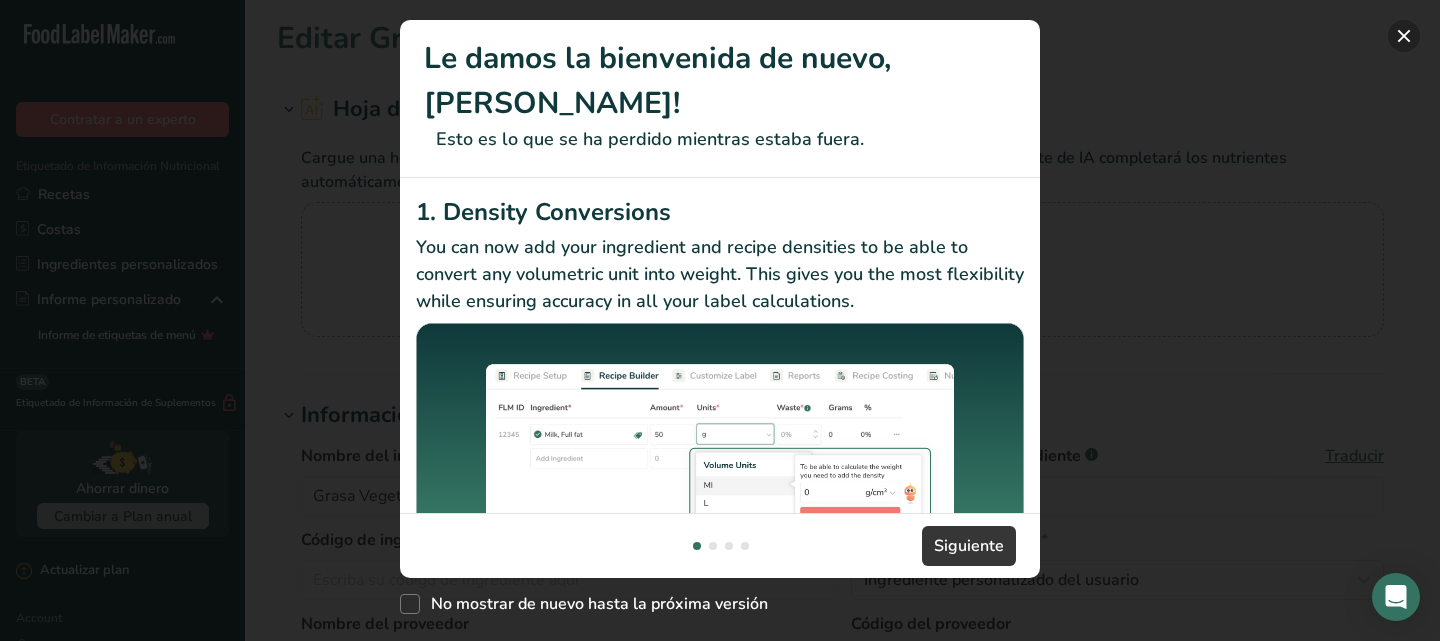 click at bounding box center (1404, 36) 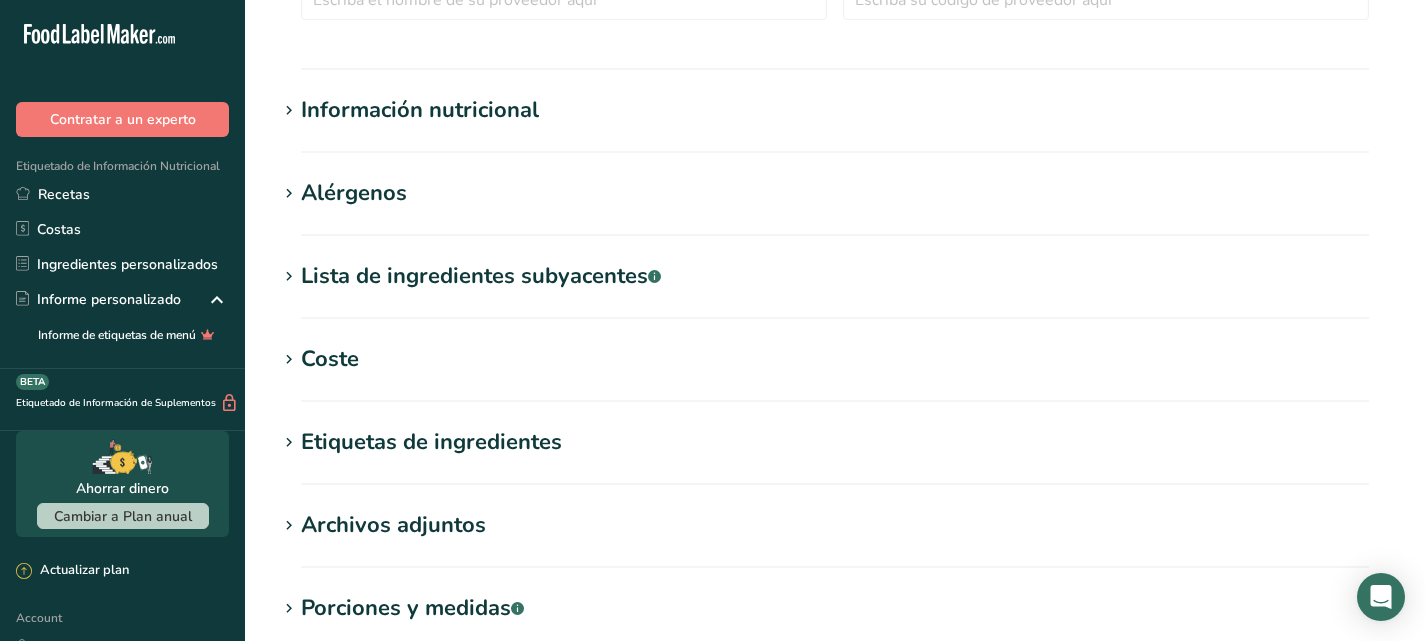 scroll, scrollTop: 678, scrollLeft: 0, axis: vertical 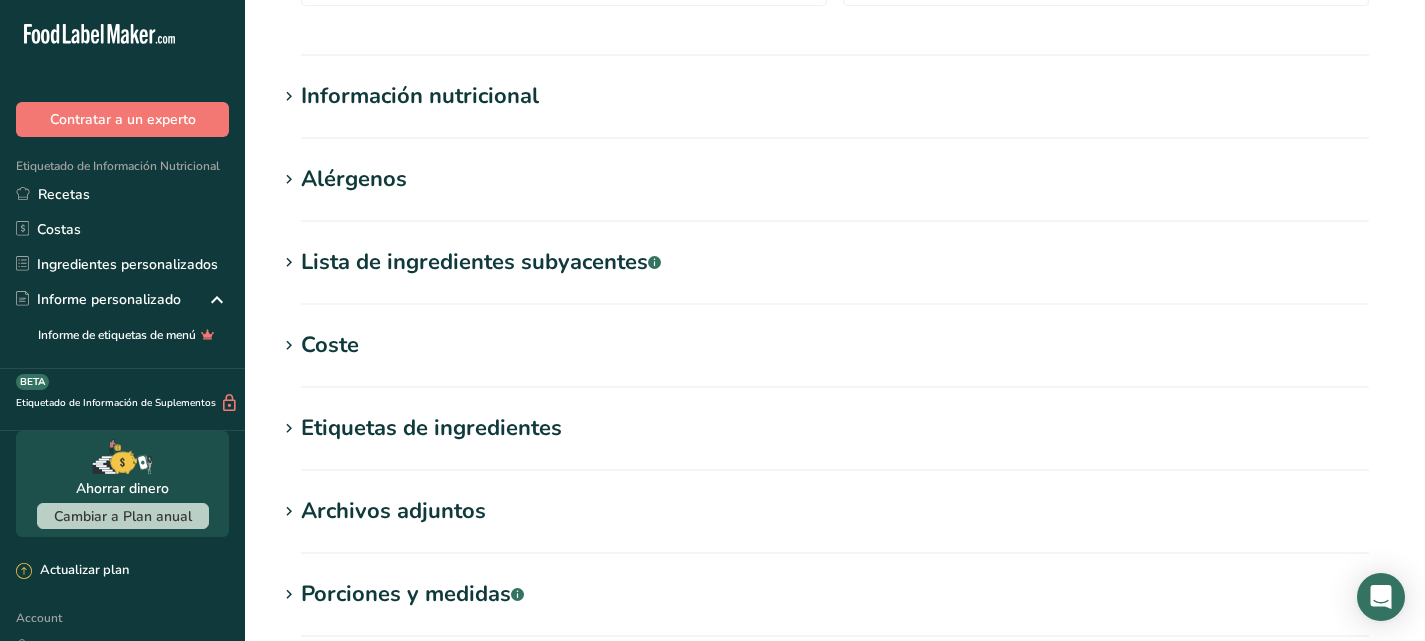 click at bounding box center (289, 97) 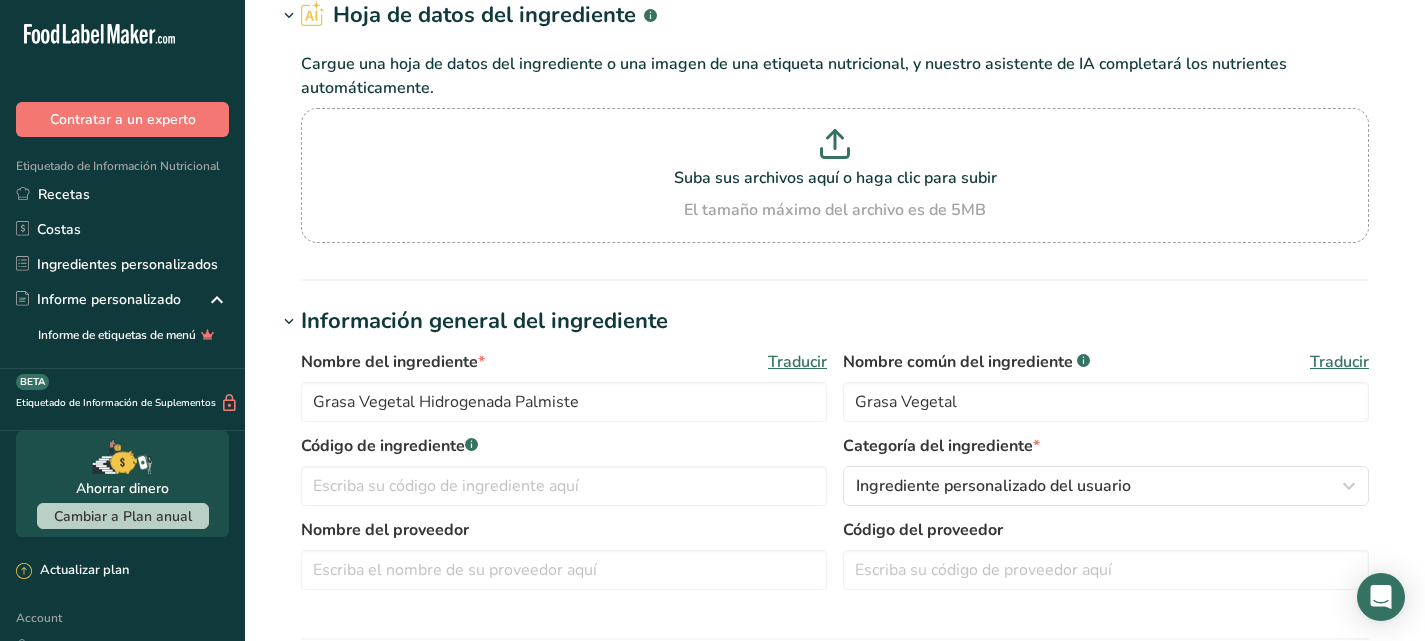 scroll, scrollTop: 0, scrollLeft: 0, axis: both 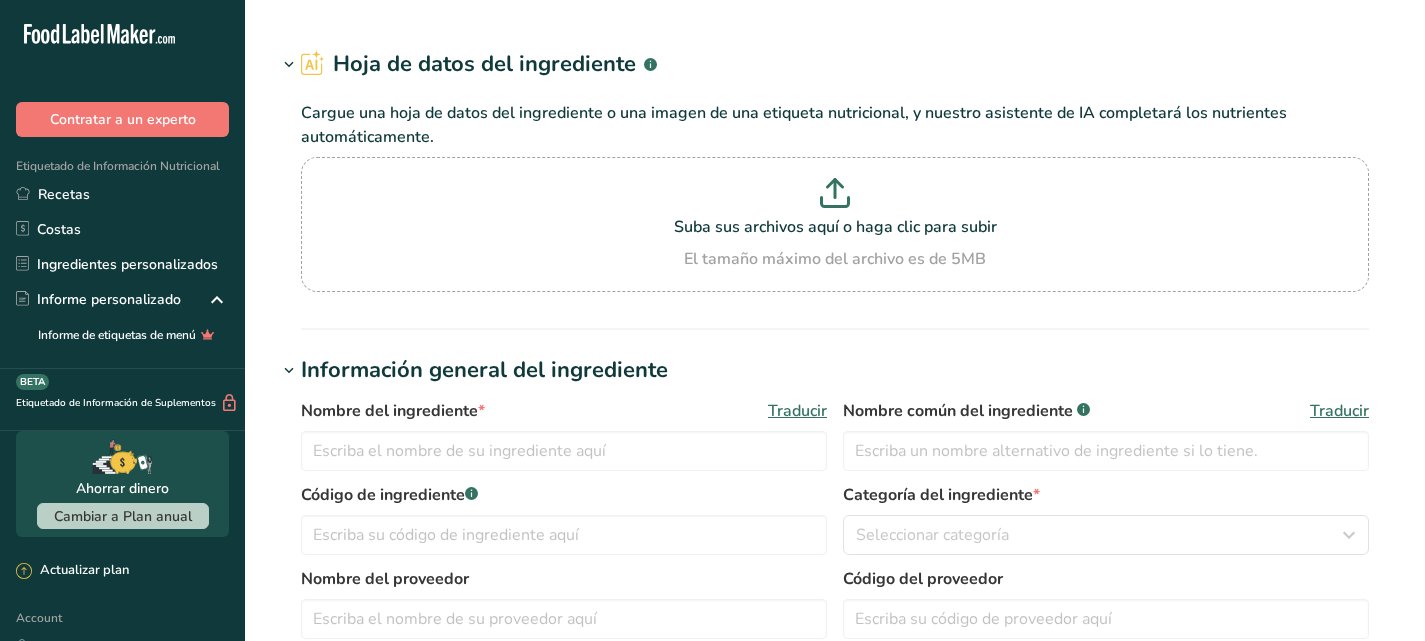 type on "Cacao en Polvo Alcalino" 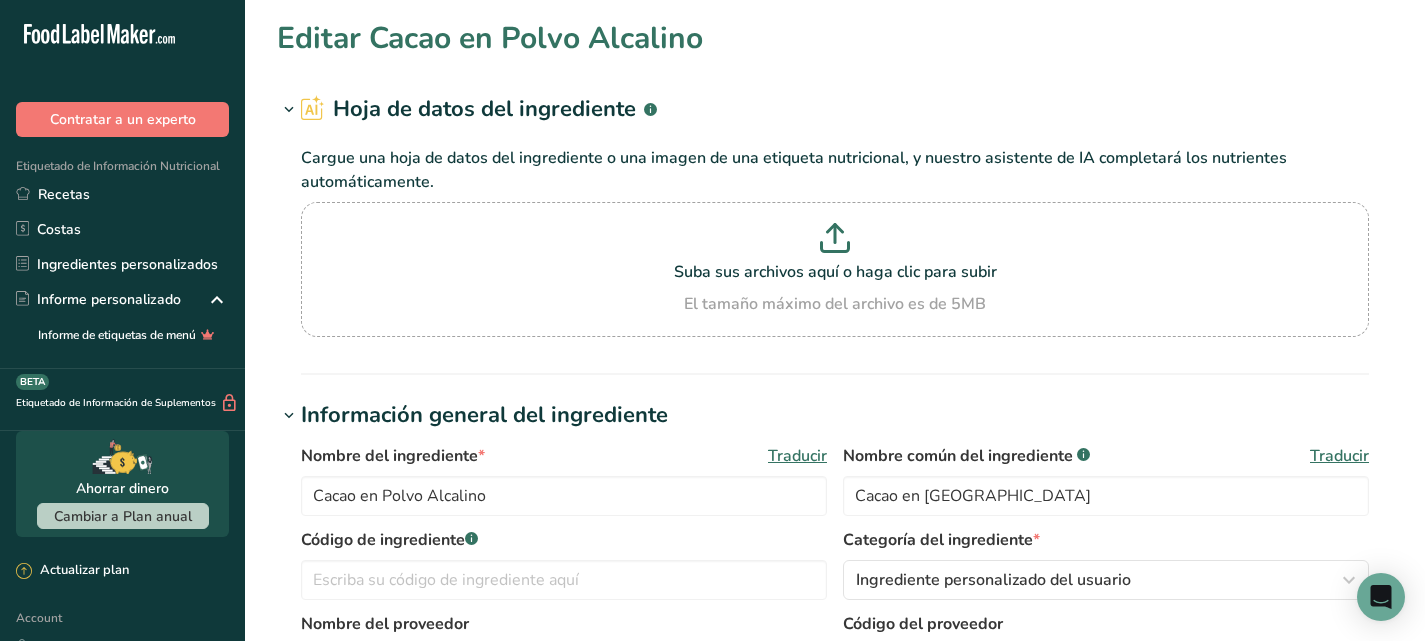 scroll, scrollTop: 0, scrollLeft: 0, axis: both 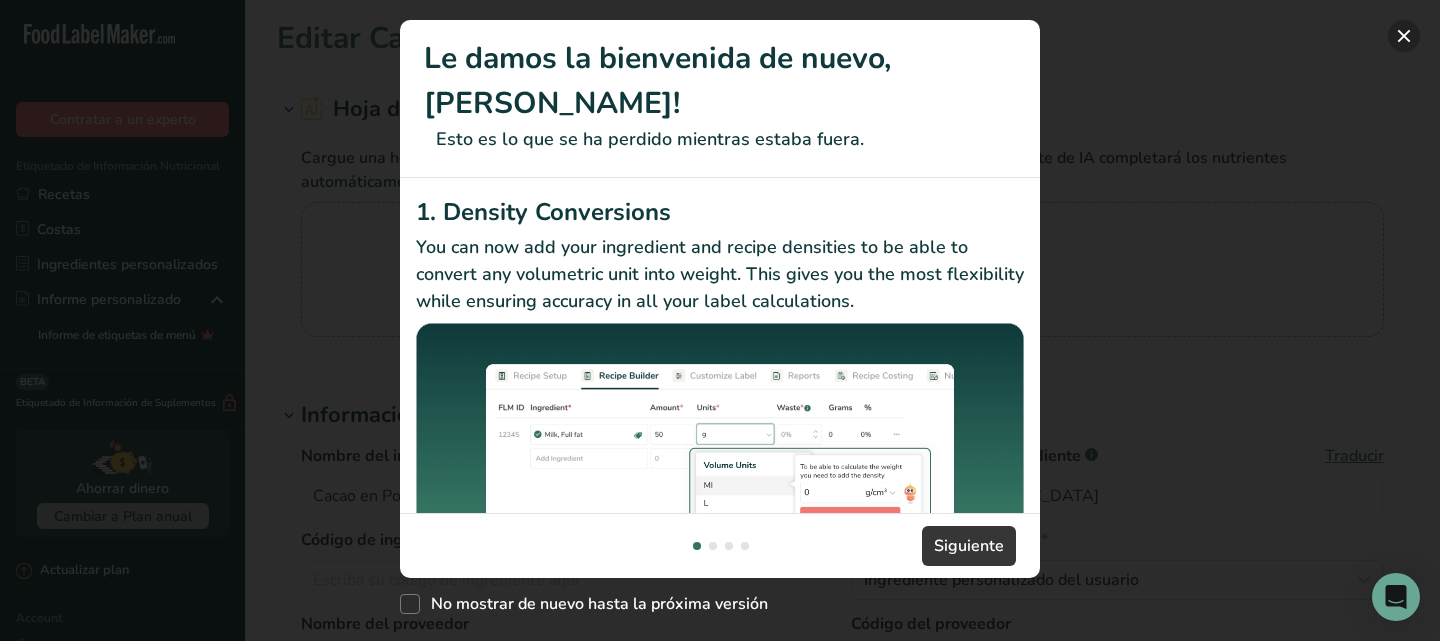 click at bounding box center (1404, 36) 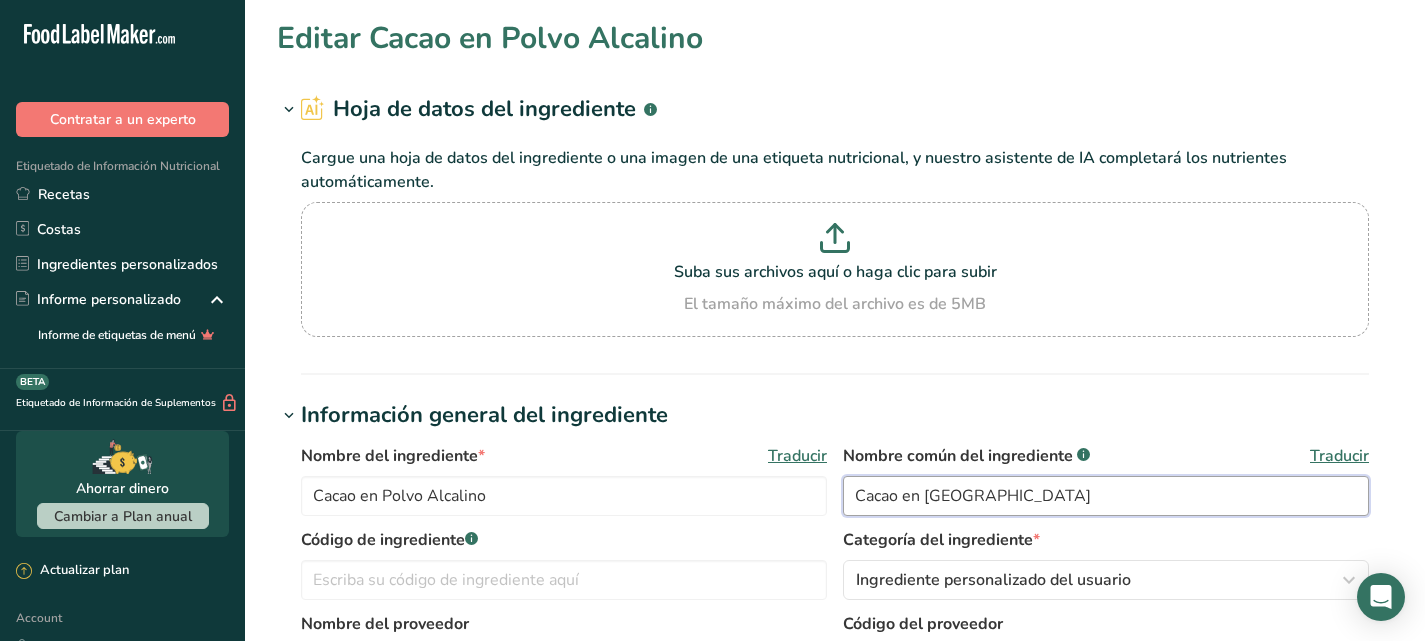 click on "Cacao en [GEOGRAPHIC_DATA]" at bounding box center [1106, 496] 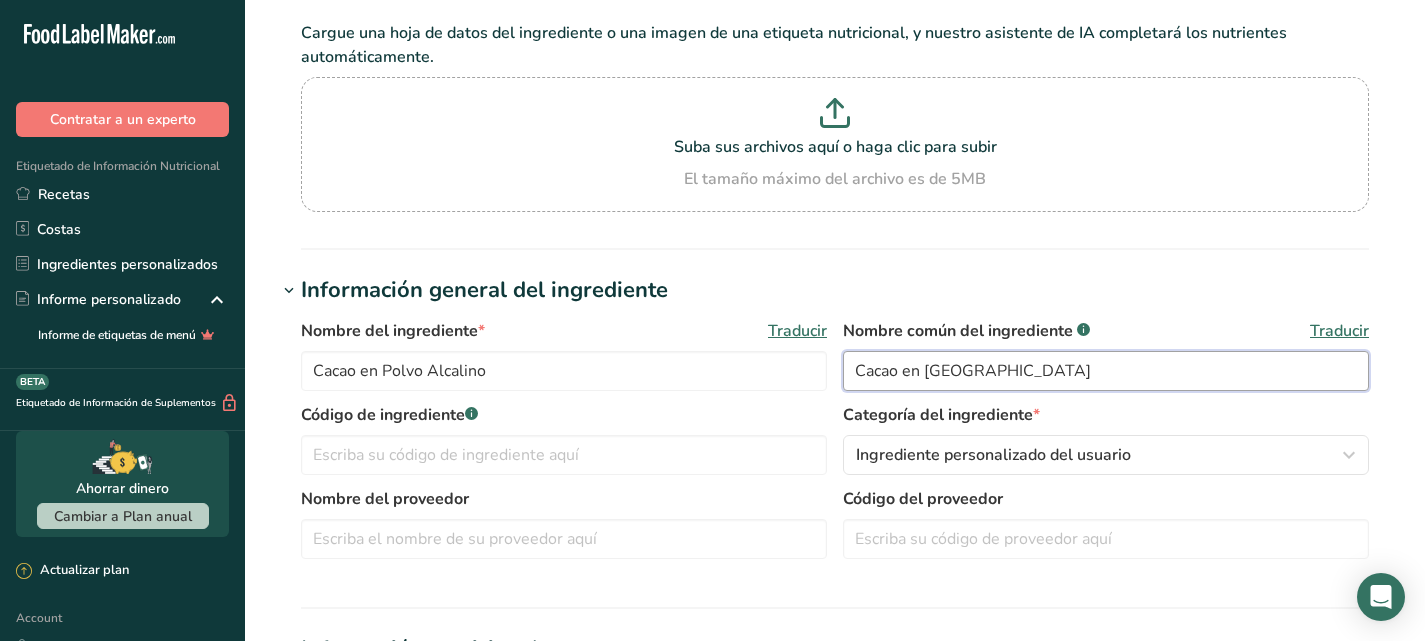scroll, scrollTop: 131, scrollLeft: 0, axis: vertical 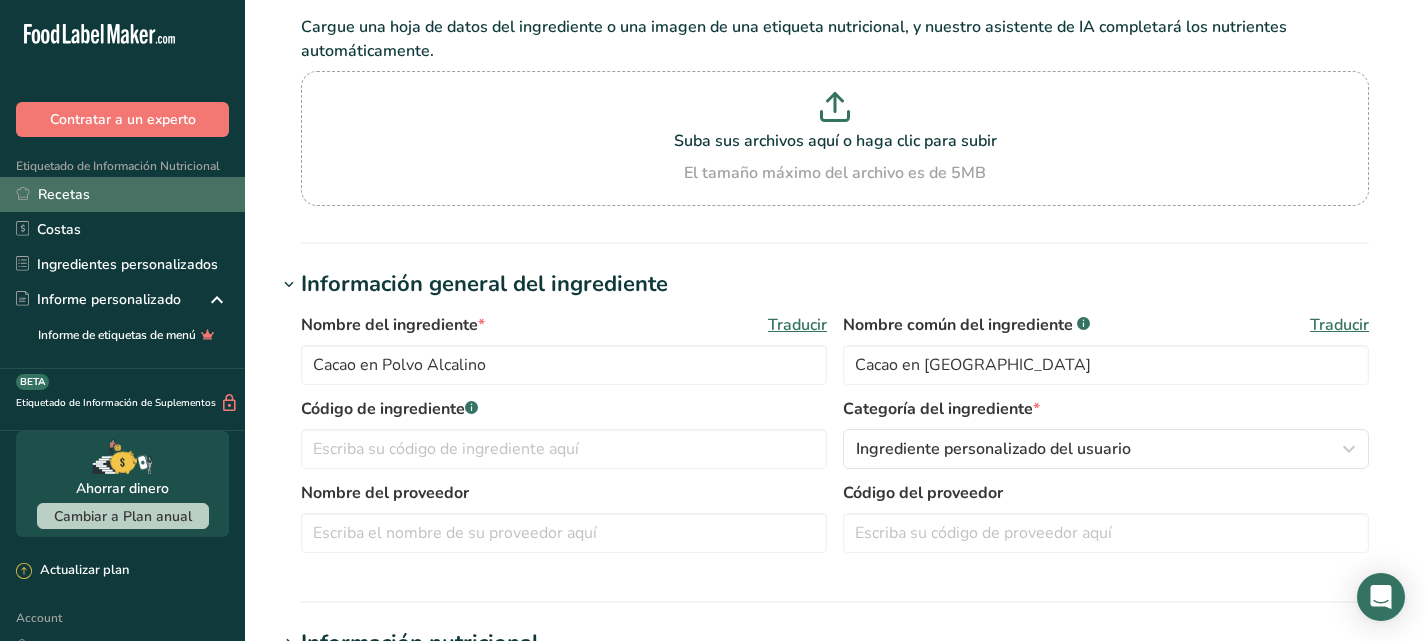 click on "Recetas" at bounding box center [122, 194] 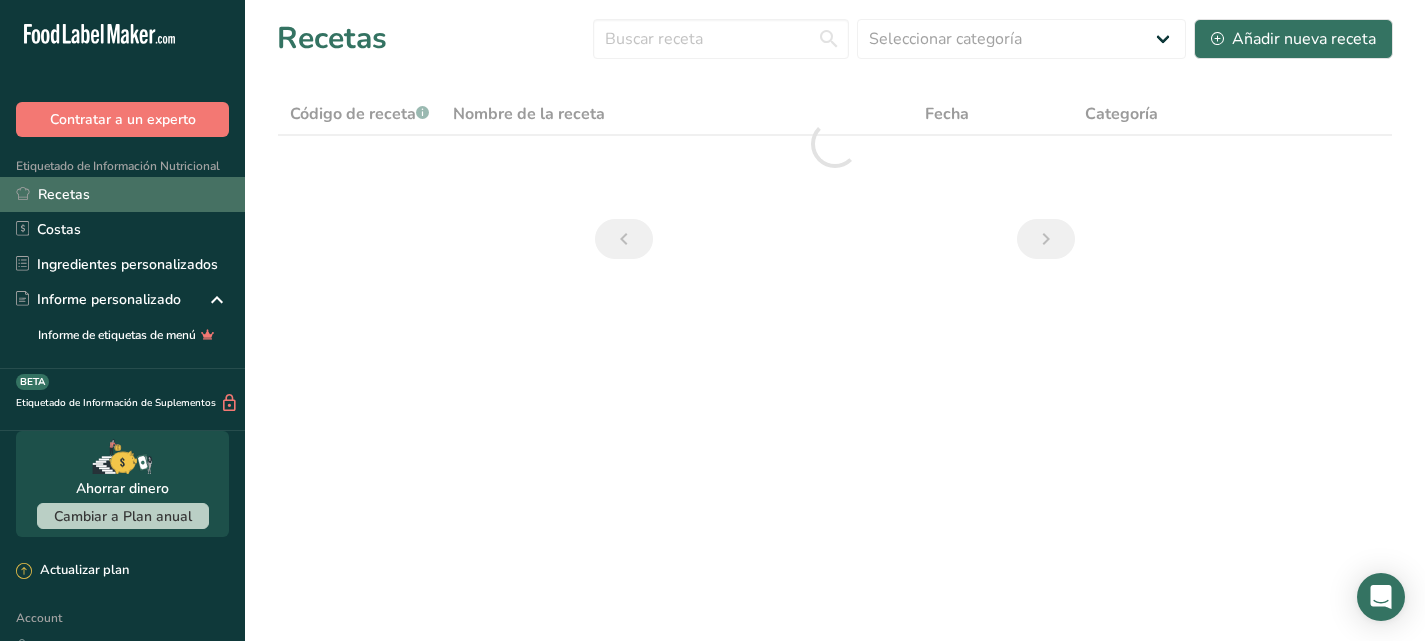 scroll, scrollTop: 0, scrollLeft: 0, axis: both 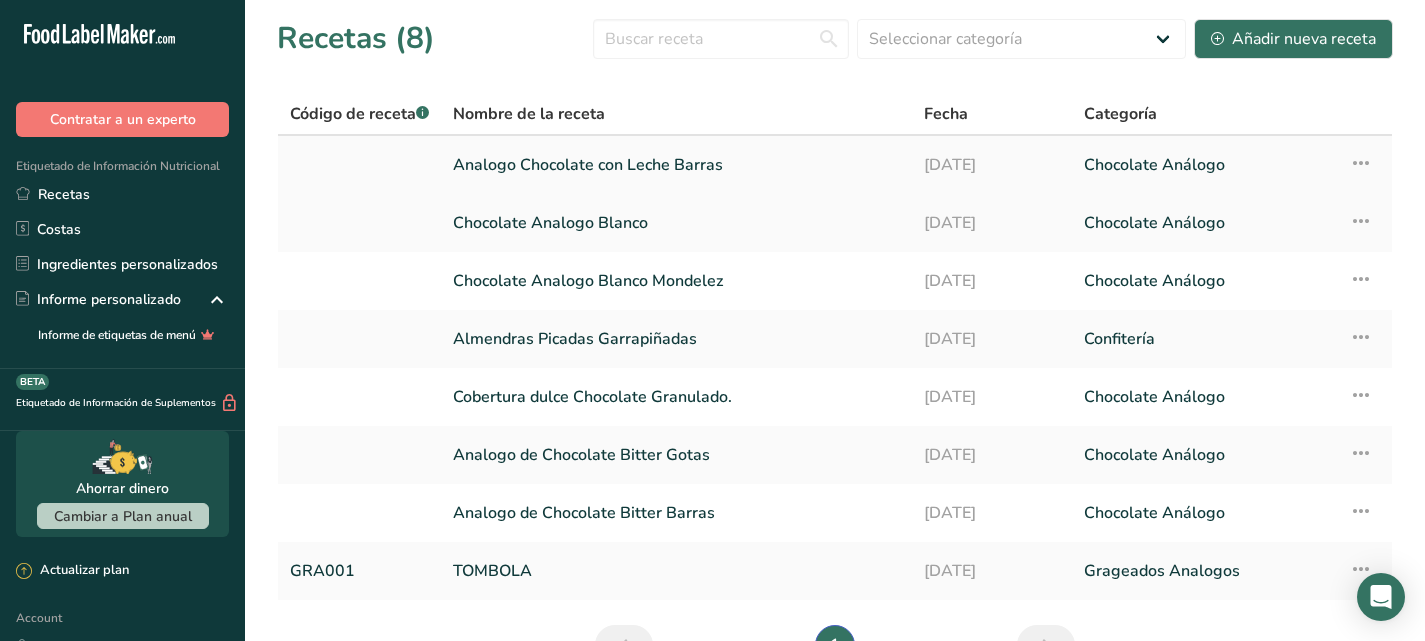 click on "Analogo Chocolate con Leche Barras" at bounding box center (676, 165) 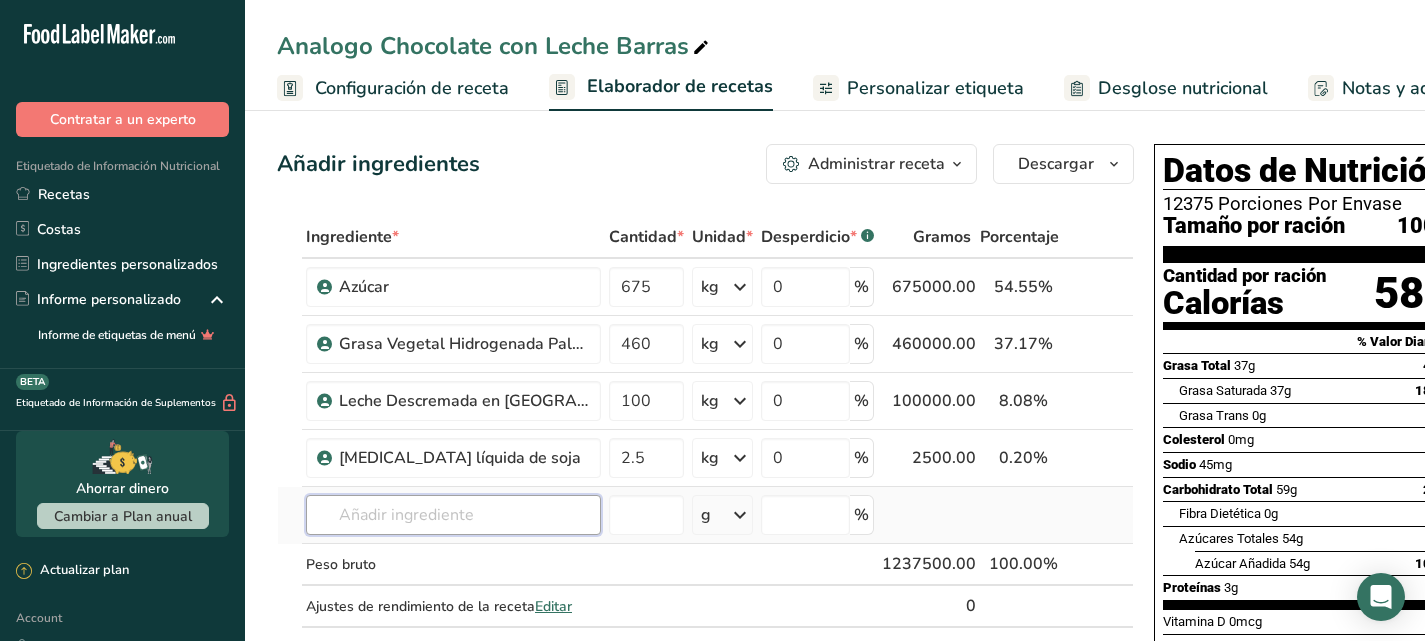 click at bounding box center [453, 515] 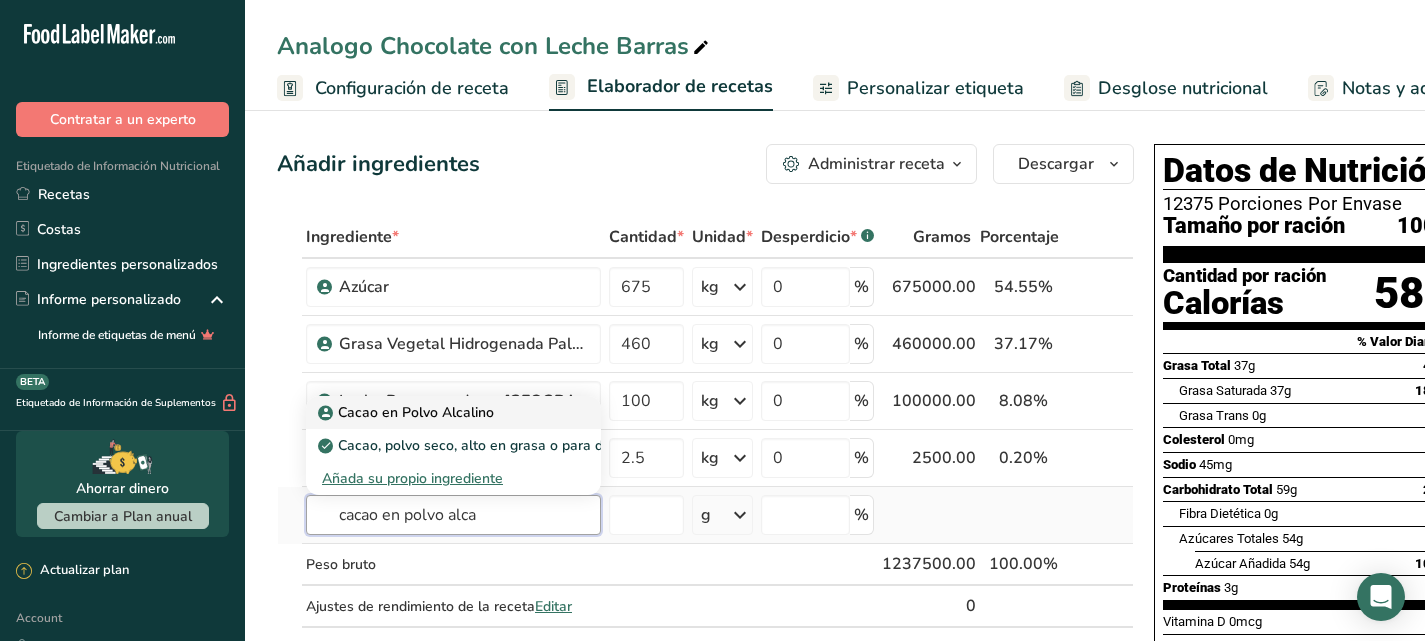 type on "cacao en polvo alca" 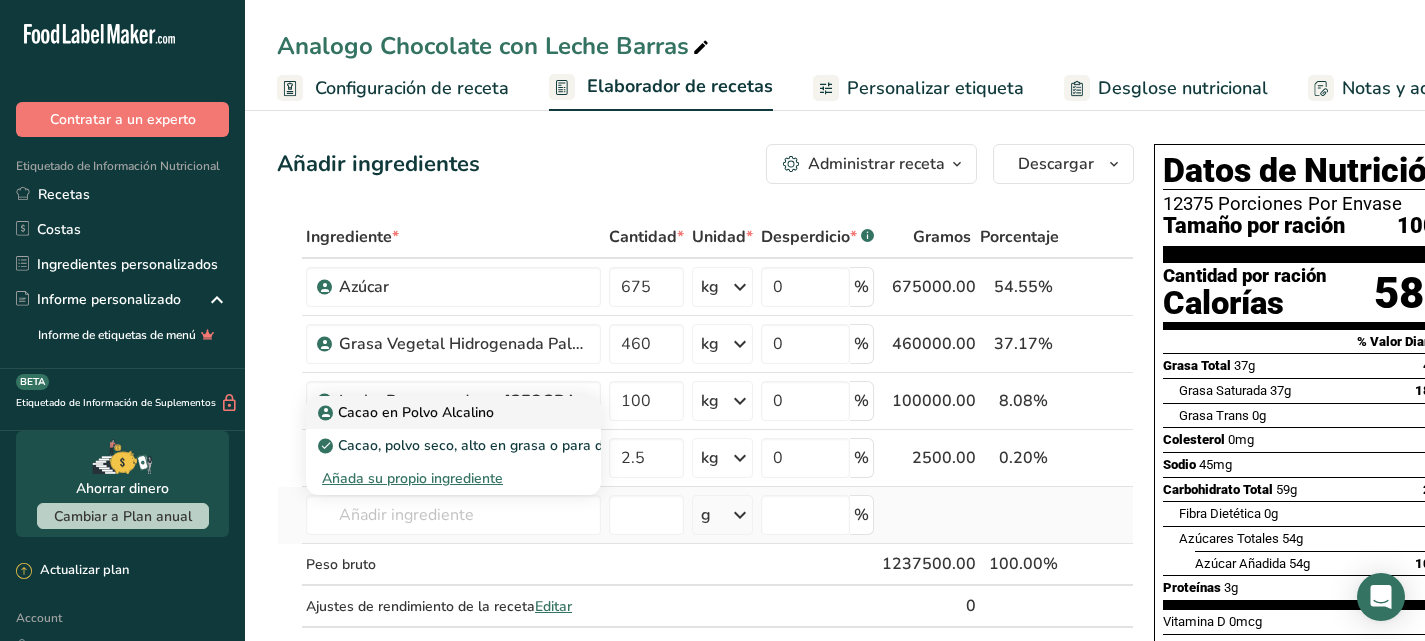 click on "Cacao en Polvo Alcalino" at bounding box center [408, 412] 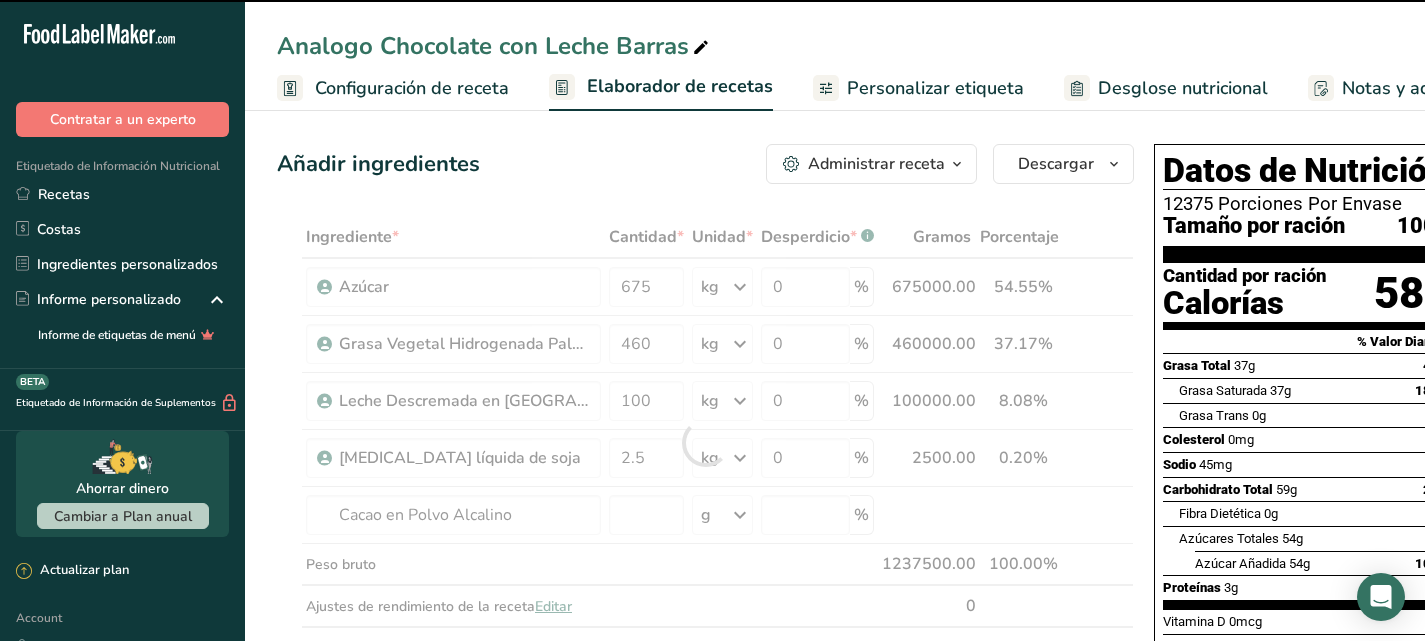 type on "0" 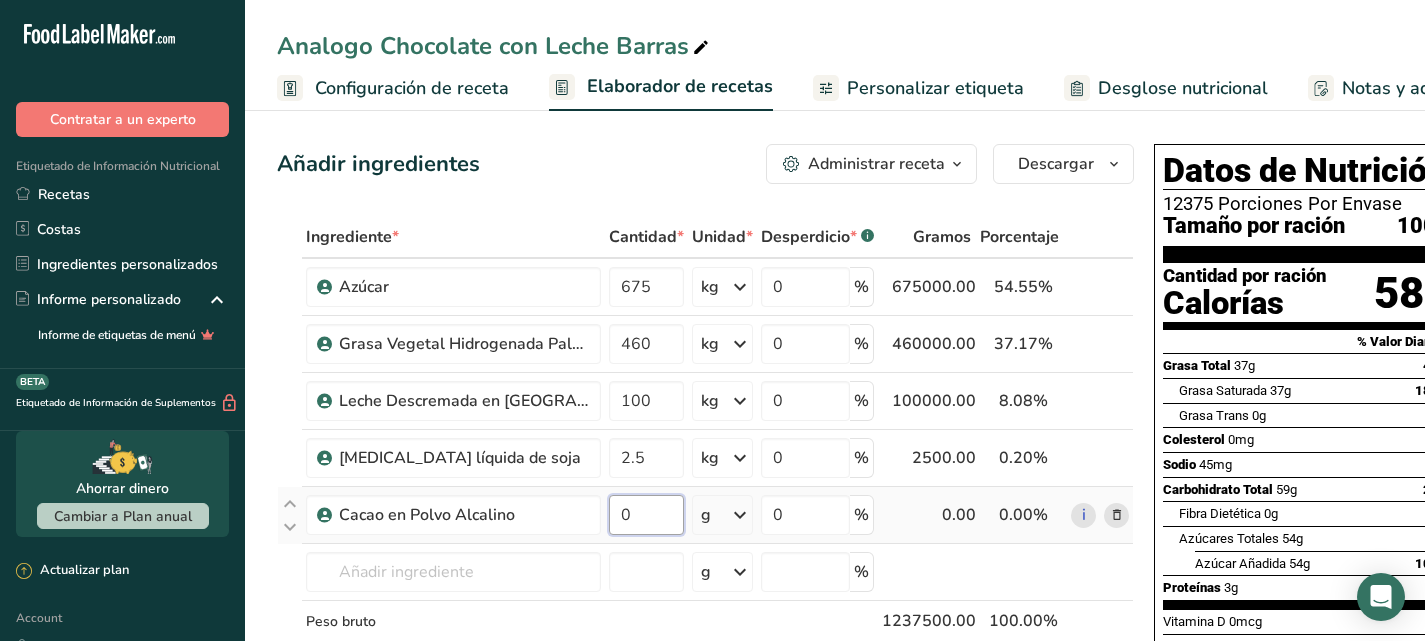 click on "0" at bounding box center [646, 515] 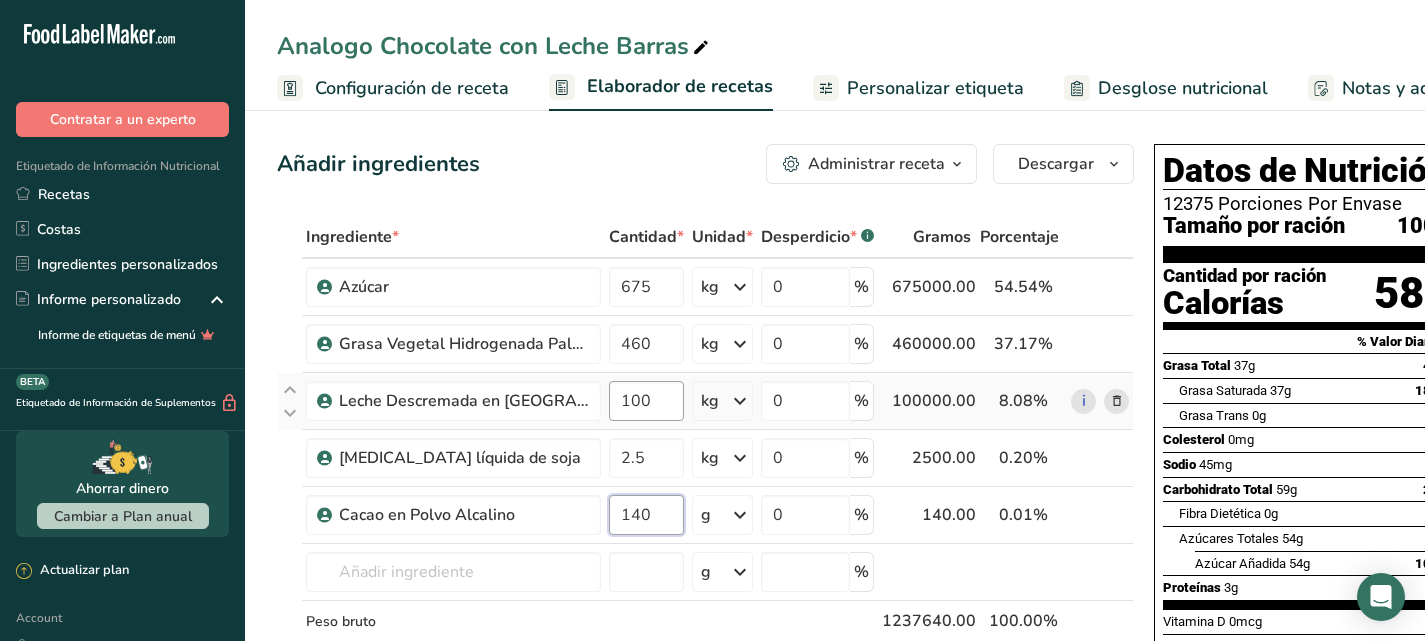 type on "140" 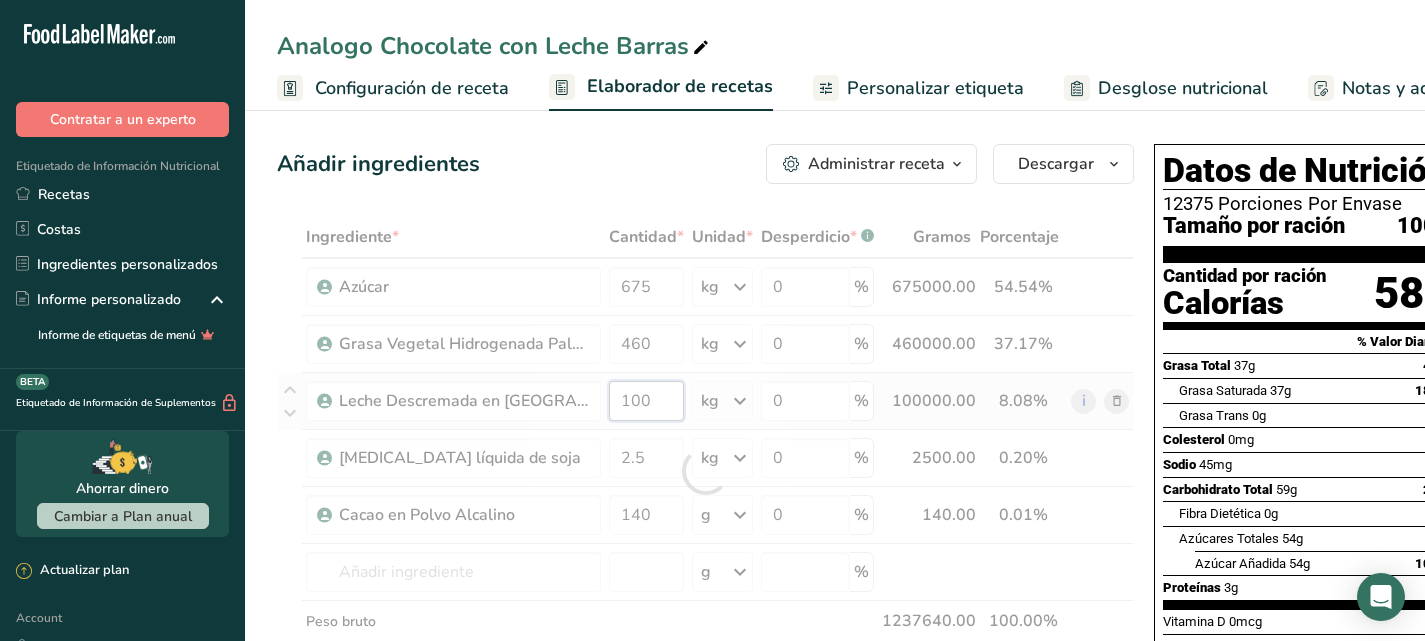 click on "Ingrediente *
Cantidad *
Unidad *
Desperdicio *   .a-a{fill:#347362;}.b-a{fill:#fff;}          Gramos
Porcentaje
Azúcar
675
kg
Unidades de peso
g
kg
mg
Ver más
Unidades de volumen
litro
mL
onza líquida
Ver más
0
%
675000.00
54.54%
i
Grasa Vegetal Hidrogenada Palmiste
460
kg
Unidades de peso
g
kg
mg
Ver más
Unidades de volumen
litro
mL
onza líquida
Ver más
0
%
460000.00" at bounding box center [705, 471] 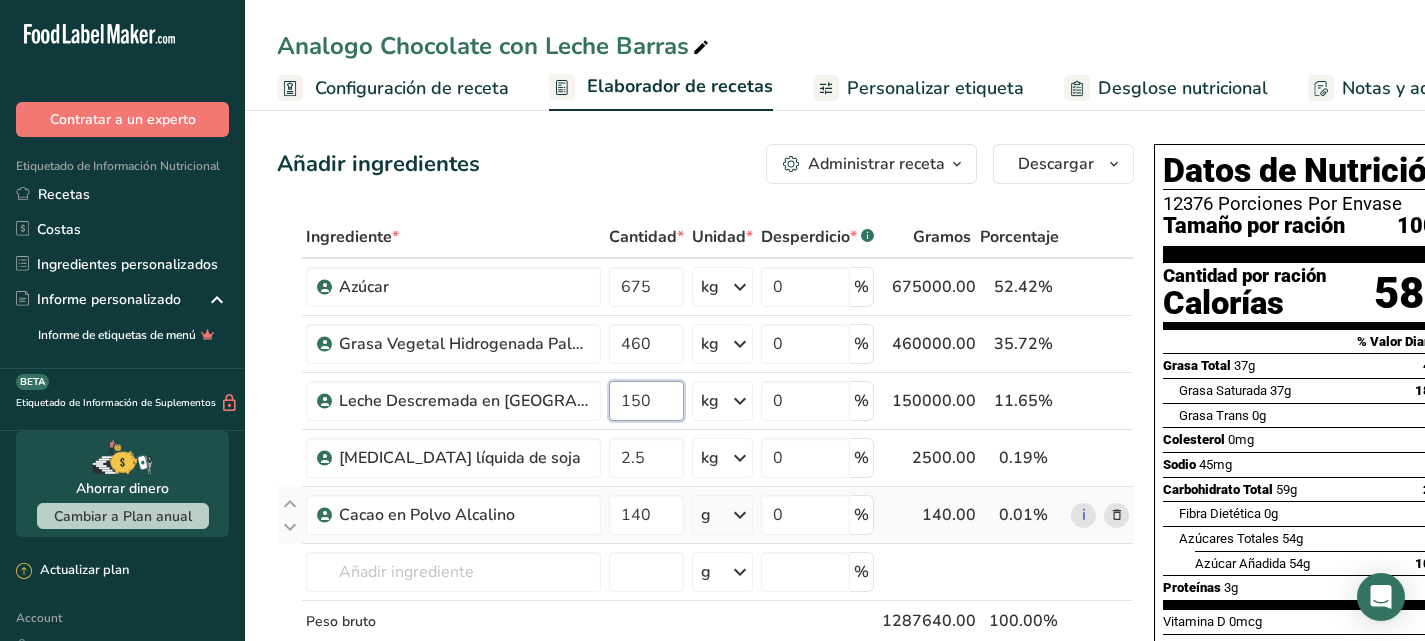 type on "150" 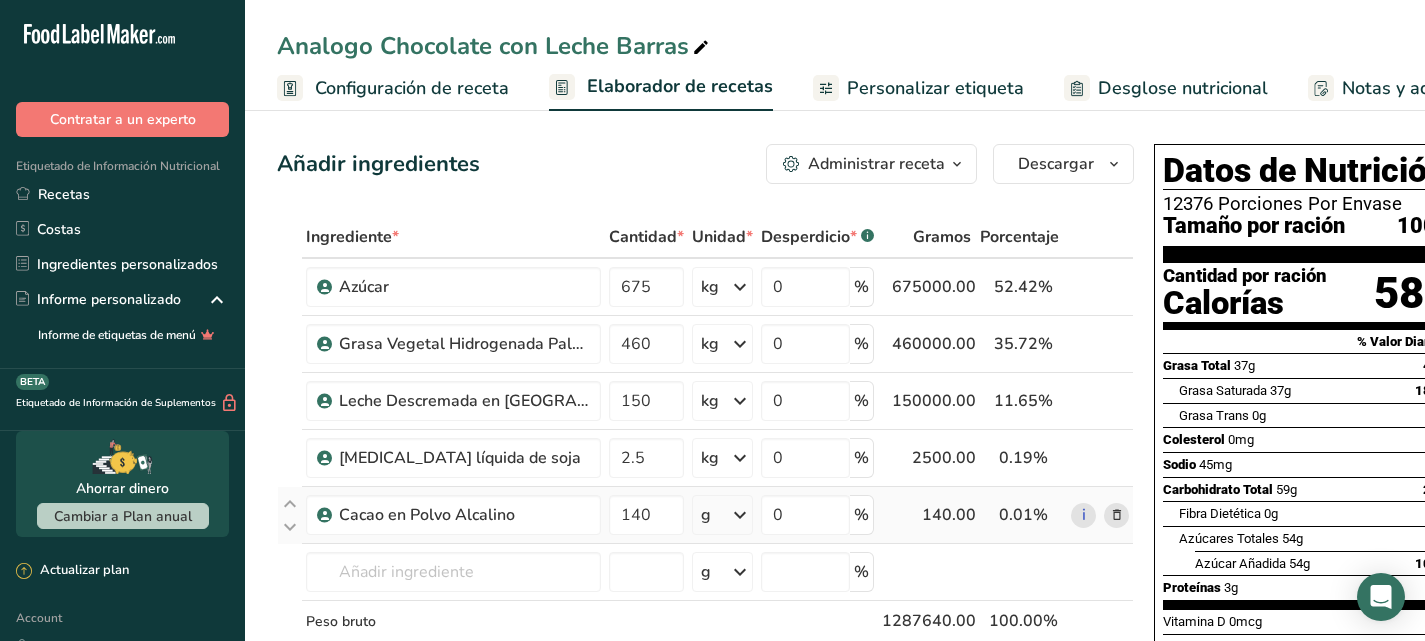 click on "Ingrediente *
Cantidad *
Unidad *
Desperdicio *   .a-a{fill:#347362;}.b-a{fill:#fff;}          Gramos
Porcentaje
Azúcar
675
kg
Unidades de peso
g
kg
mg
Ver más
Unidades de volumen
litro
mL
onza líquida
Ver más
0
%
675000.00
52.42%
i
Grasa Vegetal Hidrogenada Palmiste
460
kg
Unidades de peso
g
kg
mg
Ver más
Unidades de volumen
litro
mL
onza líquida
Ver más
0
%
460000.00" at bounding box center [705, 471] 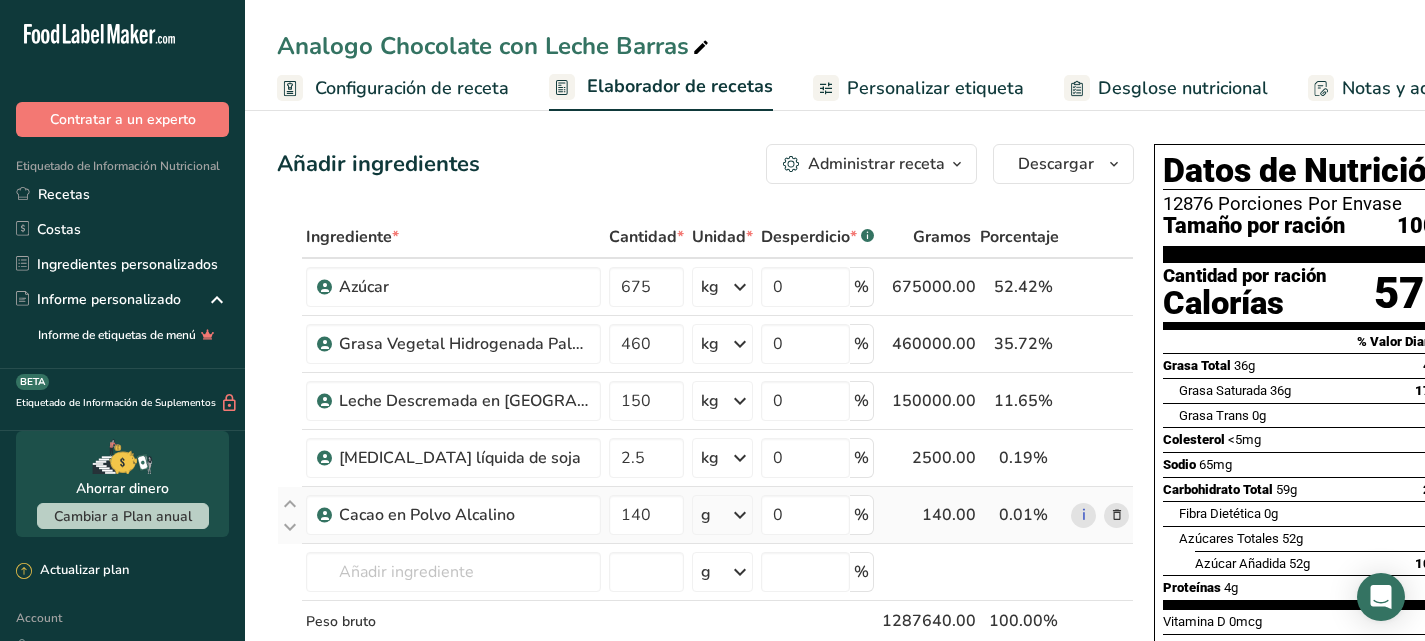 click at bounding box center (740, 515) 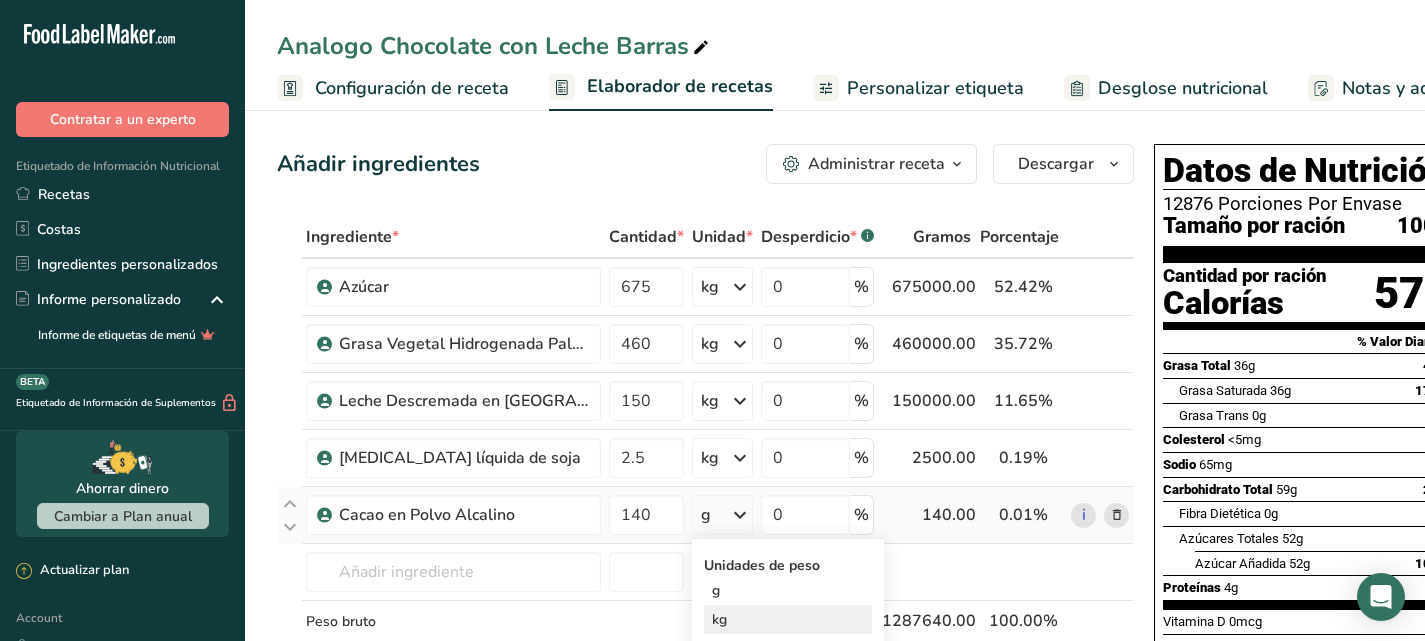 click on "kg" at bounding box center (788, 619) 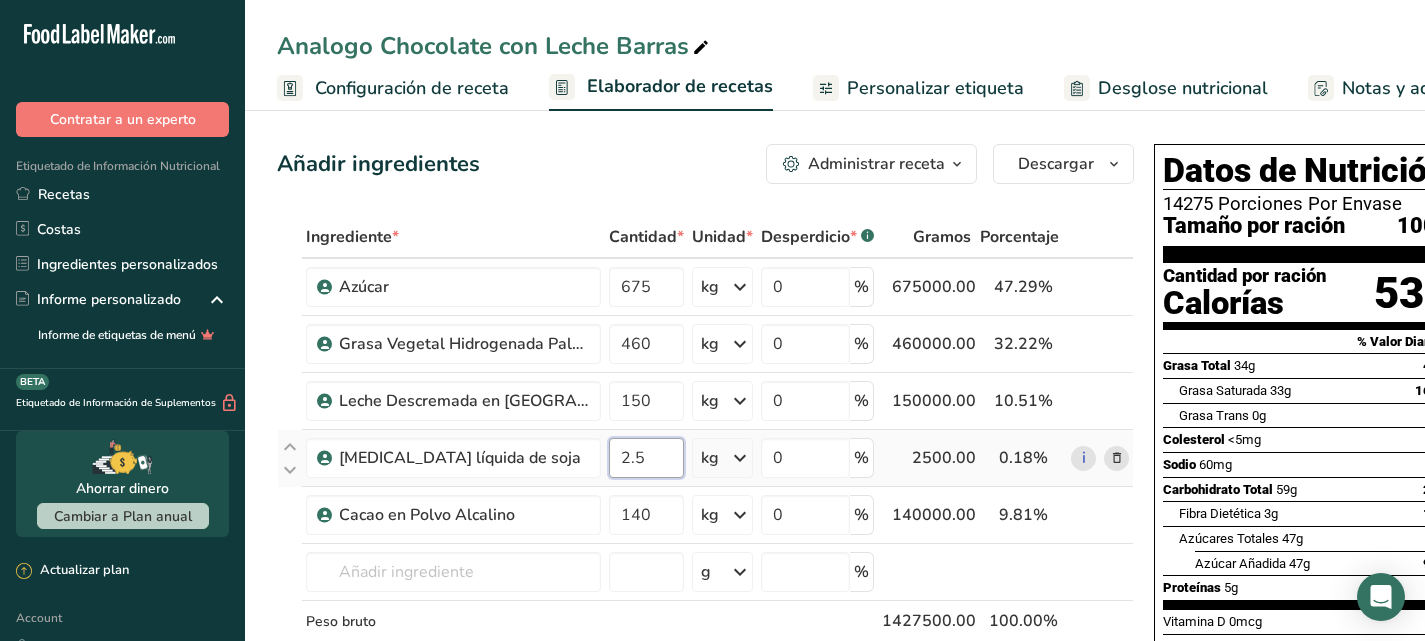 drag, startPoint x: 654, startPoint y: 461, endPoint x: 613, endPoint y: 454, distance: 41.59327 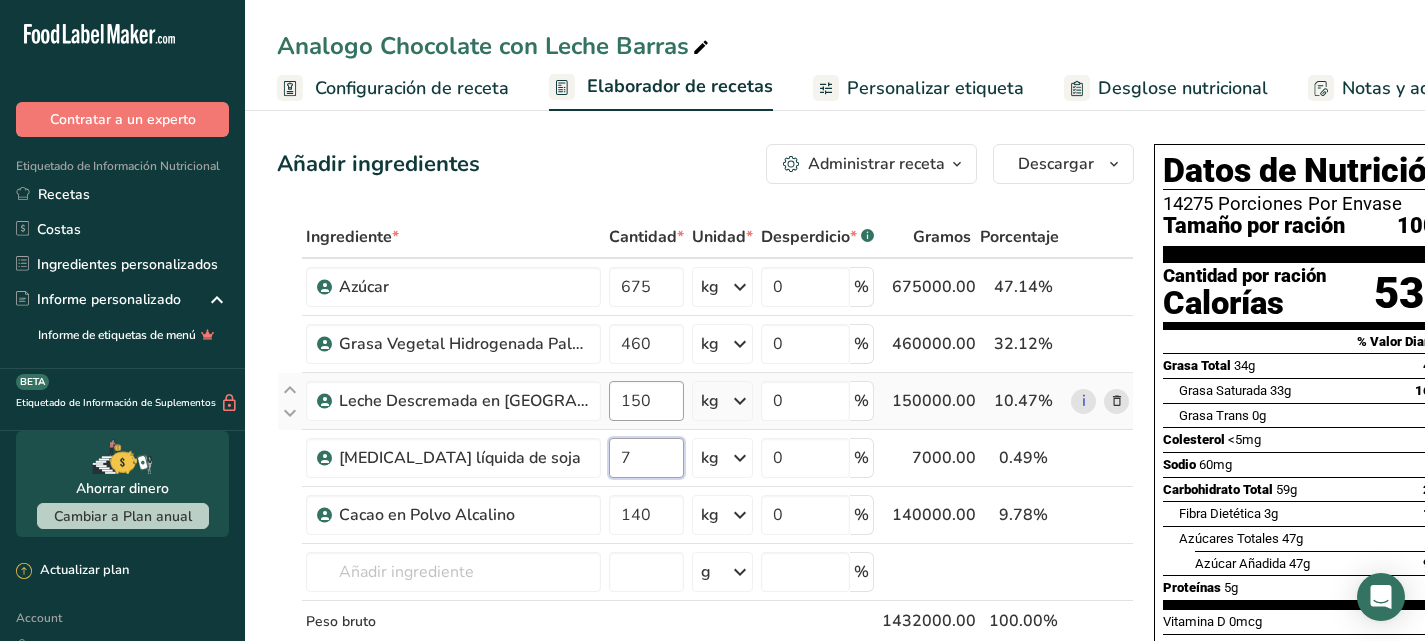 type on "7" 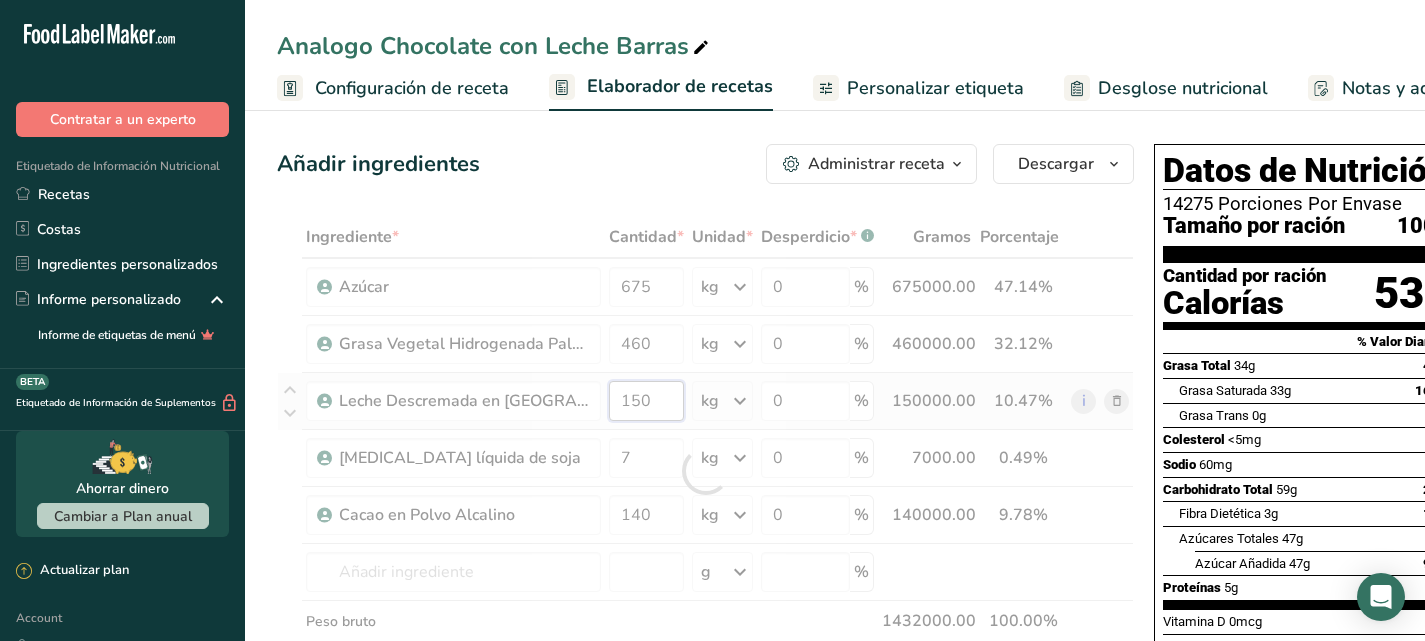 click on "Ingrediente *
Cantidad *
Unidad *
Desperdicio *   .a-a{fill:#347362;}.b-a{fill:#fff;}          Gramos
Porcentaje
Azúcar
675
kg
Unidades de peso
g
kg
mg
Ver más
Unidades de volumen
litro
mL
onza líquida
Ver más
0
%
675000.00
47.14%
i
Grasa Vegetal Hidrogenada Palmiste
460
kg
Unidades de peso
g
kg
mg
Ver más
Unidades de volumen
litro
mL
onza líquida
Ver más
0
%
460000.00" at bounding box center [705, 471] 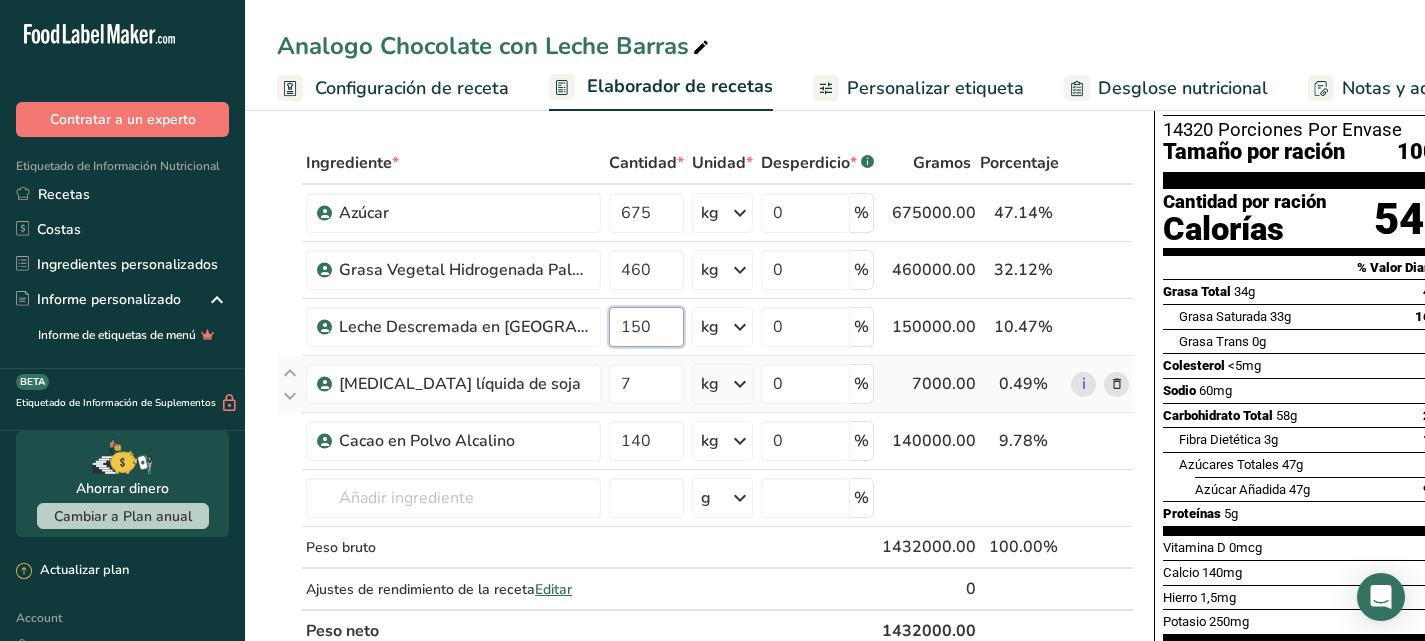 scroll, scrollTop: 0, scrollLeft: 0, axis: both 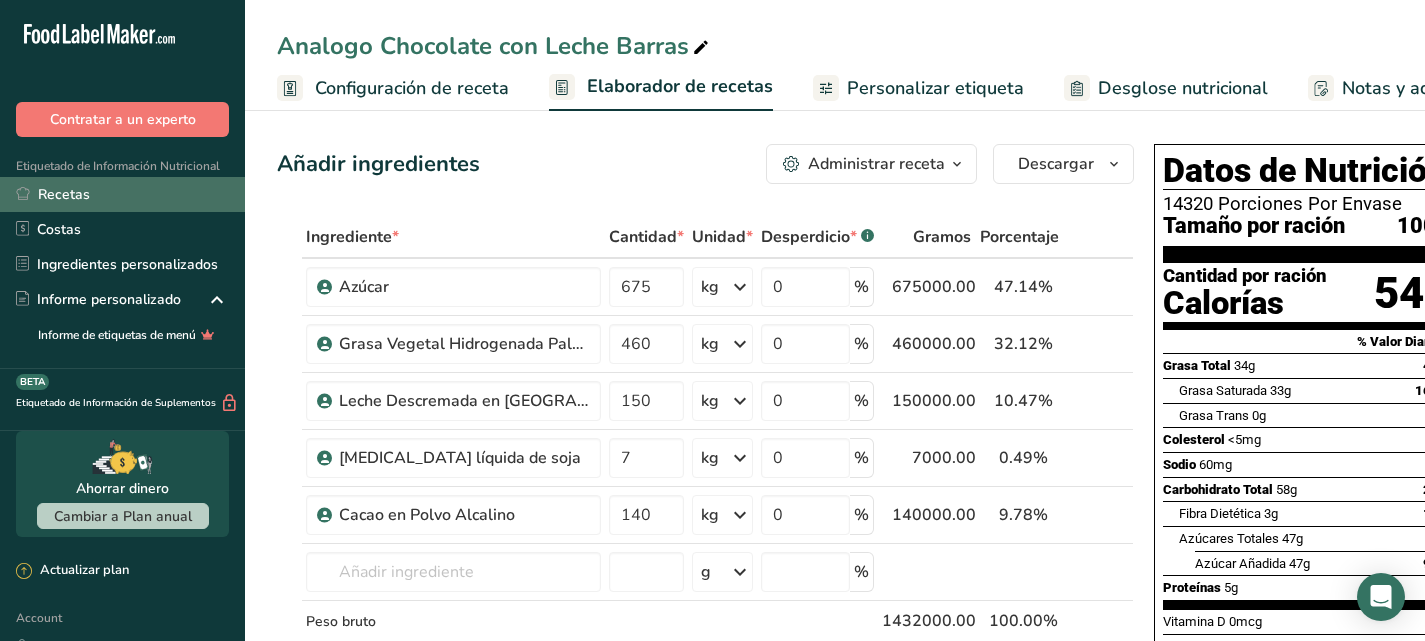 click on "Recetas" at bounding box center (122, 194) 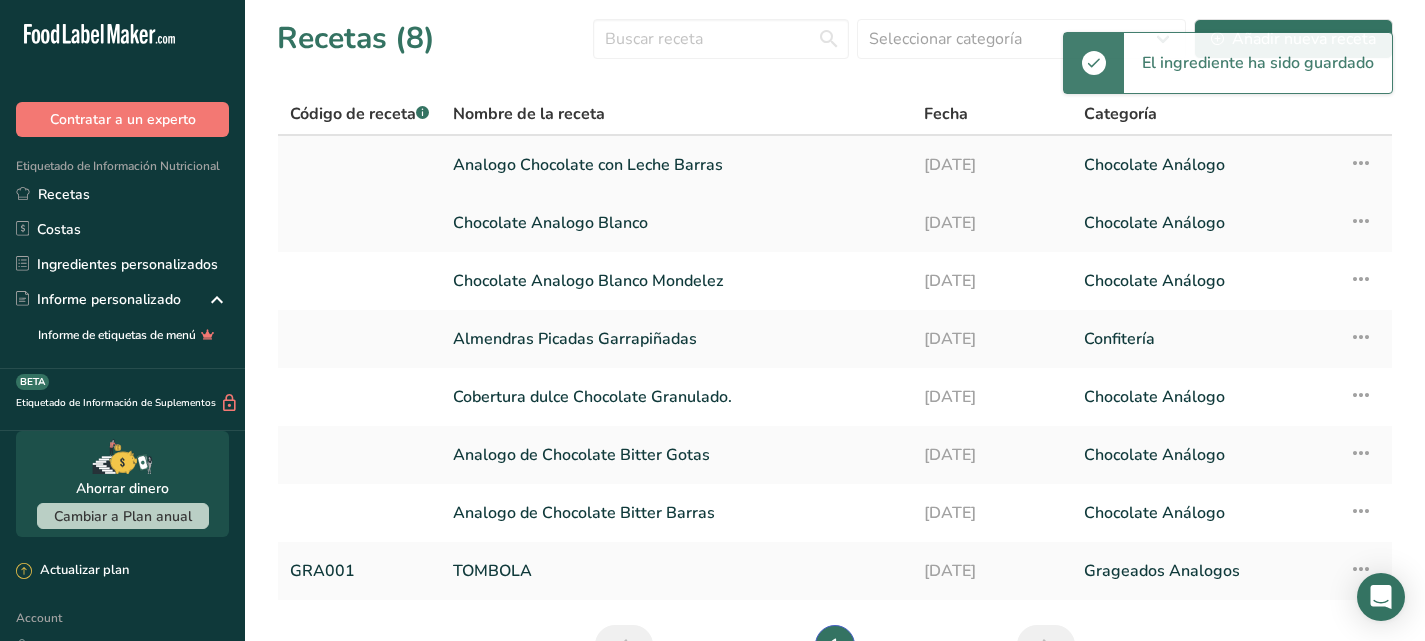 click at bounding box center [1361, 163] 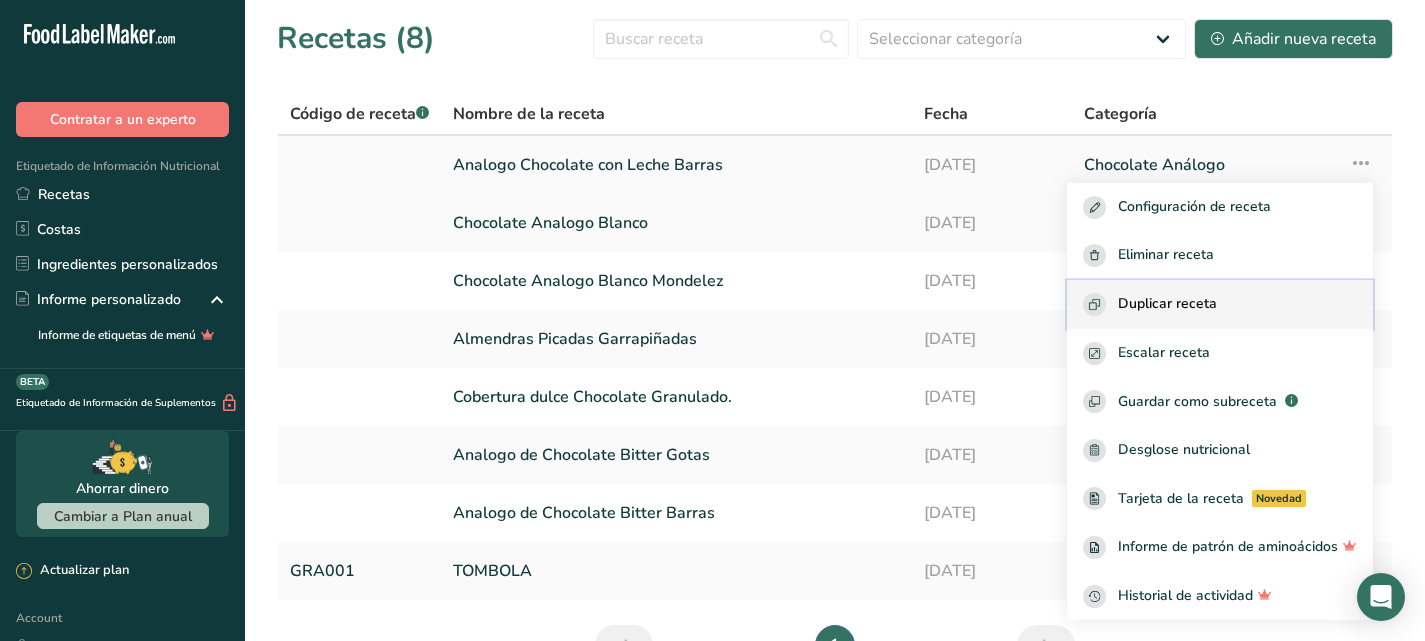 click on "Duplicar receta" at bounding box center [1220, 304] 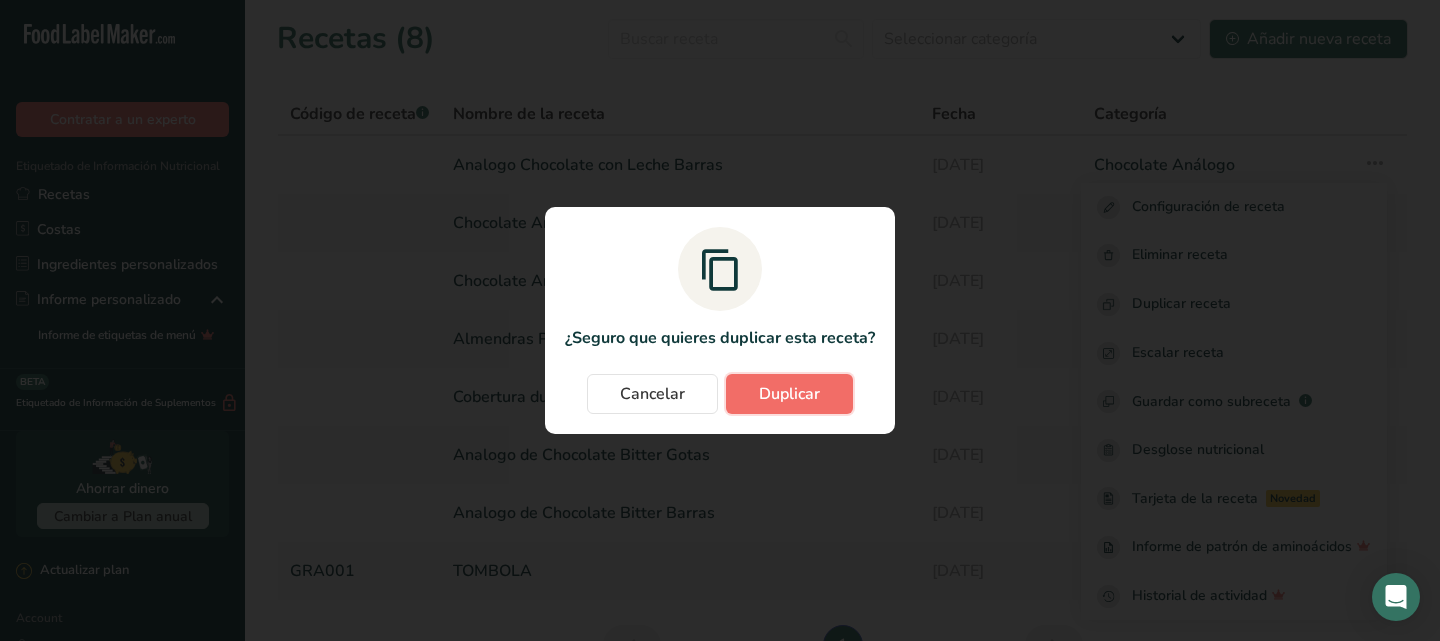click on "Duplicar" at bounding box center [789, 394] 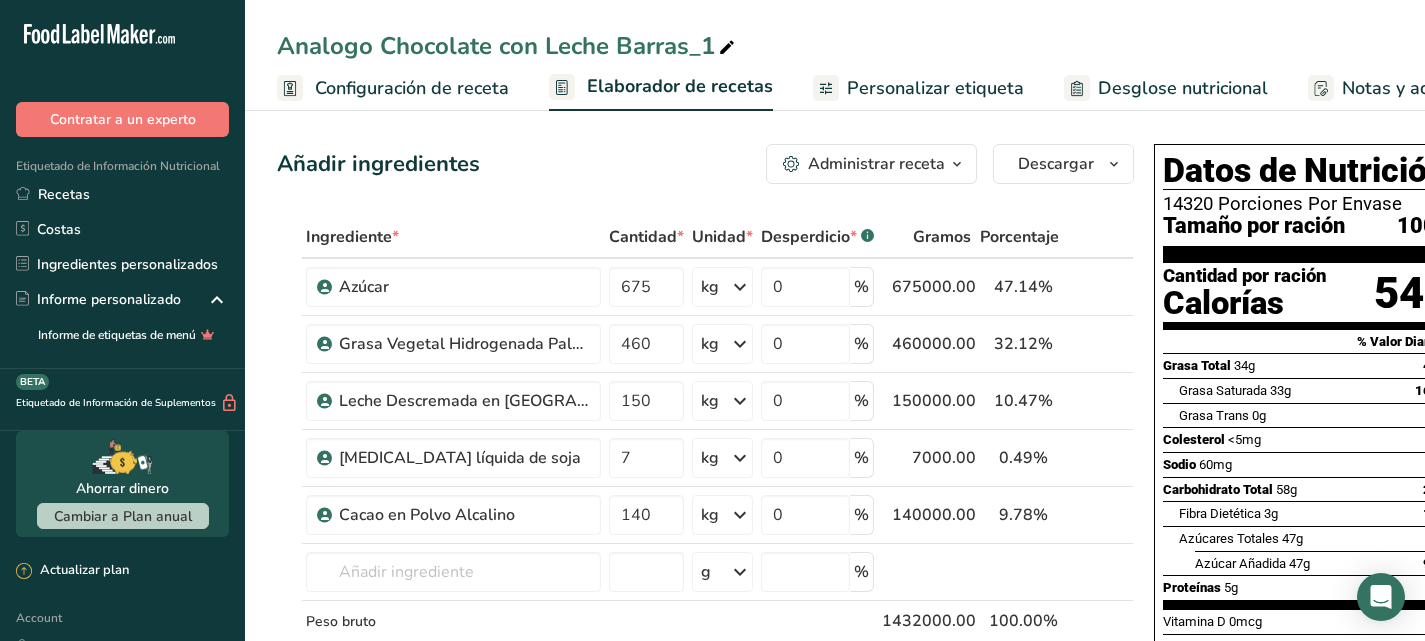 click at bounding box center [727, 48] 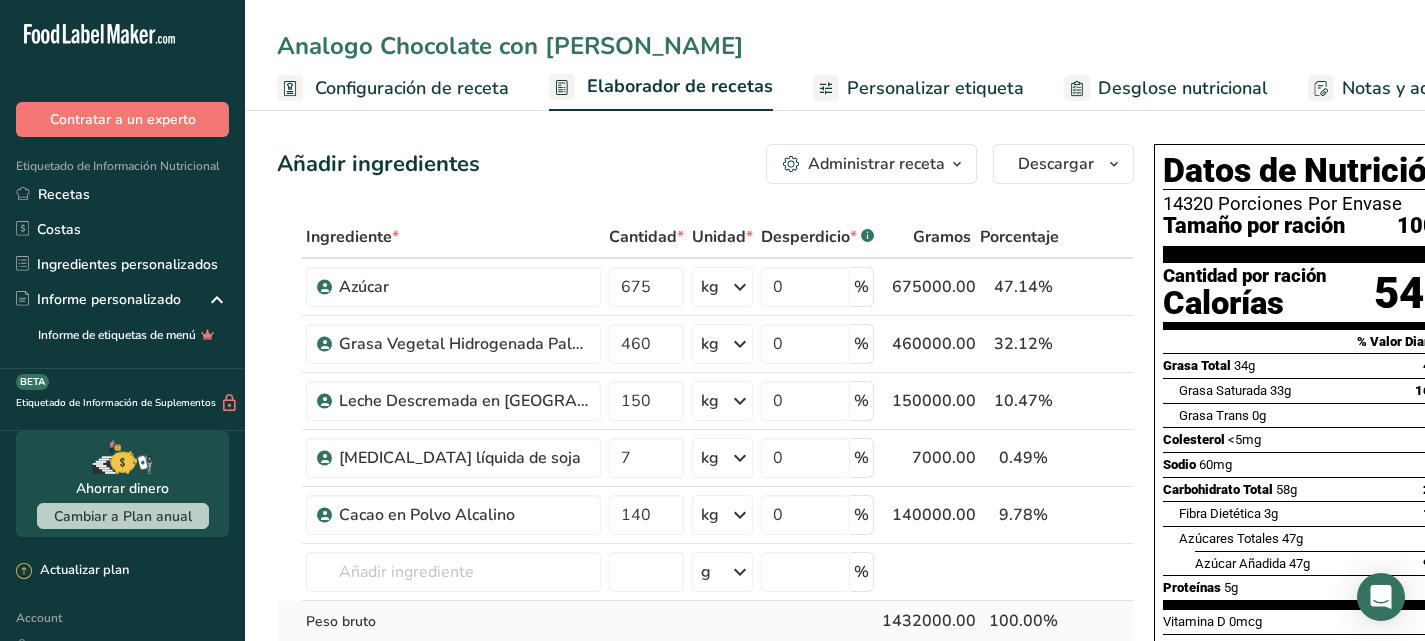 type on "Analogo Chocolate con Leche Gotas" 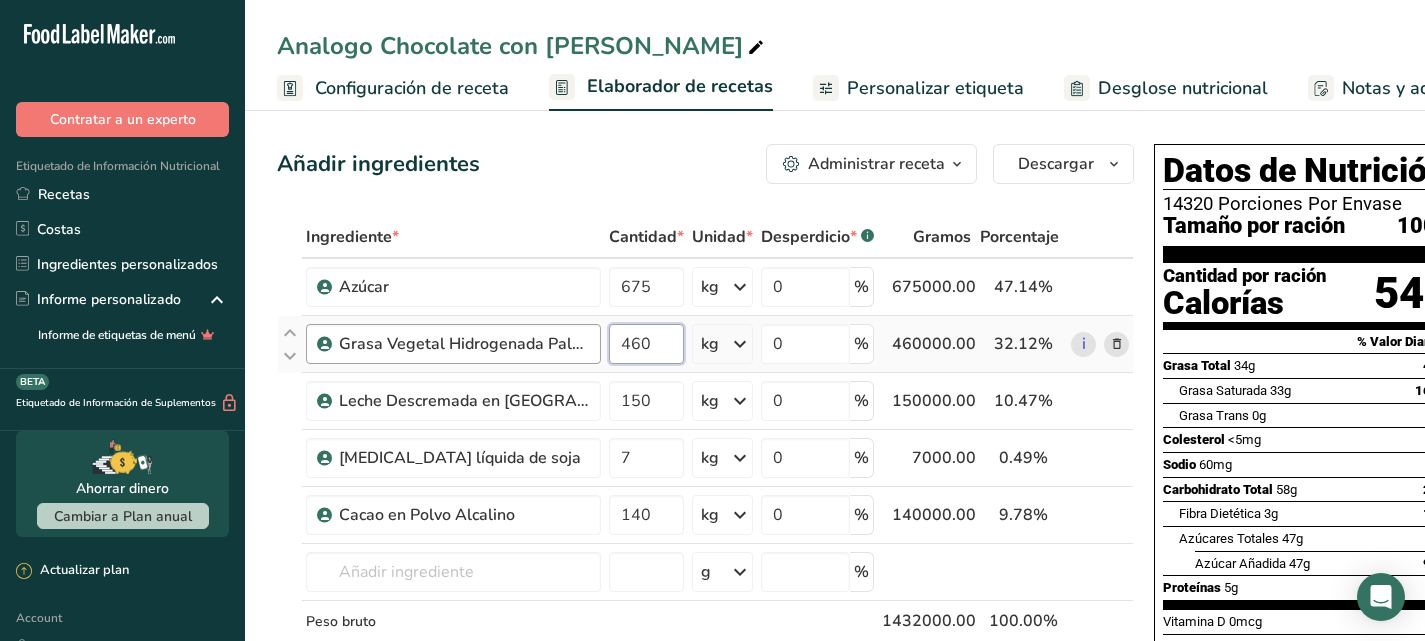 drag, startPoint x: 656, startPoint y: 335, endPoint x: 600, endPoint y: 336, distance: 56.008926 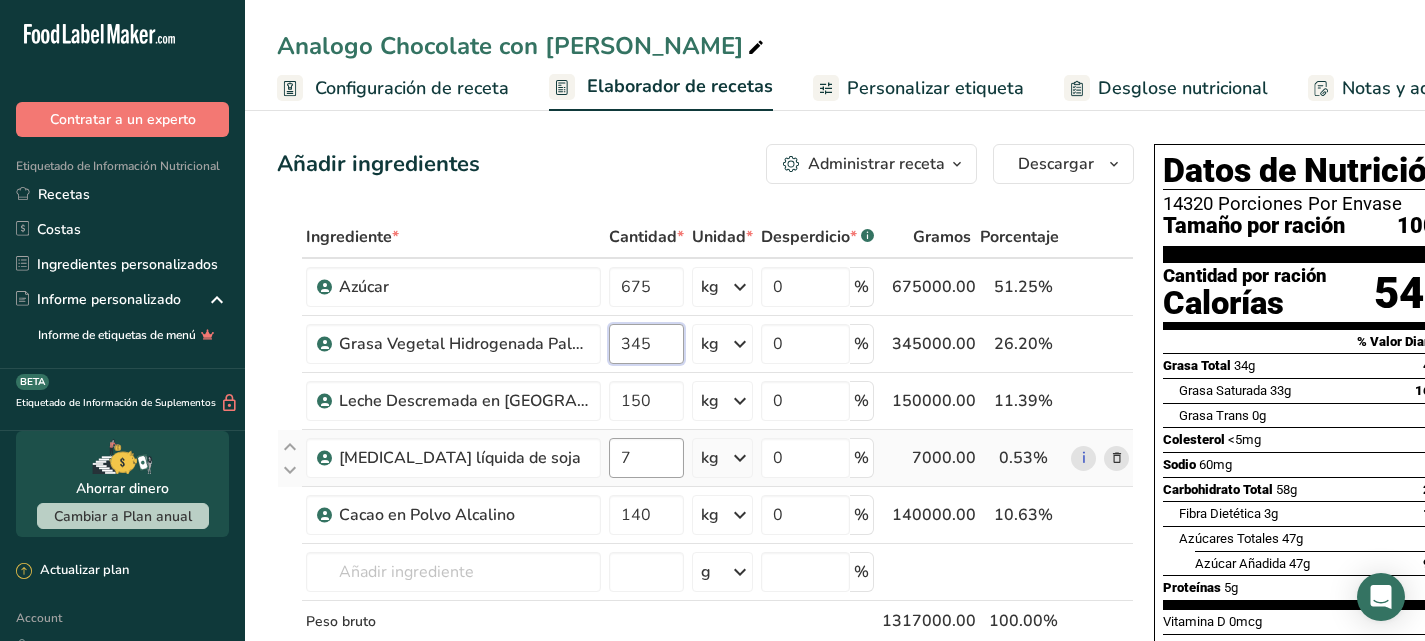 type on "345" 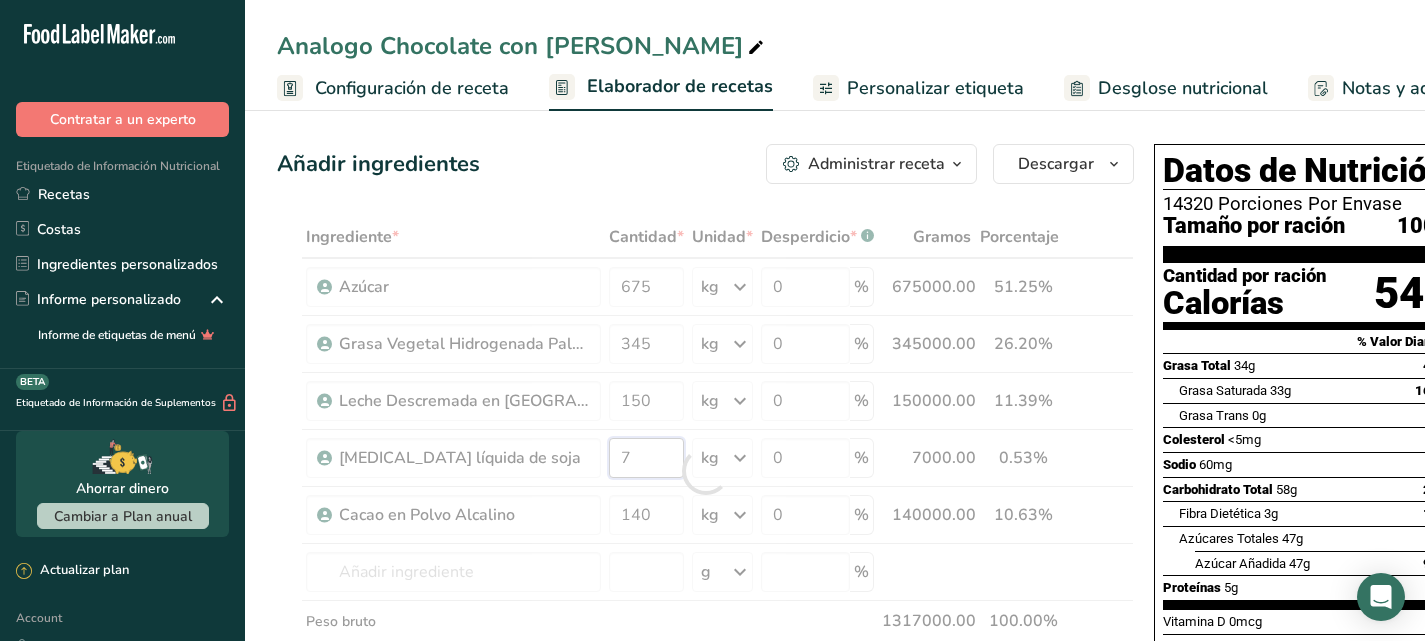 drag, startPoint x: 633, startPoint y: 453, endPoint x: 599, endPoint y: 448, distance: 34.36568 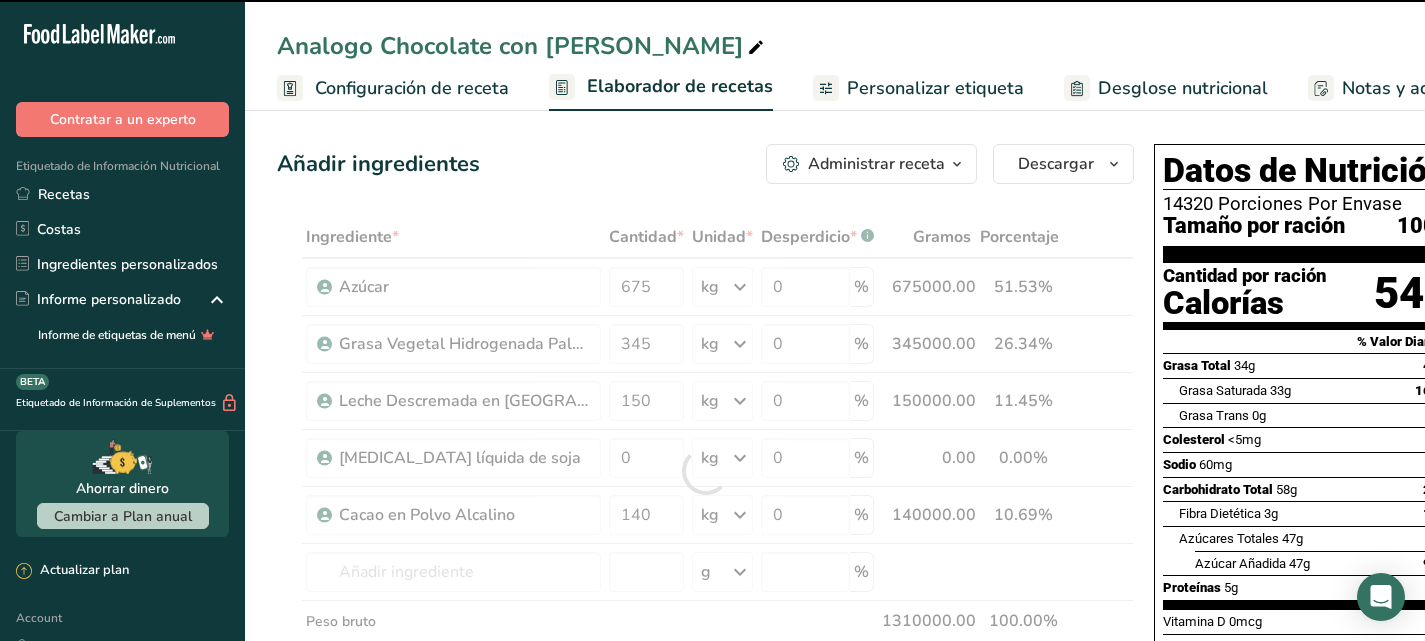 click at bounding box center [705, 471] 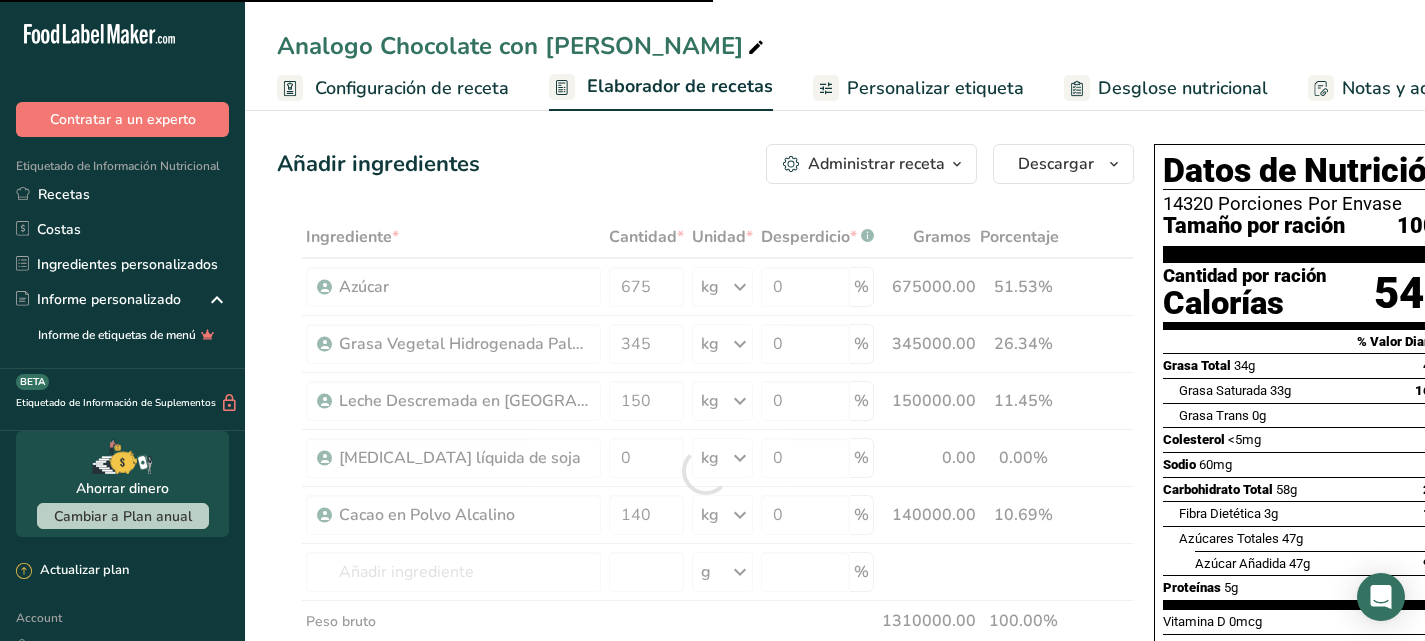 type on "0" 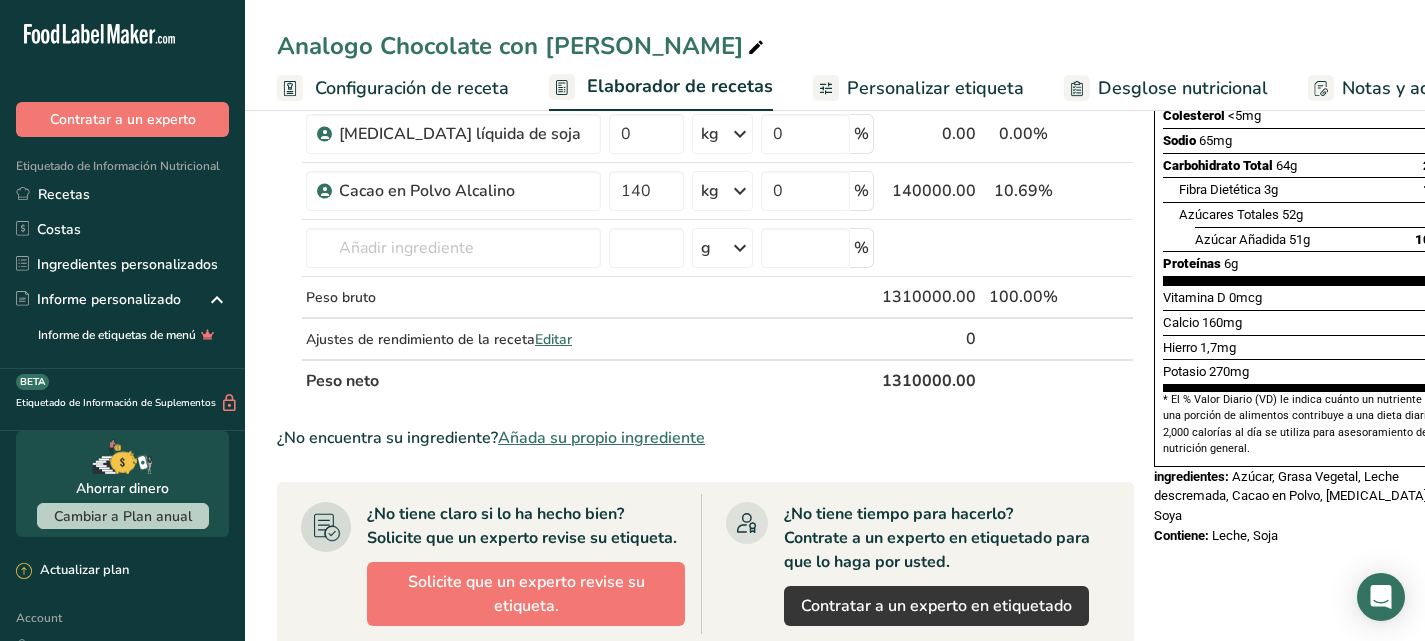 scroll, scrollTop: 335, scrollLeft: 0, axis: vertical 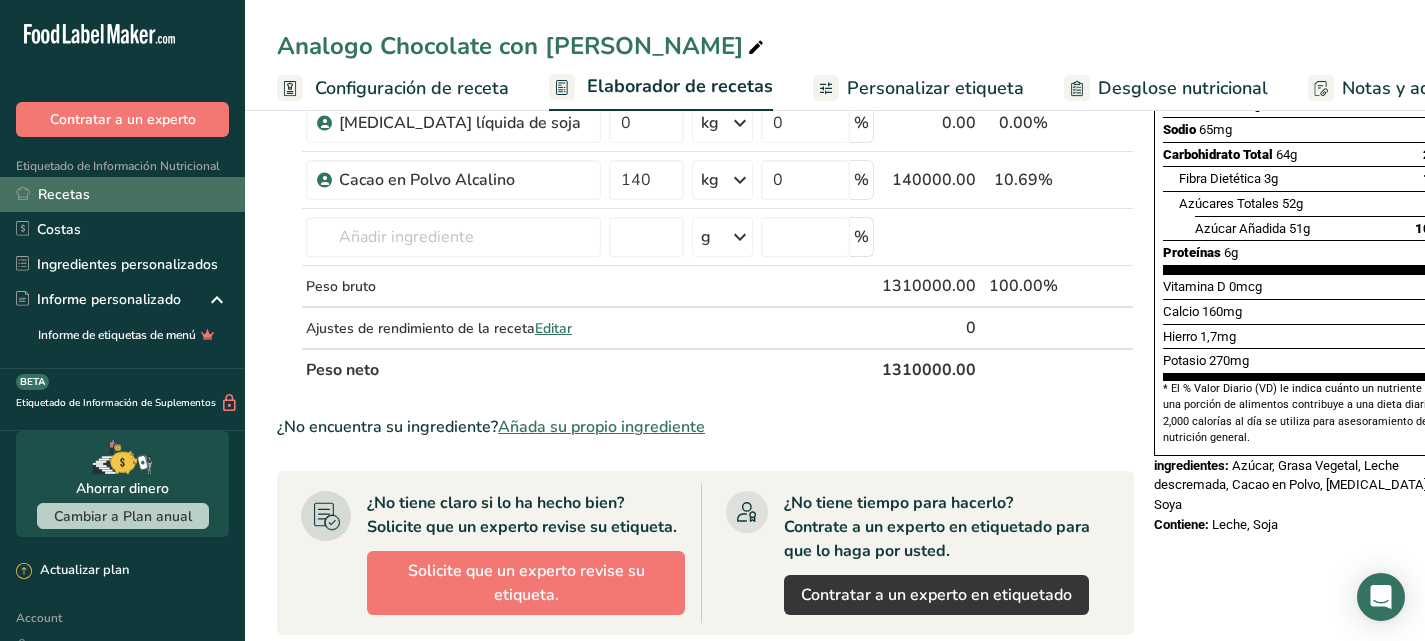 click on "Recetas" at bounding box center [122, 194] 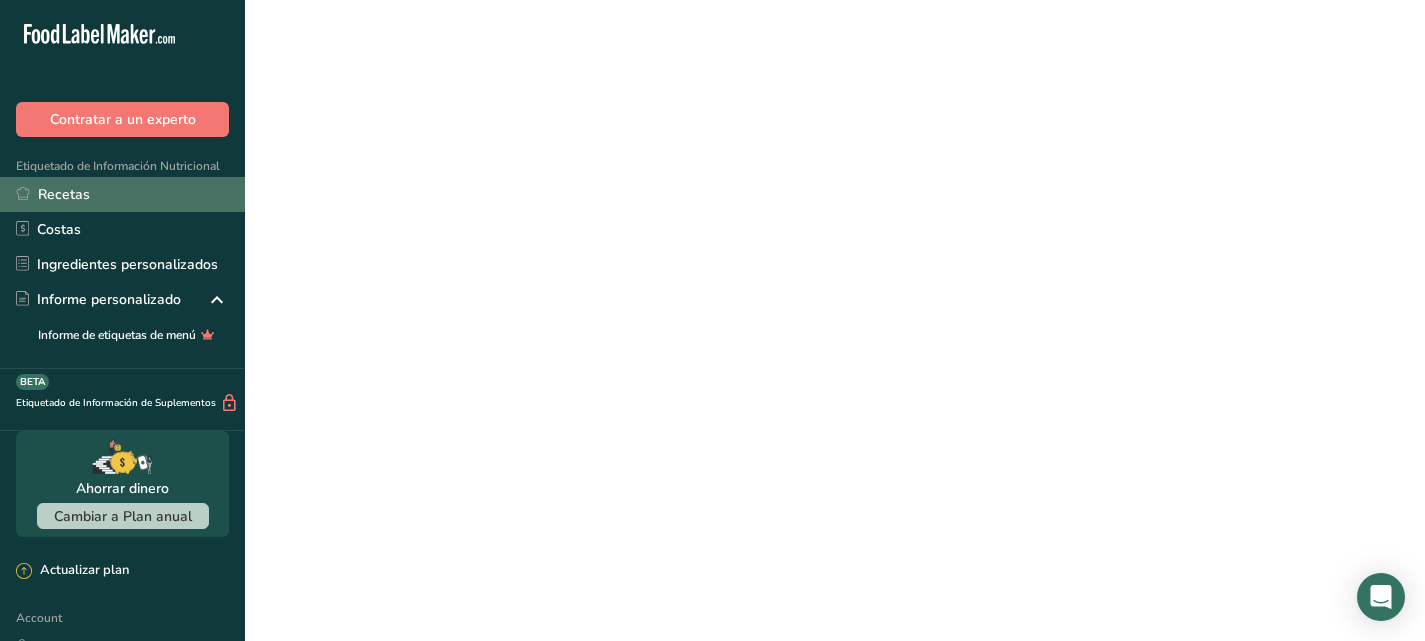 scroll, scrollTop: 0, scrollLeft: 0, axis: both 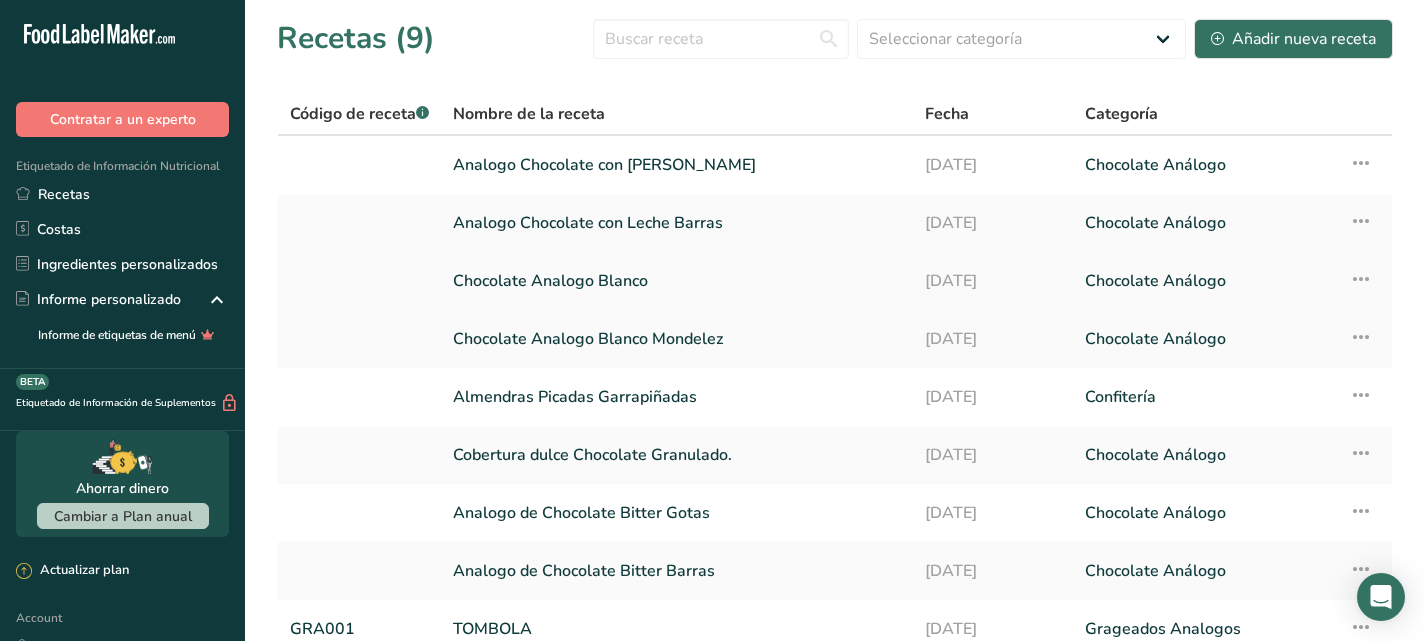 click on "Chocolate Analogo Blanco" at bounding box center (677, 281) 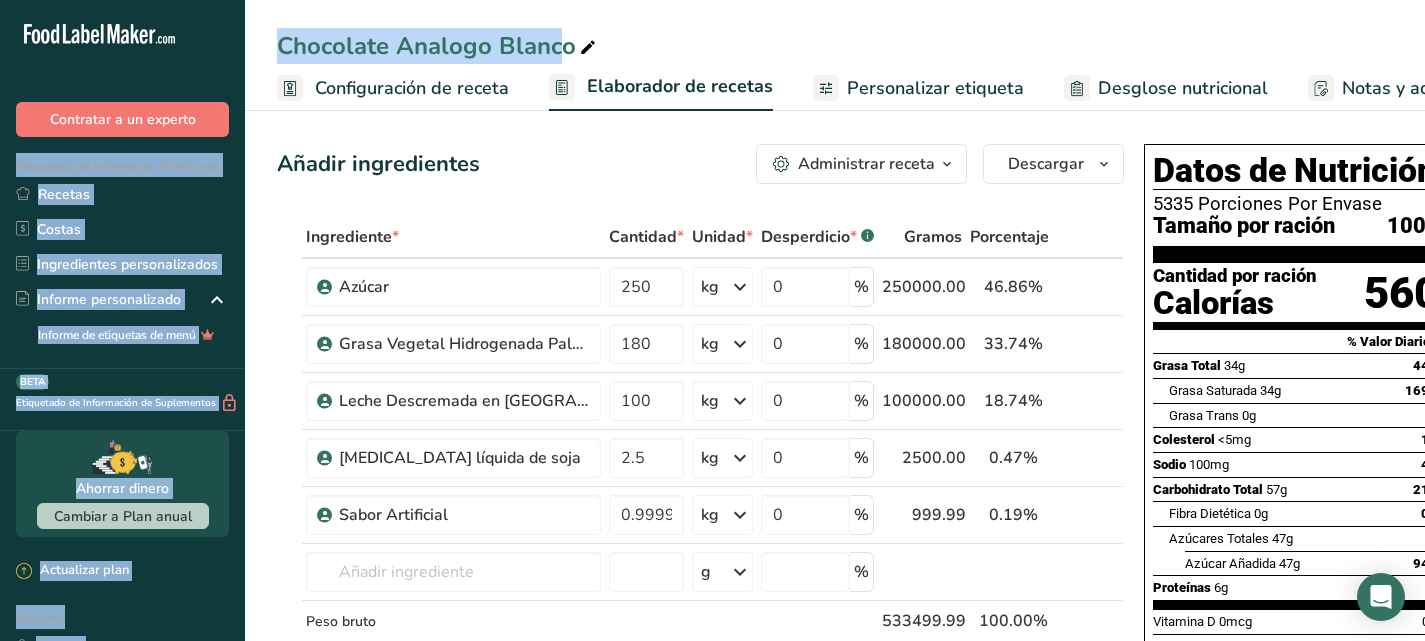 drag, startPoint x: 398, startPoint y: 43, endPoint x: 223, endPoint y: 42, distance: 175.00285 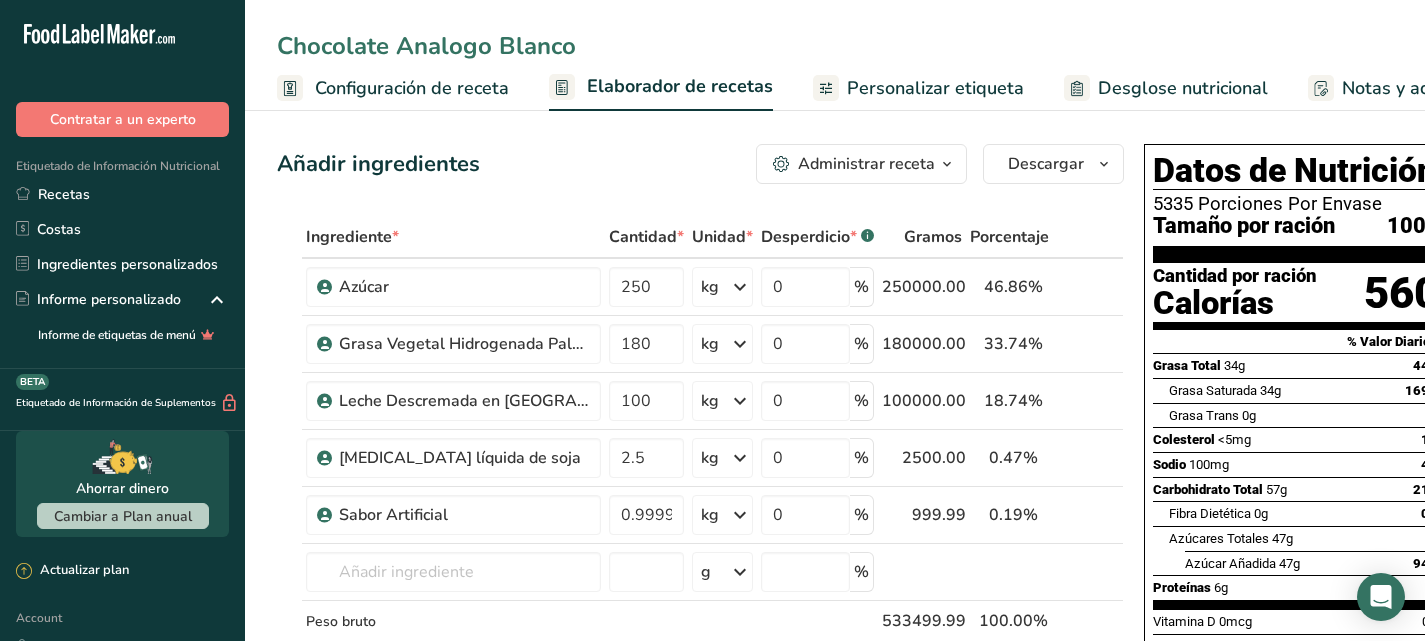 drag, startPoint x: 397, startPoint y: 42, endPoint x: 228, endPoint y: 19, distance: 170.5579 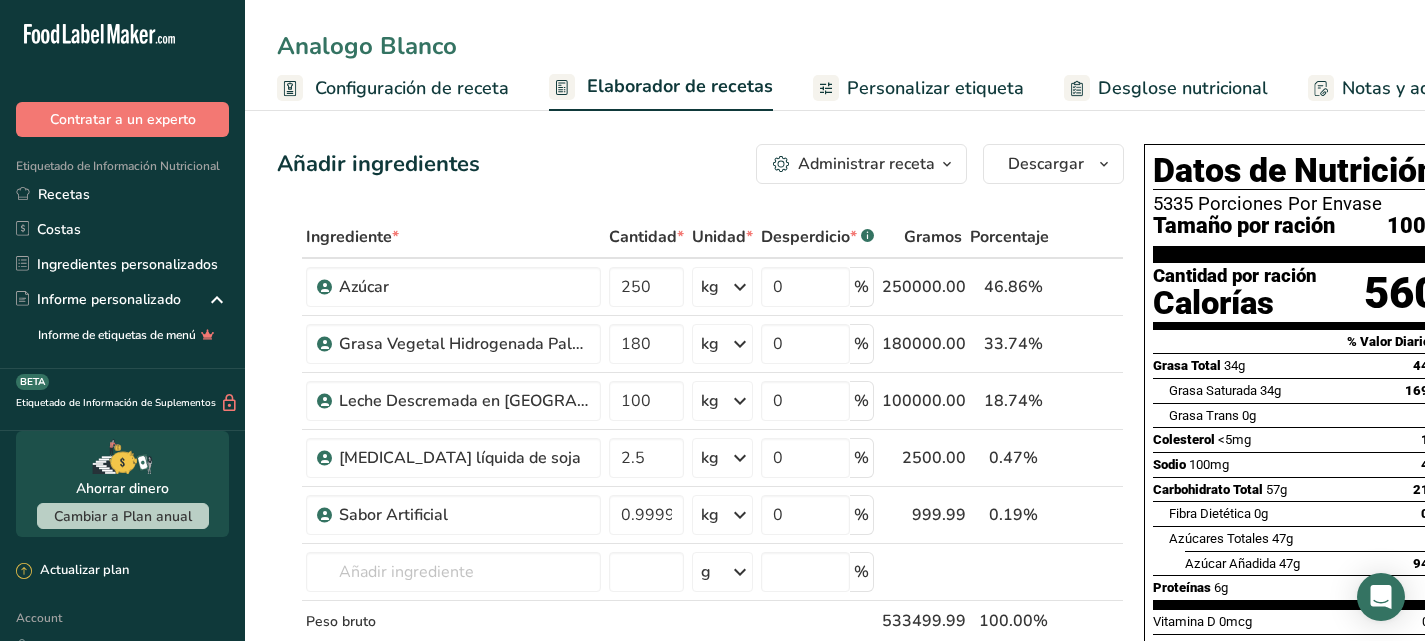 click on "Analogo Blanco" at bounding box center [835, 46] 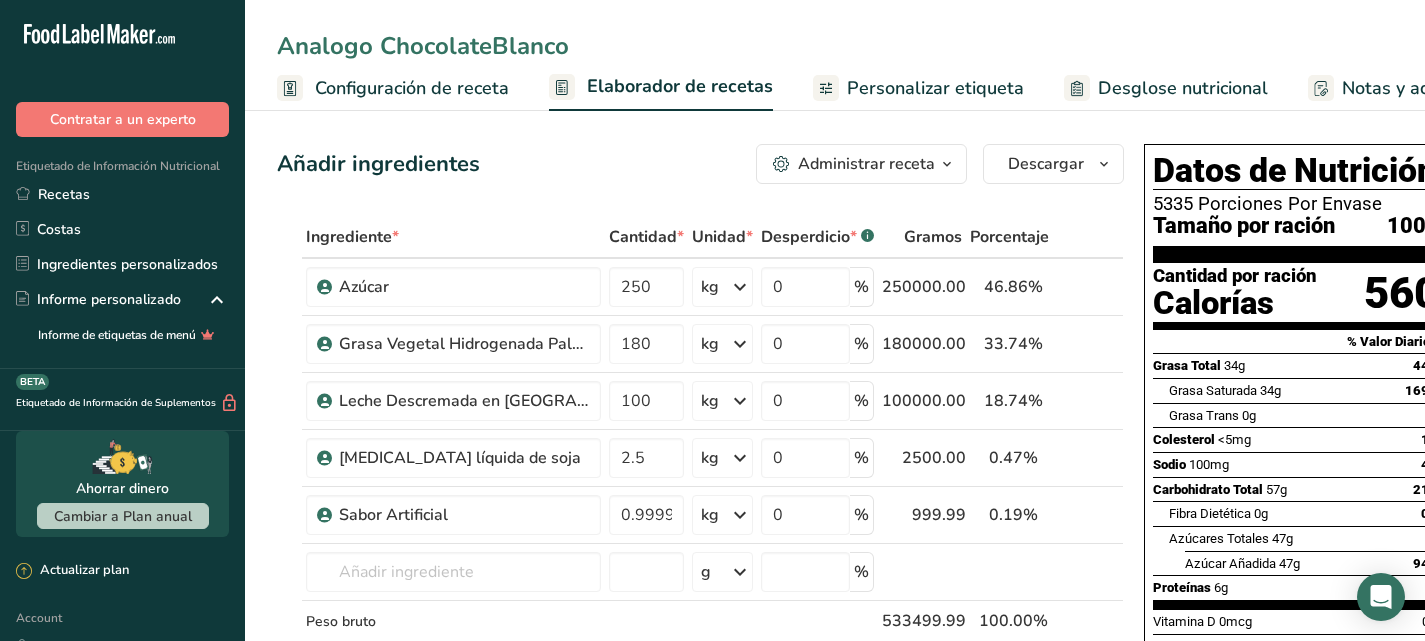 type on "Analogo Chocolate Blanco" 